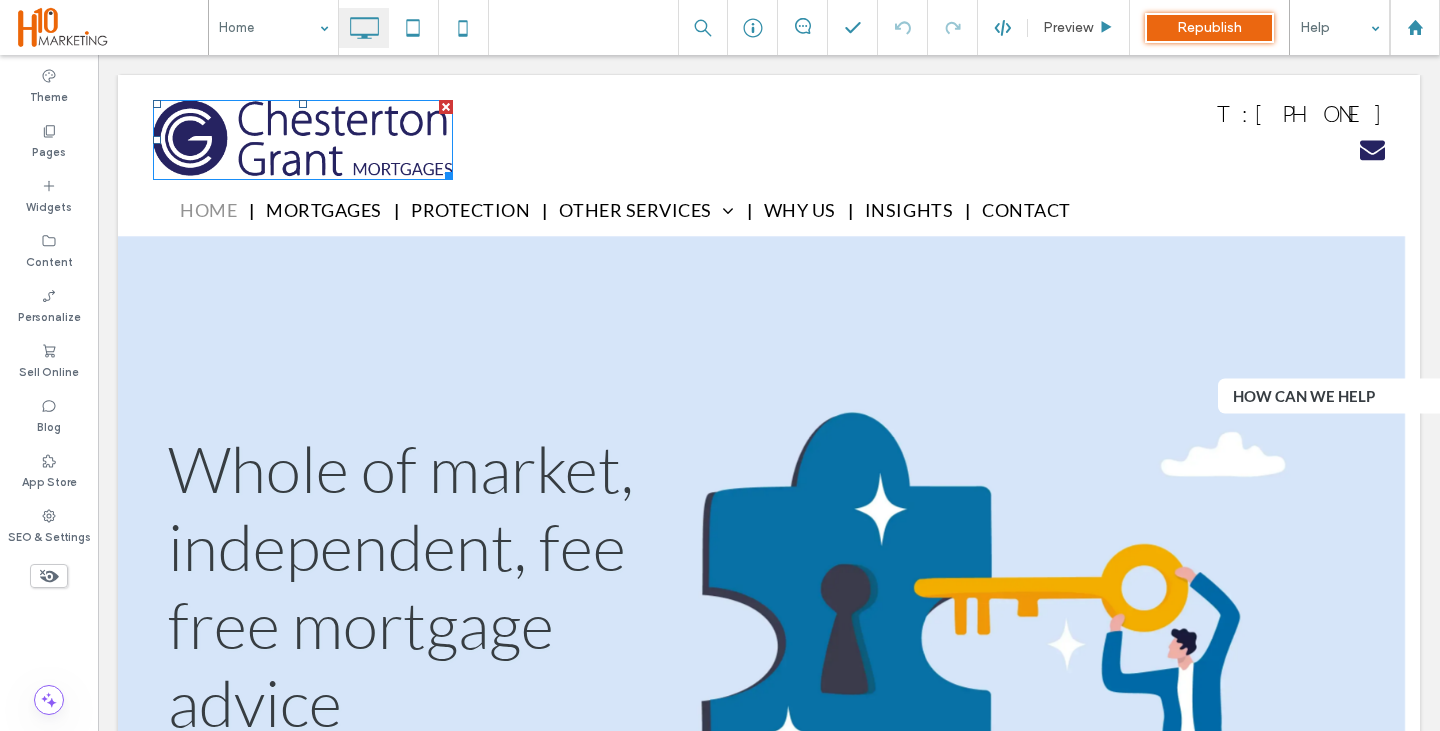 scroll, scrollTop: 0, scrollLeft: 0, axis: both 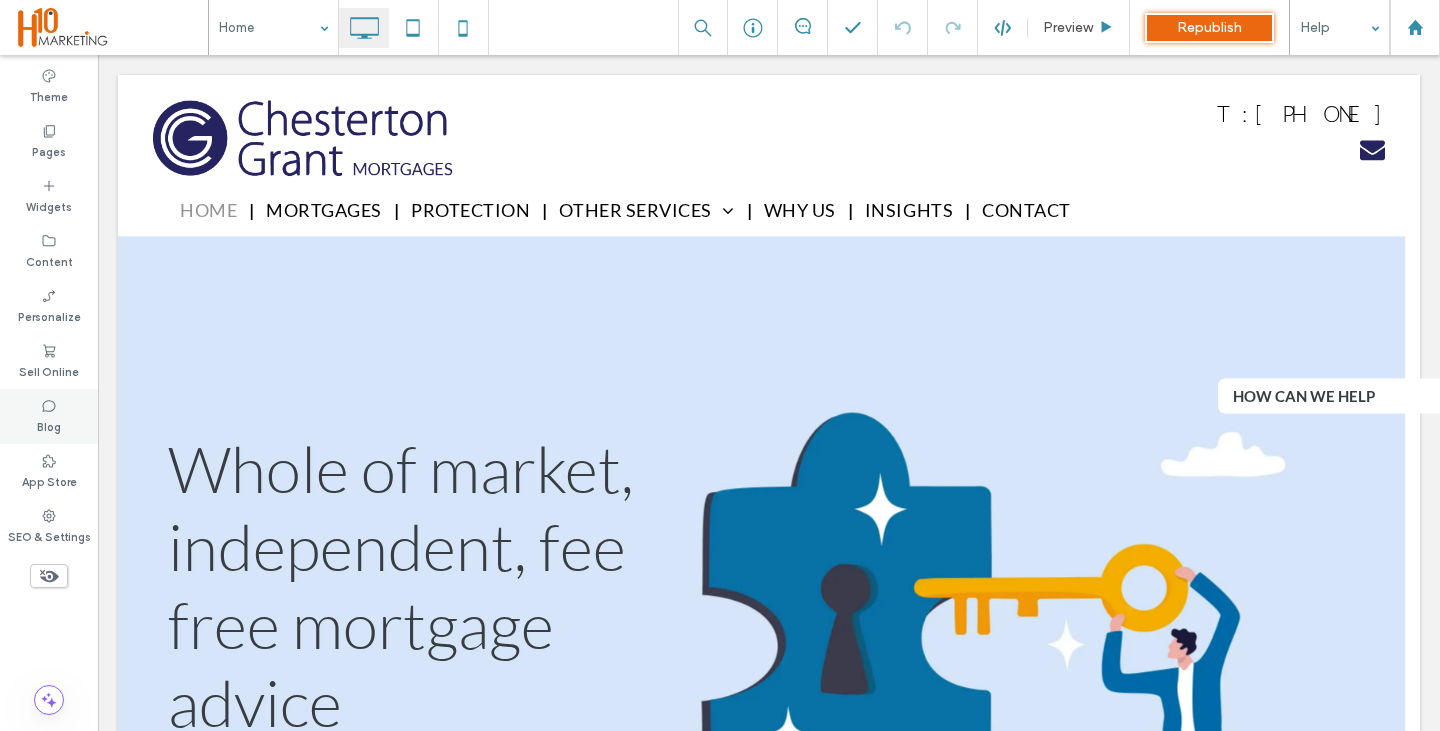 click on "Blog" at bounding box center [49, 416] 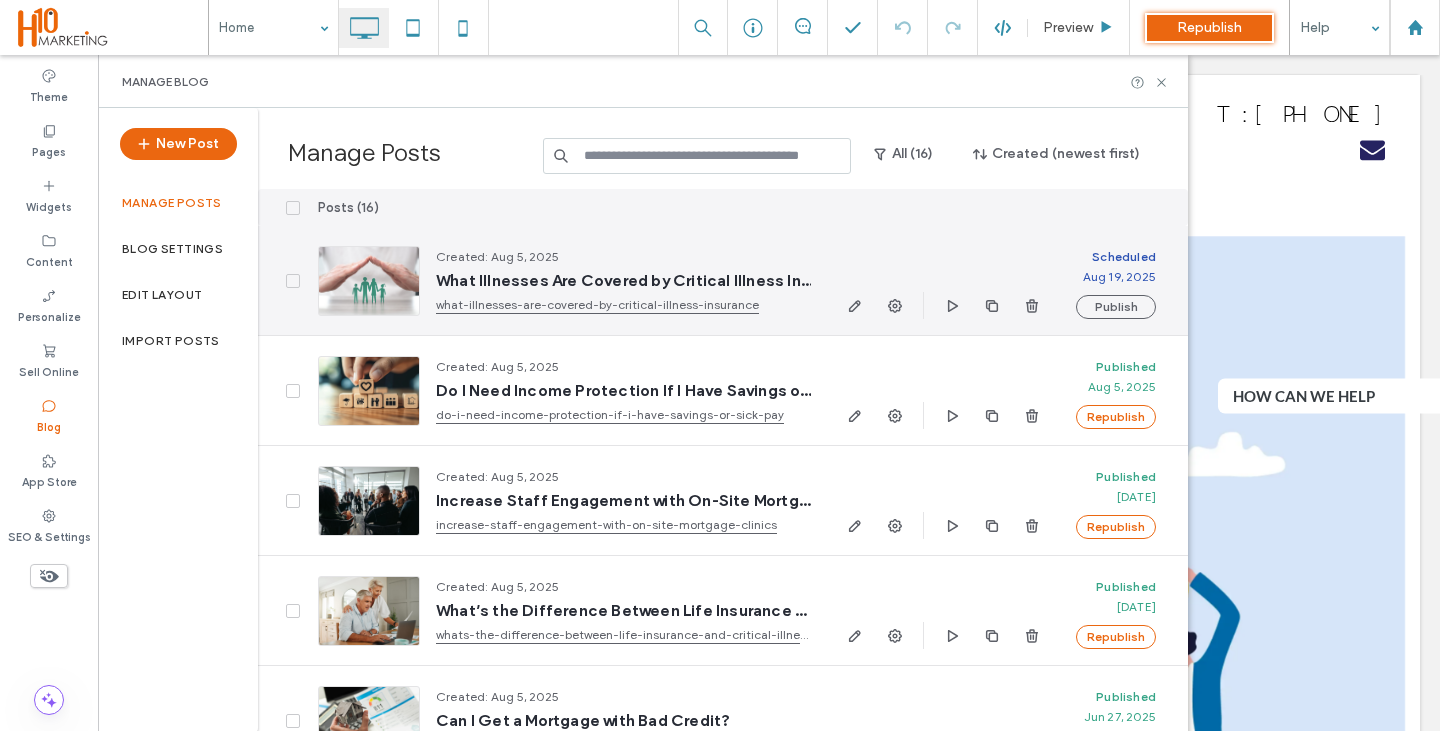 click at bounding box center [943, 305] 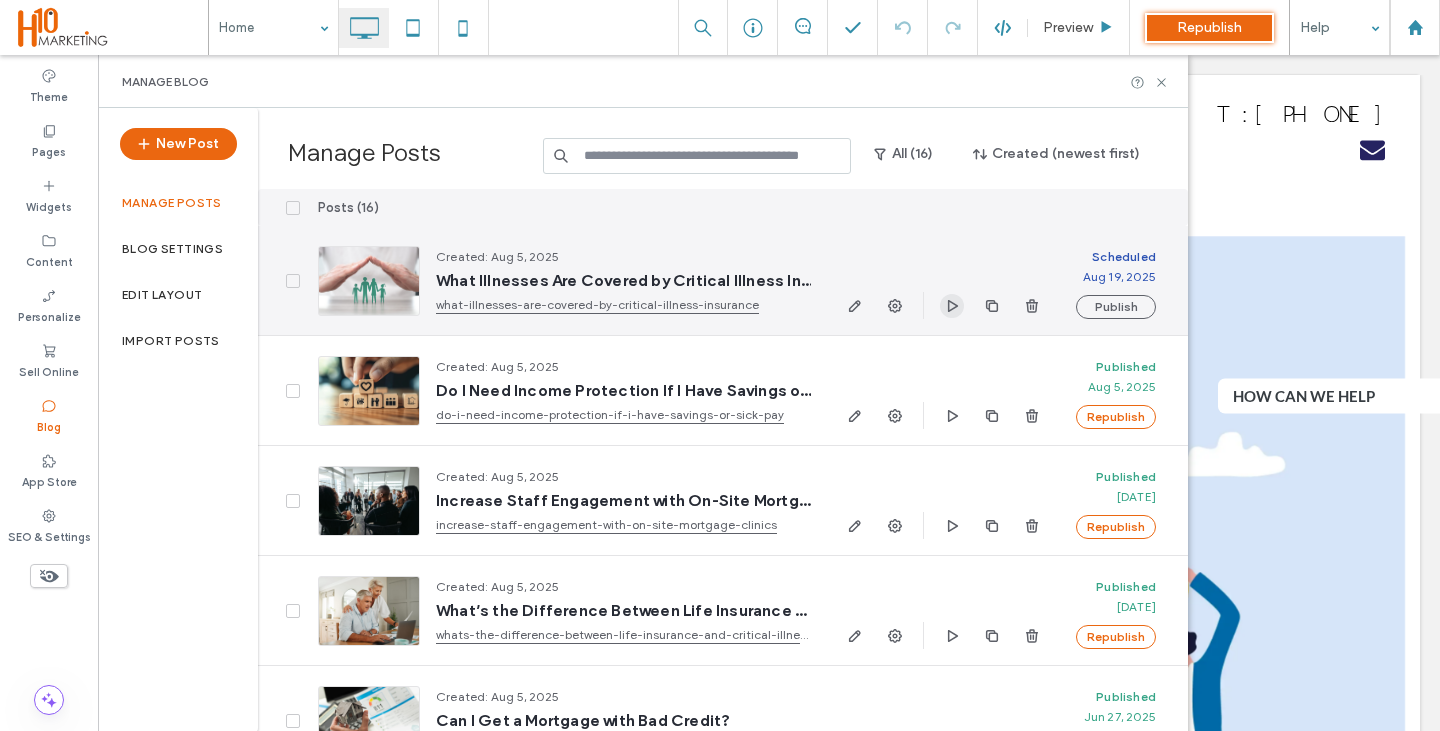 click 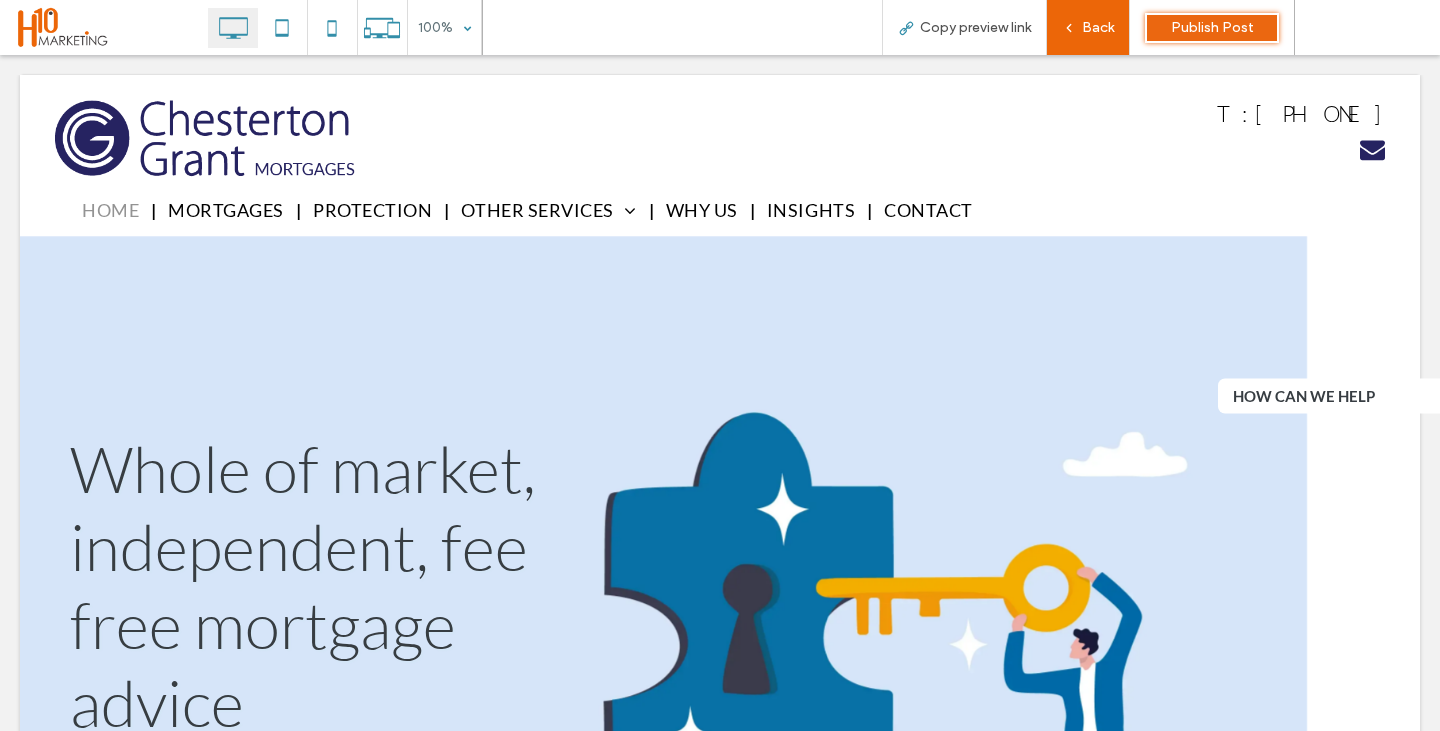 click on "Back" at bounding box center (1098, 27) 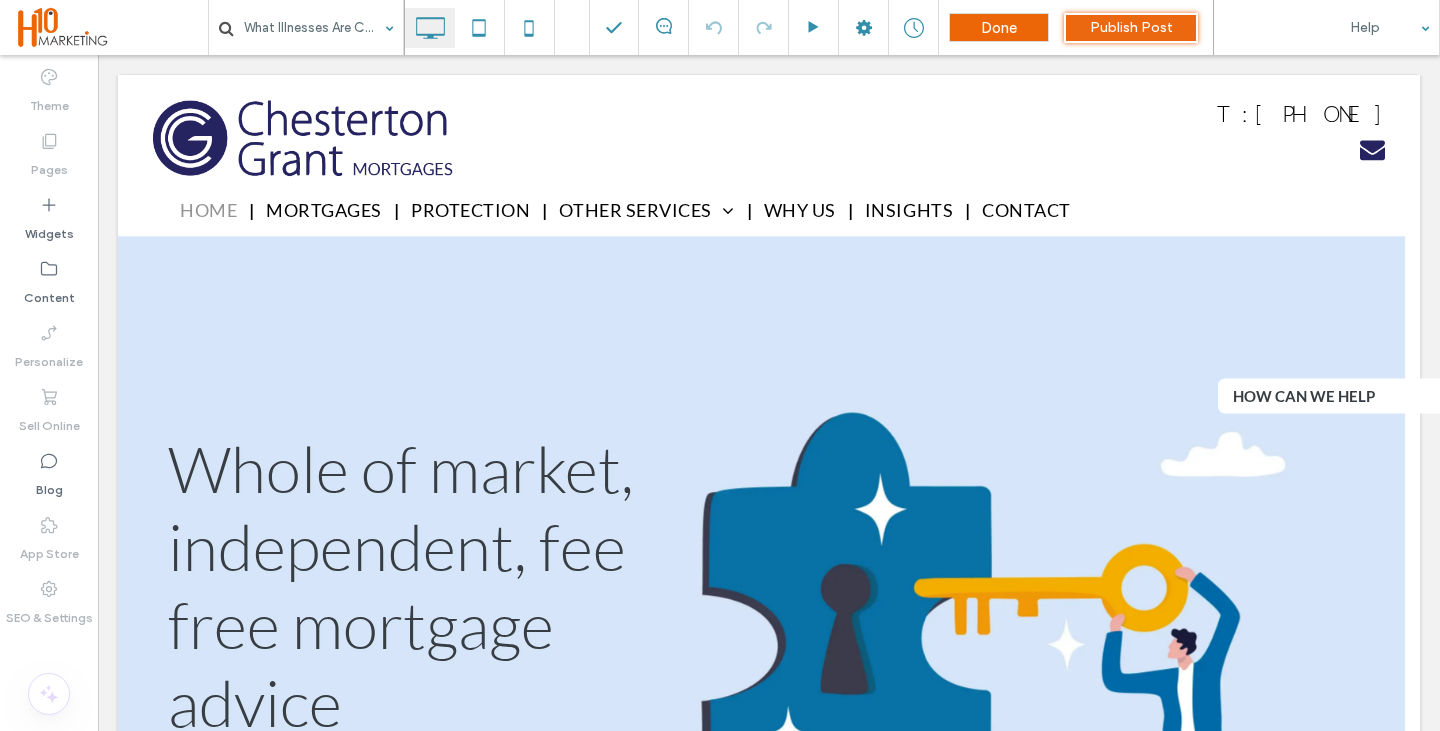click on "Done" at bounding box center (999, 28) 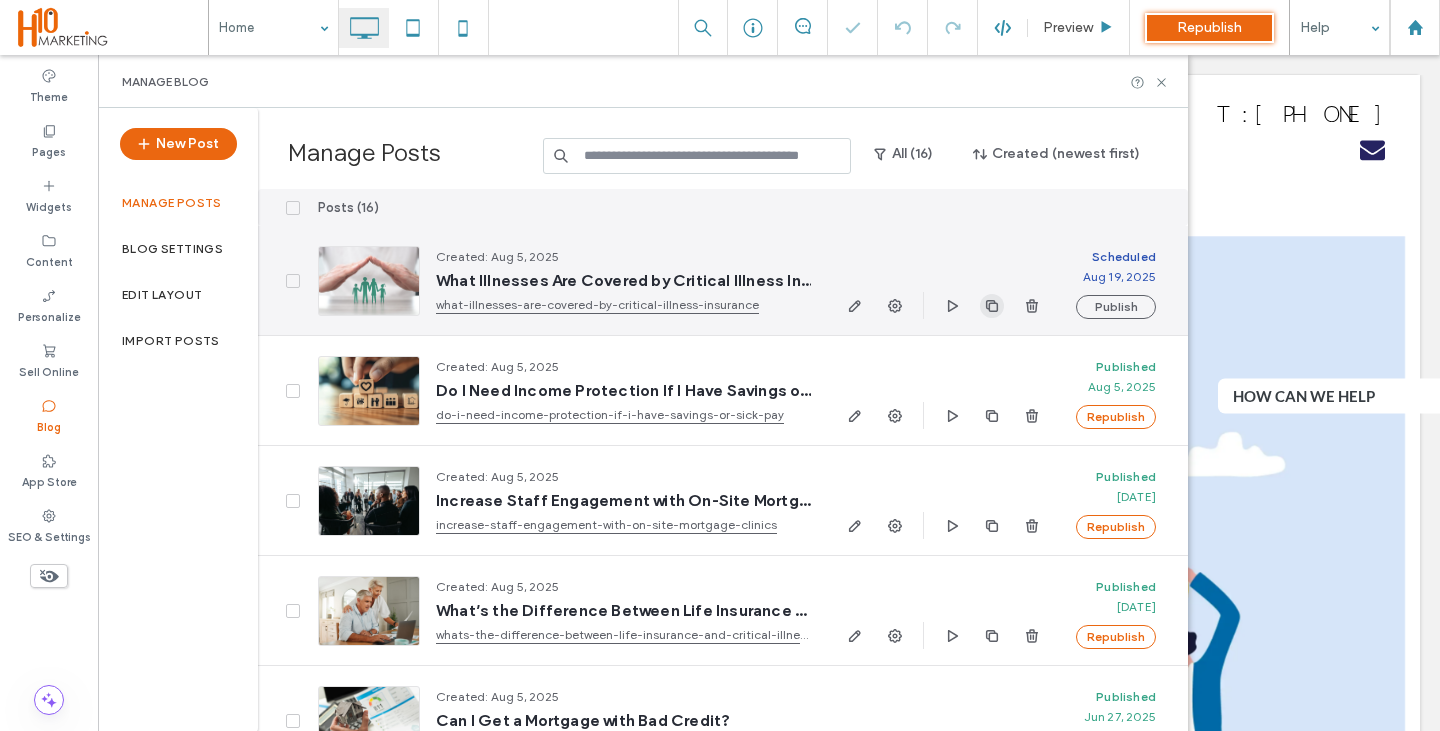 click 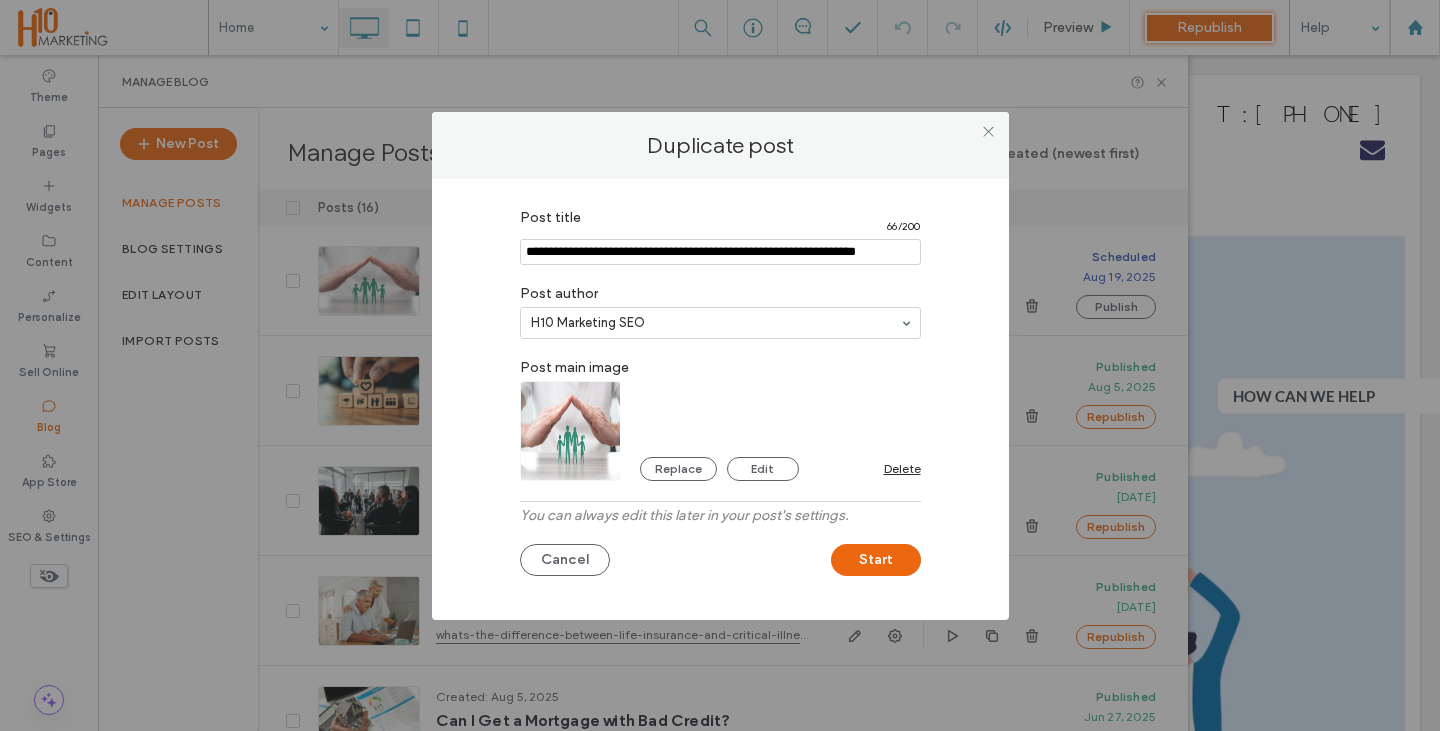 click at bounding box center (720, 252) 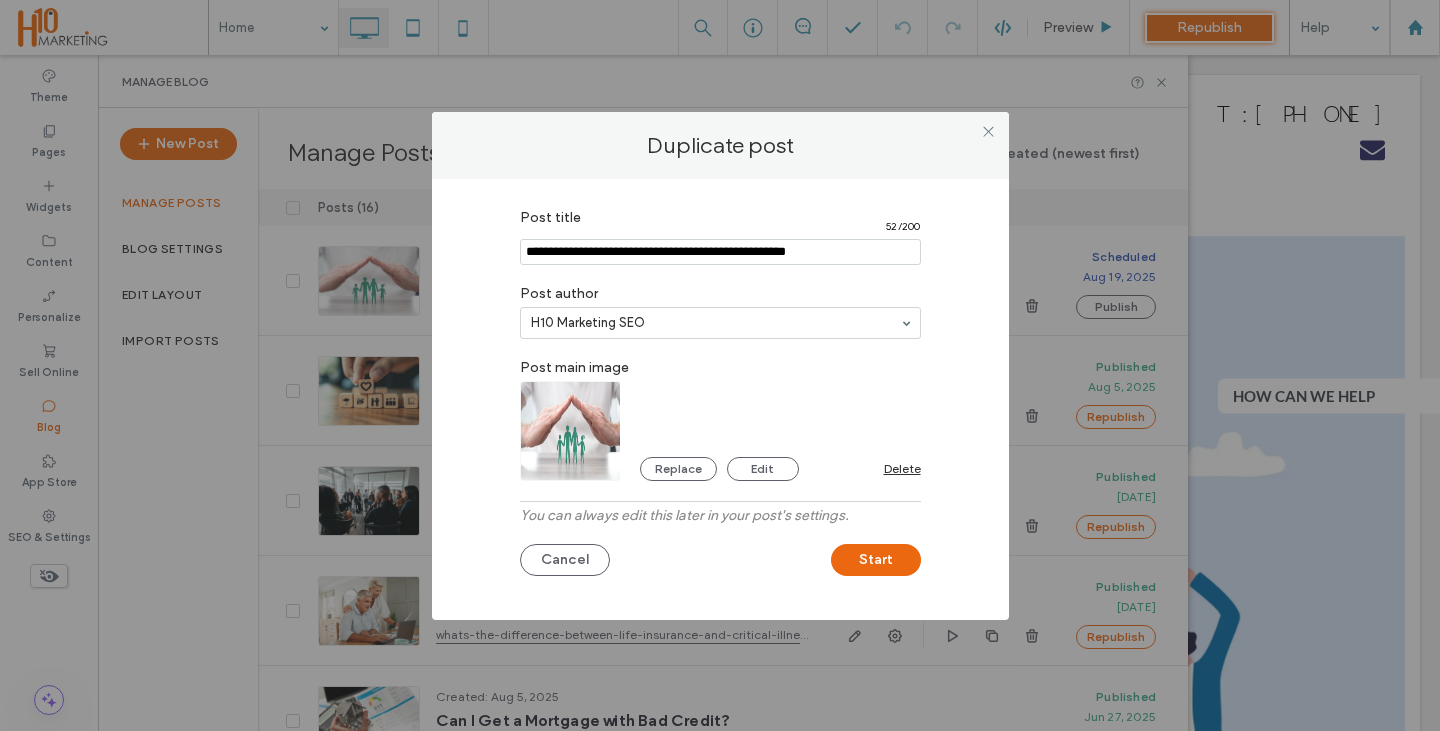 type on "**********" 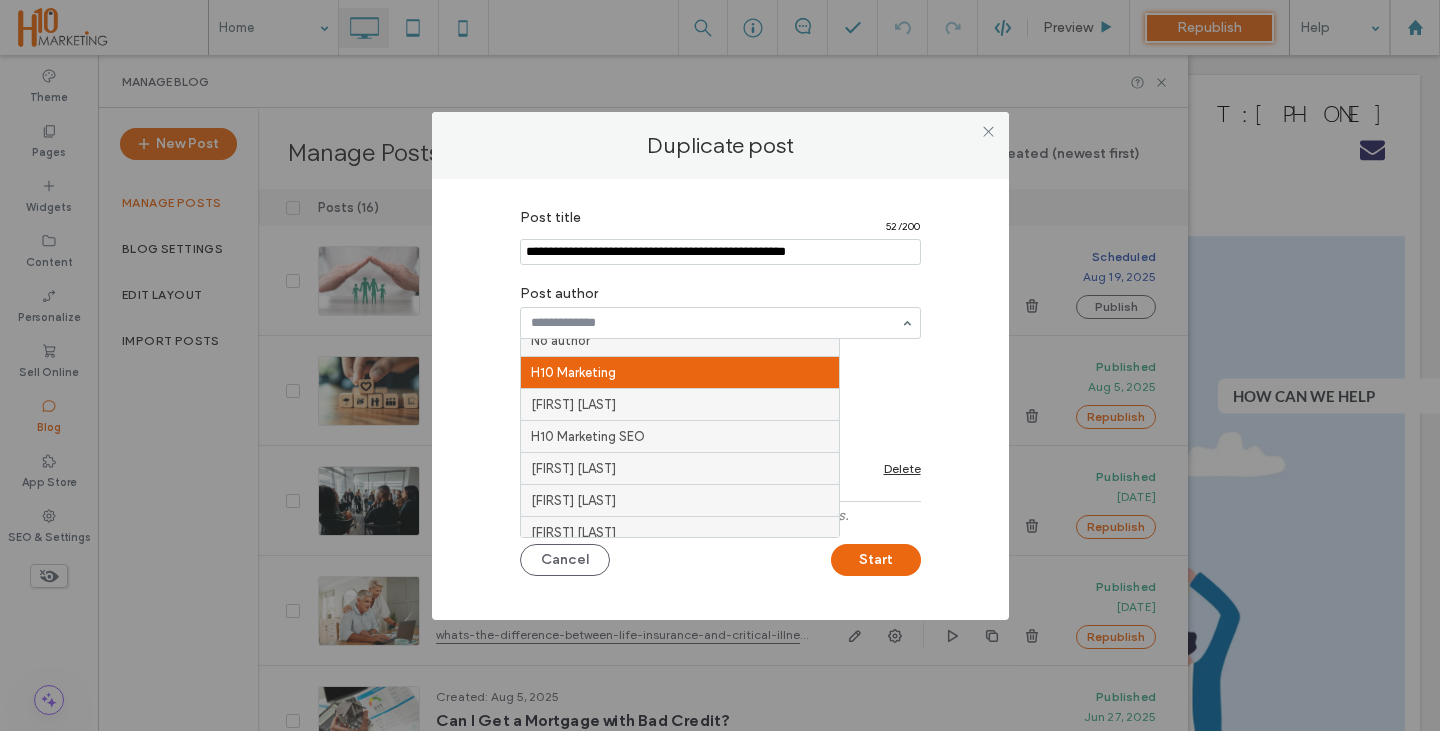 scroll, scrollTop: 0, scrollLeft: 0, axis: both 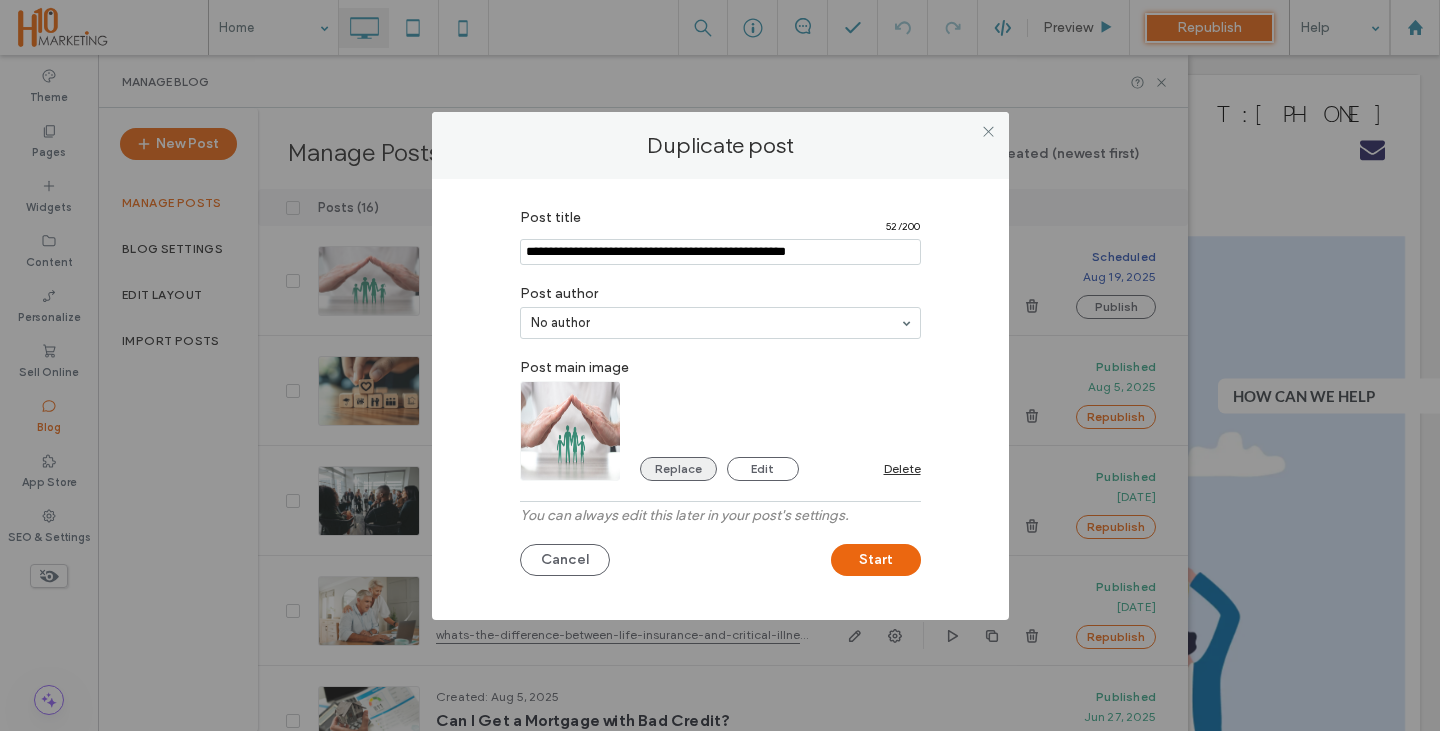 click on "Replace" at bounding box center [678, 469] 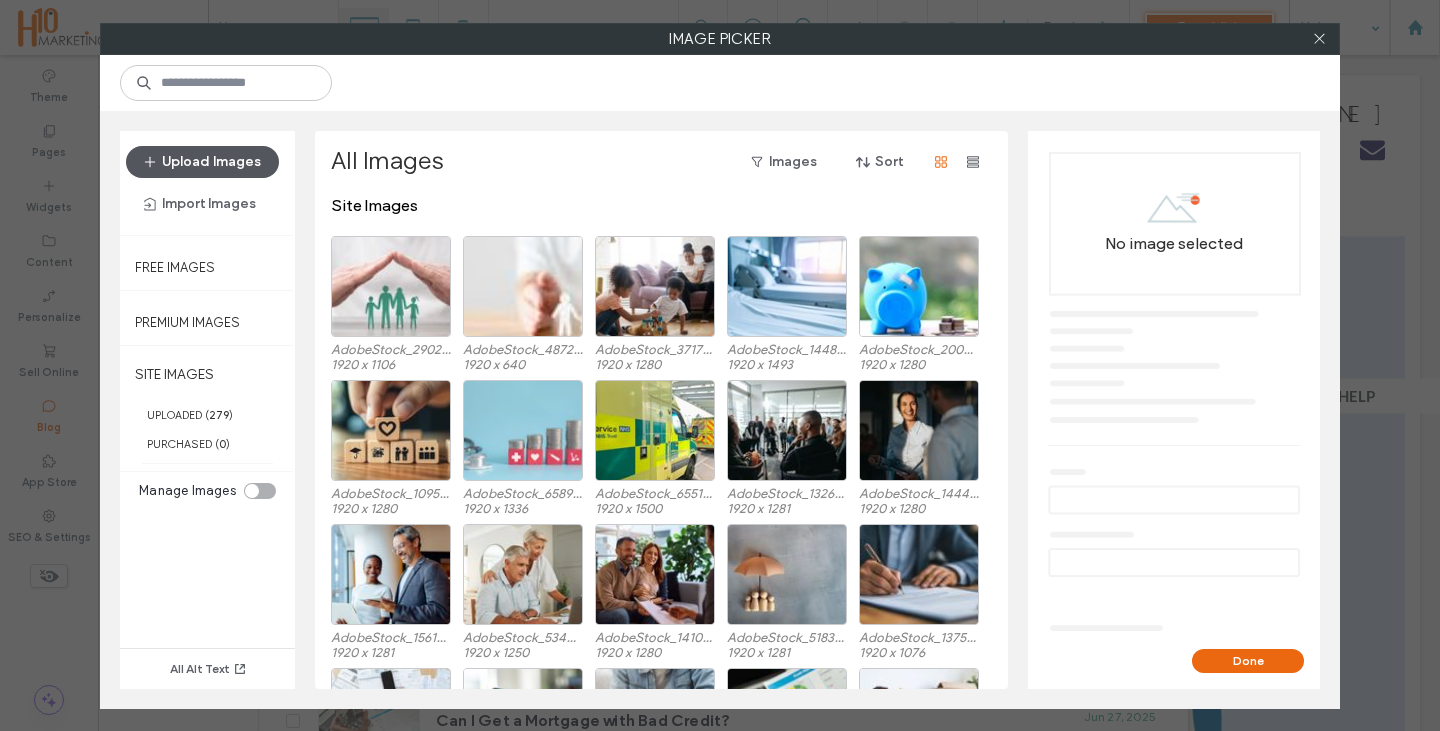 click on "Upload Images" at bounding box center (202, 162) 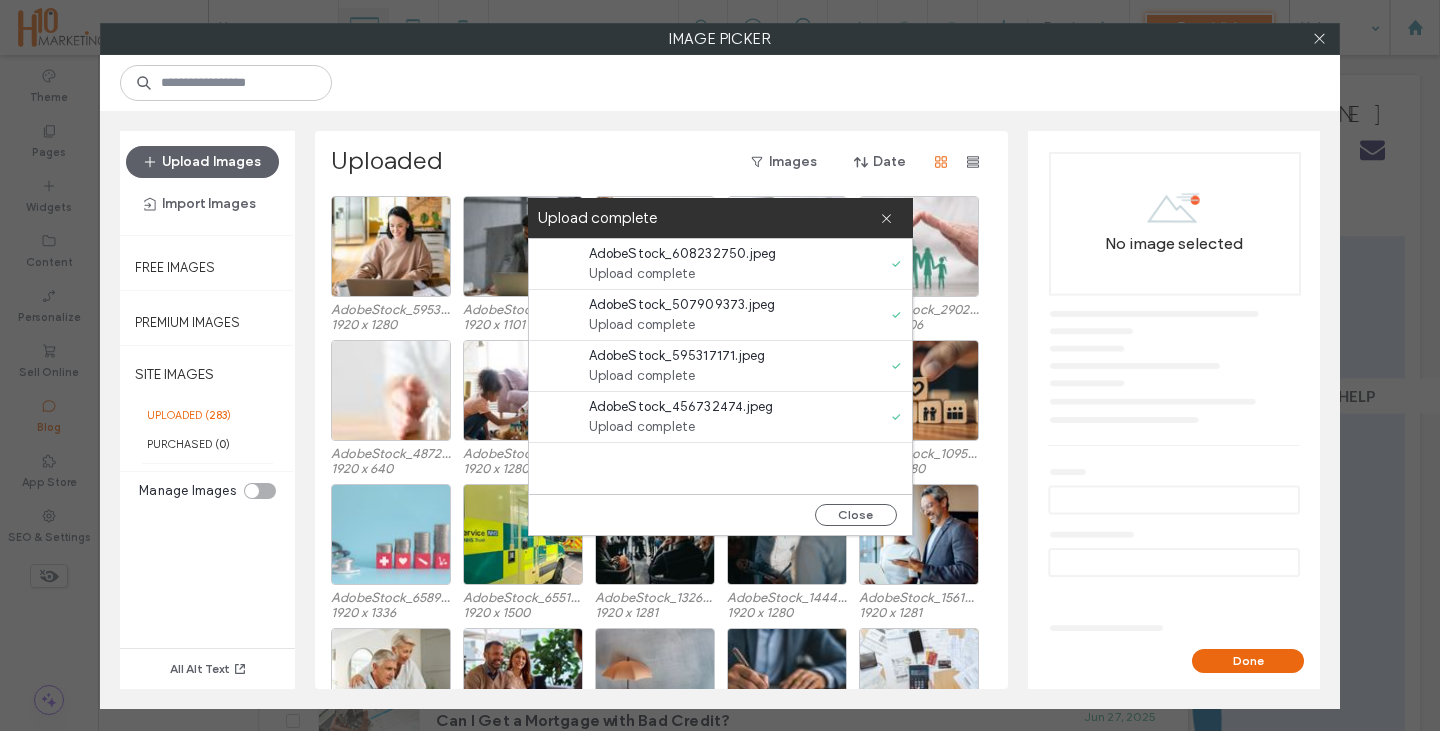 scroll, scrollTop: 9, scrollLeft: 0, axis: vertical 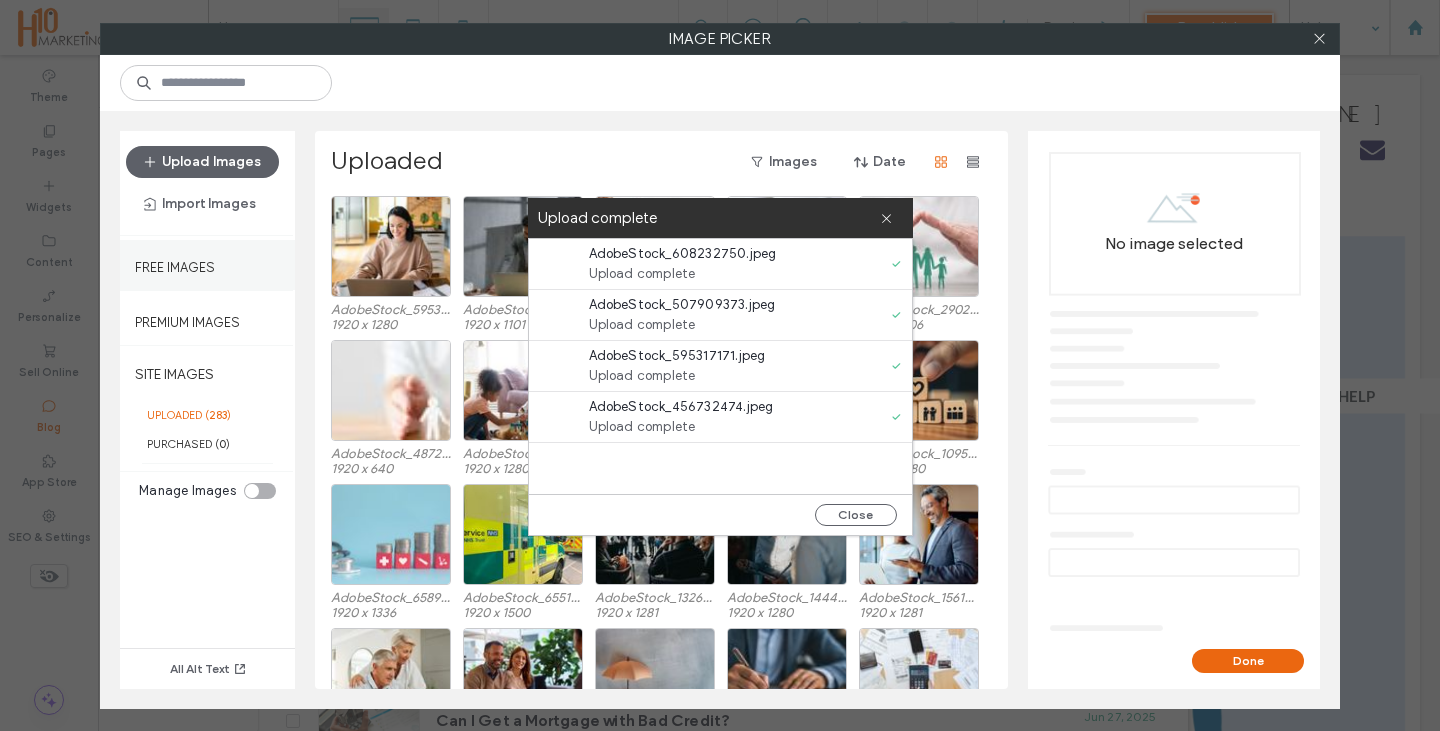 click on "Close" at bounding box center (856, 515) 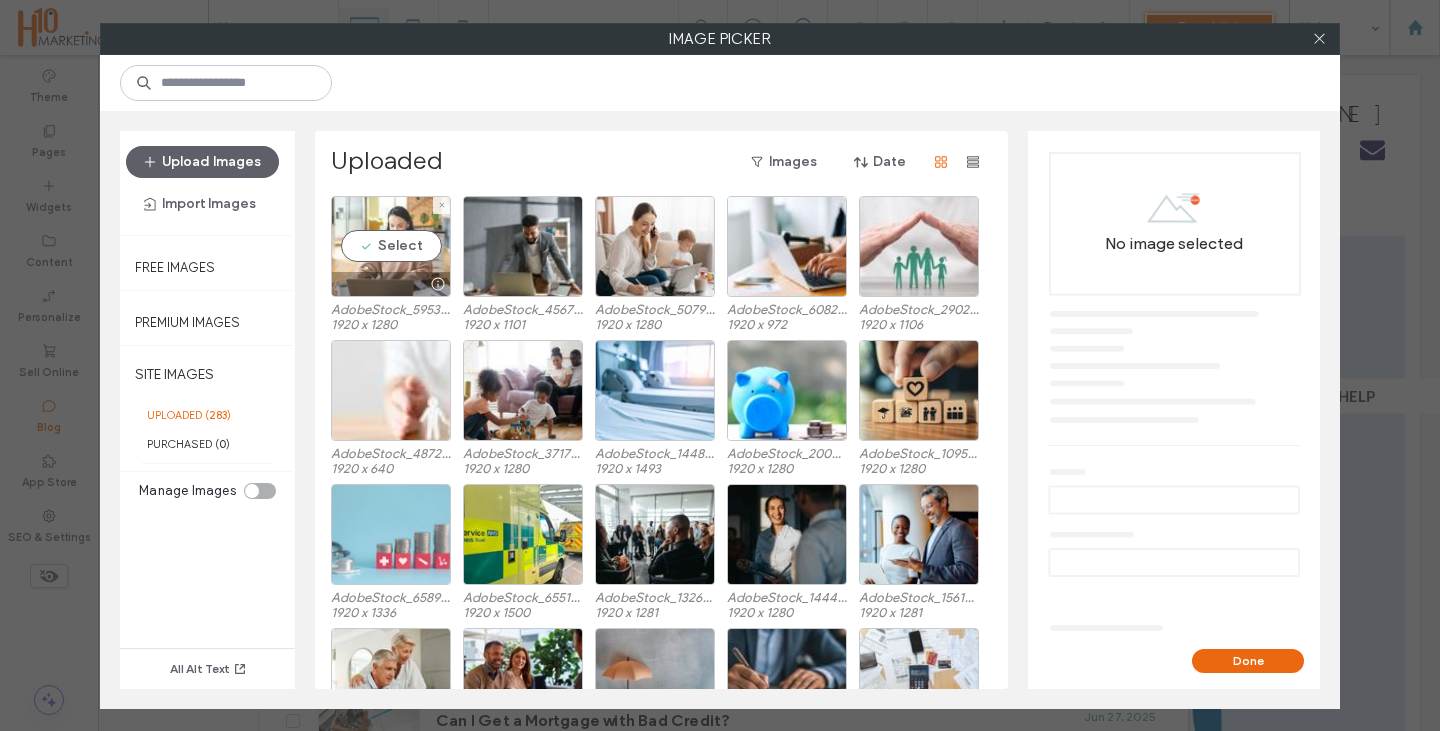 click on "Select" at bounding box center [391, 246] 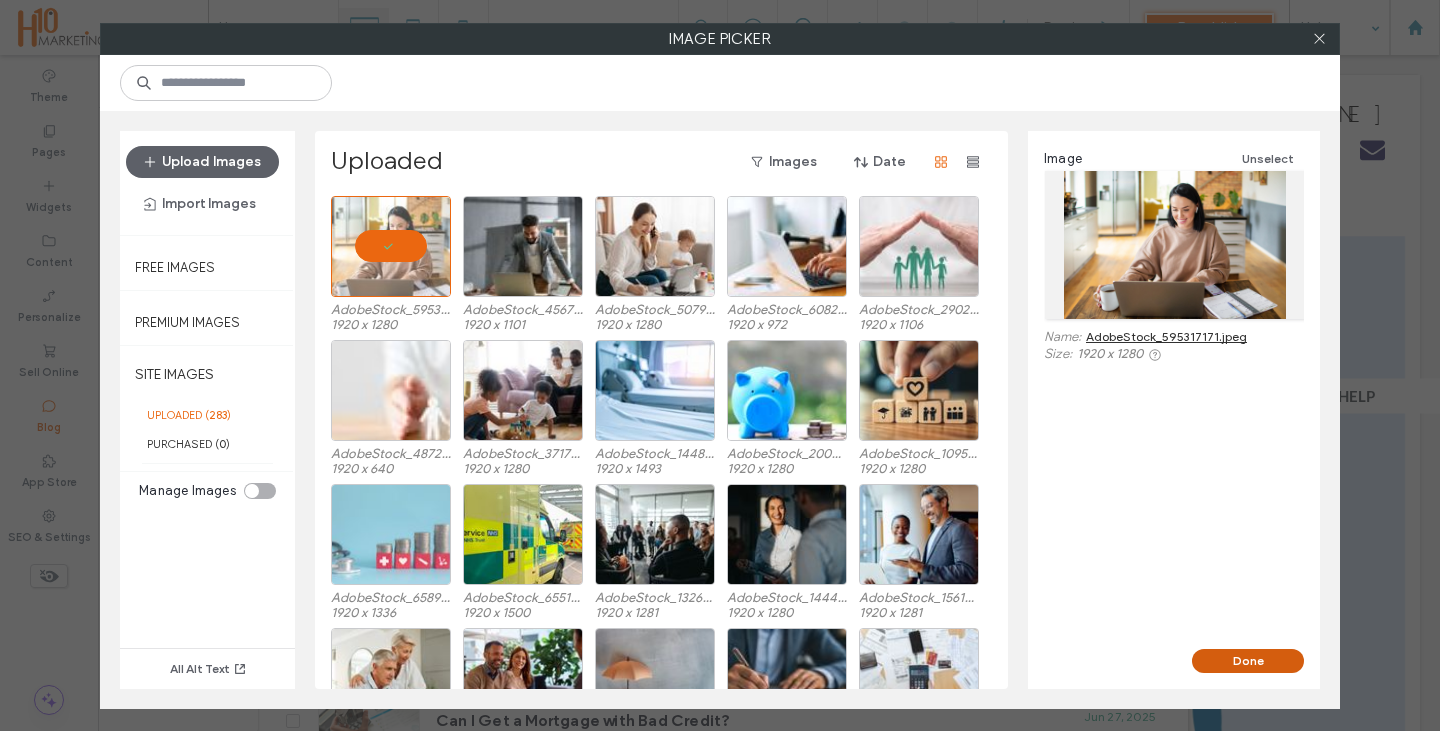 click on "Done" at bounding box center (1248, 661) 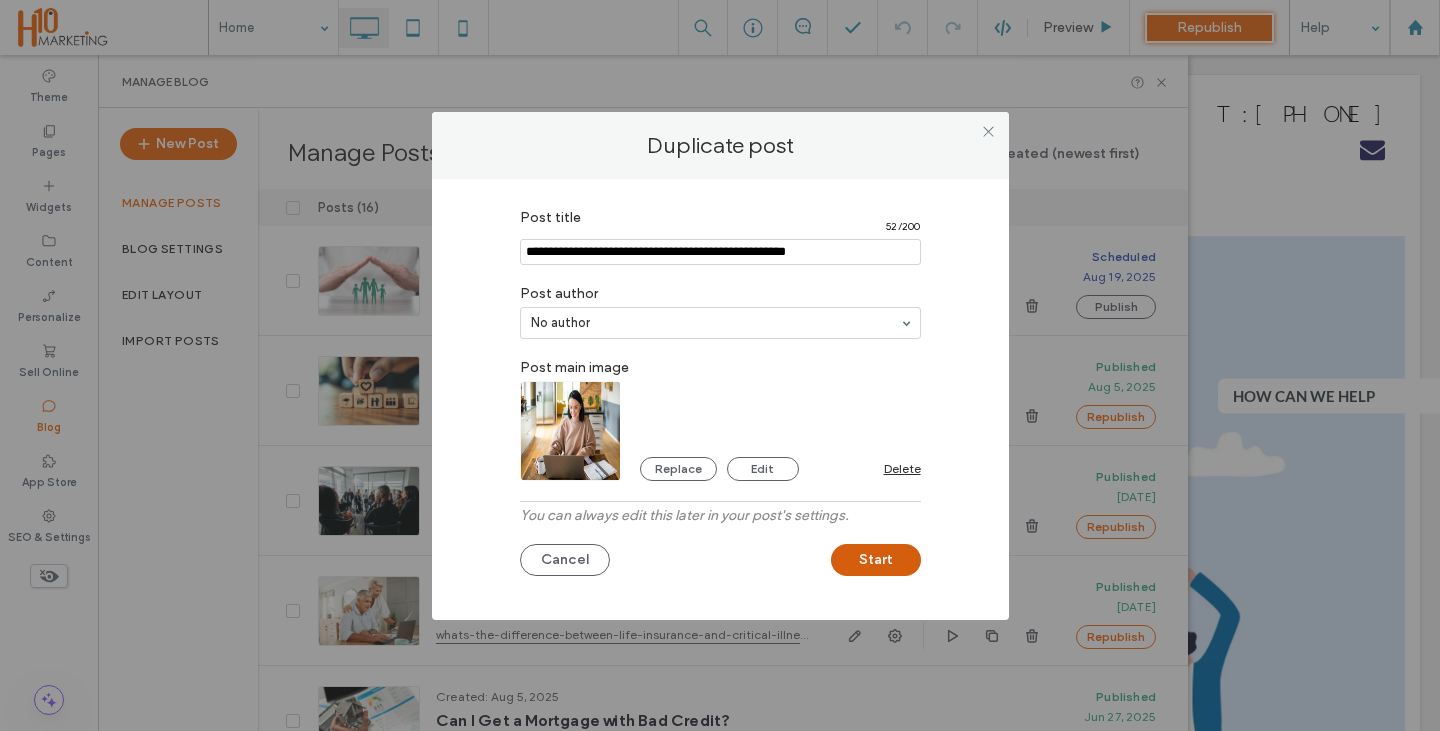 click on "Start" at bounding box center (876, 560) 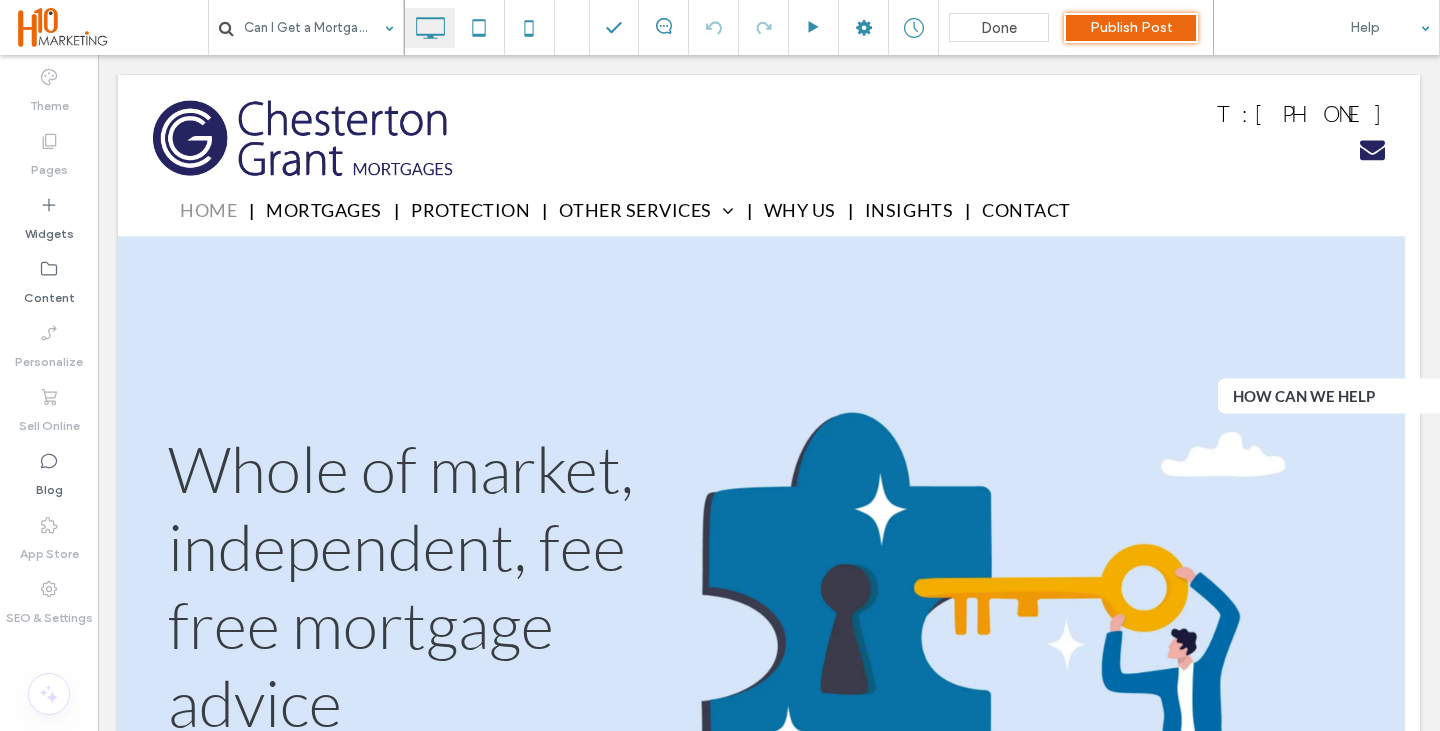 type on "****" 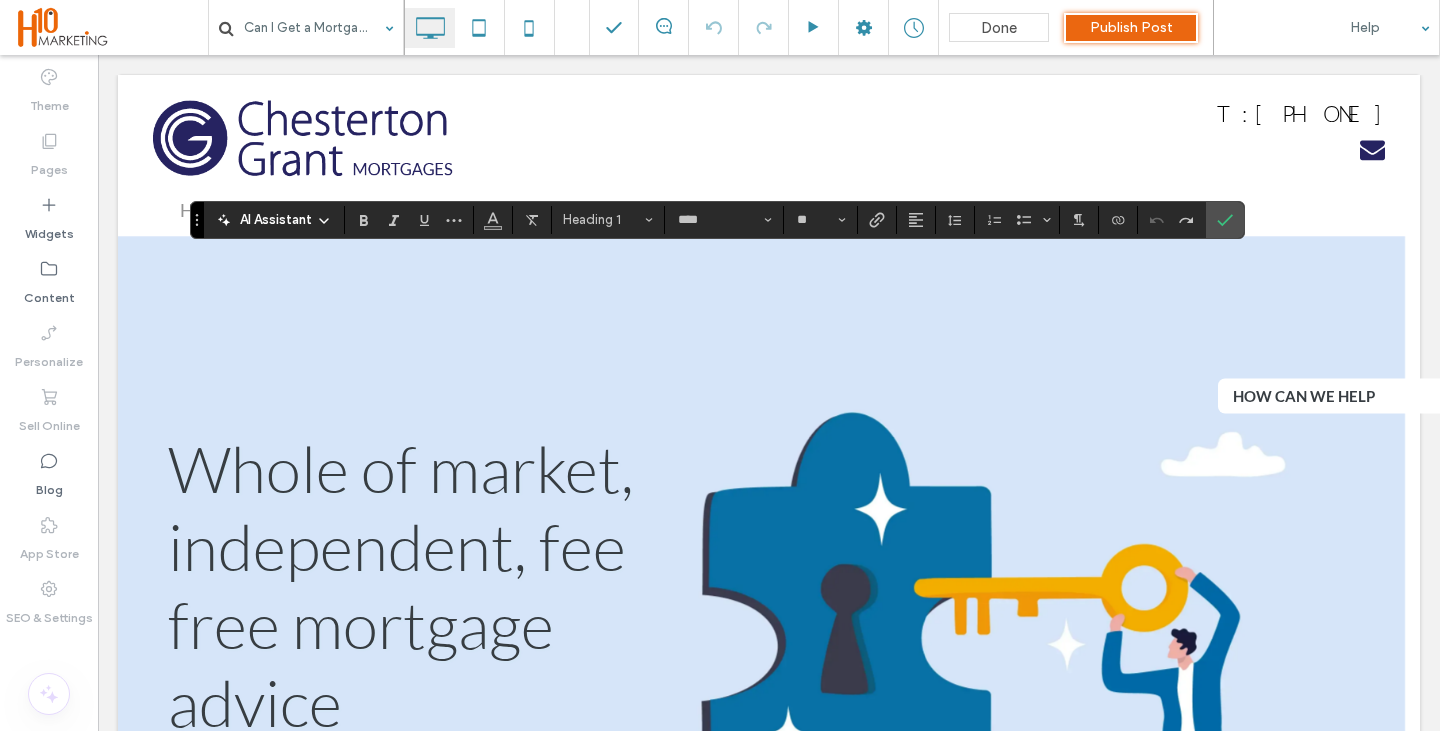 type on "**" 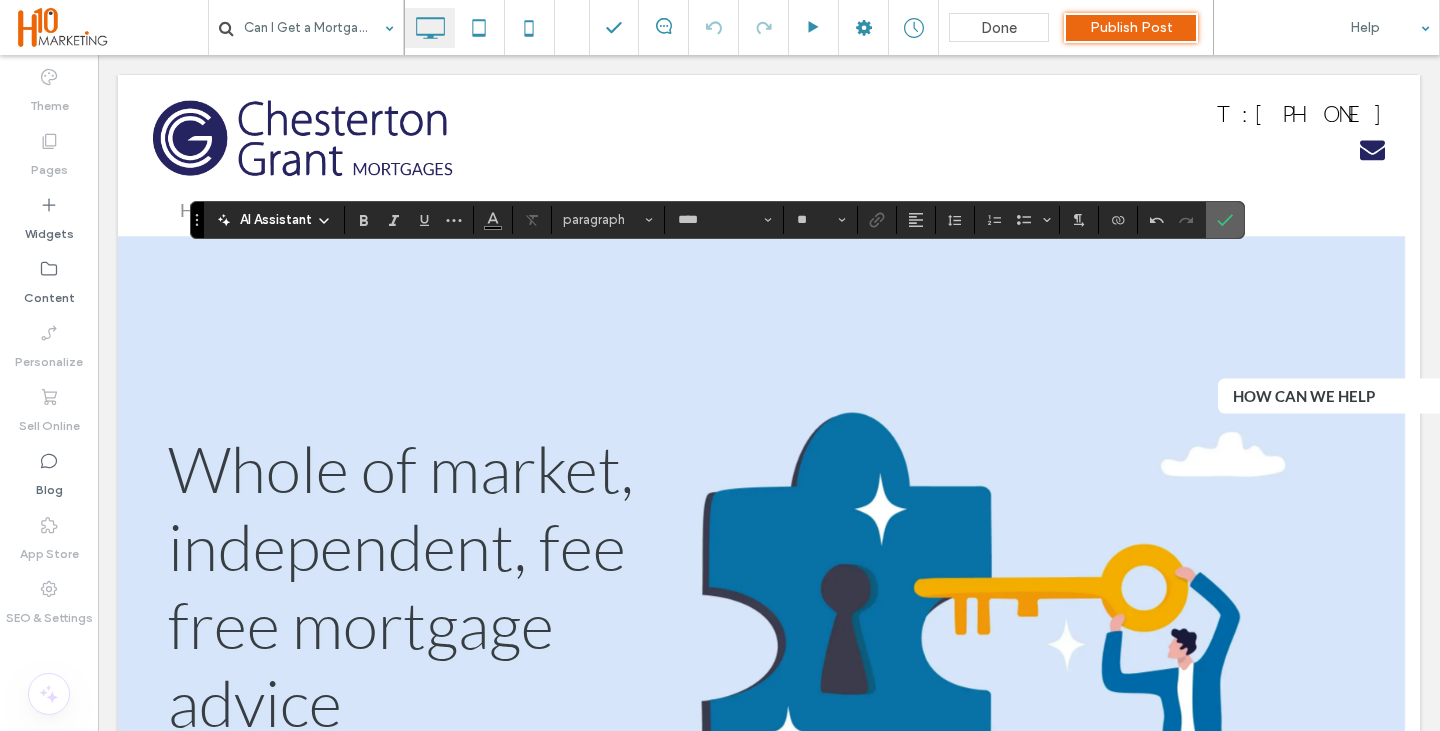 click 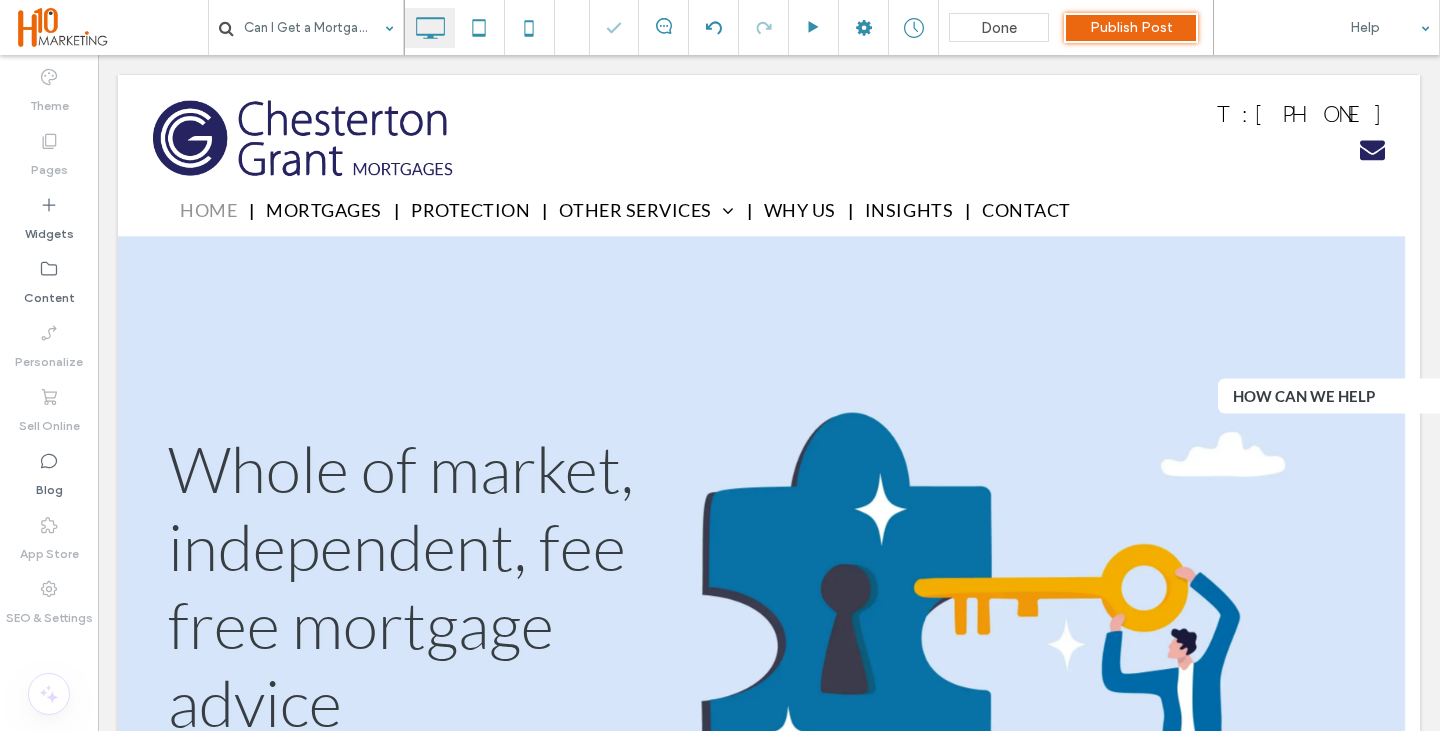 type on "****" 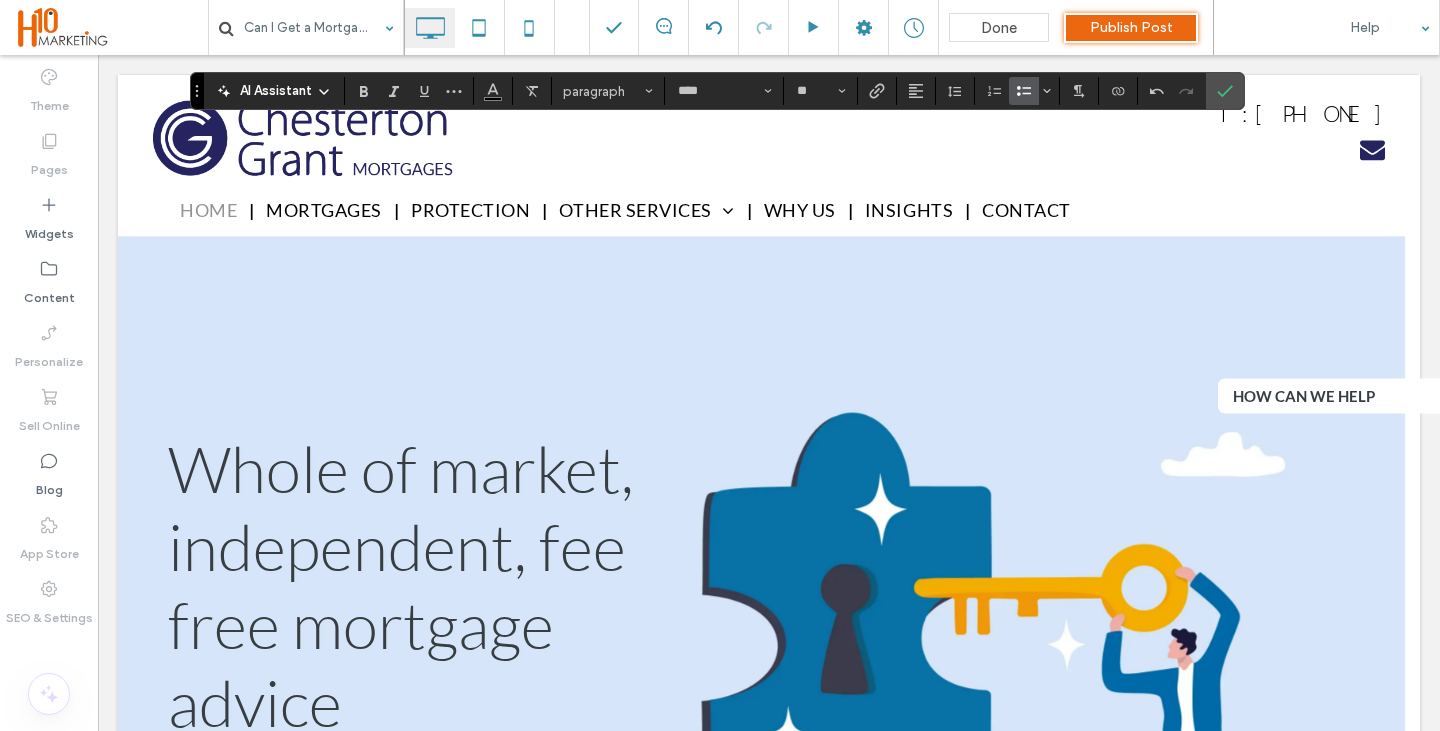 click 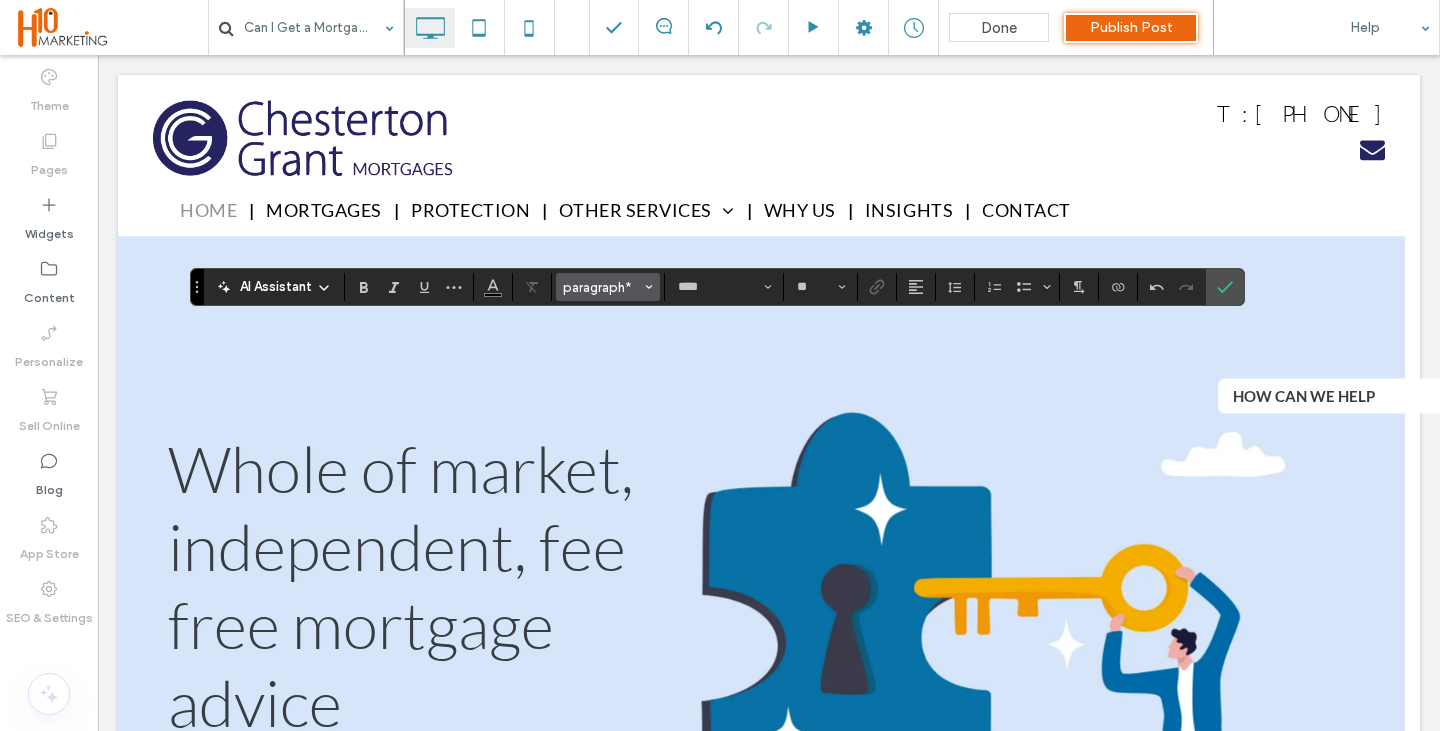 click on "paragraph*" at bounding box center [602, 287] 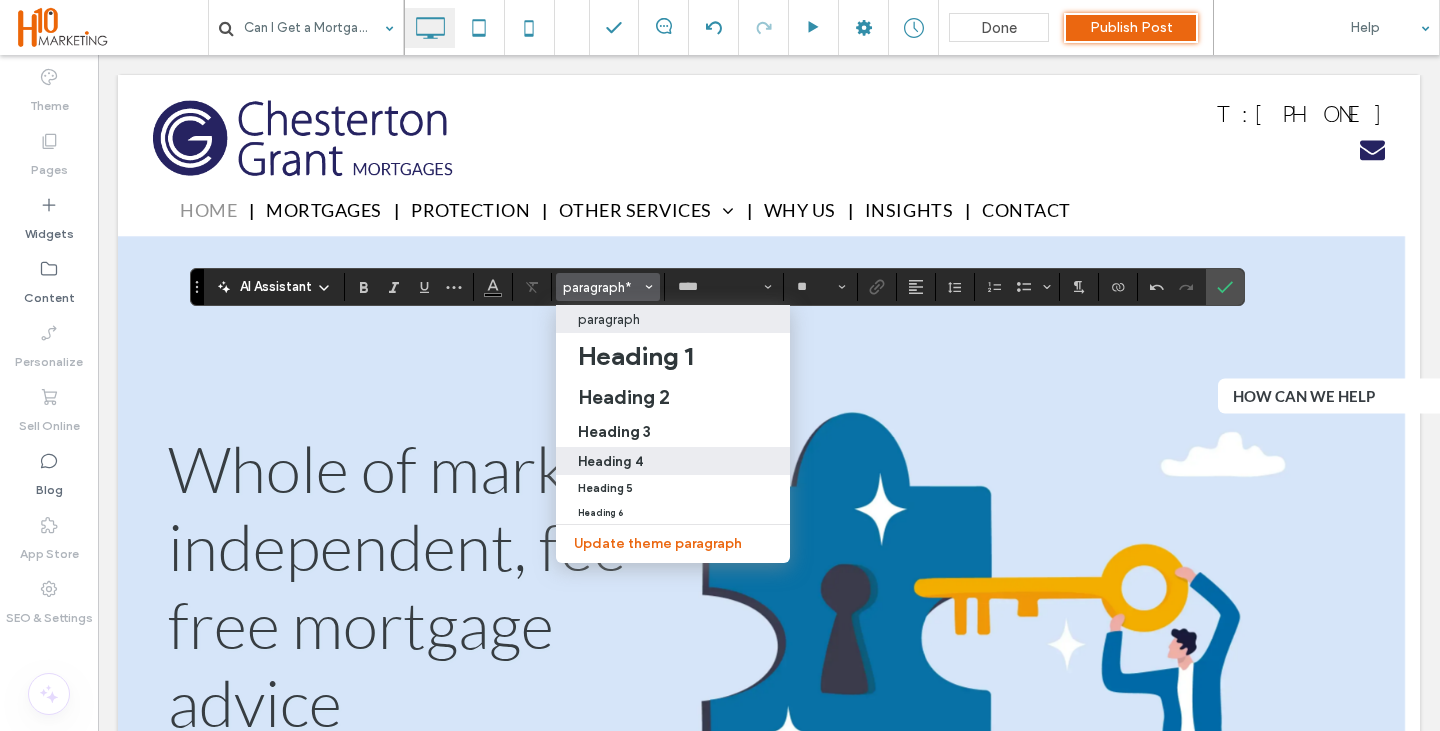 click on "Heading 4" at bounding box center [673, 461] 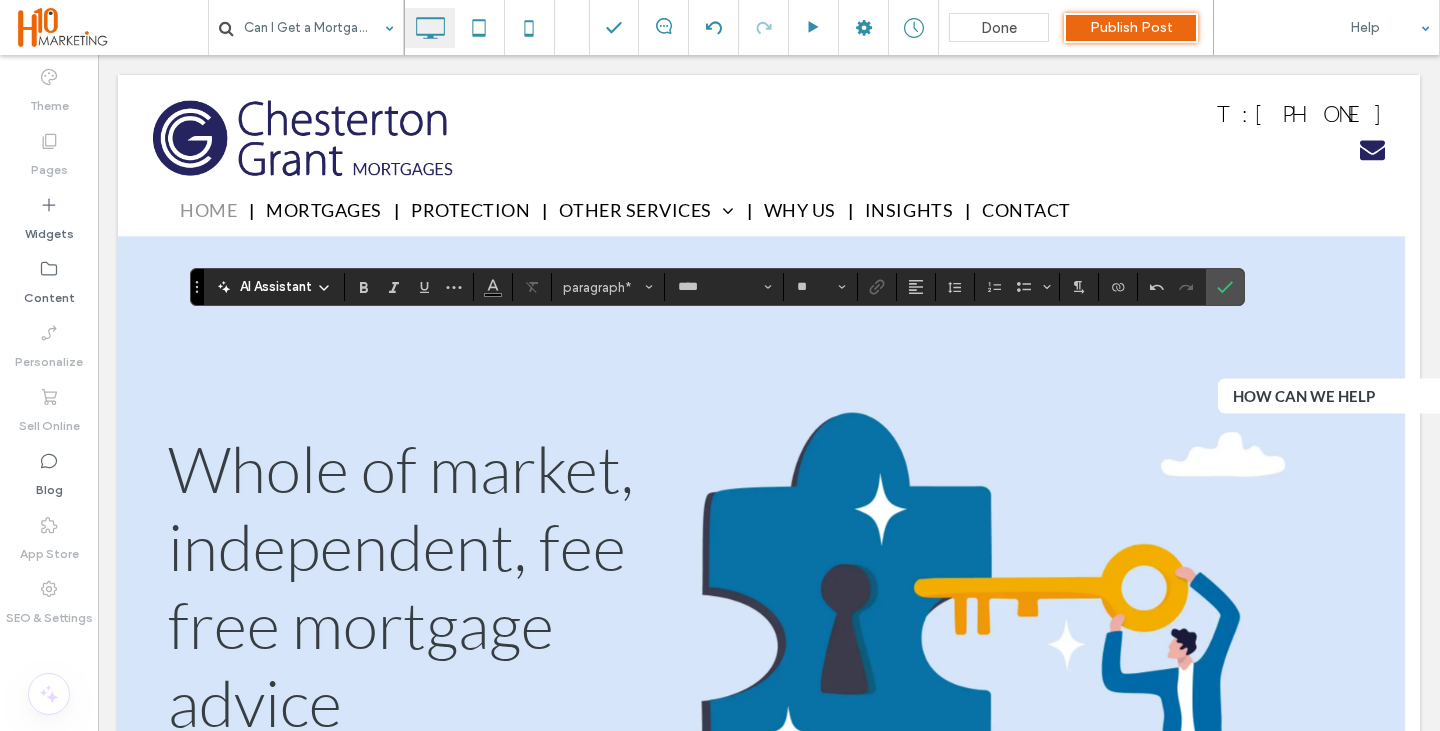 type on "**" 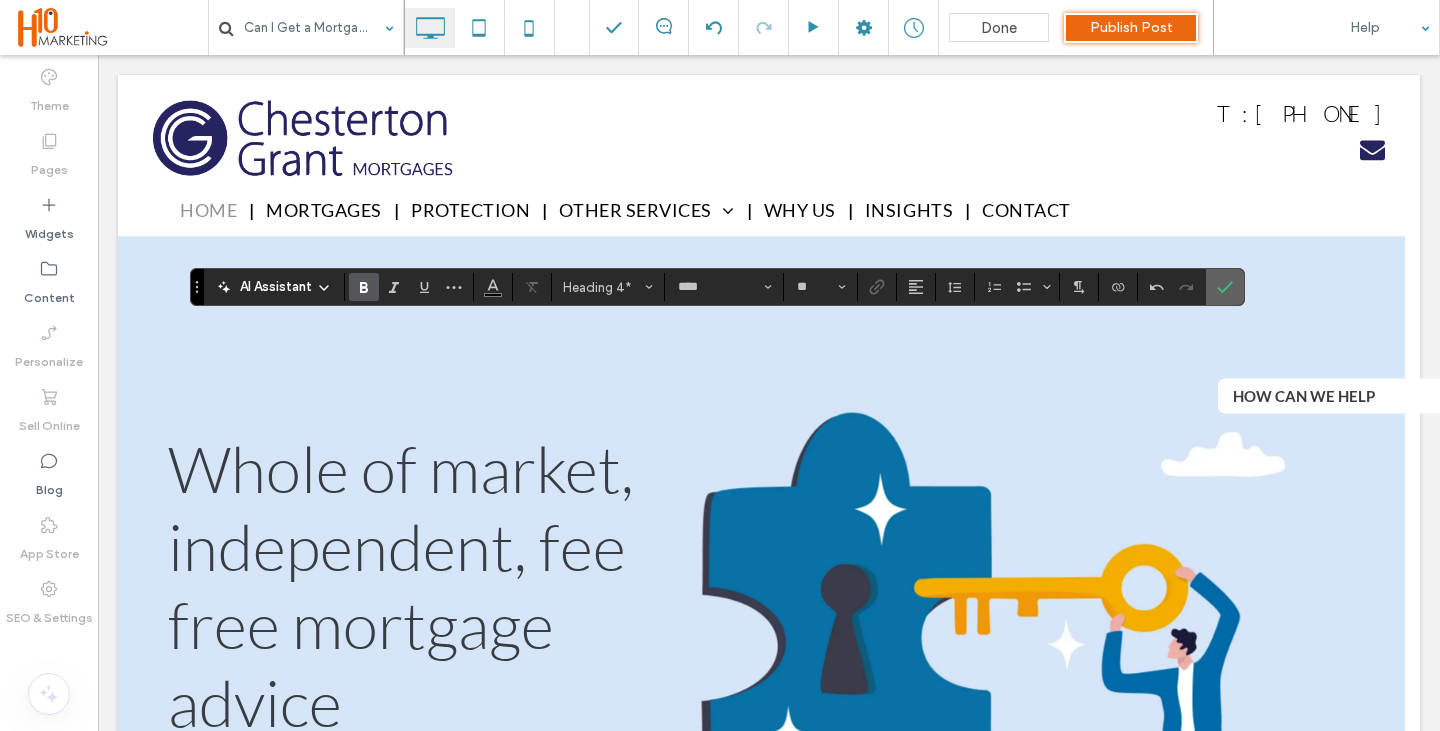 click 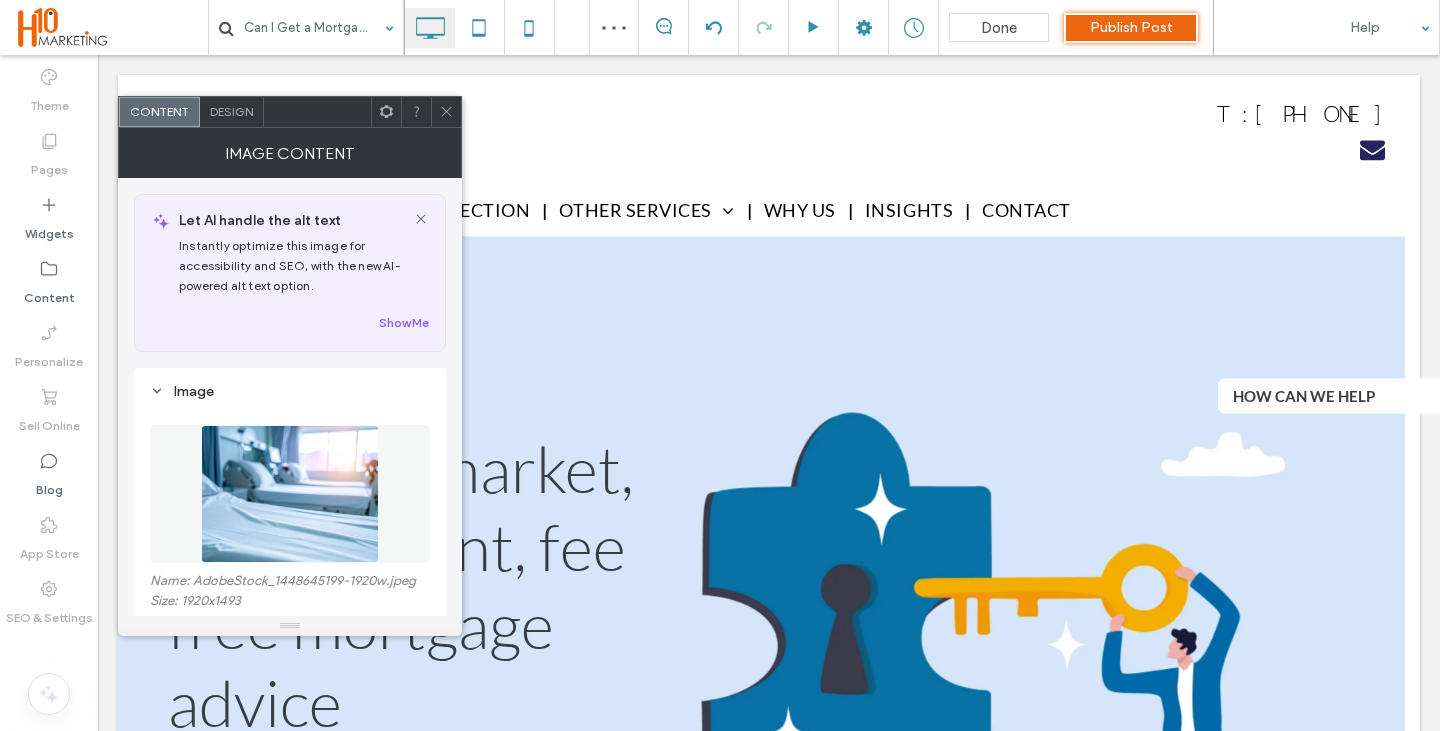 click at bounding box center (289, 494) 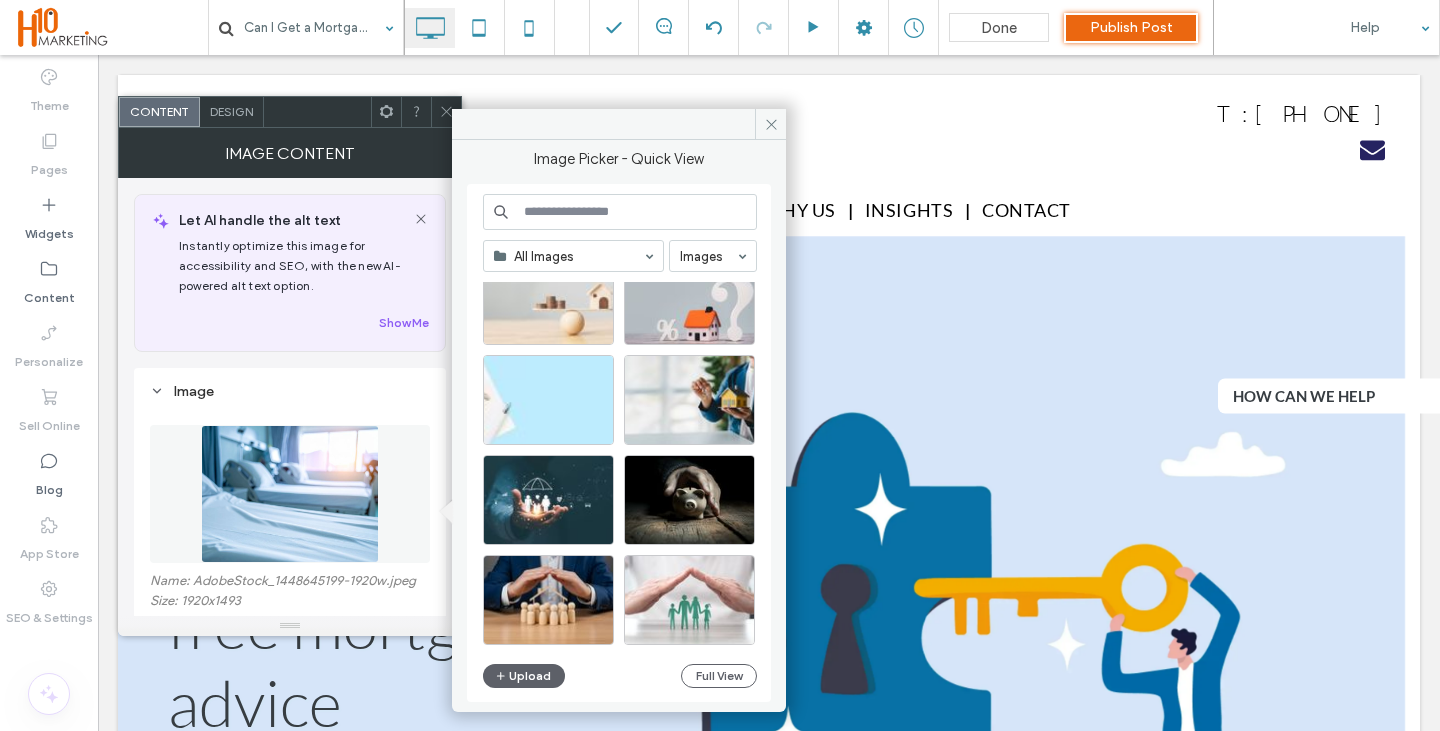 scroll, scrollTop: 1358, scrollLeft: 0, axis: vertical 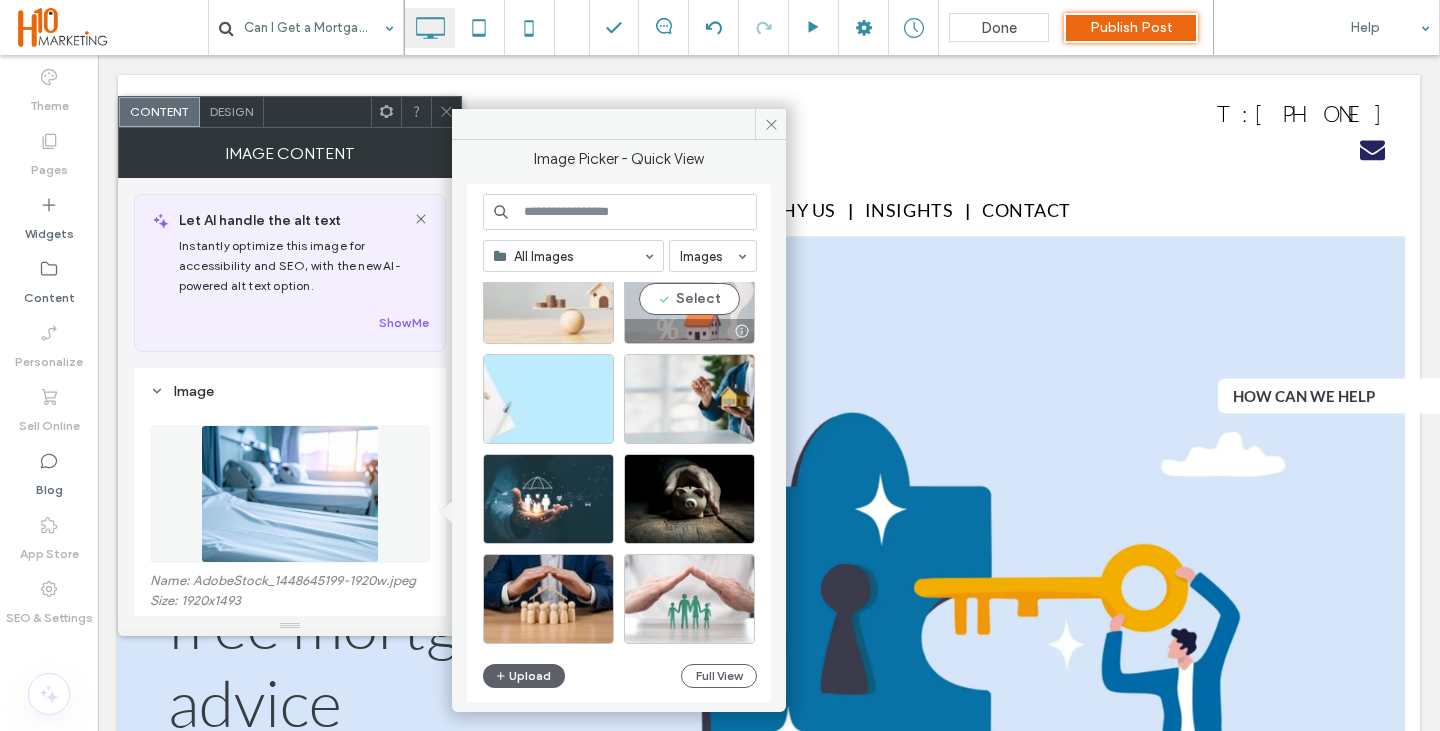 click on "Select" at bounding box center (689, 299) 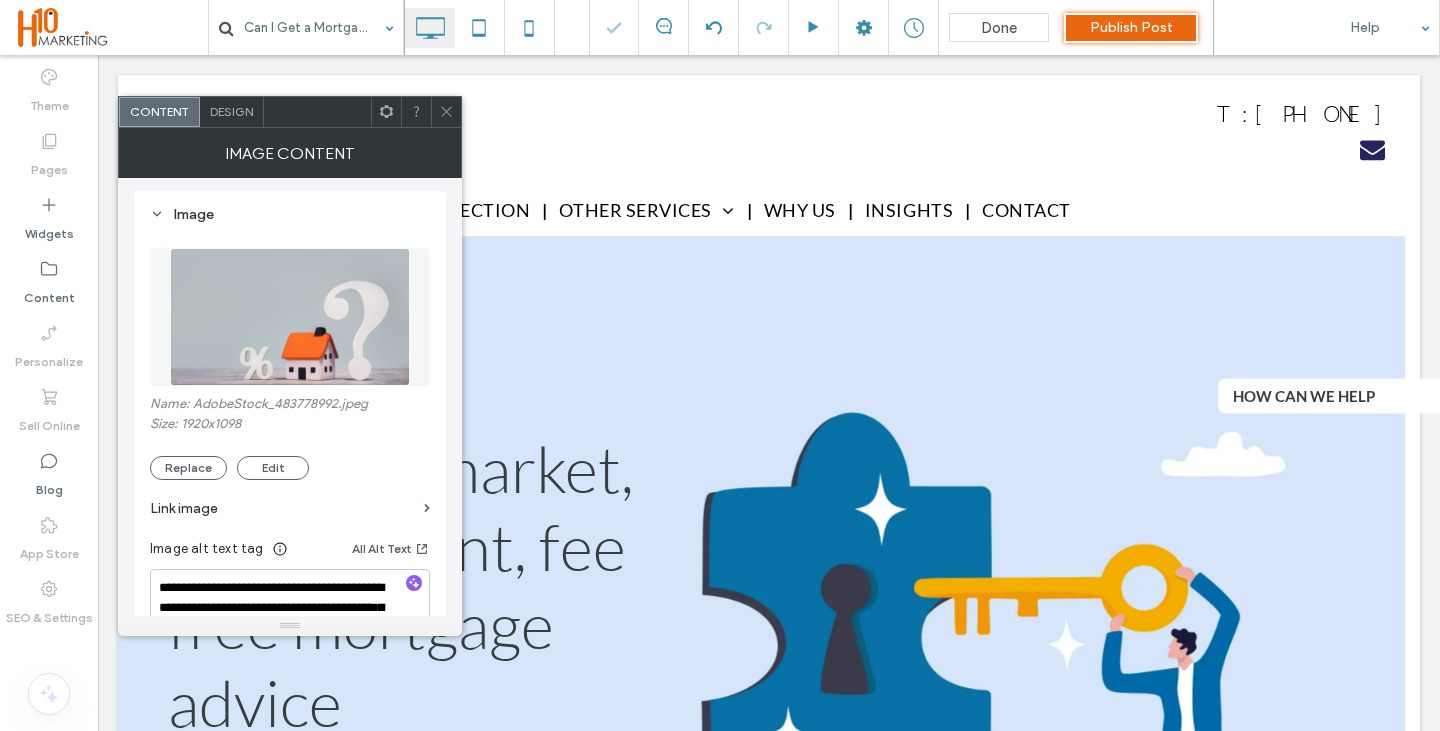 scroll, scrollTop: 300, scrollLeft: 0, axis: vertical 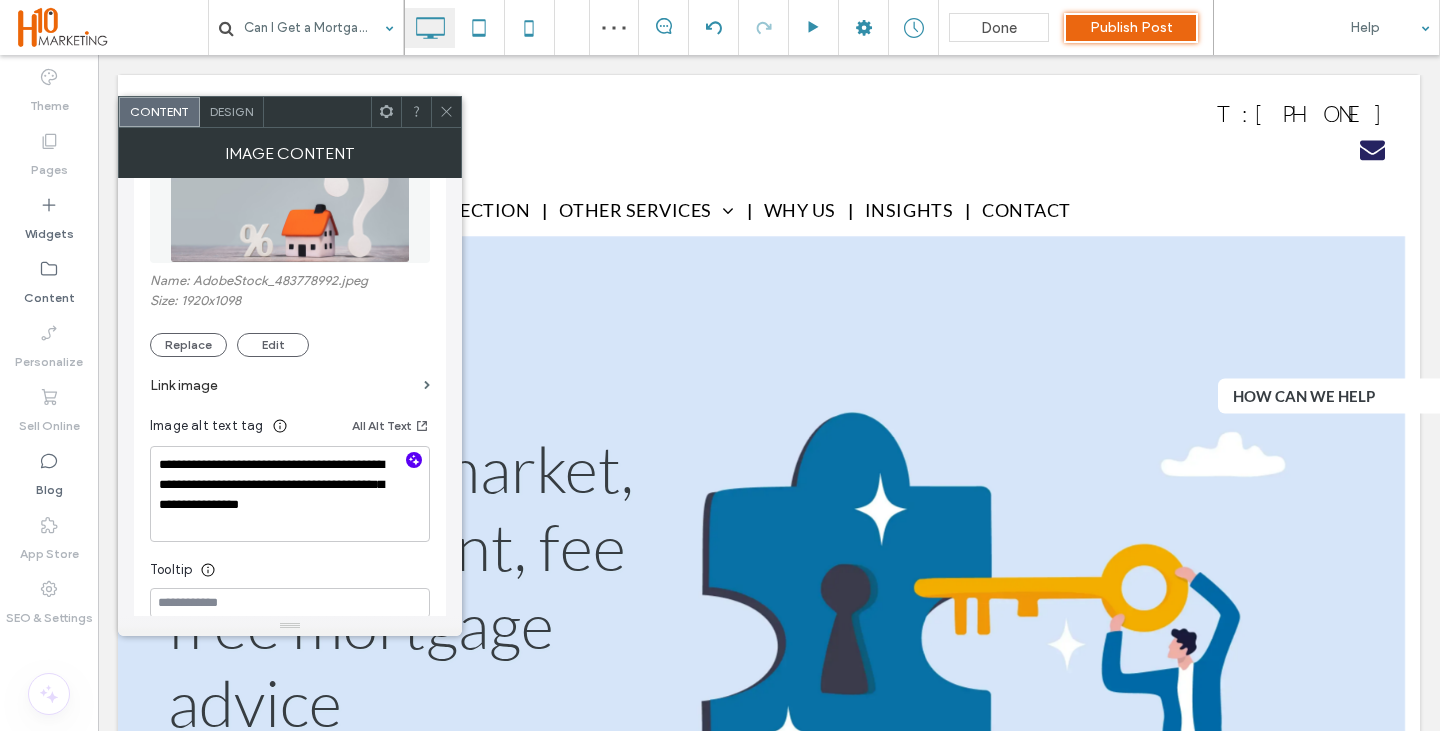 click 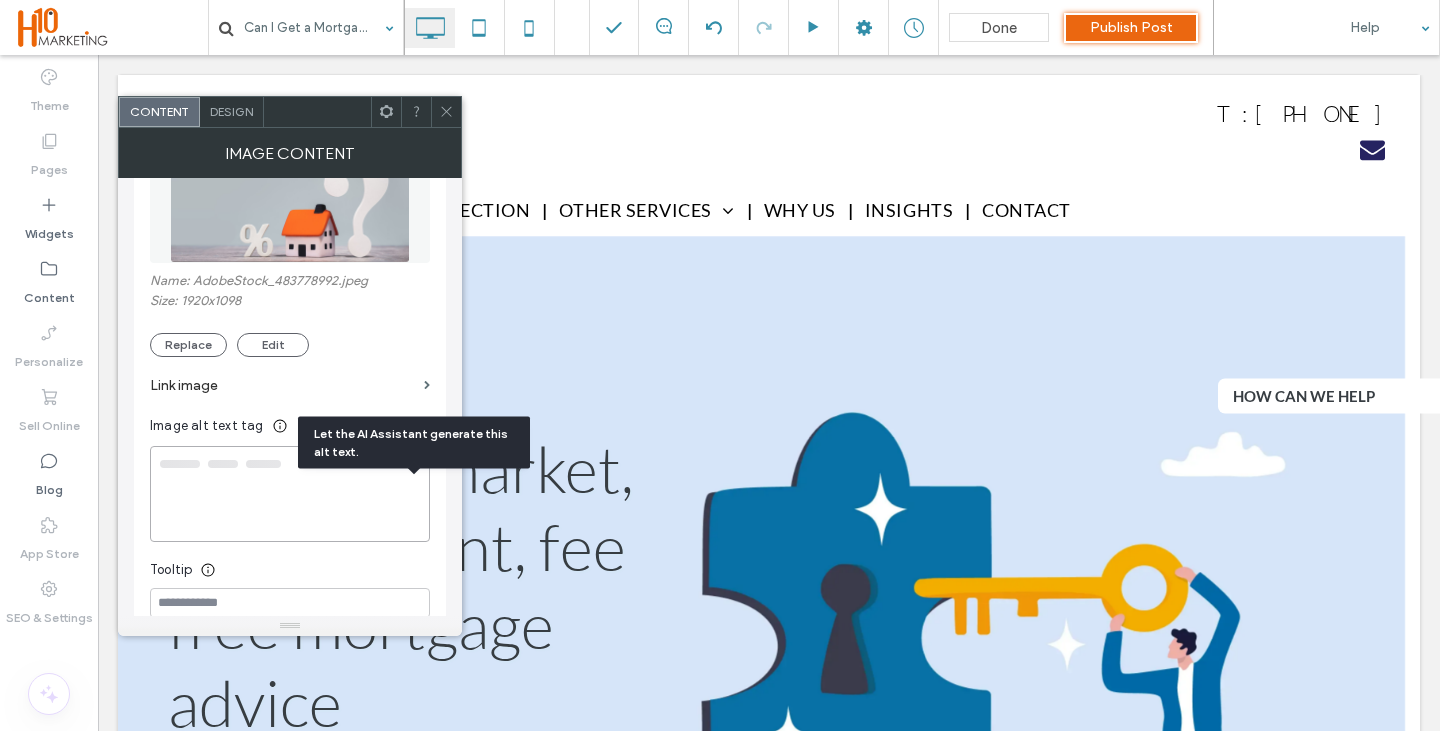 type on "**********" 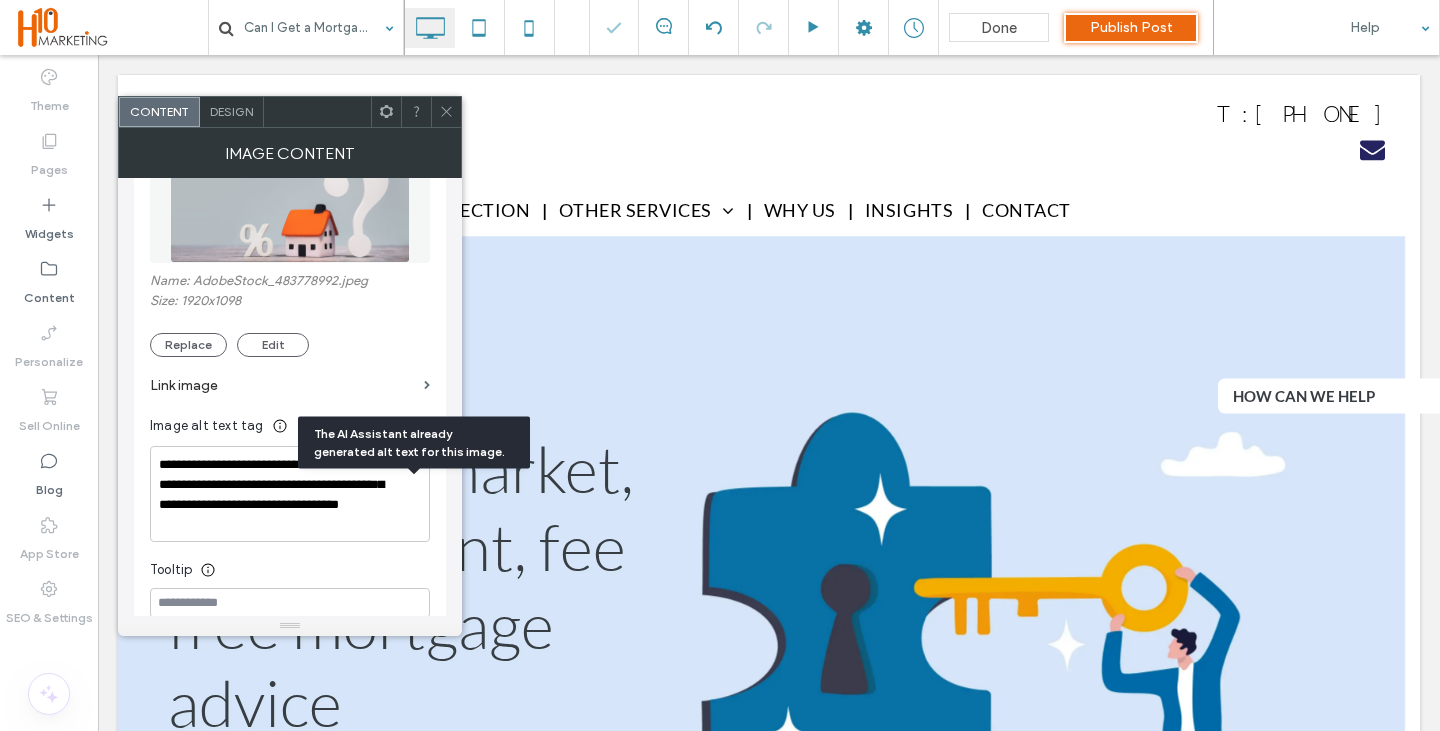 click 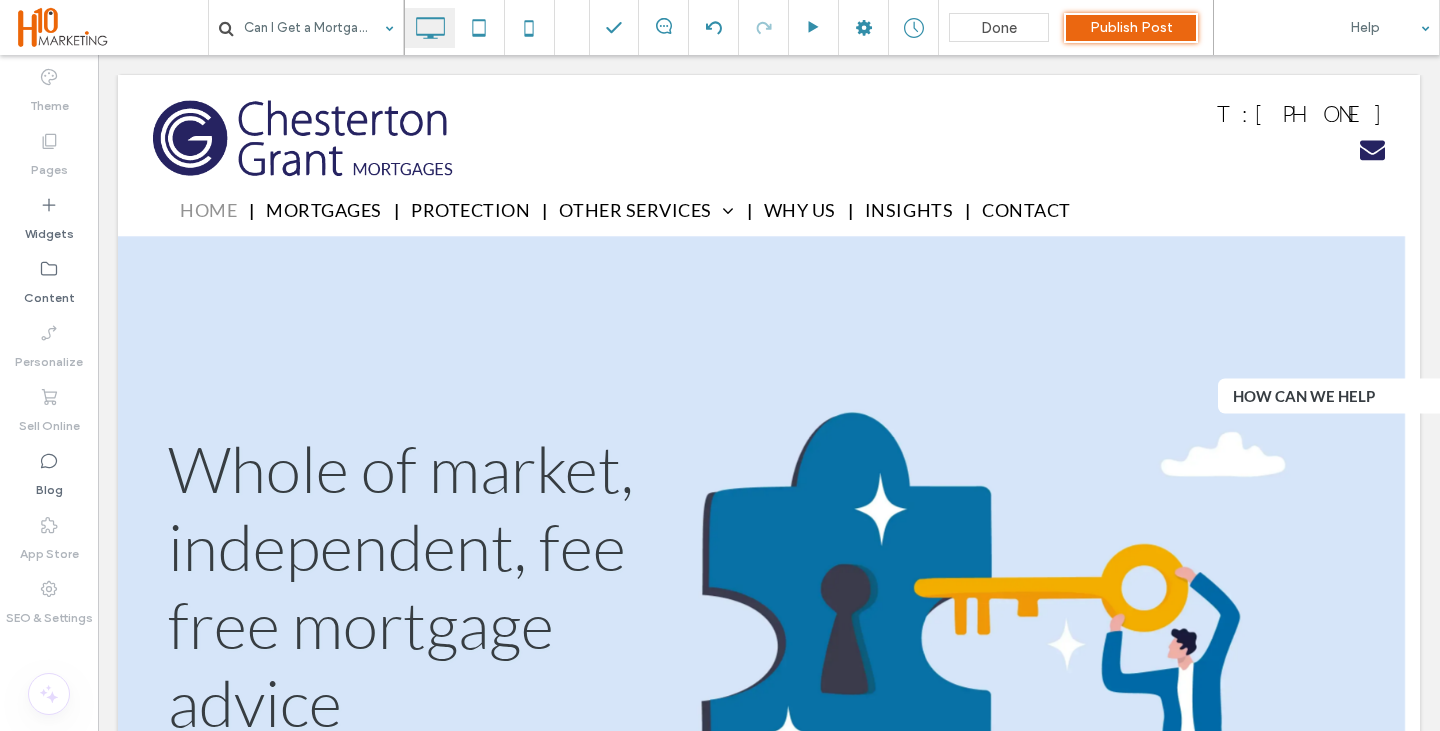 type on "****" 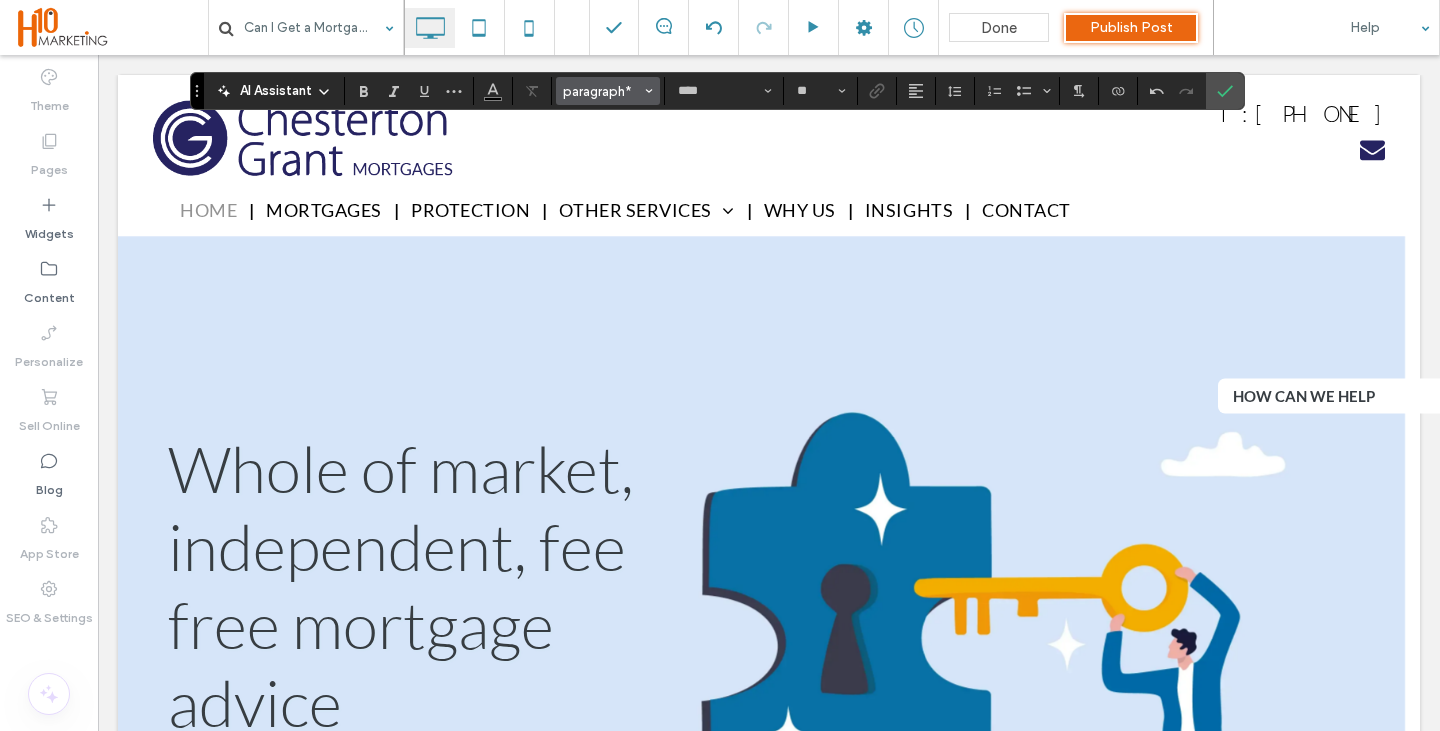 click on "paragraph*" at bounding box center [602, 91] 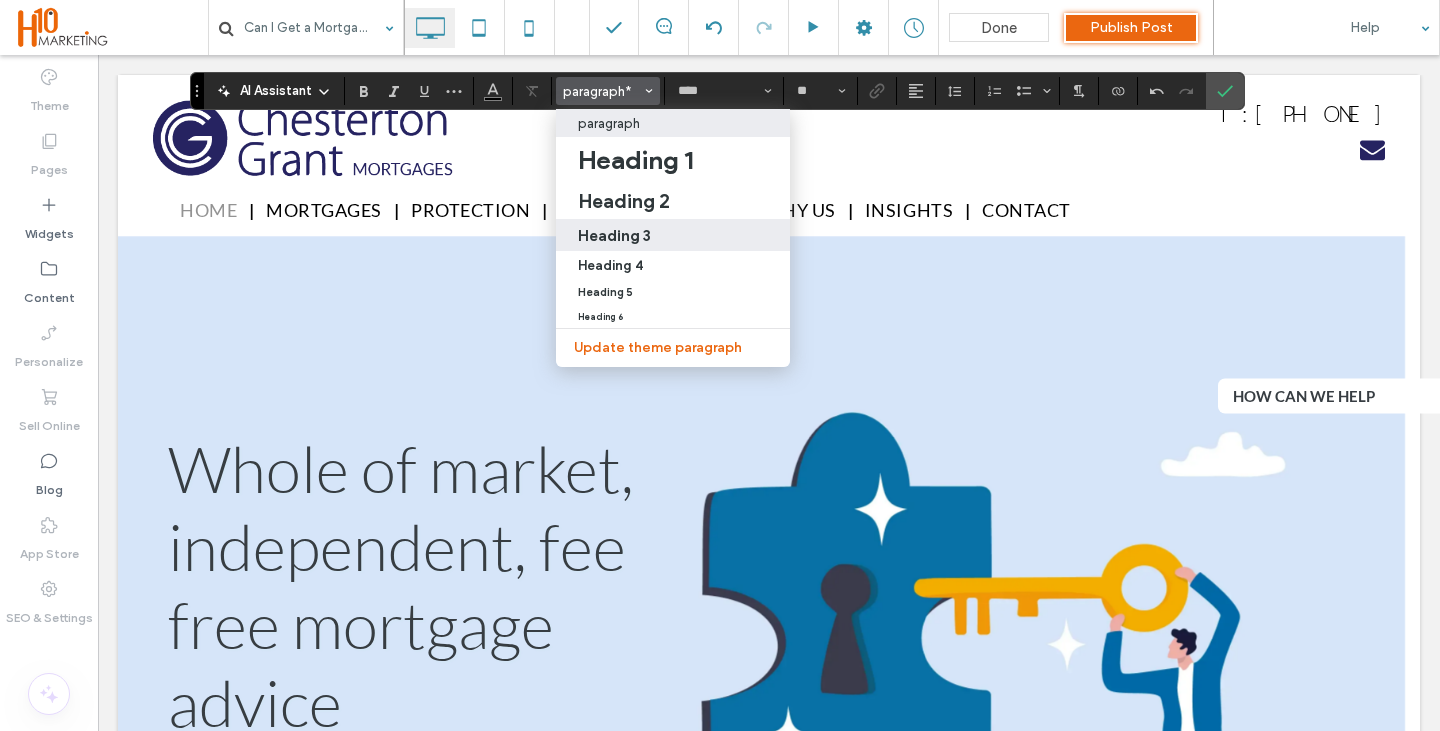 click on "Heading 3" at bounding box center (614, 235) 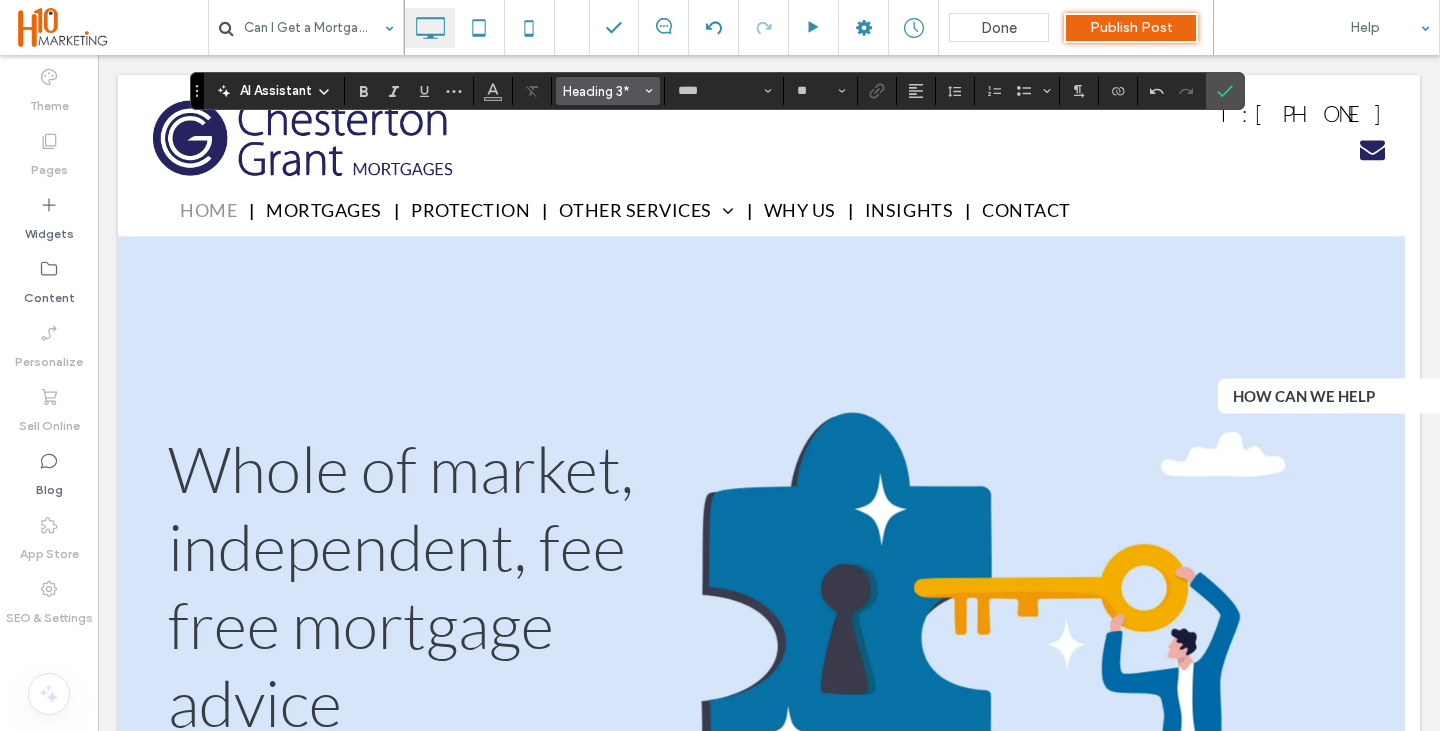 click on "Heading 3*" at bounding box center (602, 91) 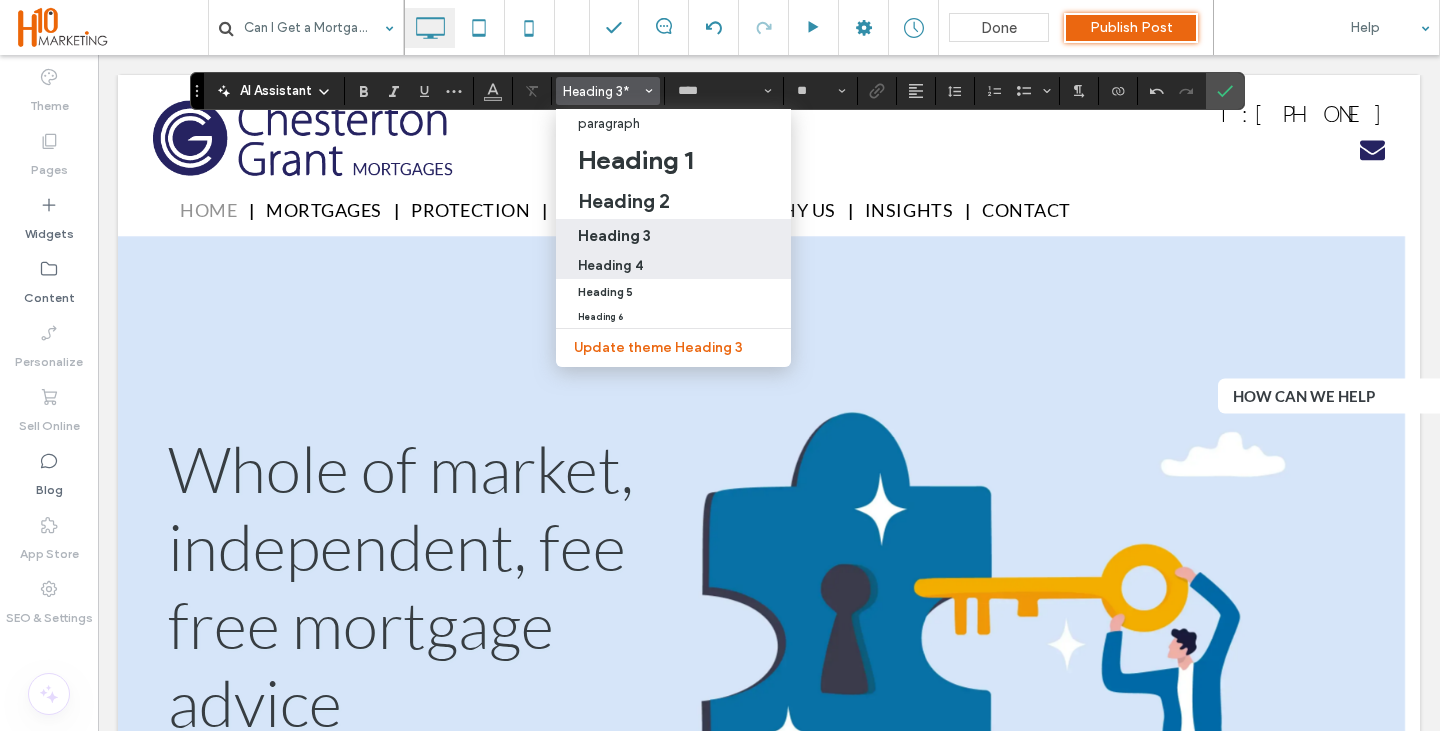 click on "Heading 4" at bounding box center [610, 265] 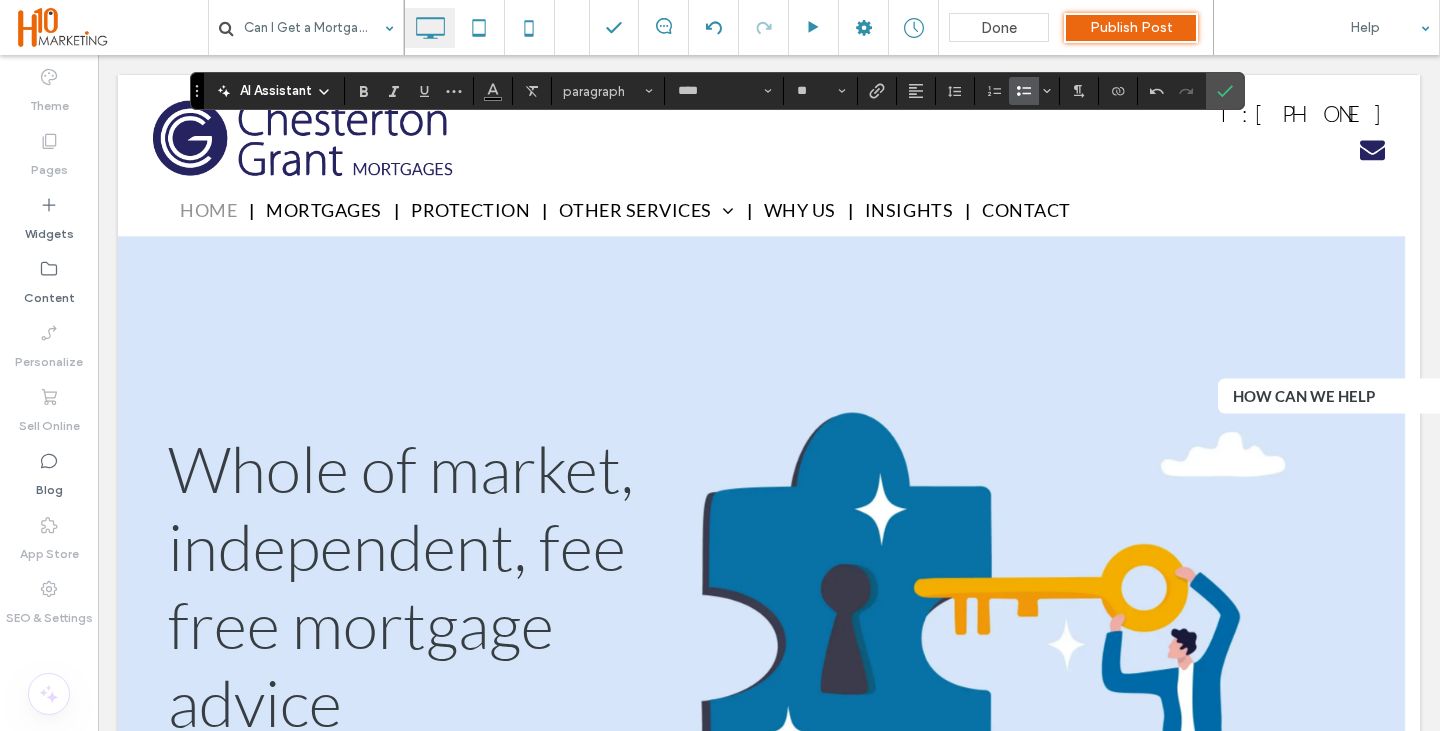 click 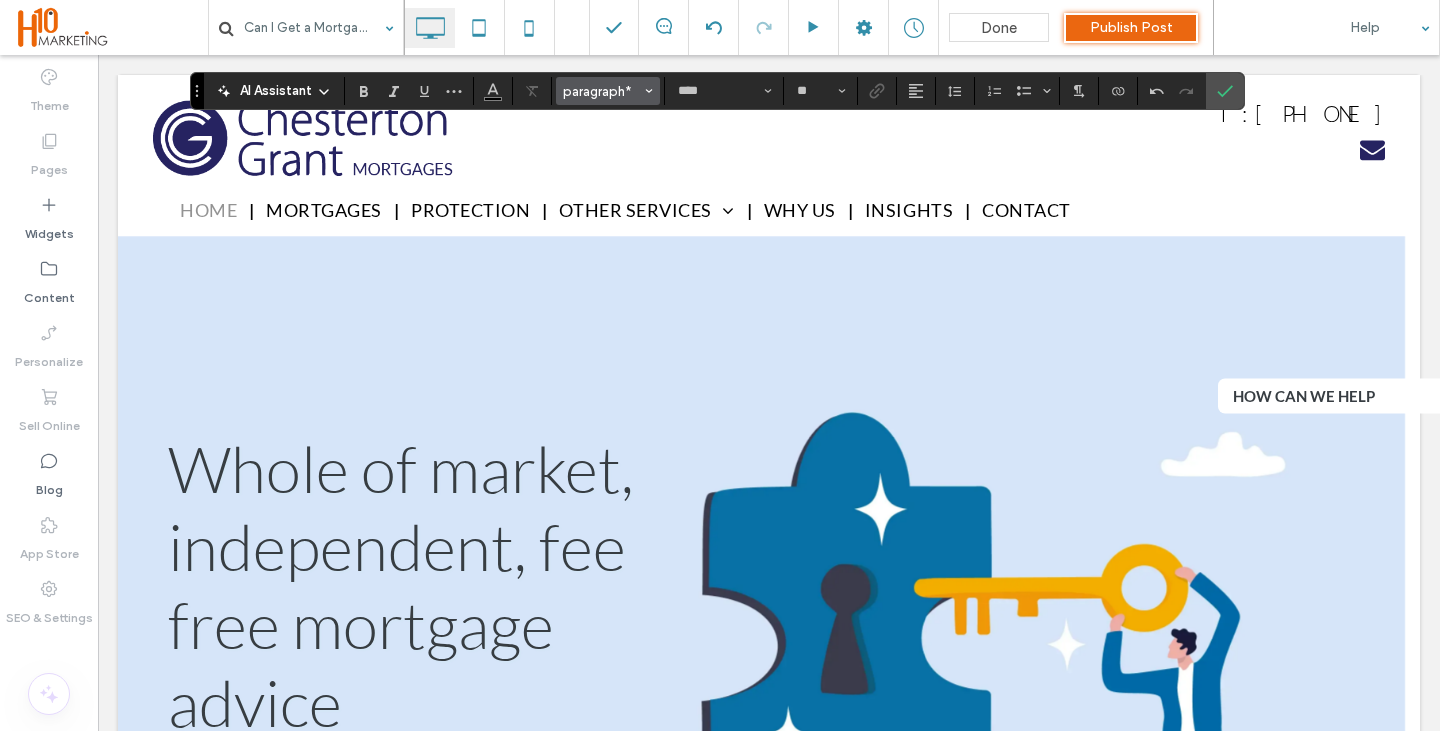 click on "paragraph*" at bounding box center [608, 91] 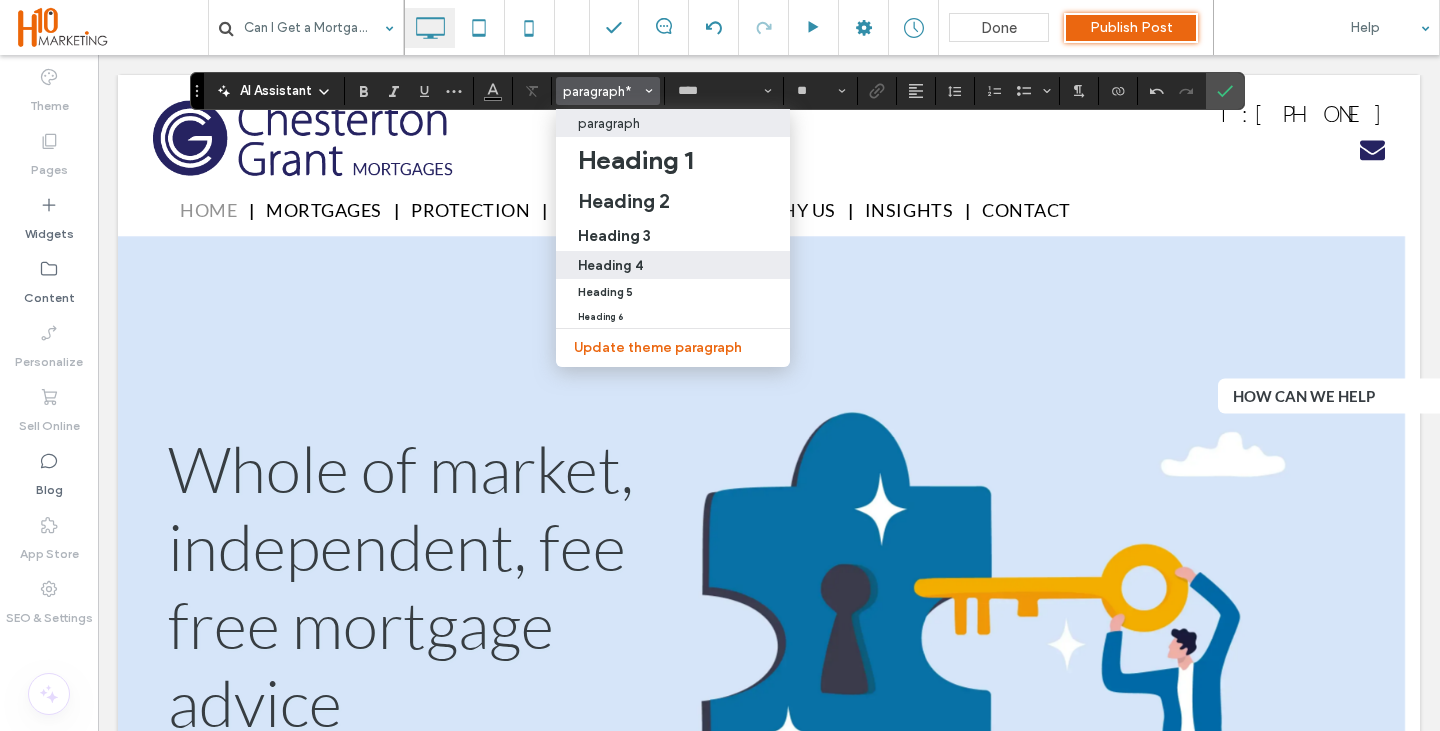 click on "Heading 4" at bounding box center [673, 265] 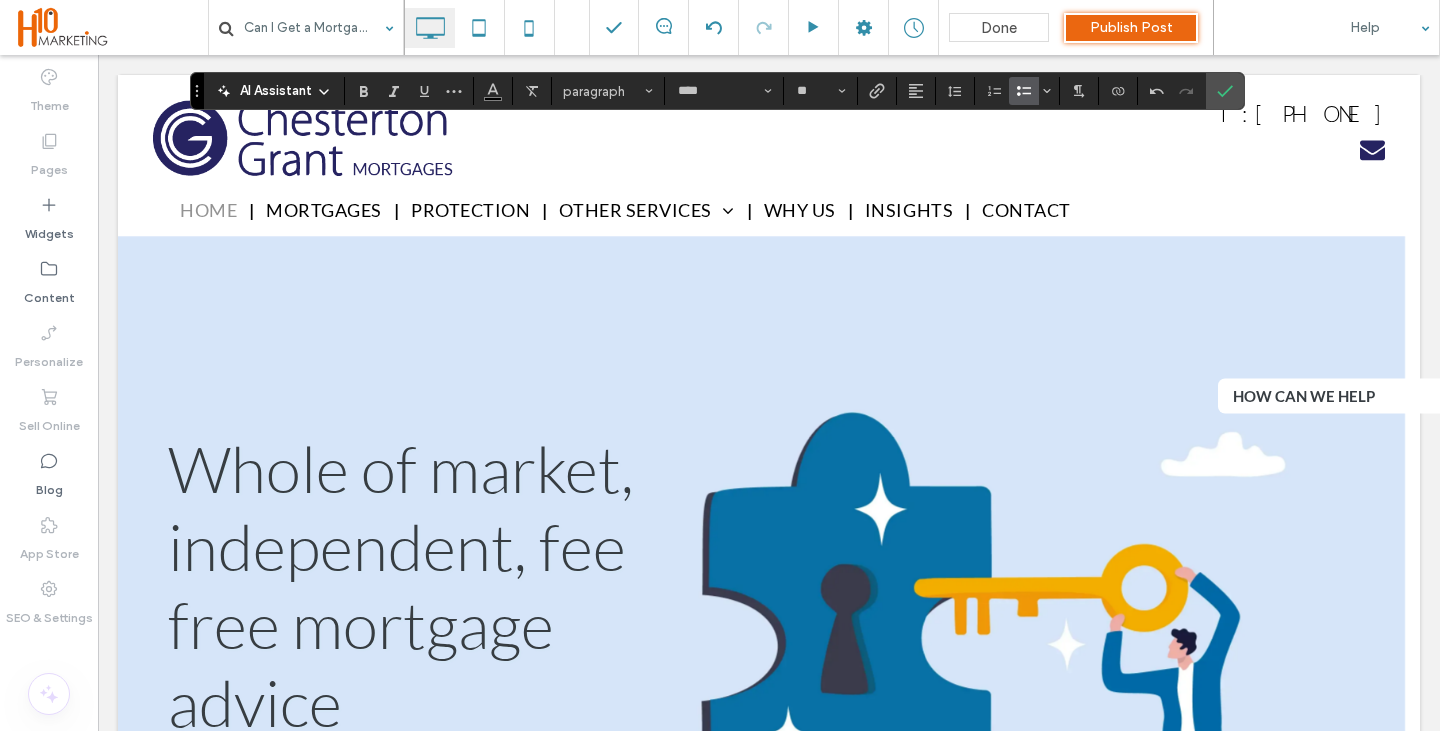click 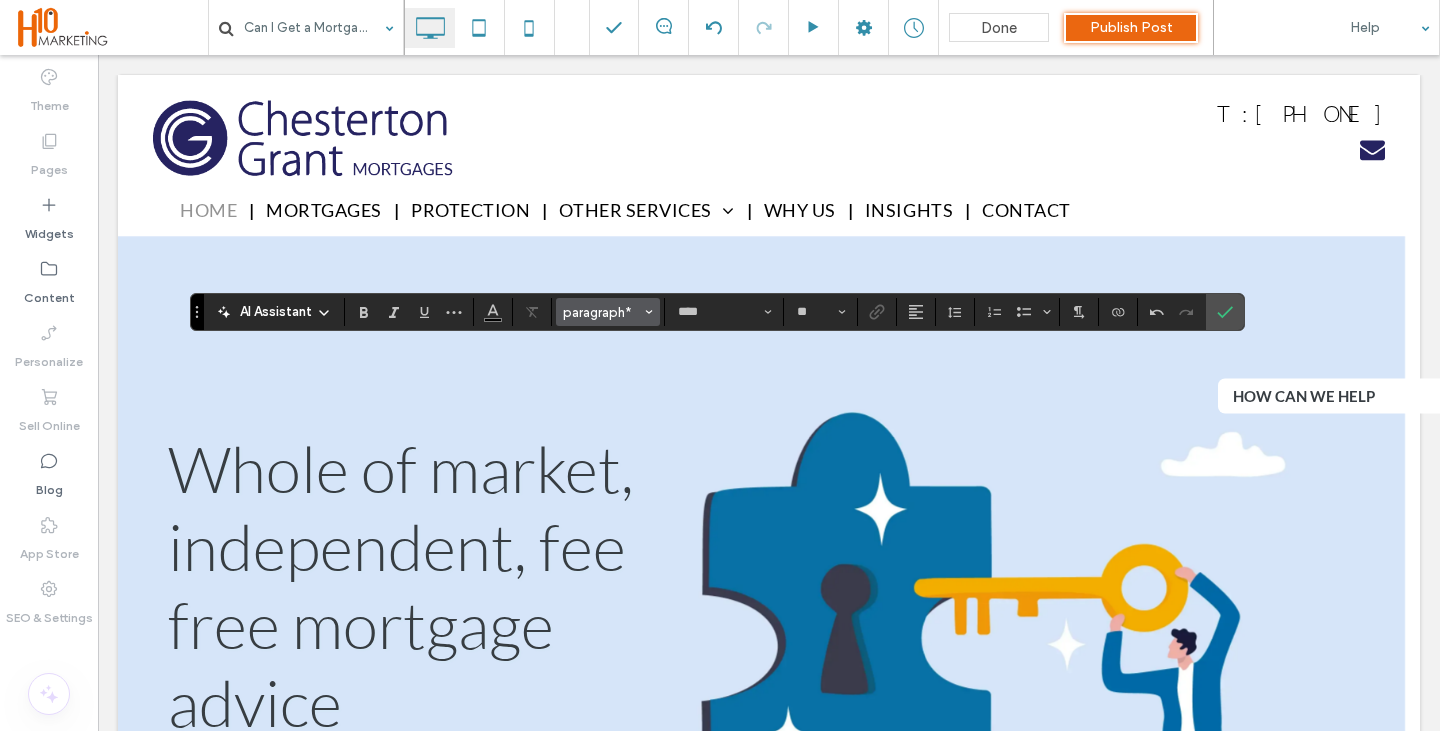 click on "paragraph*" at bounding box center (602, 312) 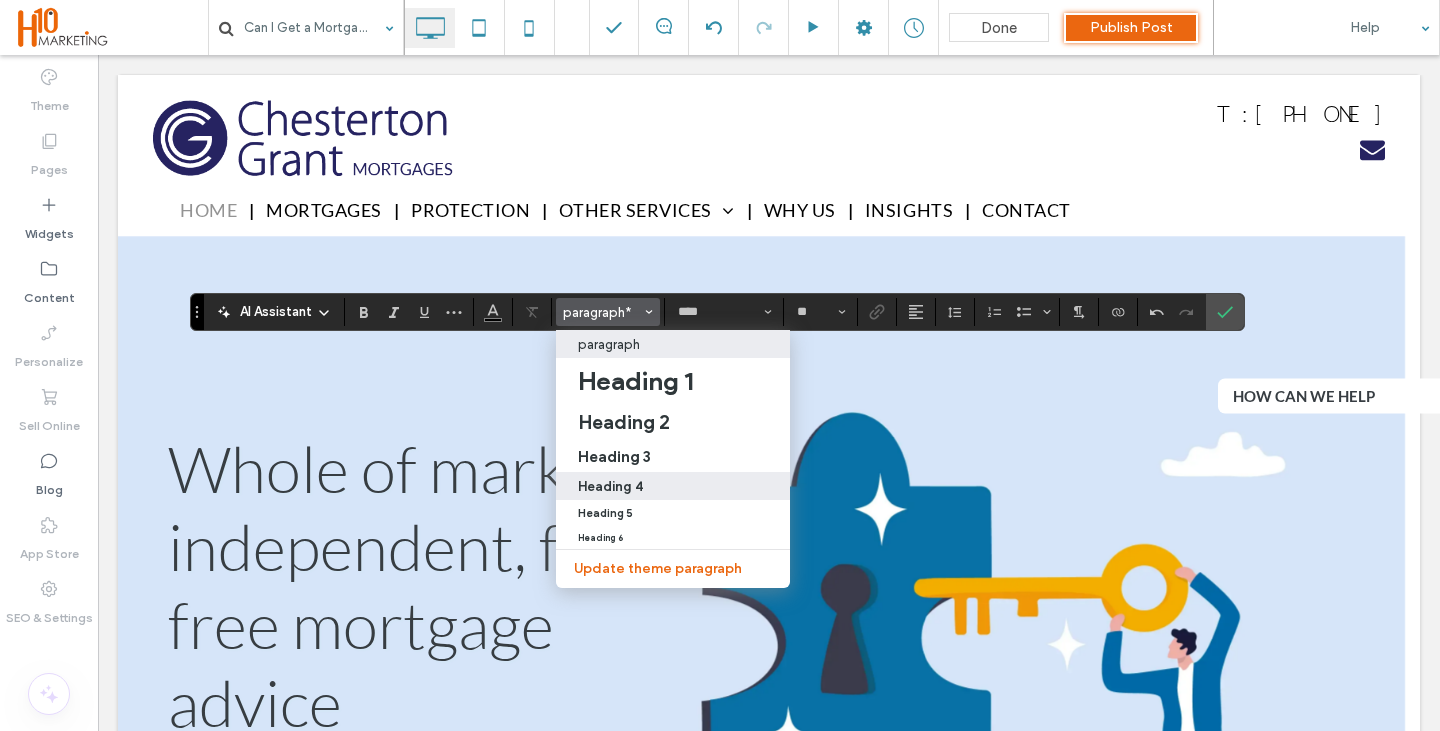 click on "Heading 4" at bounding box center (610, 486) 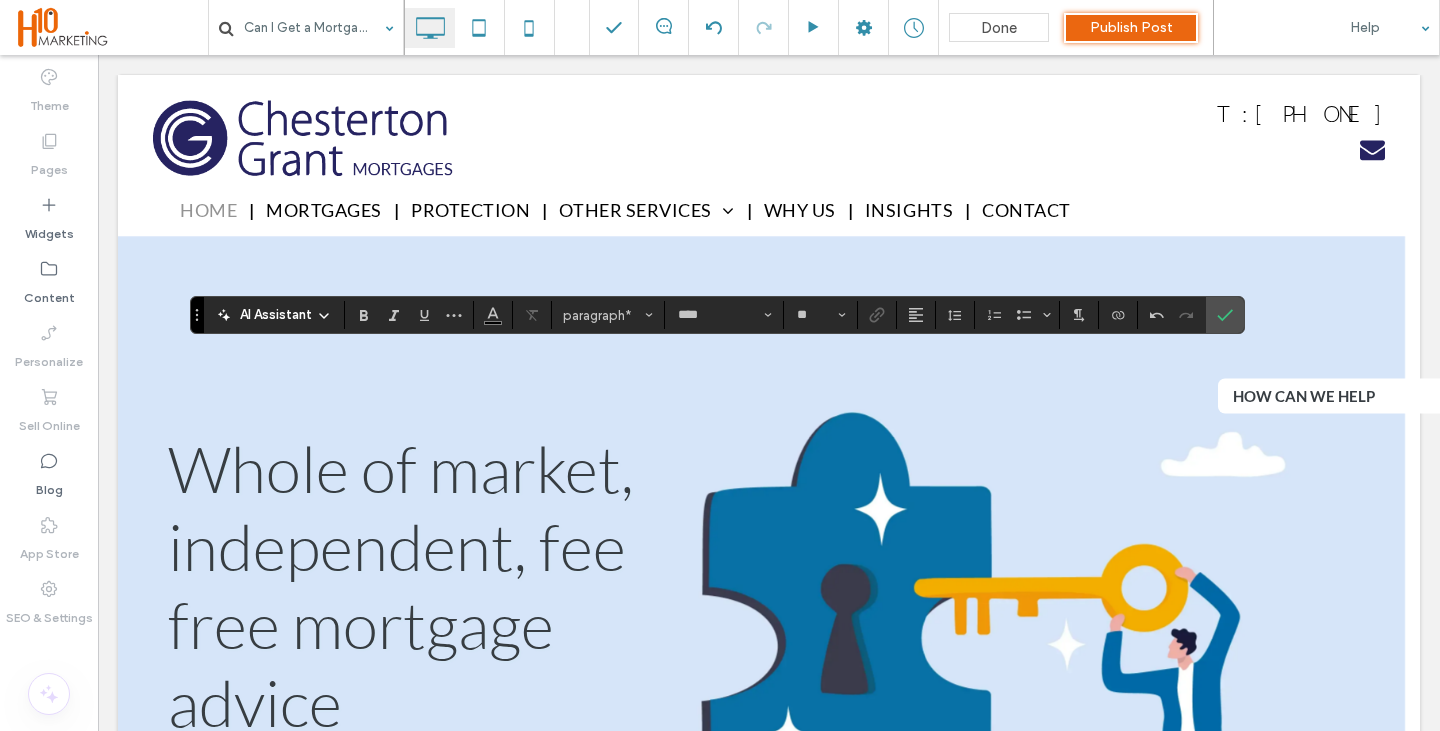 type on "**" 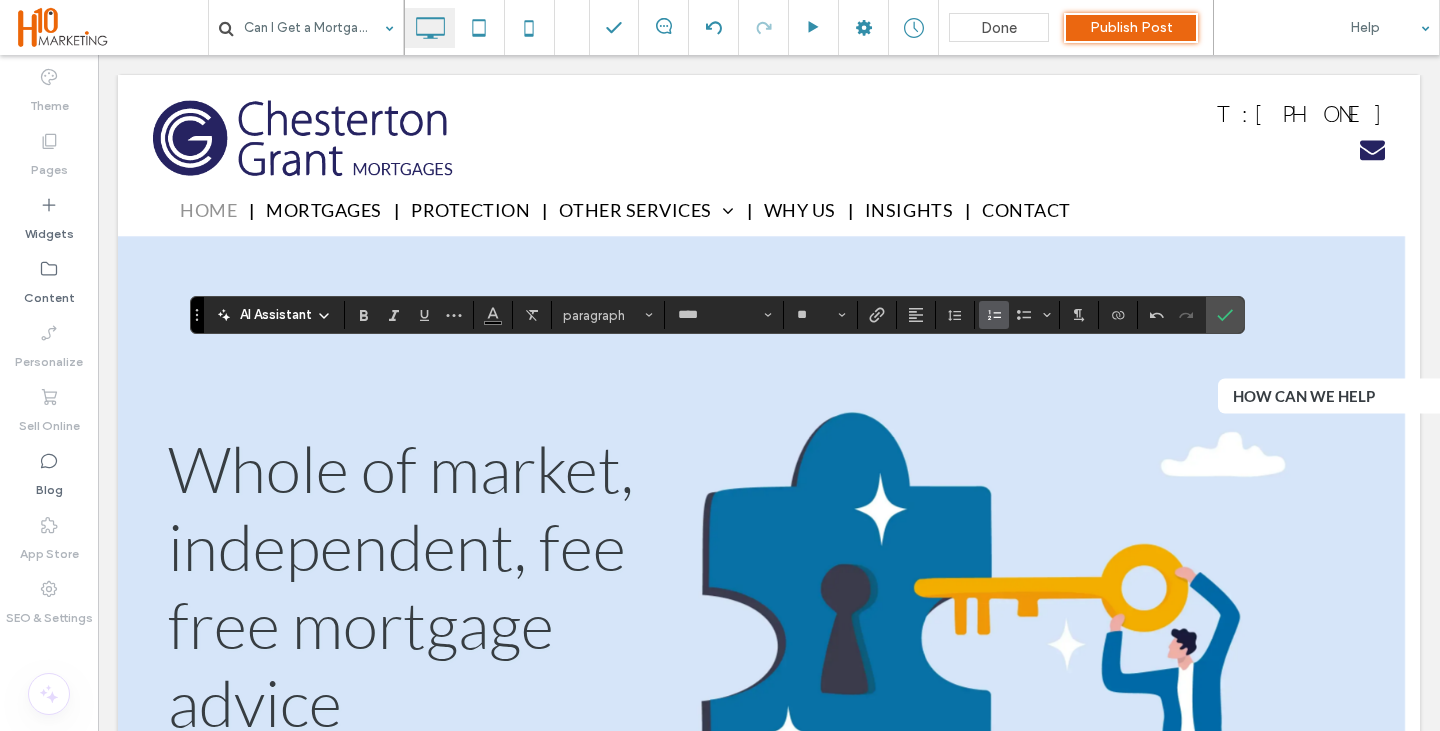 click 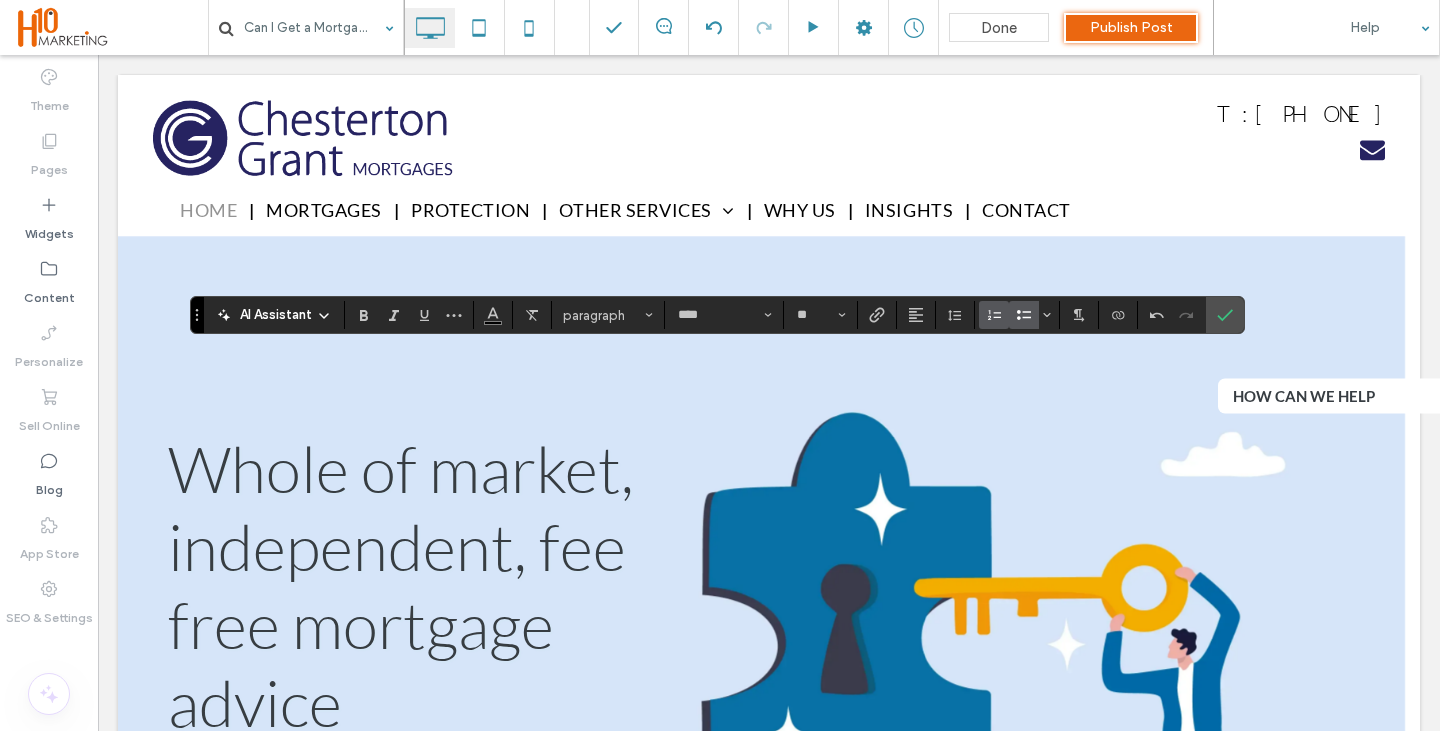 click 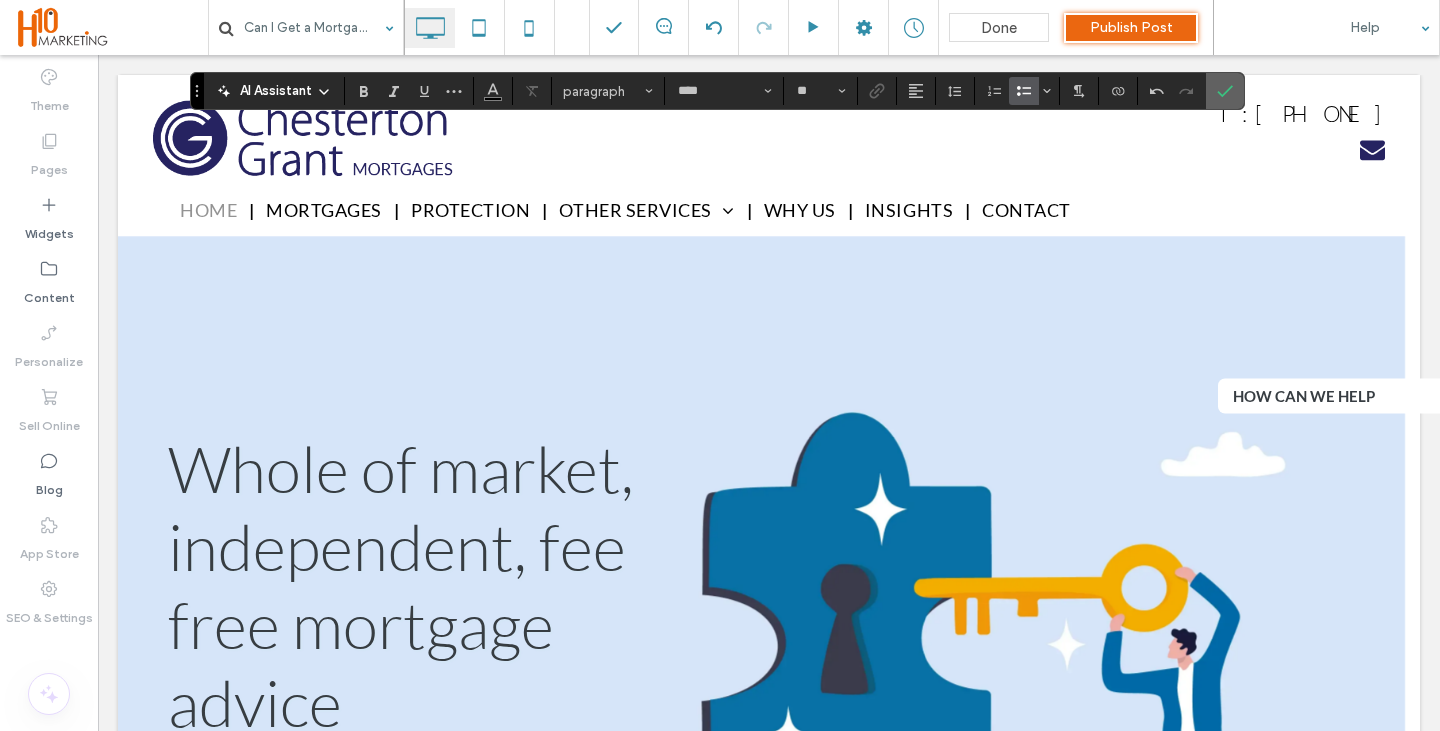 click at bounding box center [1225, 91] 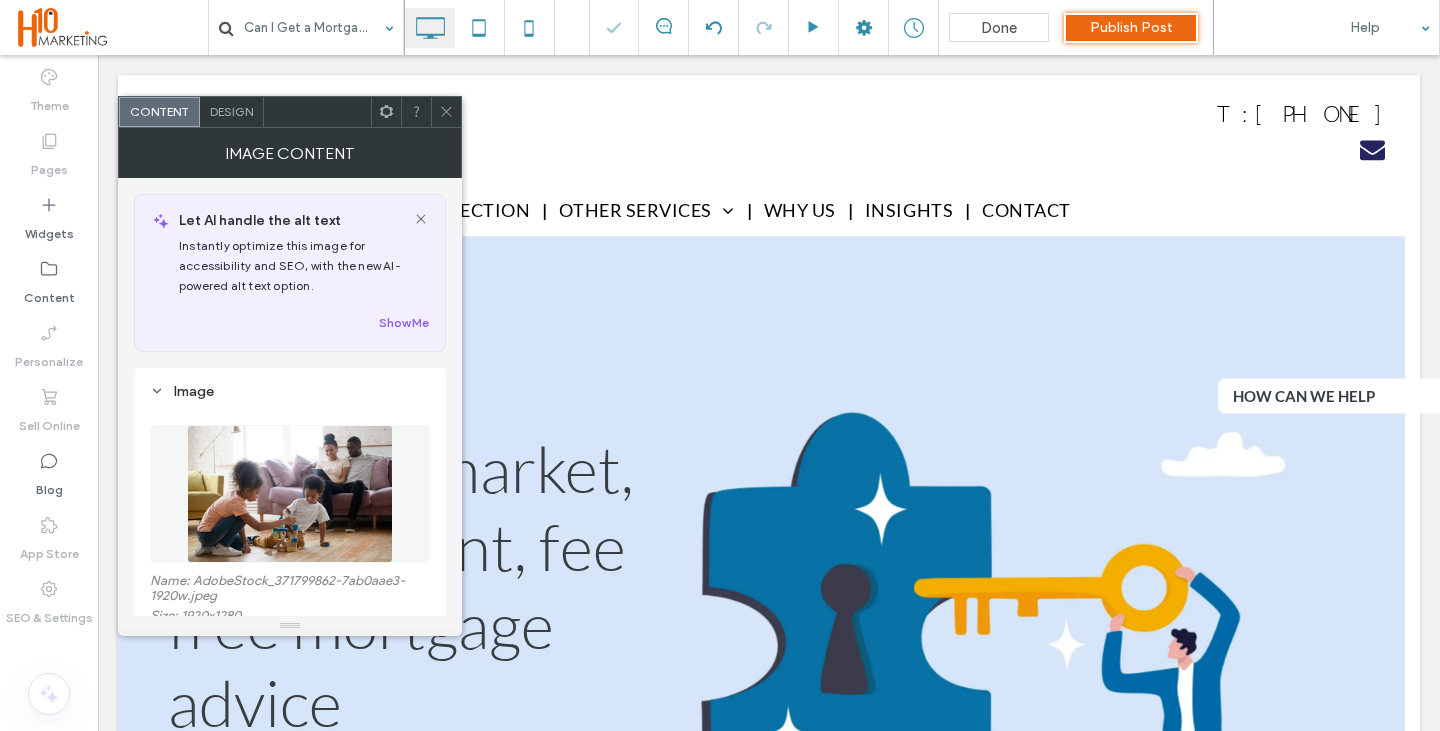 click at bounding box center [290, 494] 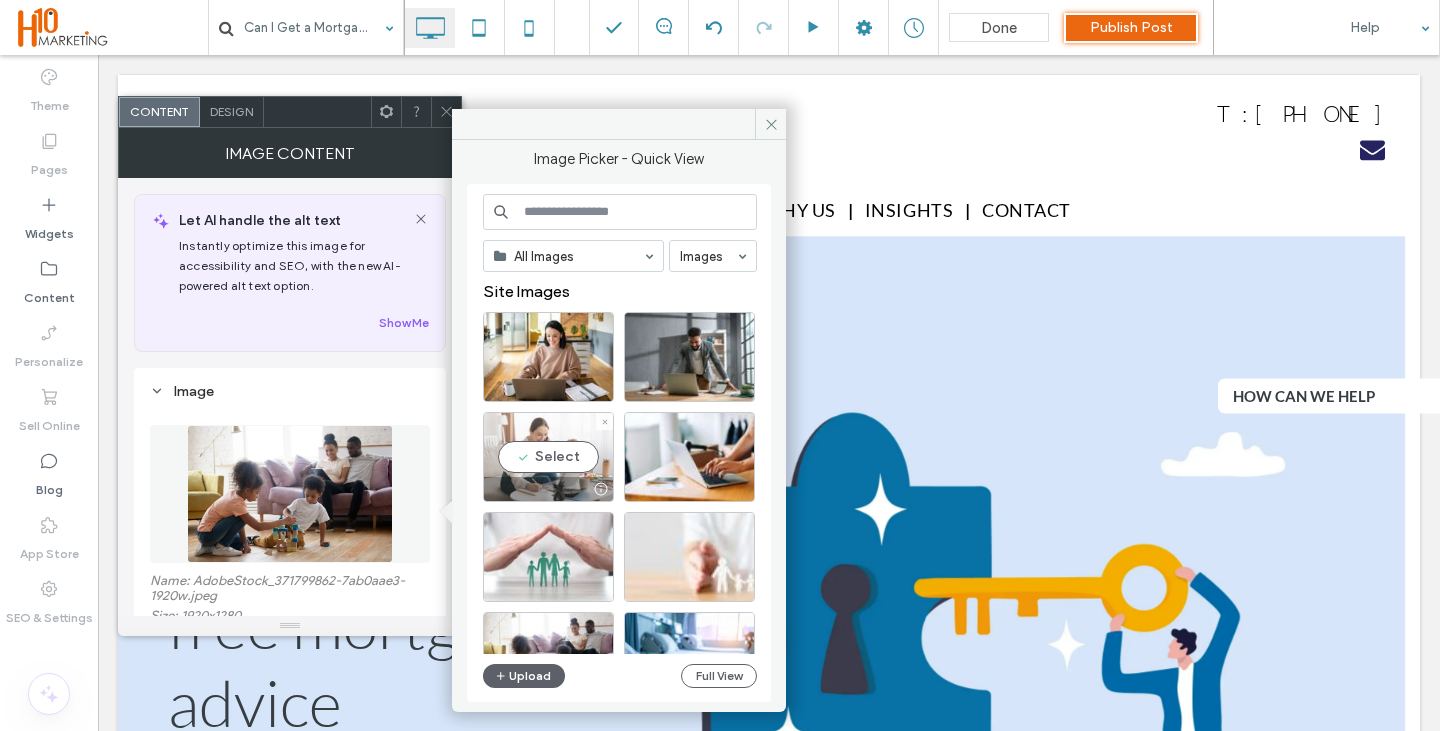 click on "Select" at bounding box center (548, 457) 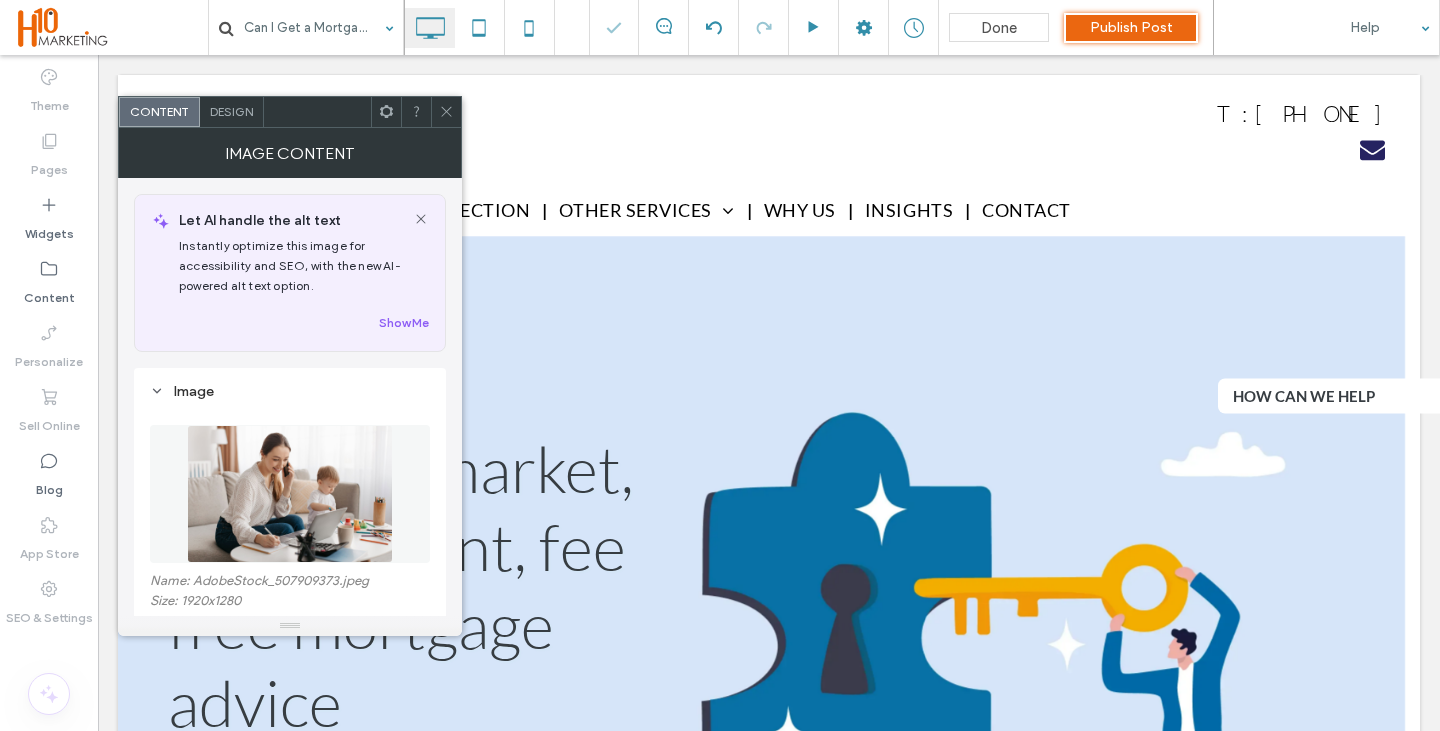 scroll, scrollTop: 400, scrollLeft: 0, axis: vertical 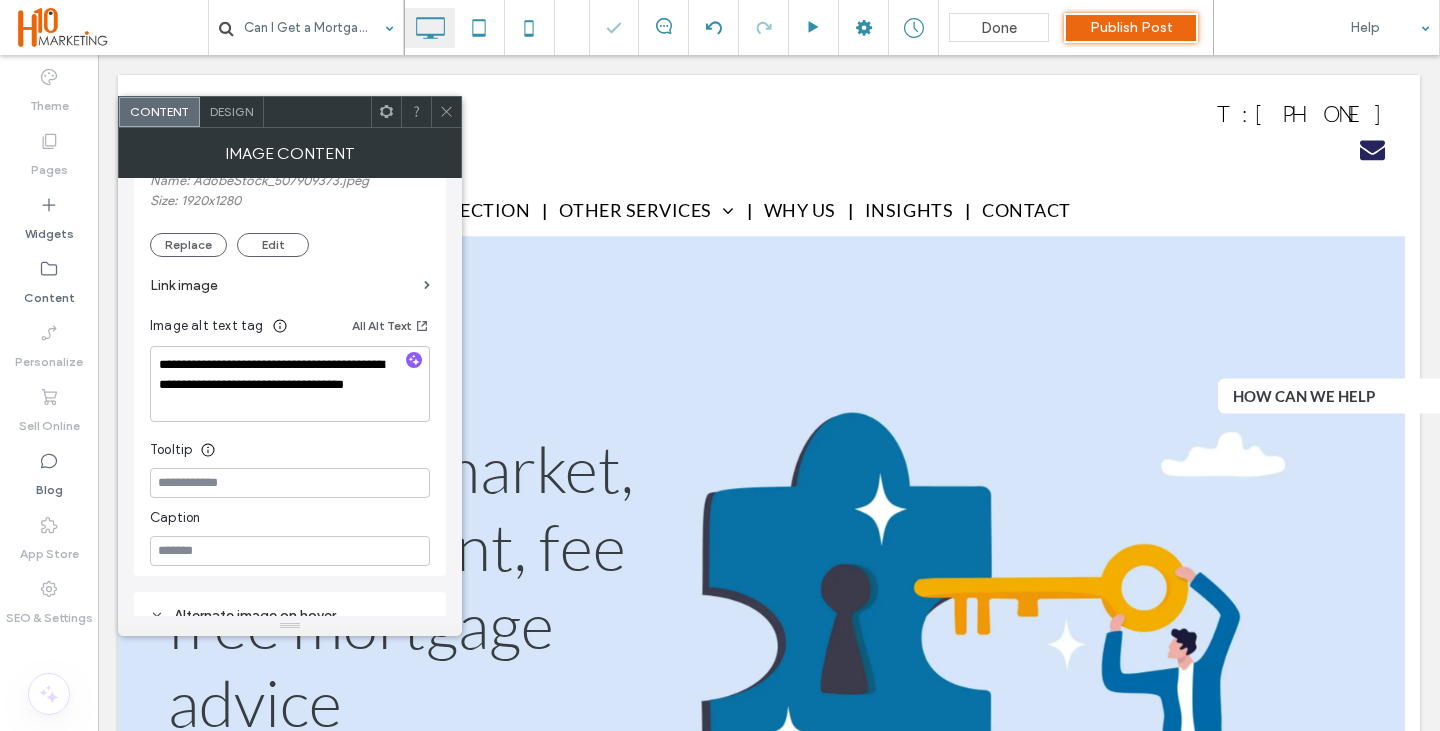 click at bounding box center [414, 361] 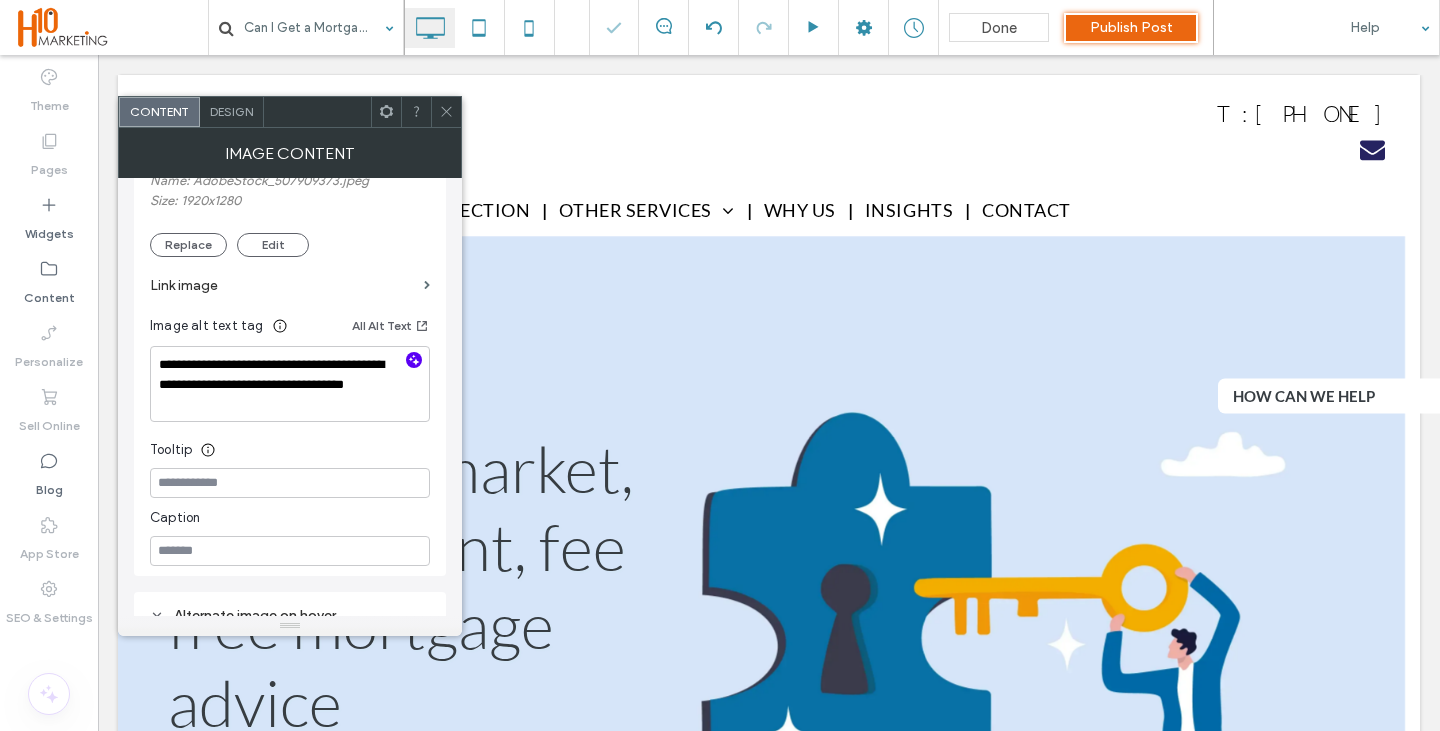 click 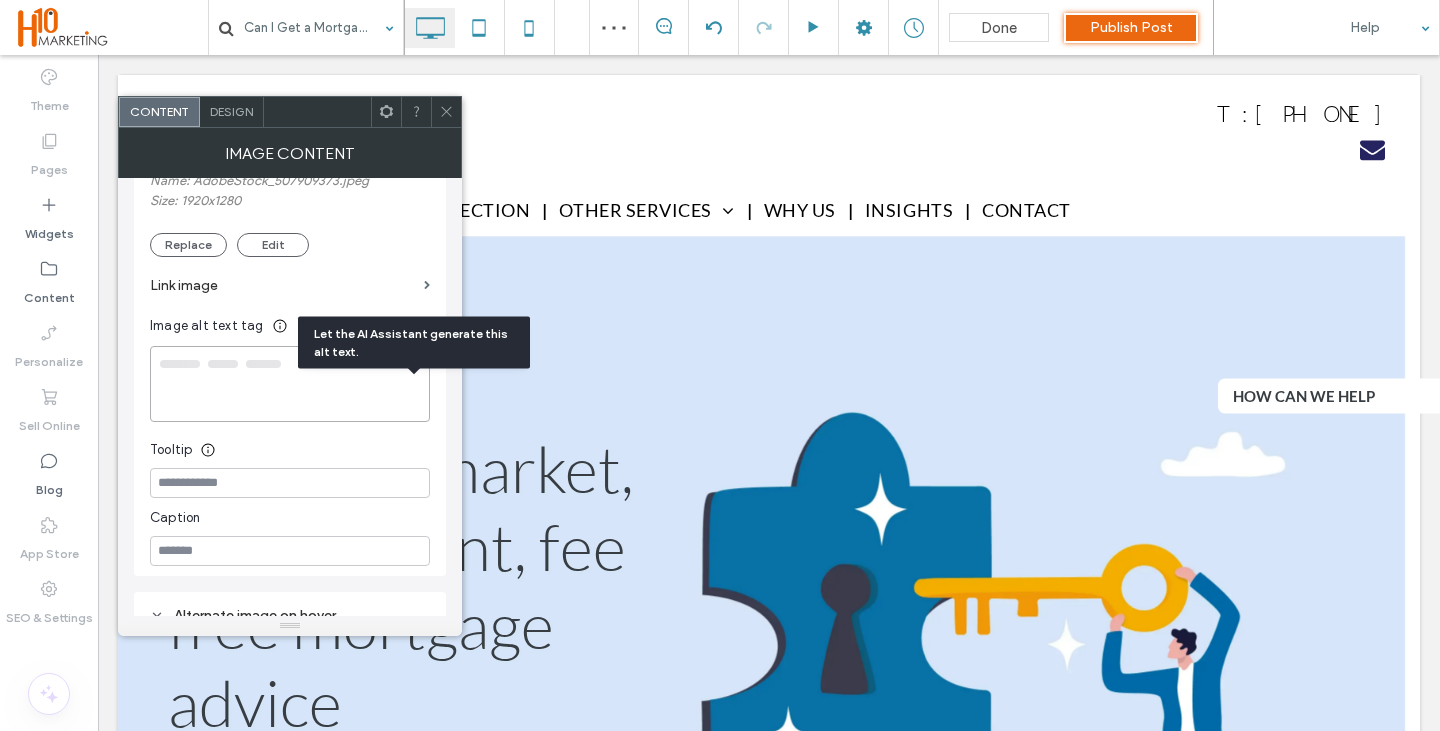 type on "**********" 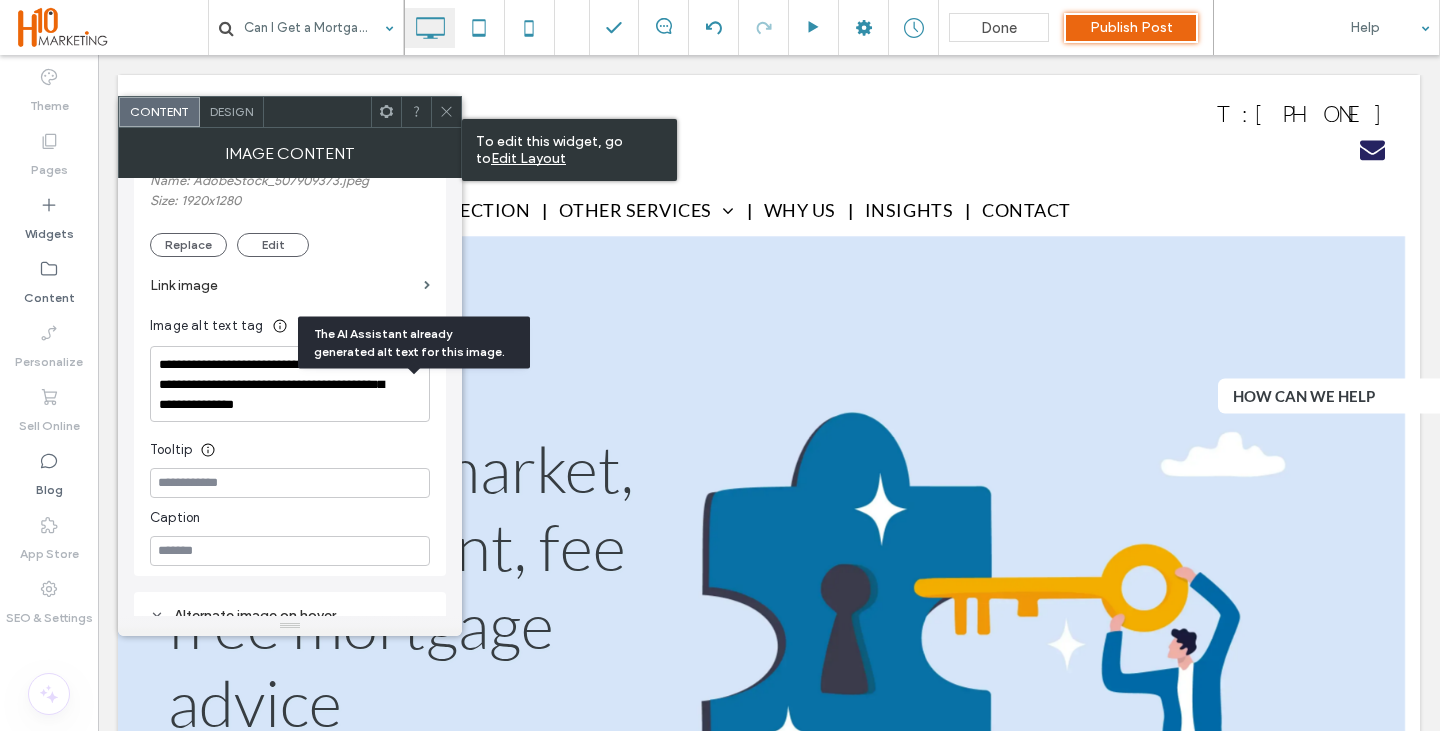 click 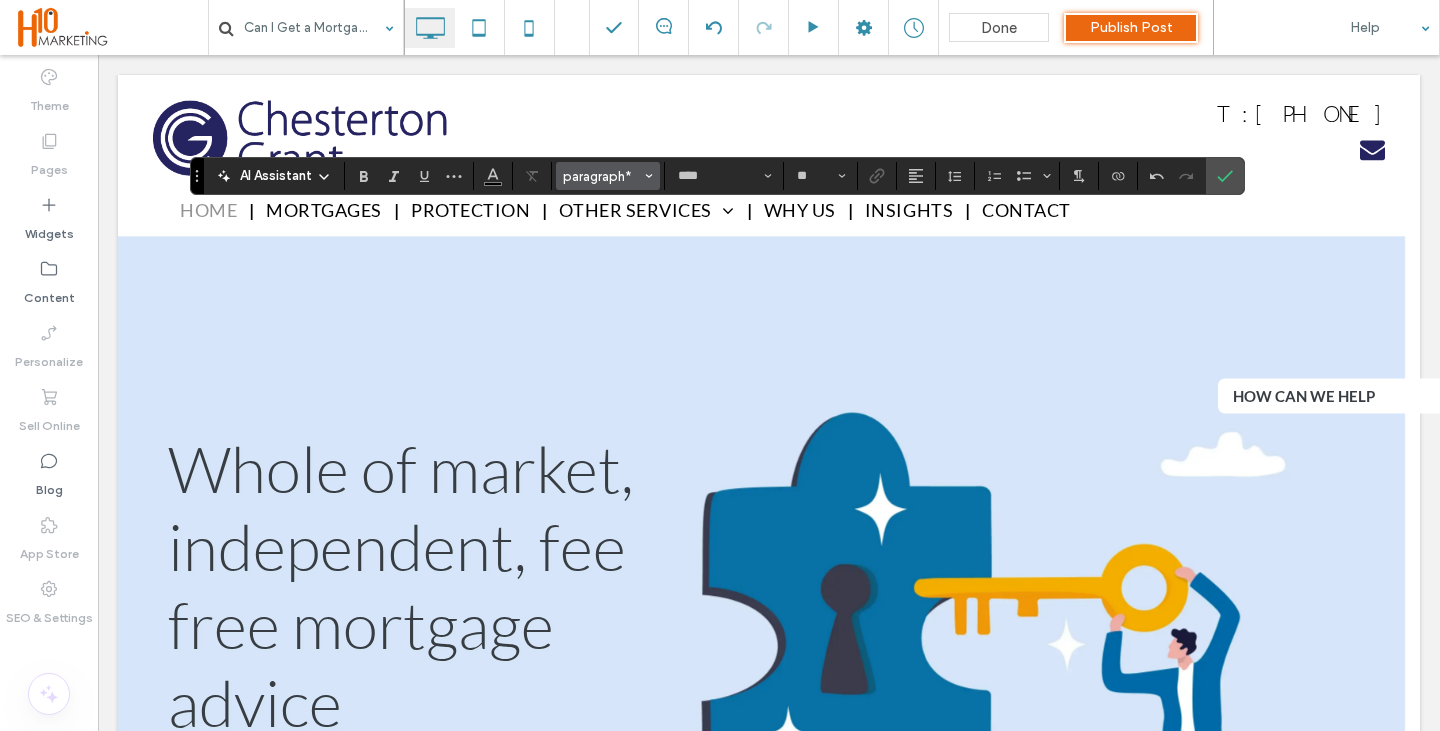click on "paragraph*" at bounding box center (608, 176) 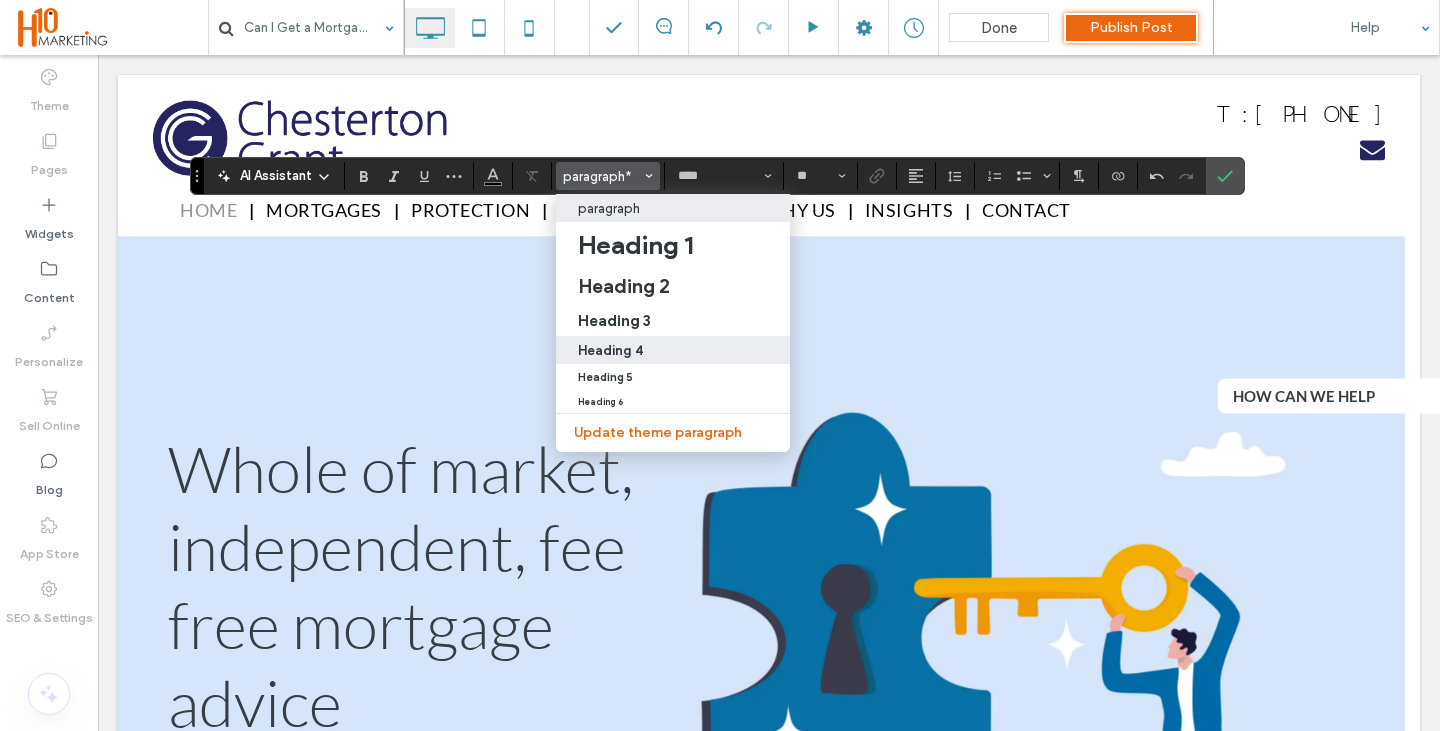 click on "Heading 4" at bounding box center (673, 350) 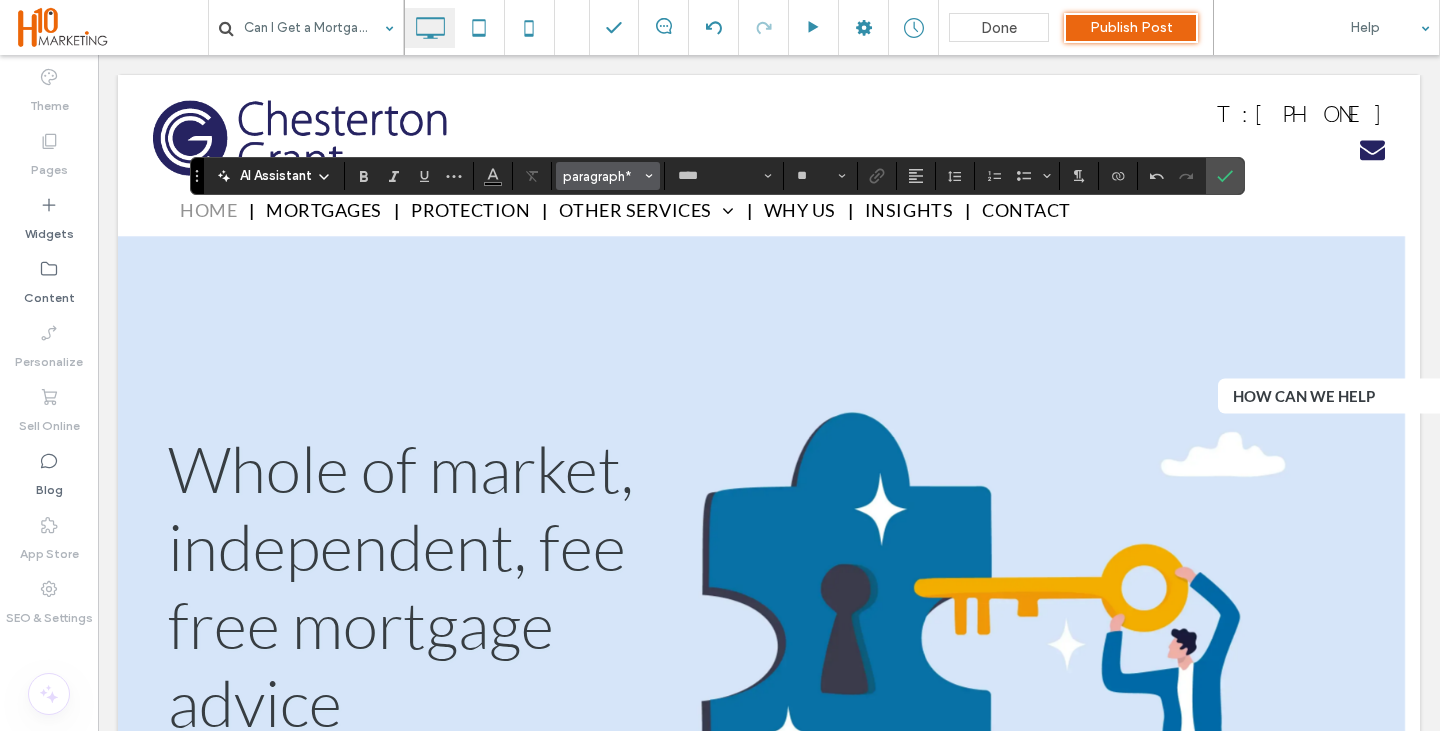 click on "paragraph*" at bounding box center (608, 176) 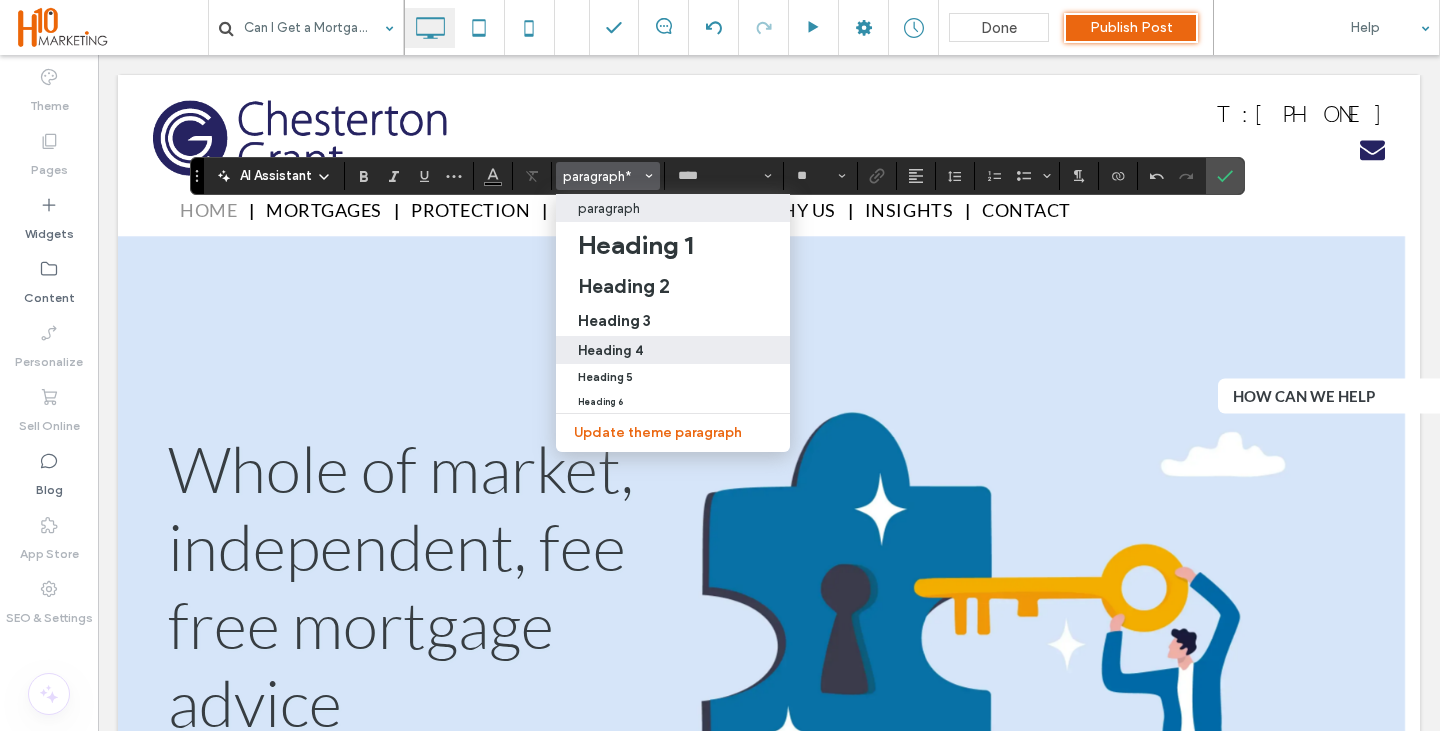 click on "Heading 4" at bounding box center [610, 350] 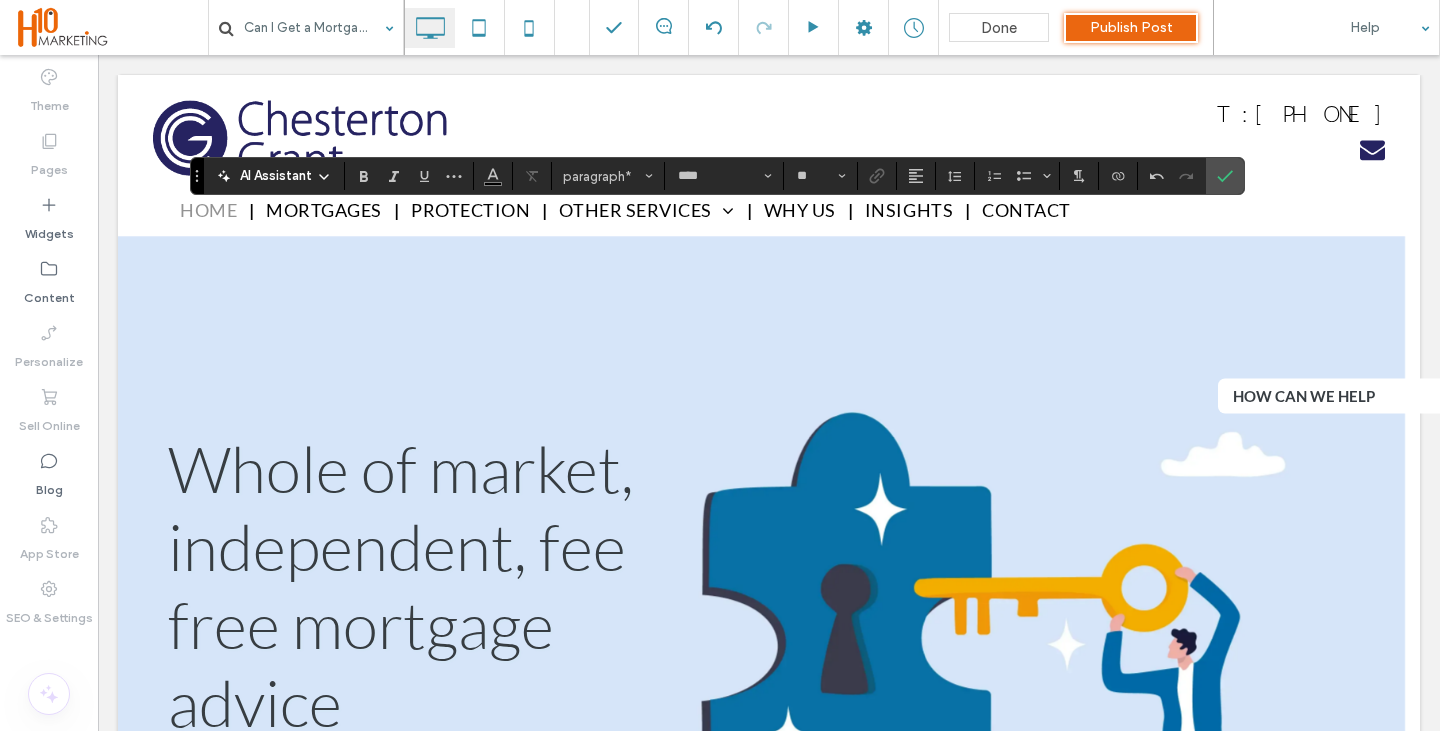 type on "**" 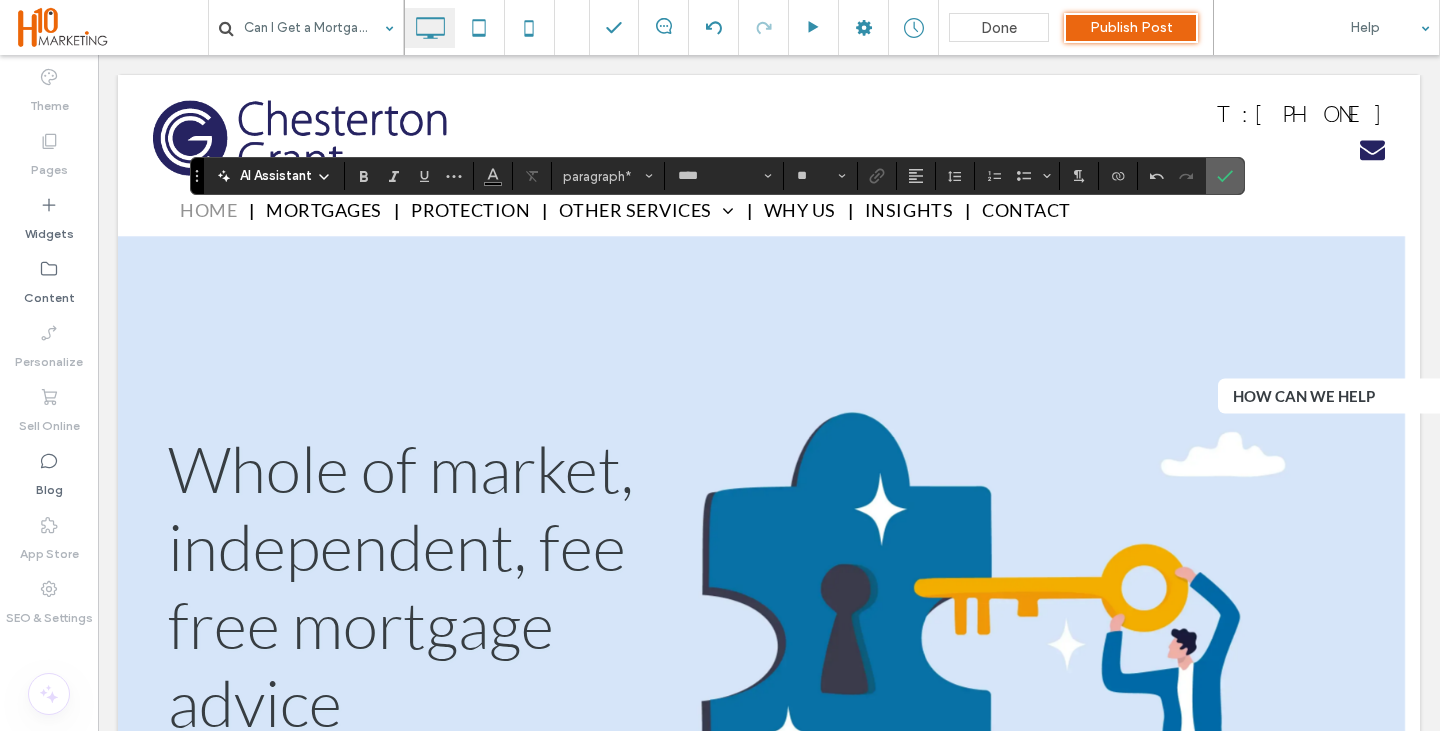 click 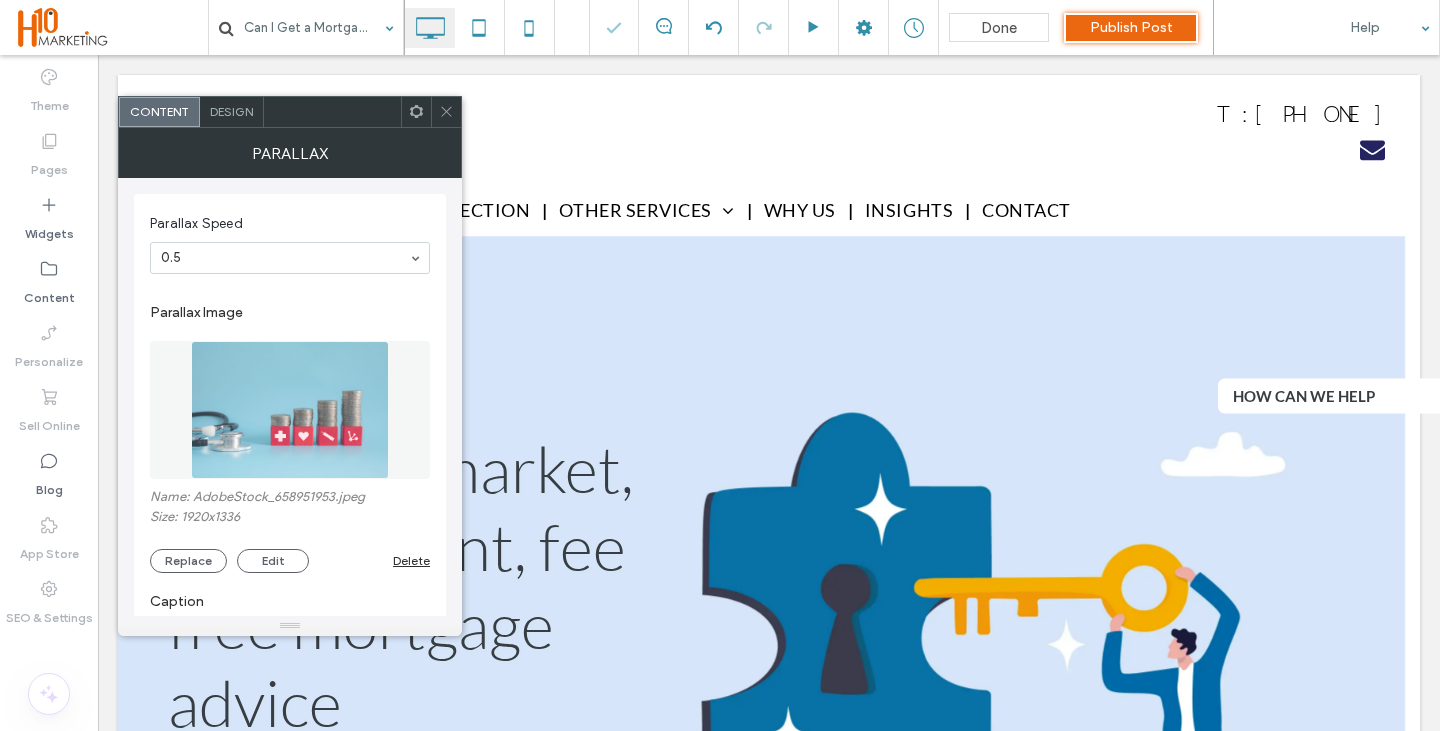 click at bounding box center (289, 410) 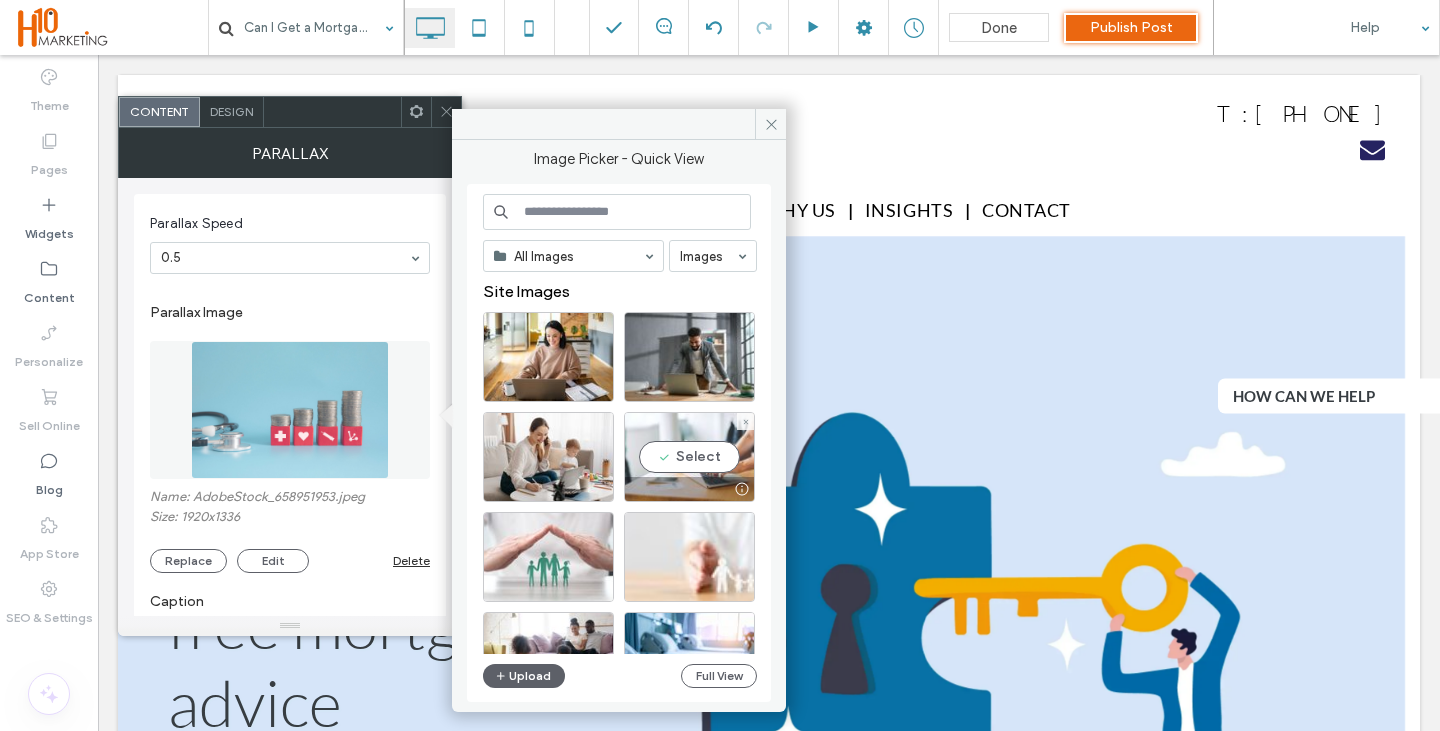 click on "Select" at bounding box center (689, 457) 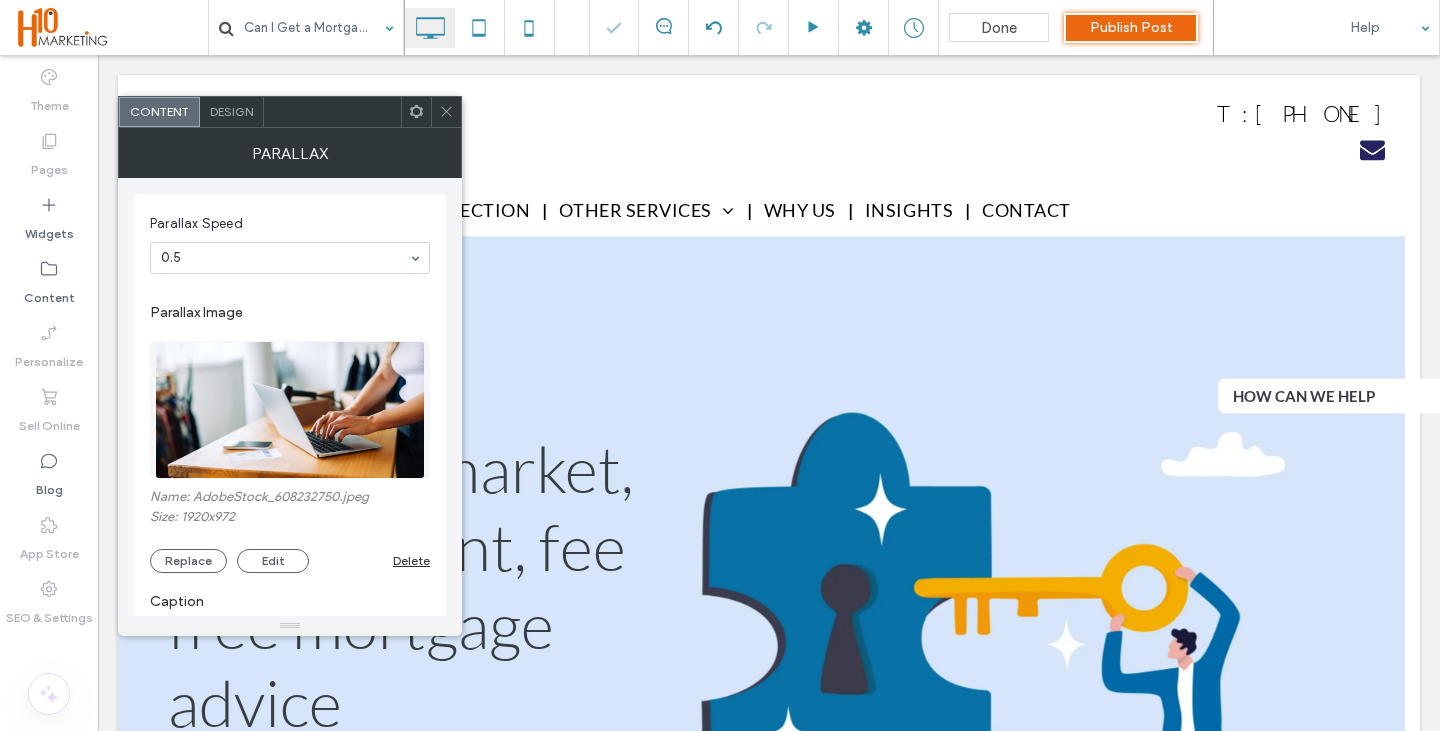 click 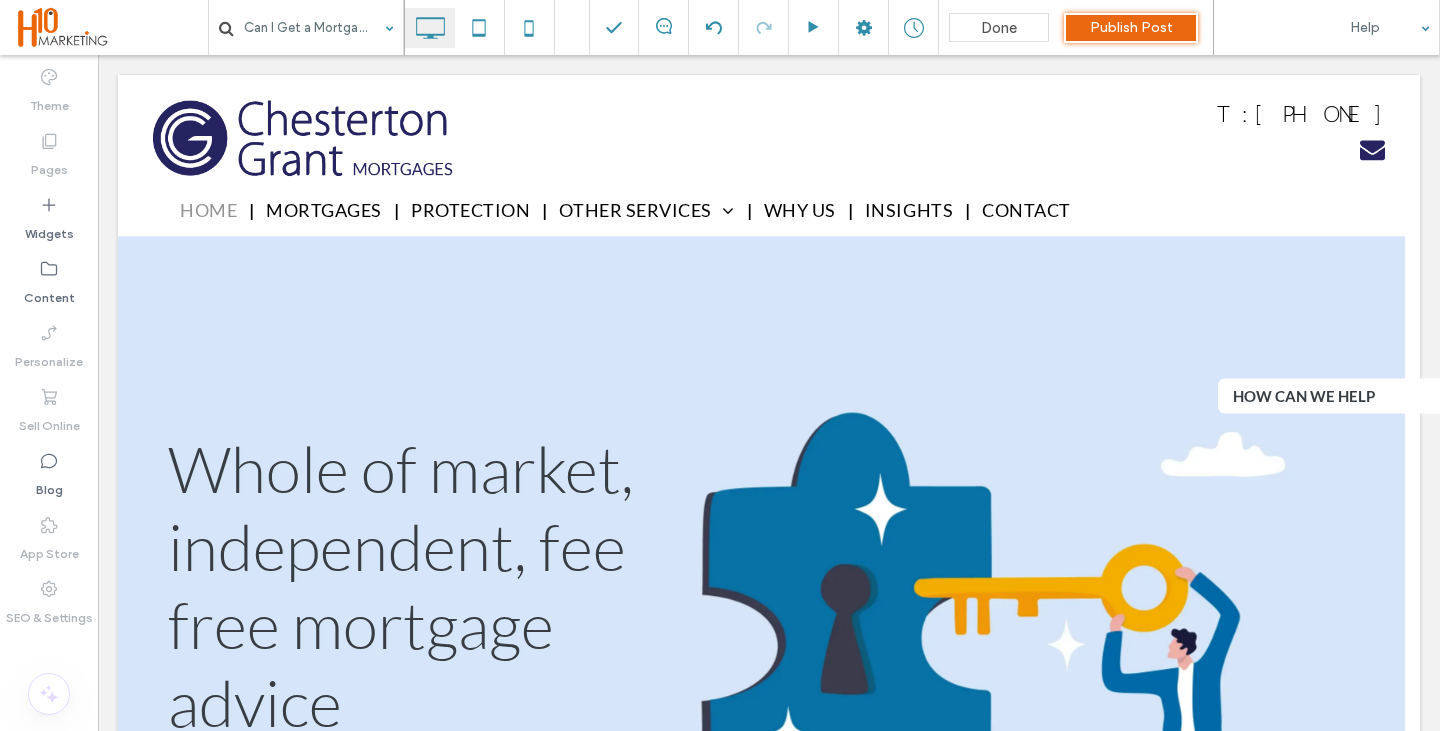 type on "****" 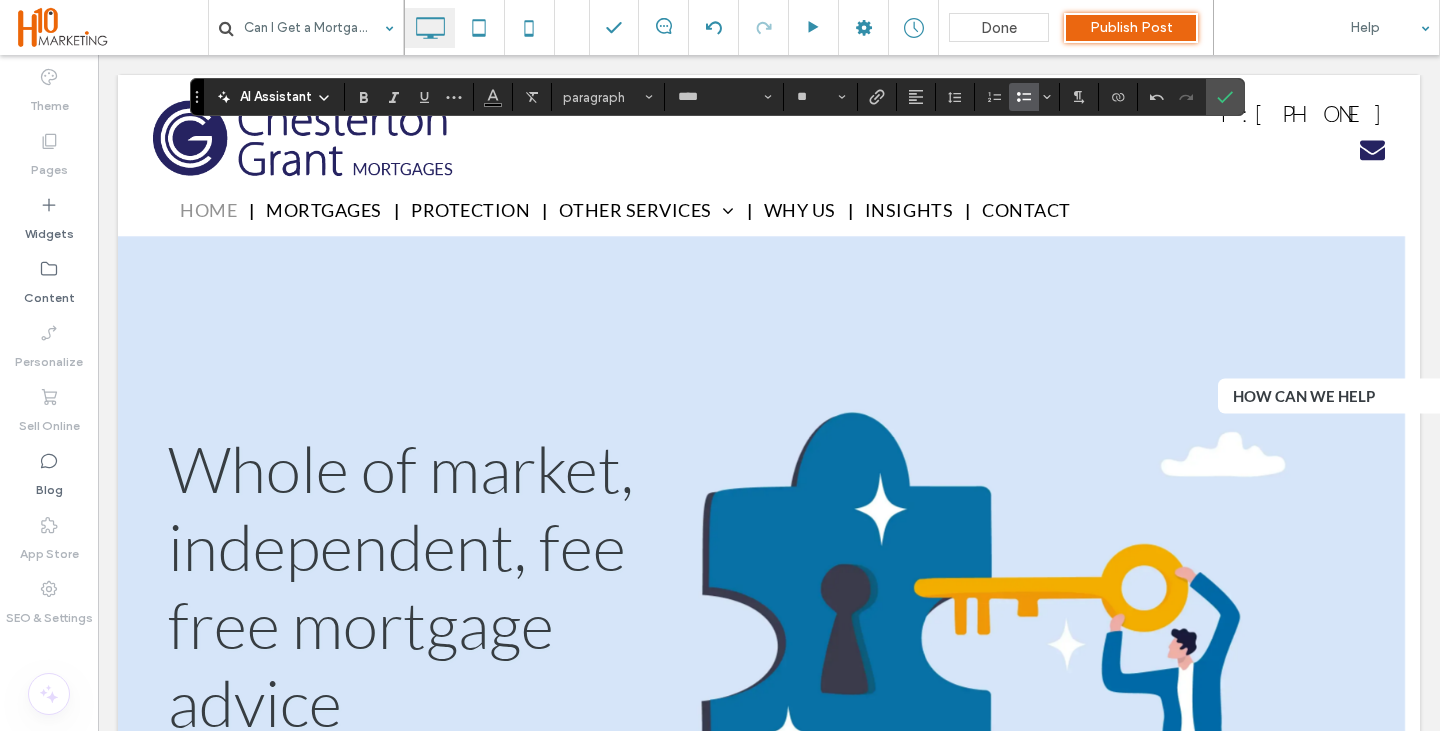 click 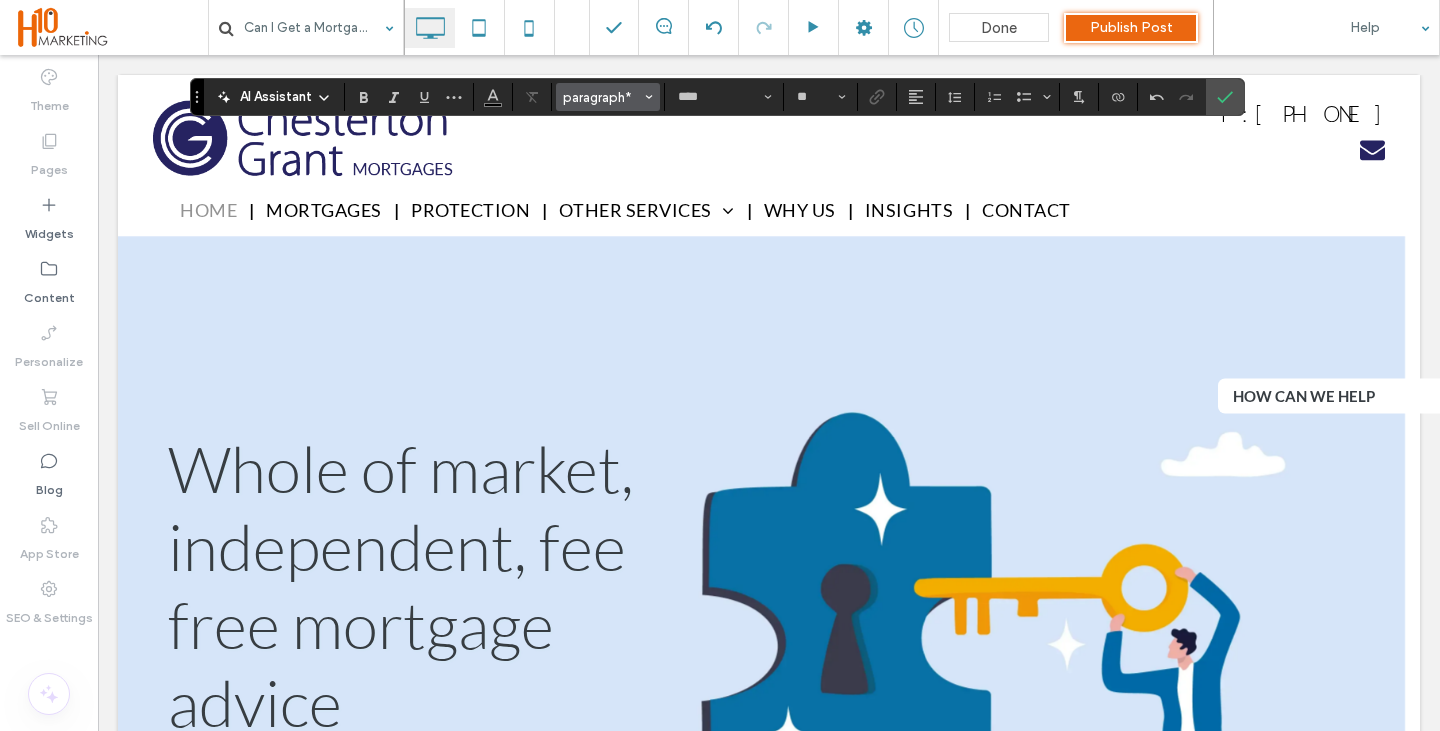 click on "paragraph*" at bounding box center (608, 97) 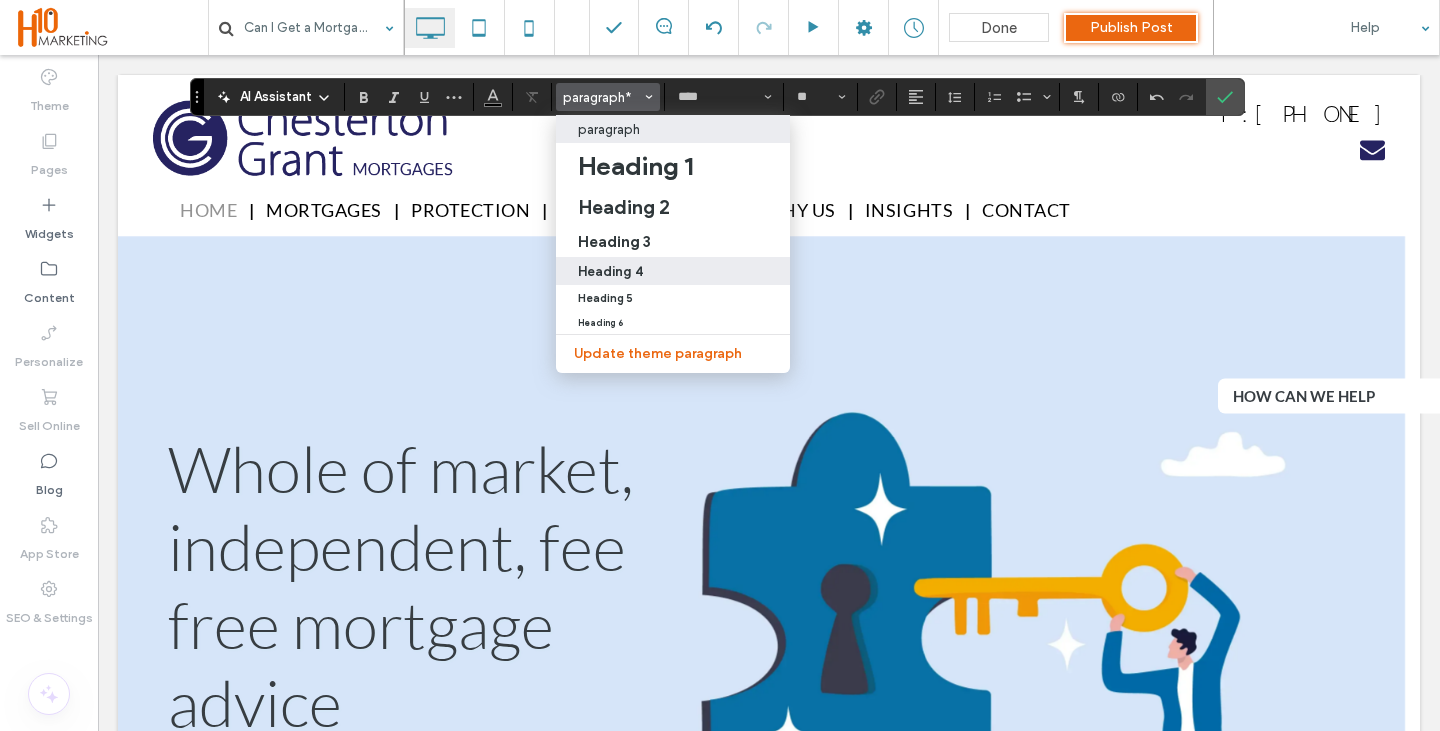 click on "Heading 4" at bounding box center [610, 271] 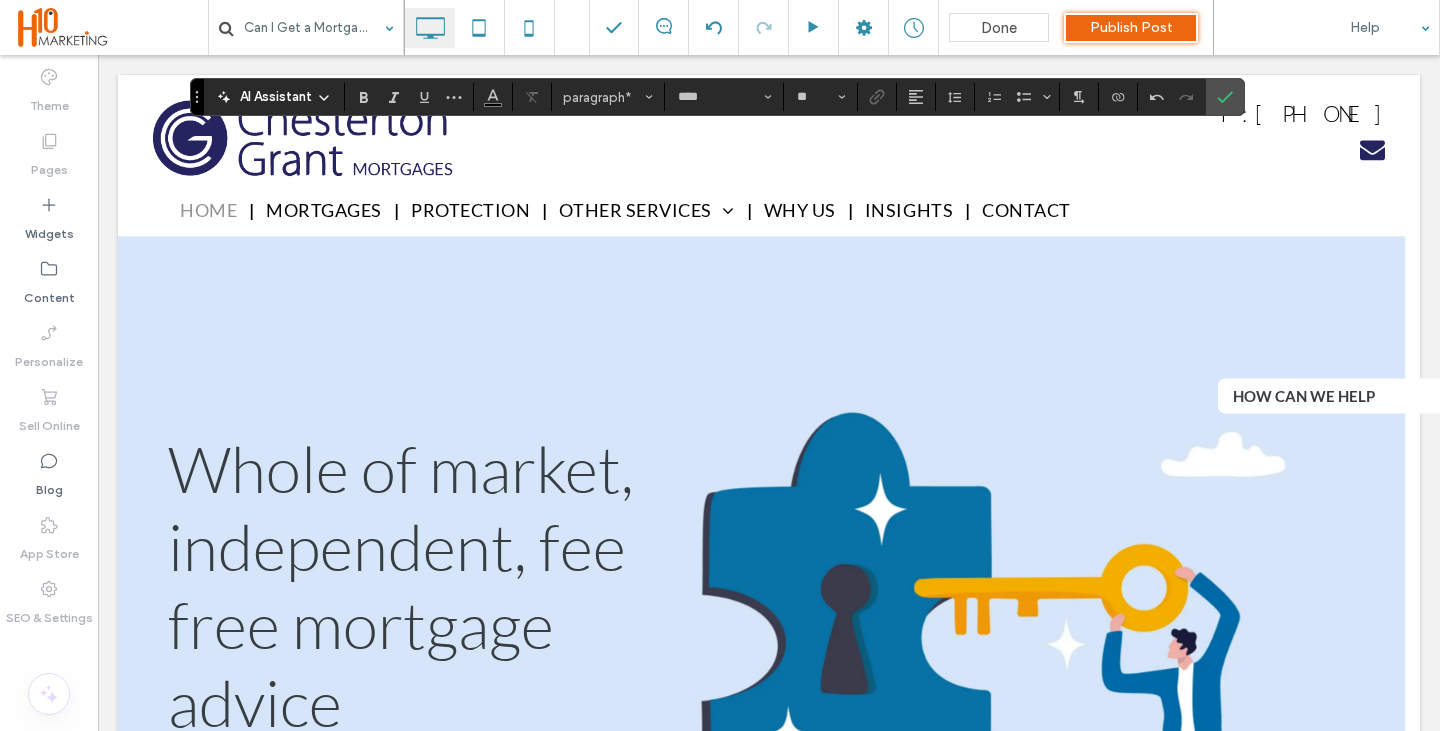 type on "**" 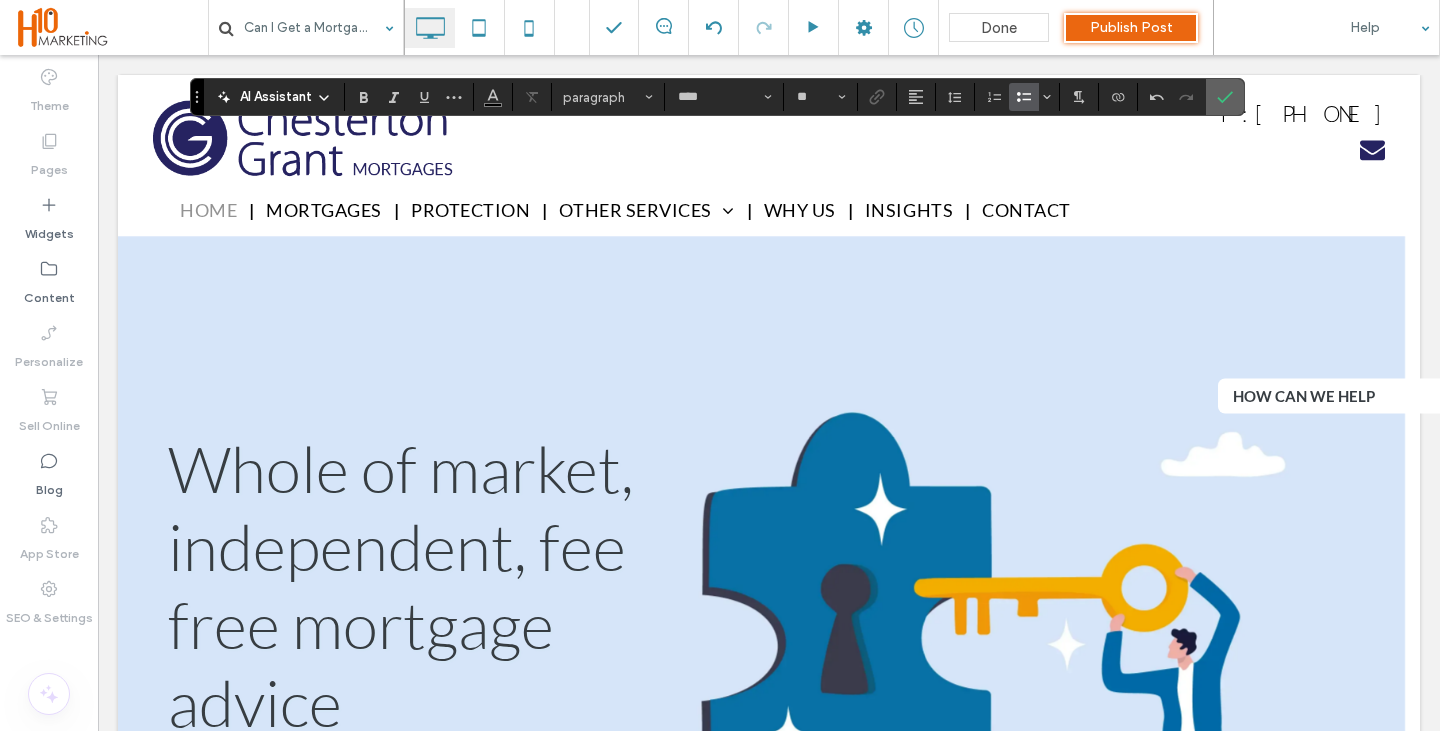 click 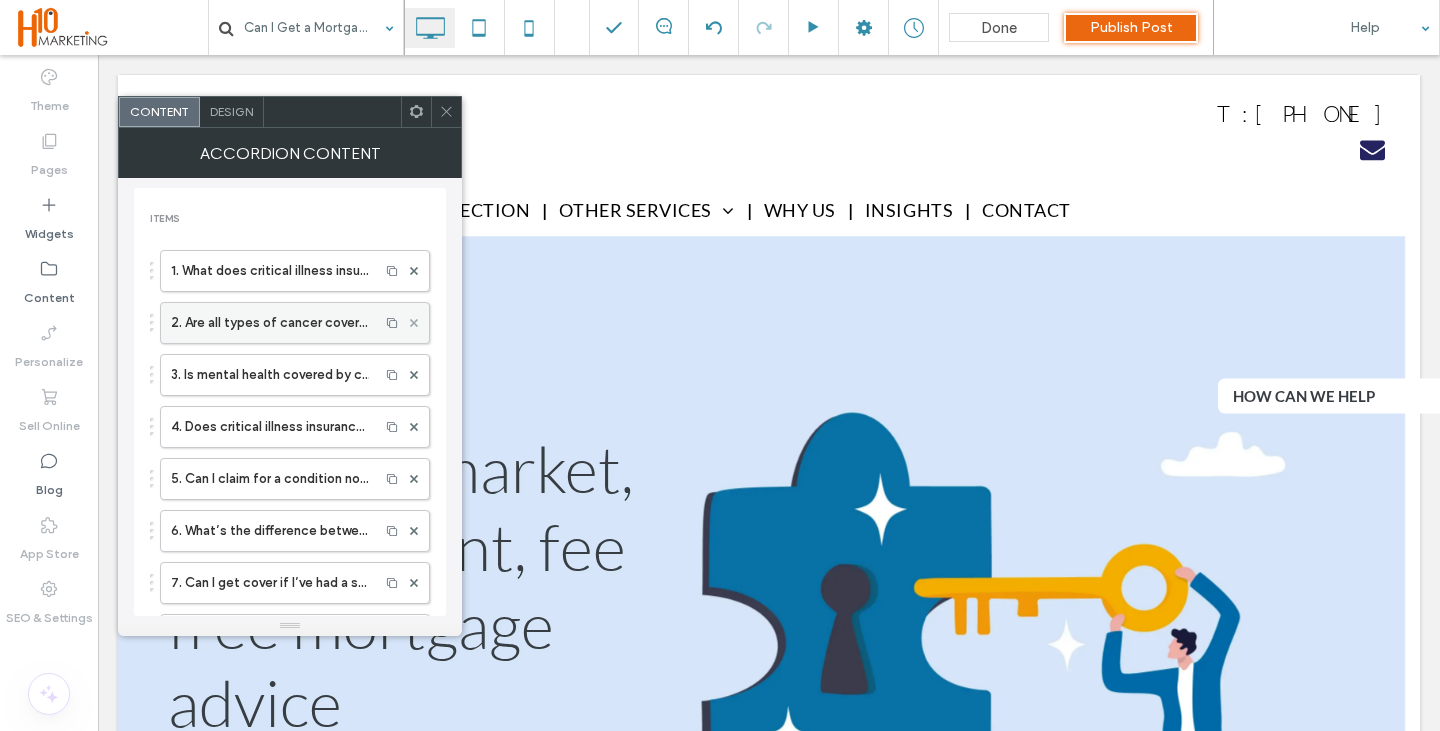 click at bounding box center [414, 323] 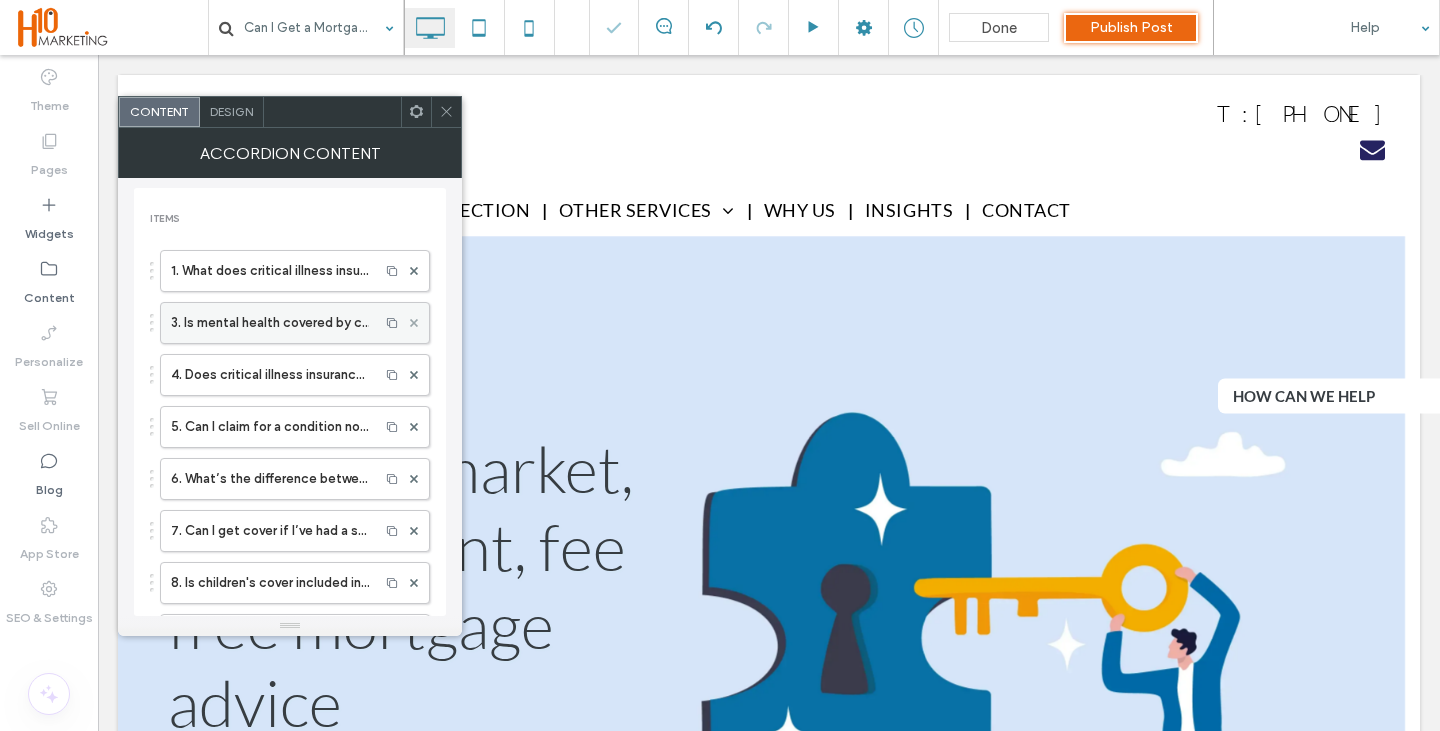 click 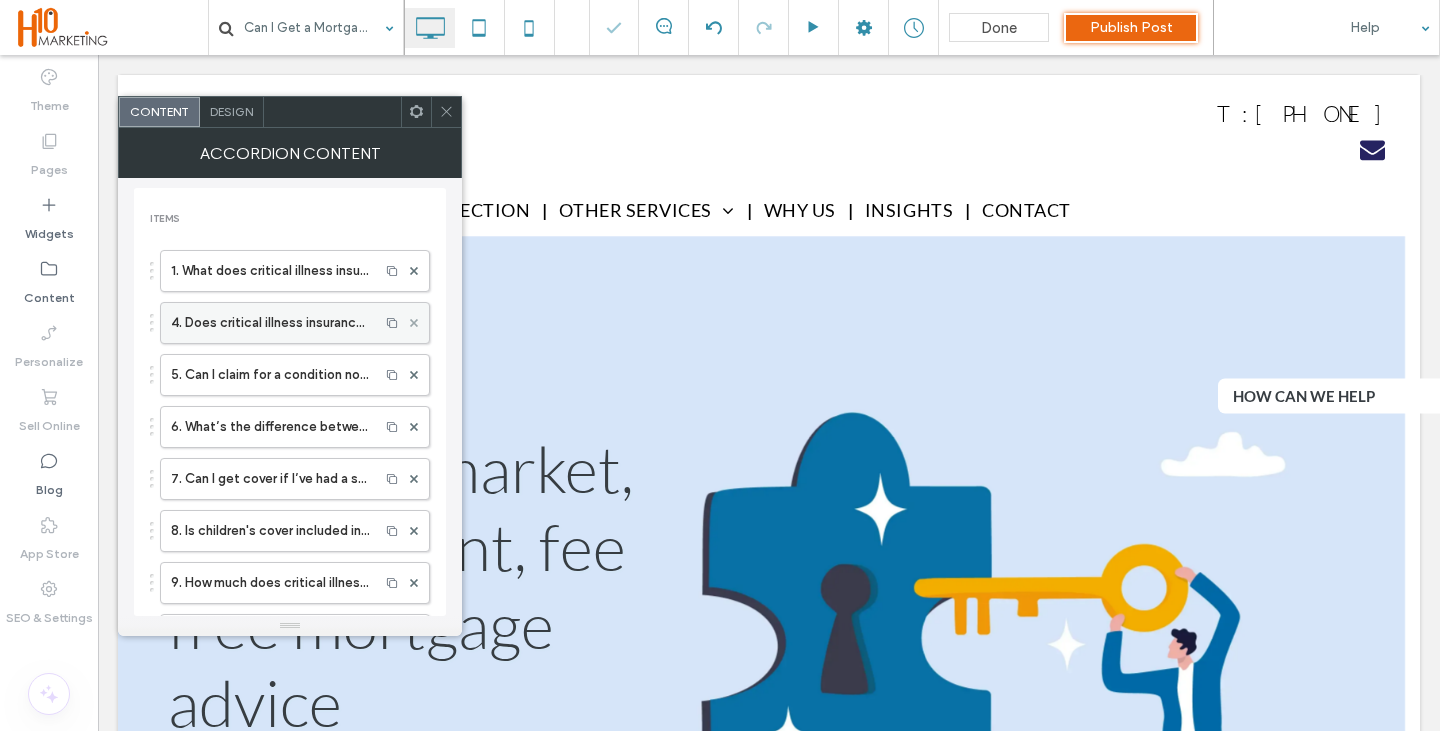 click 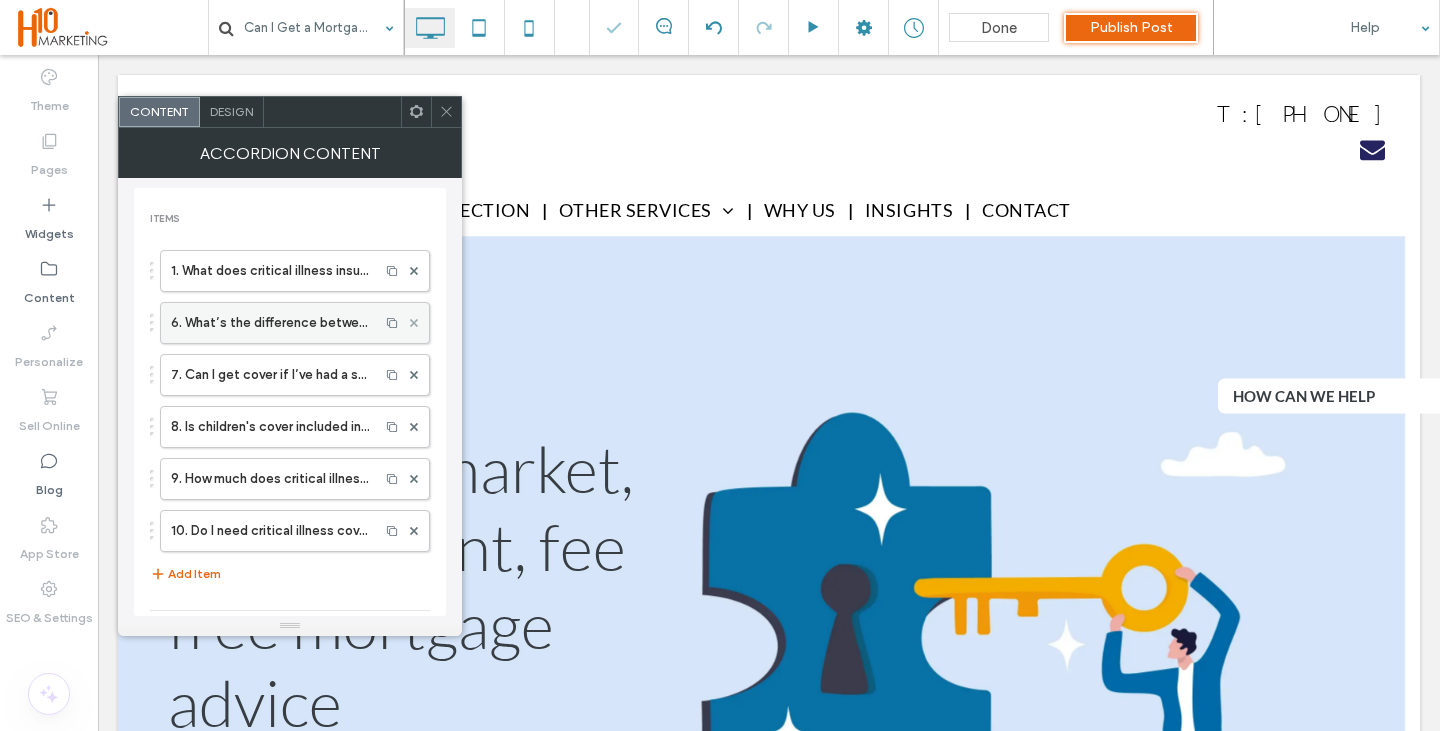 click 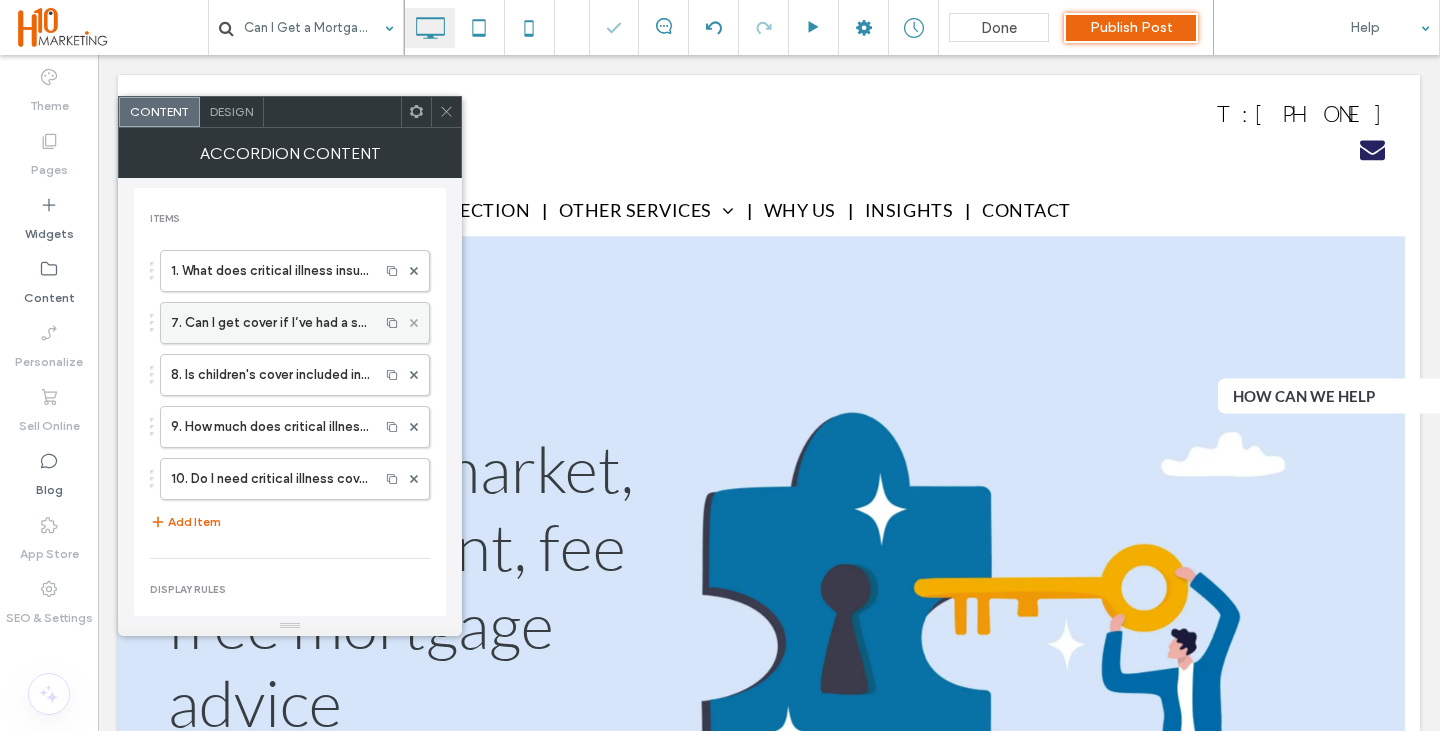 click 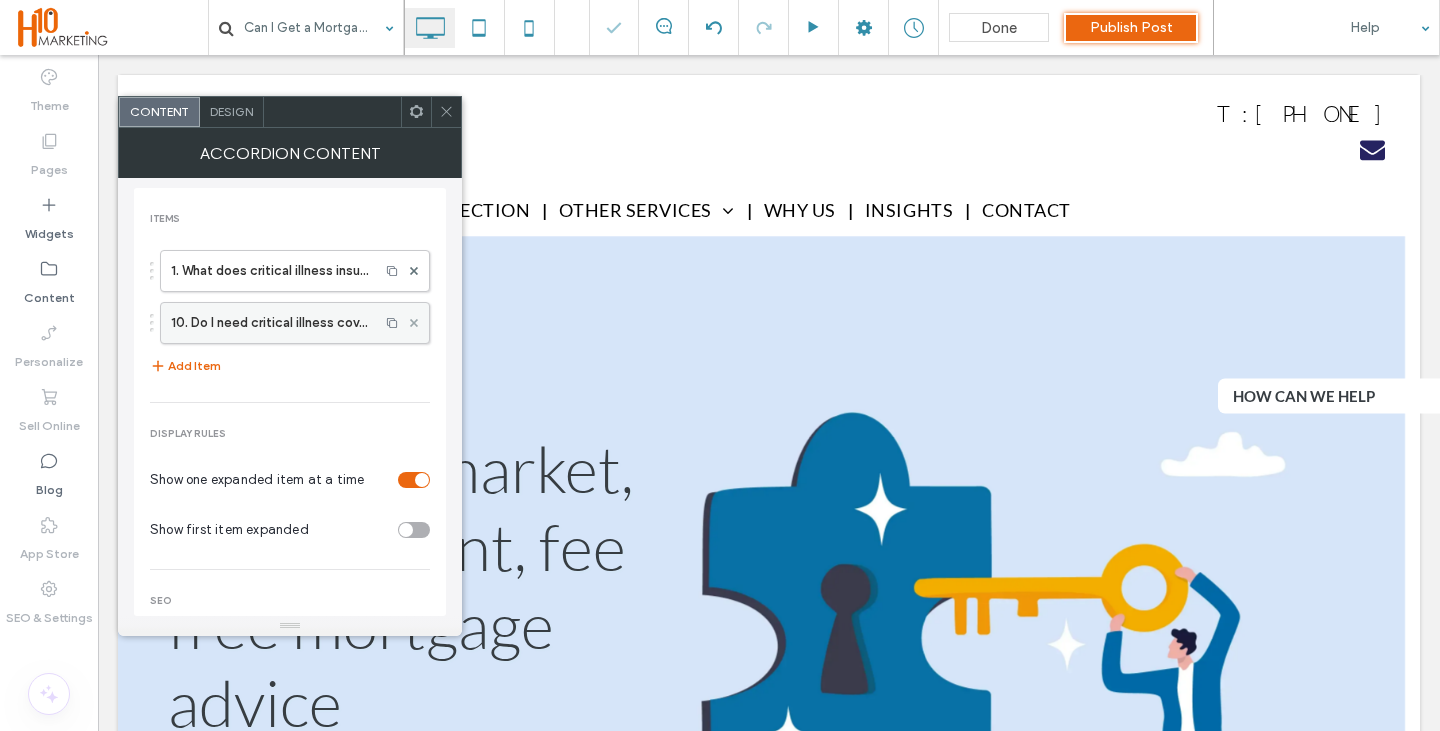 click 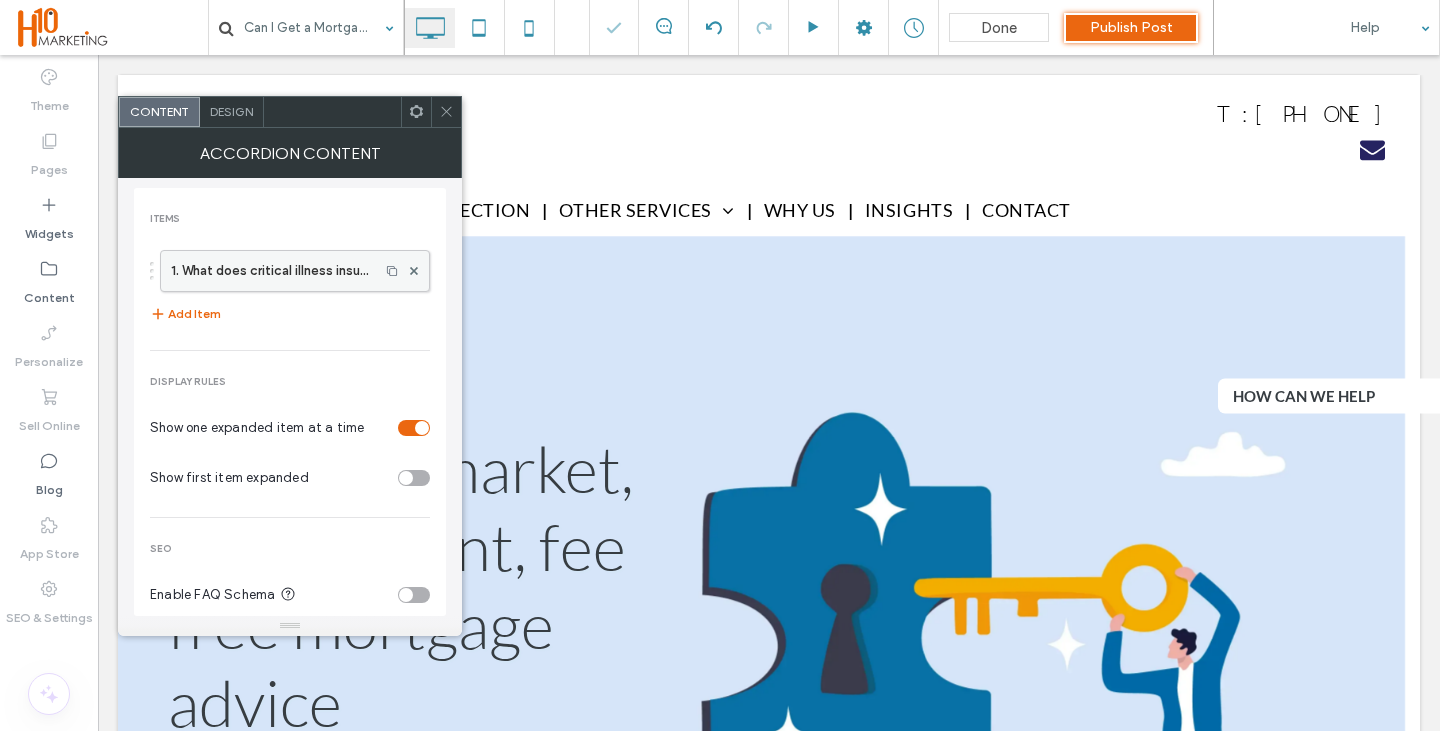 click on "1. What does critical illness insurance cover?" at bounding box center (270, 271) 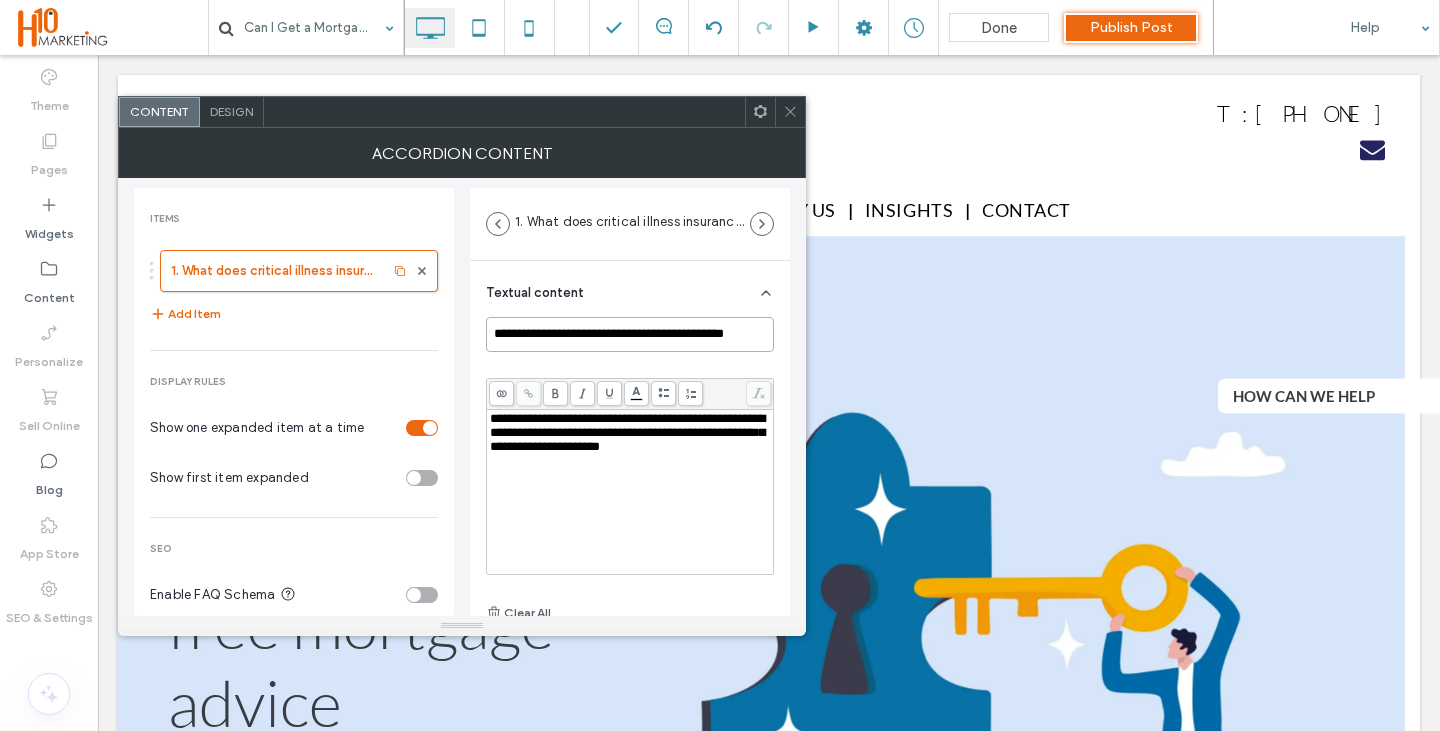 click on "**********" at bounding box center [630, 334] 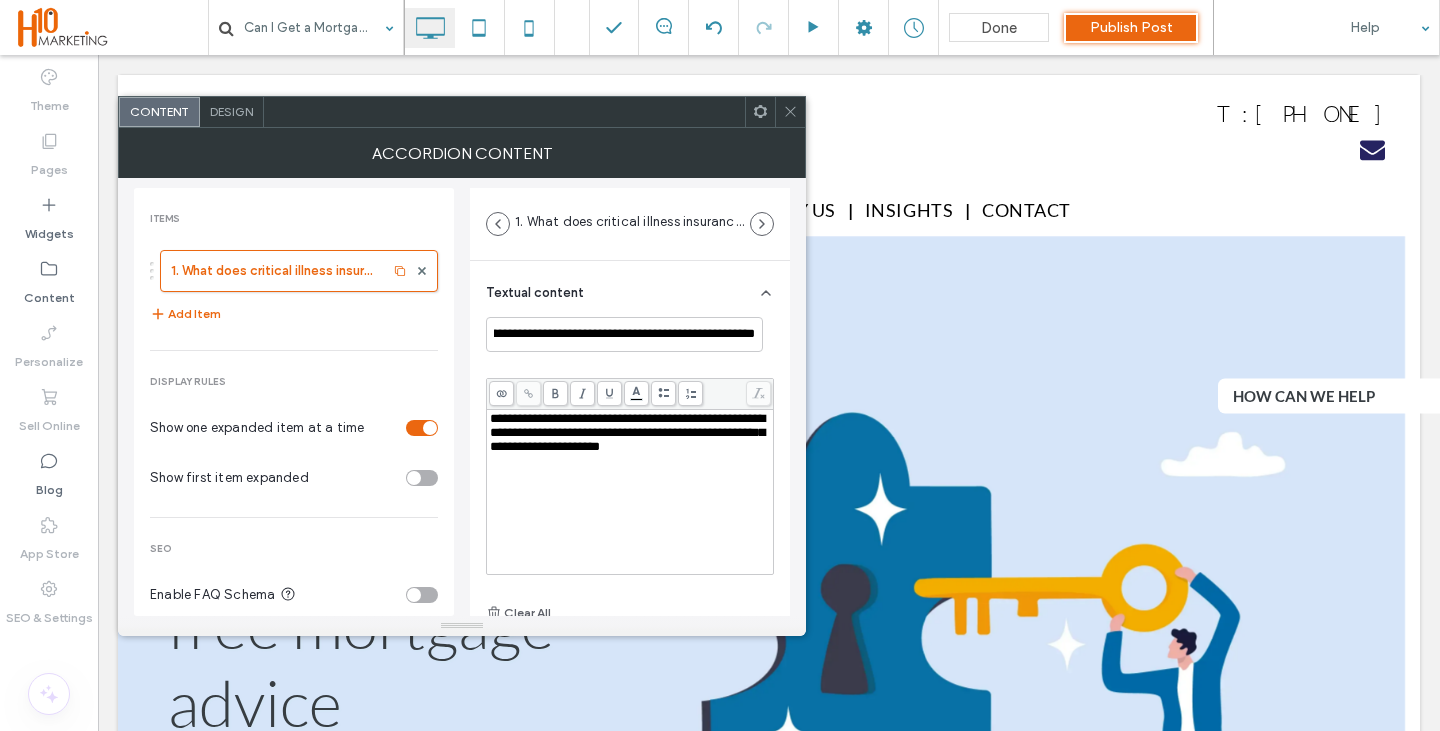 scroll, scrollTop: 0, scrollLeft: 0, axis: both 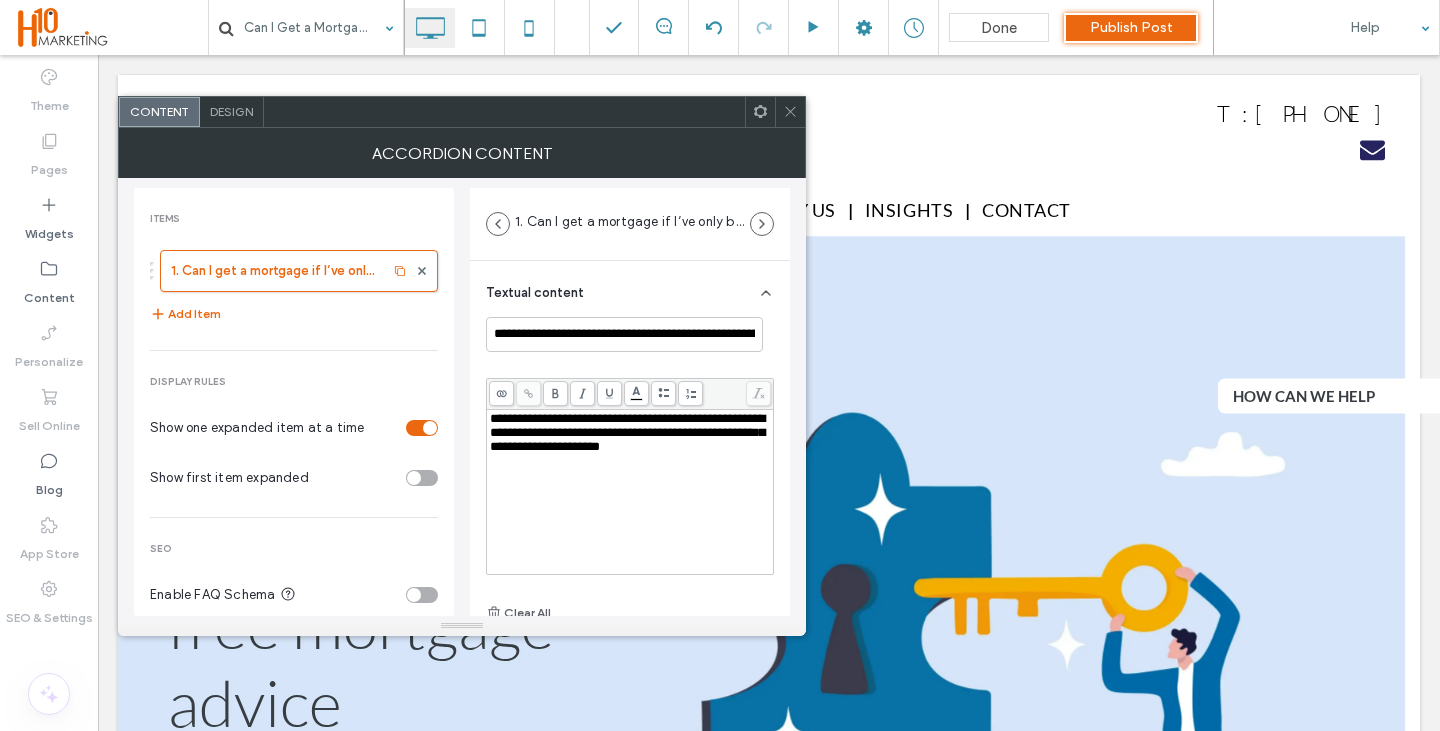click on "**********" at bounding box center (627, 432) 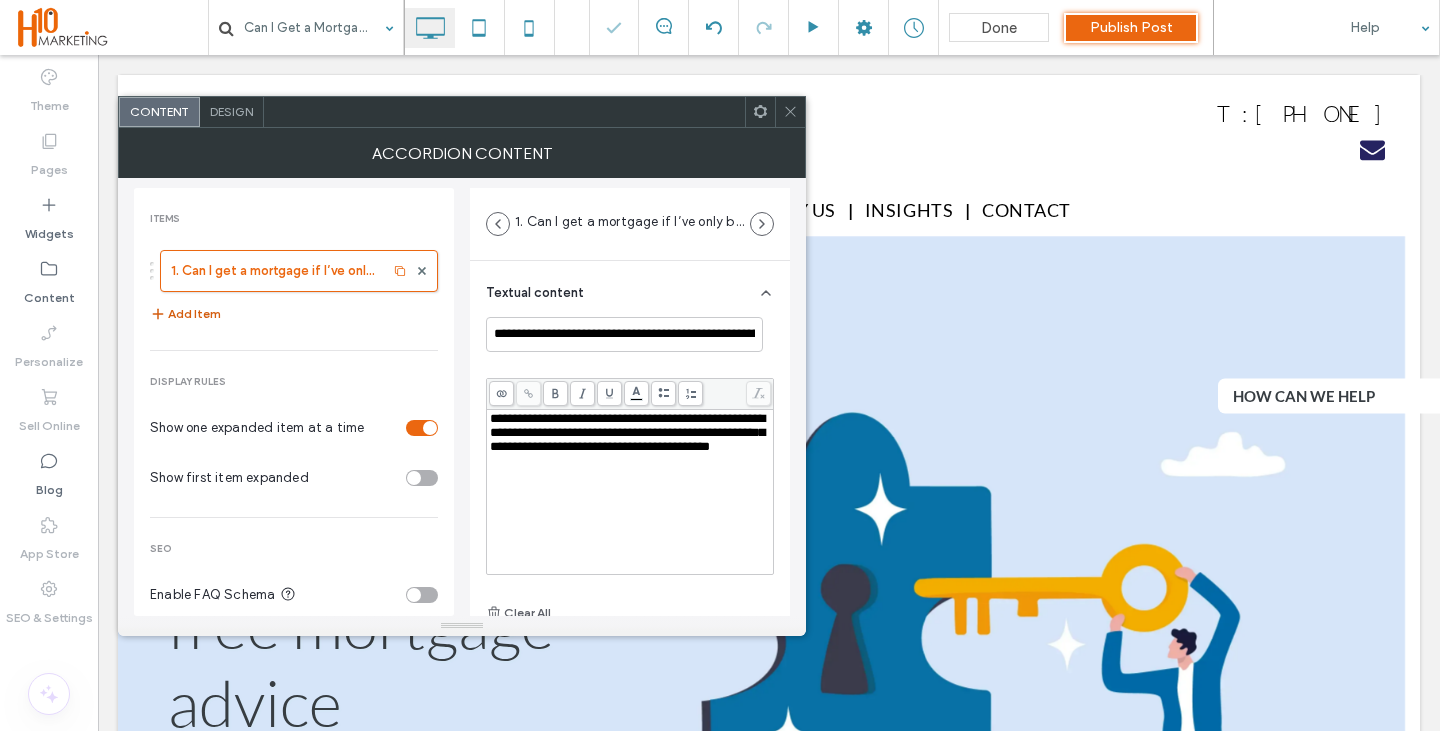 click on "Add Item" at bounding box center [185, 314] 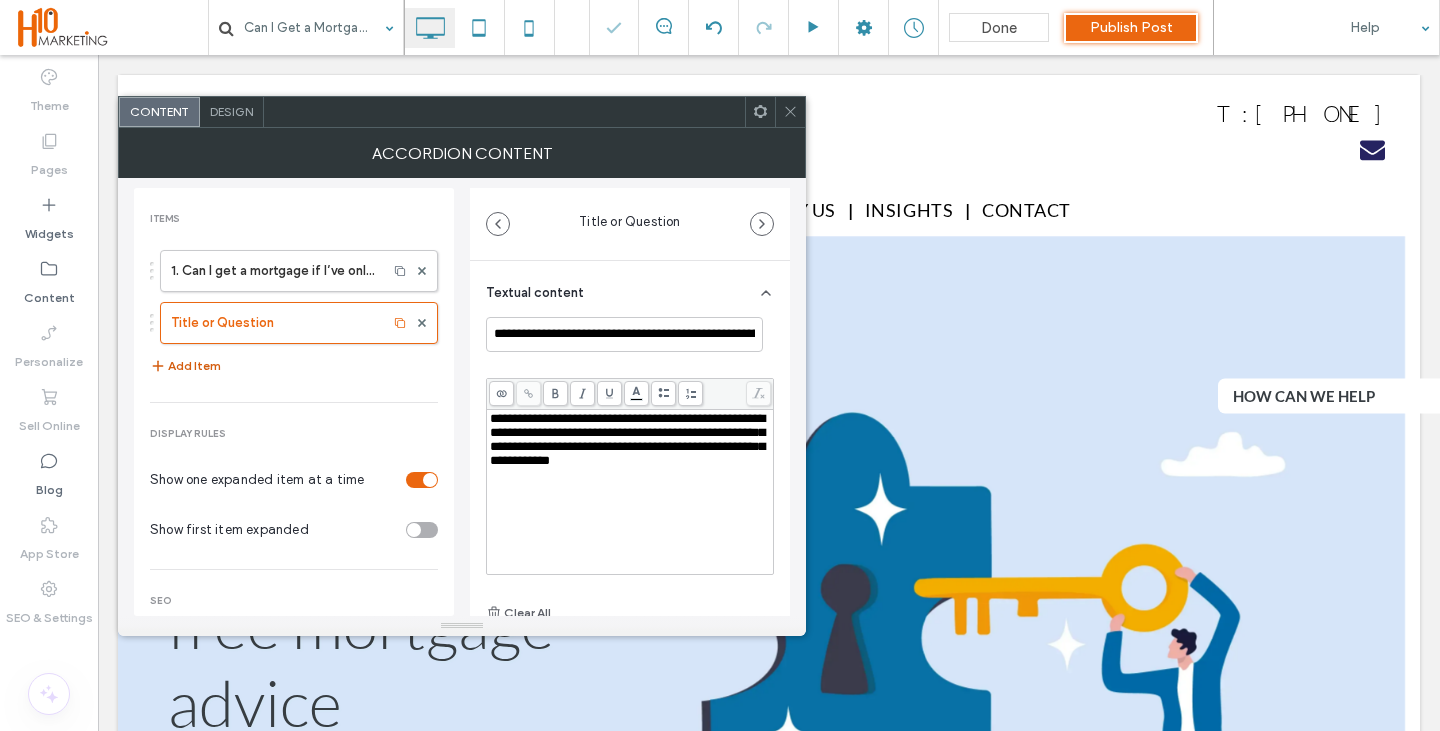 type on "**********" 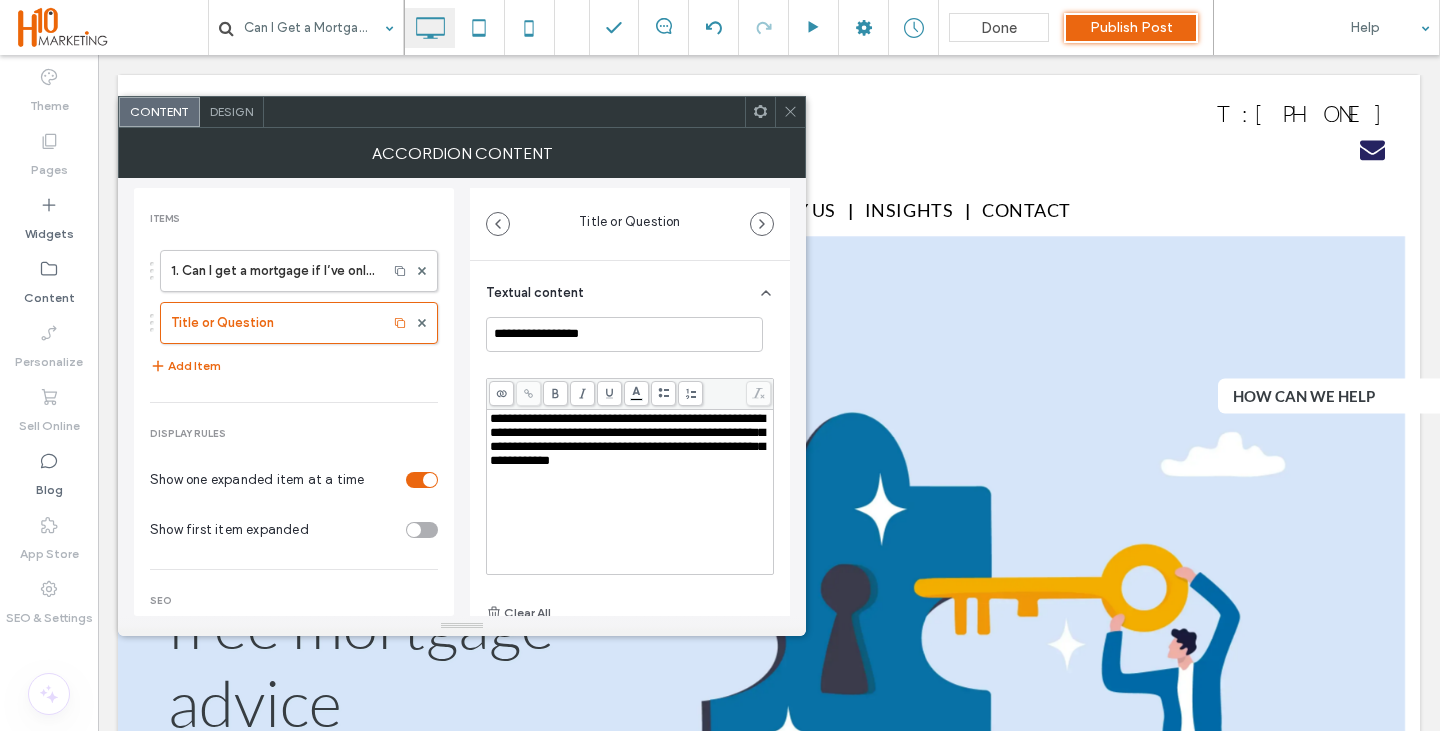 type 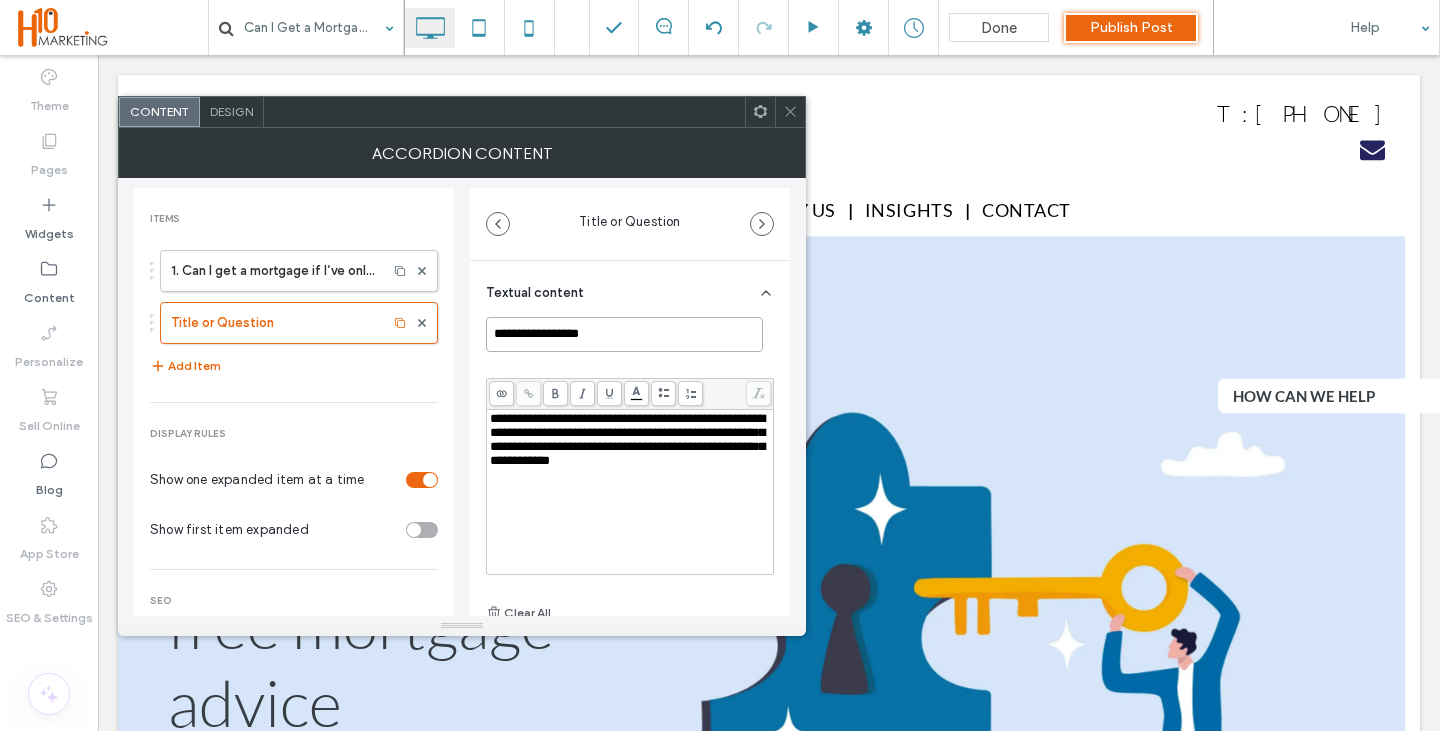 click on "**********" at bounding box center [624, 334] 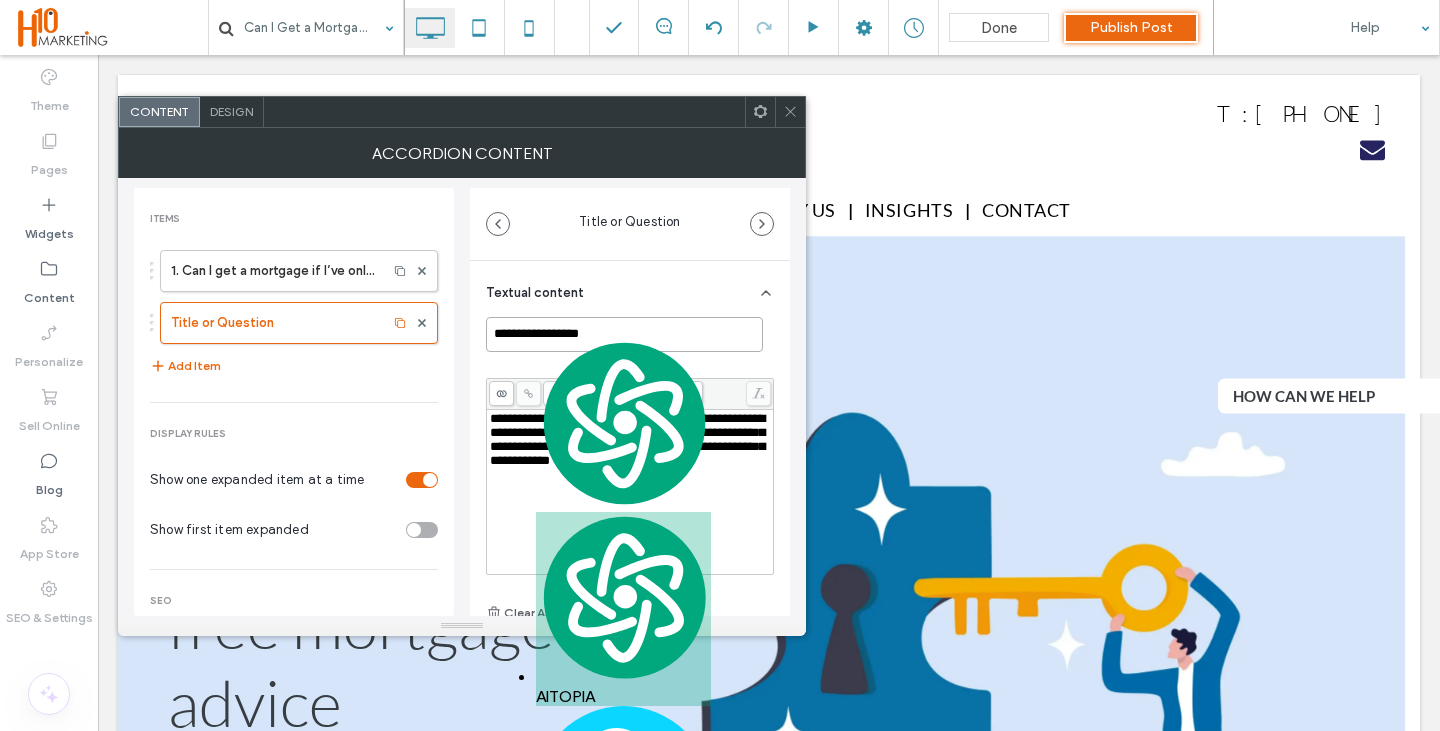 paste on "**********" 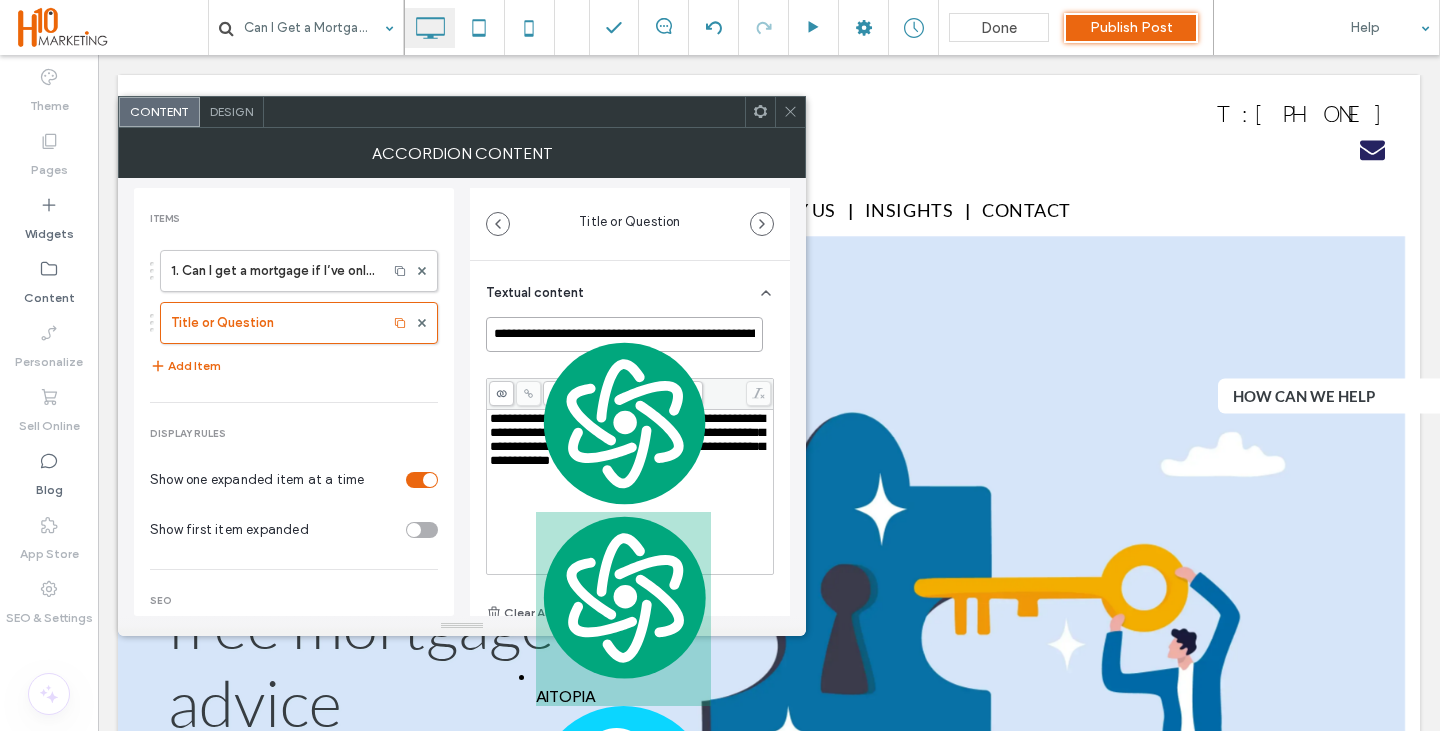 scroll, scrollTop: 0, scrollLeft: 171, axis: horizontal 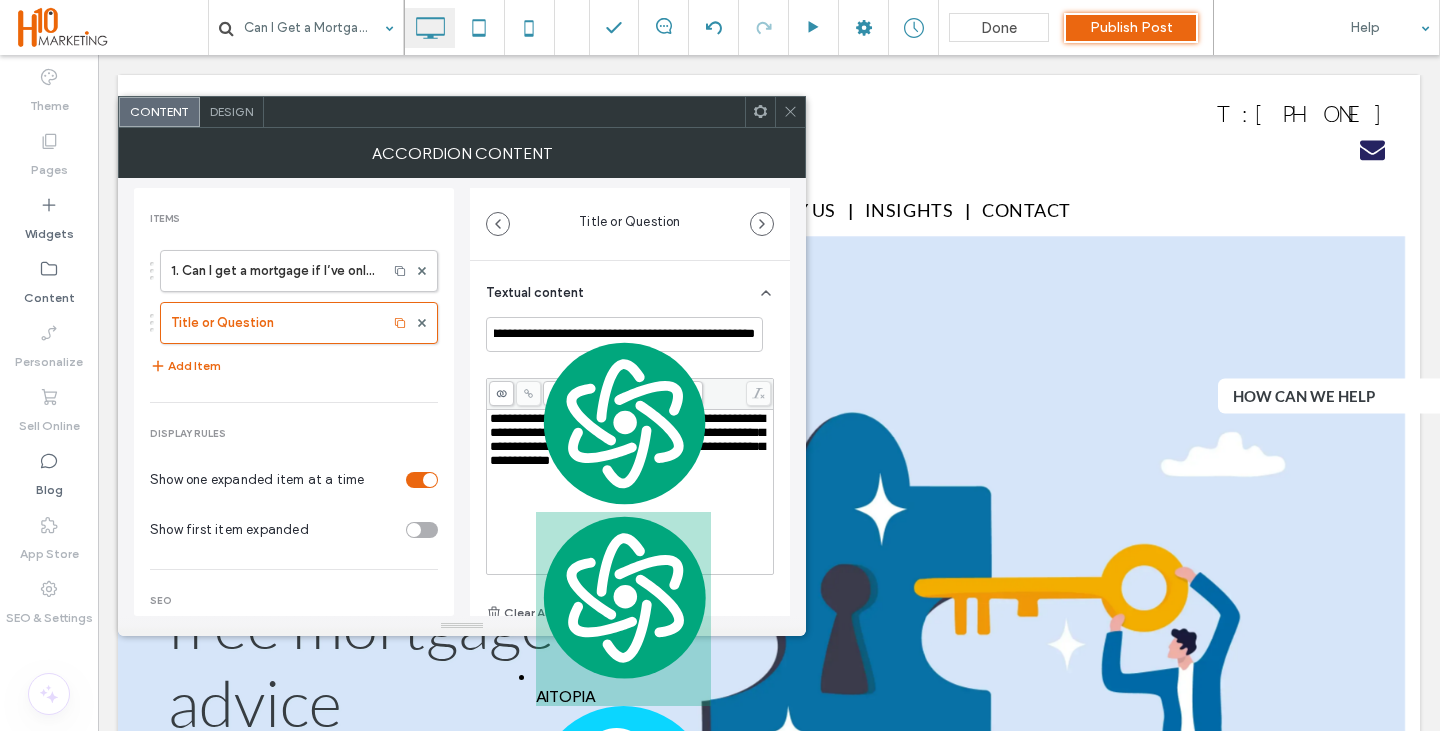 click on "**********" at bounding box center [627, 439] 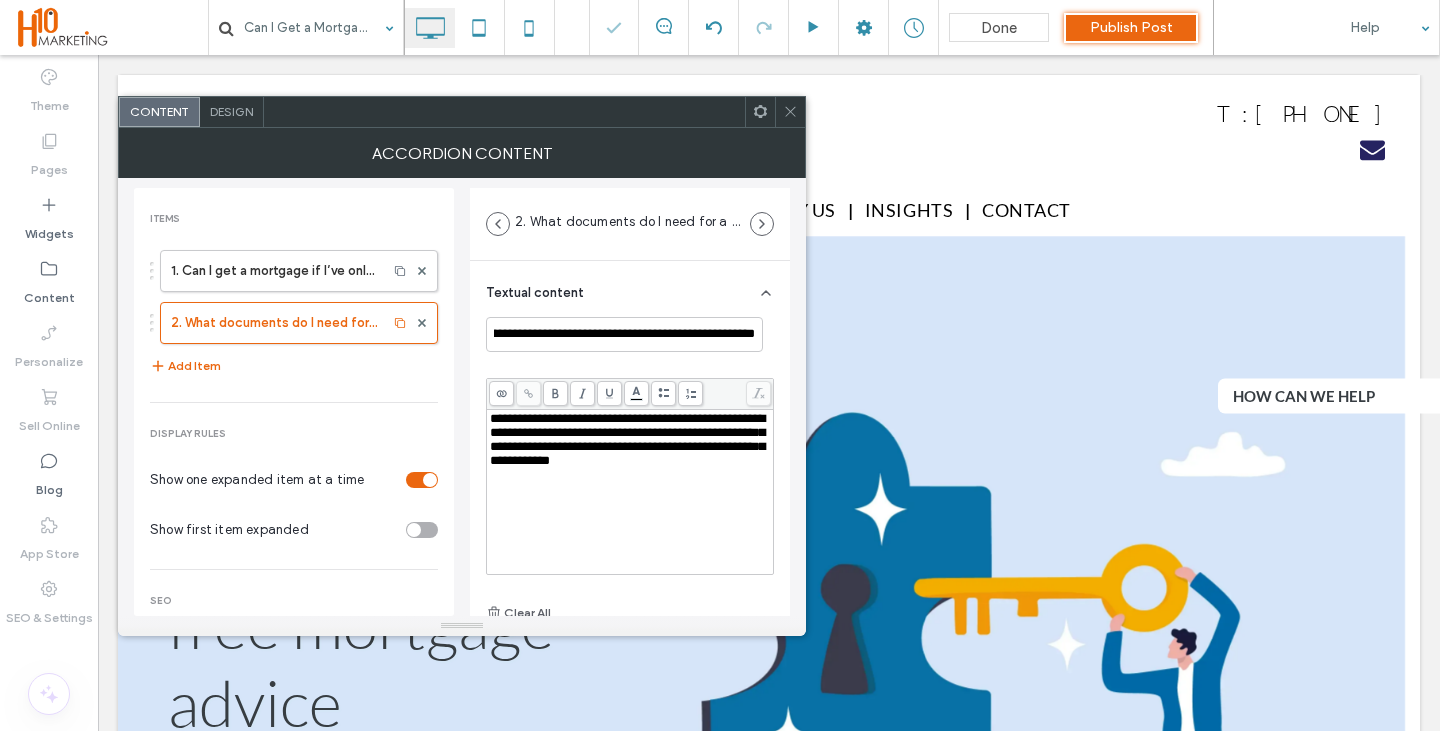 scroll, scrollTop: 0, scrollLeft: 0, axis: both 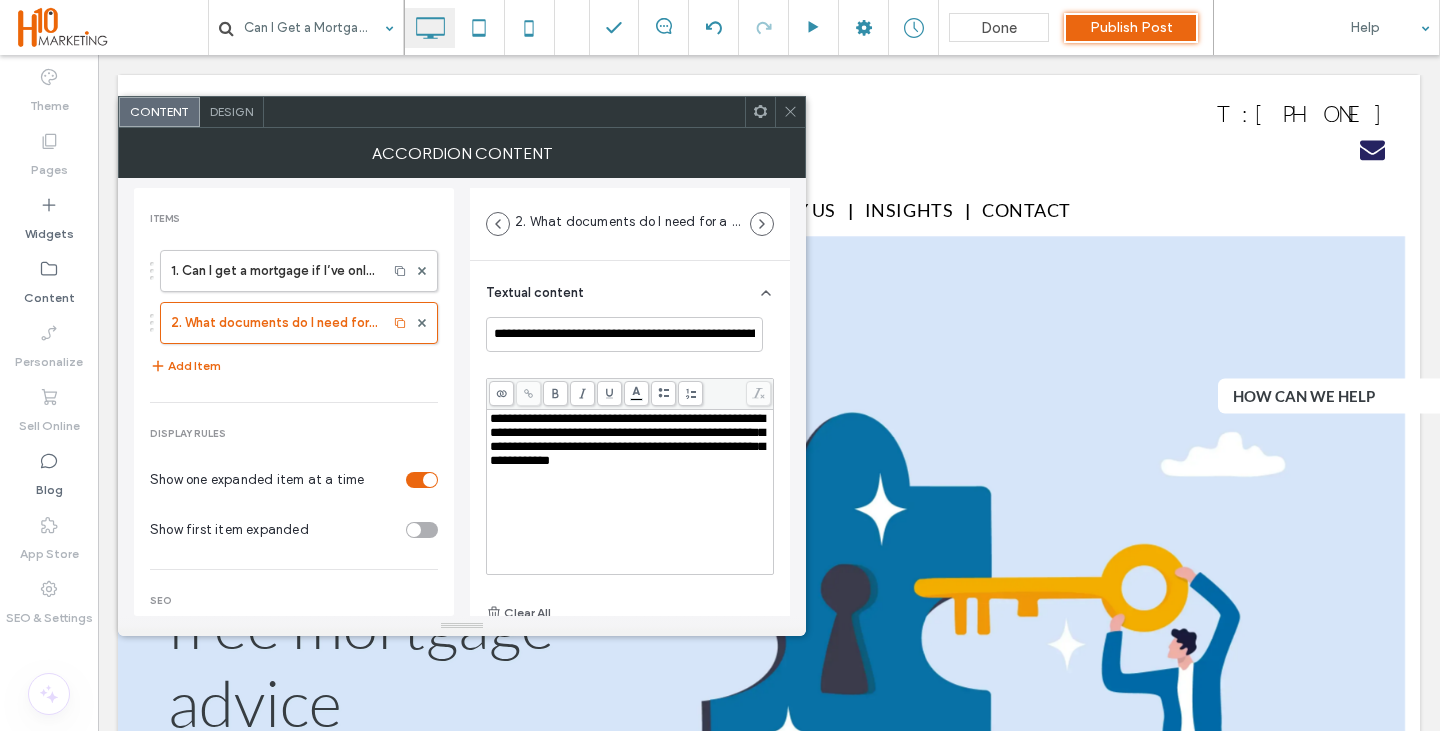 click on "**********" at bounding box center [630, 440] 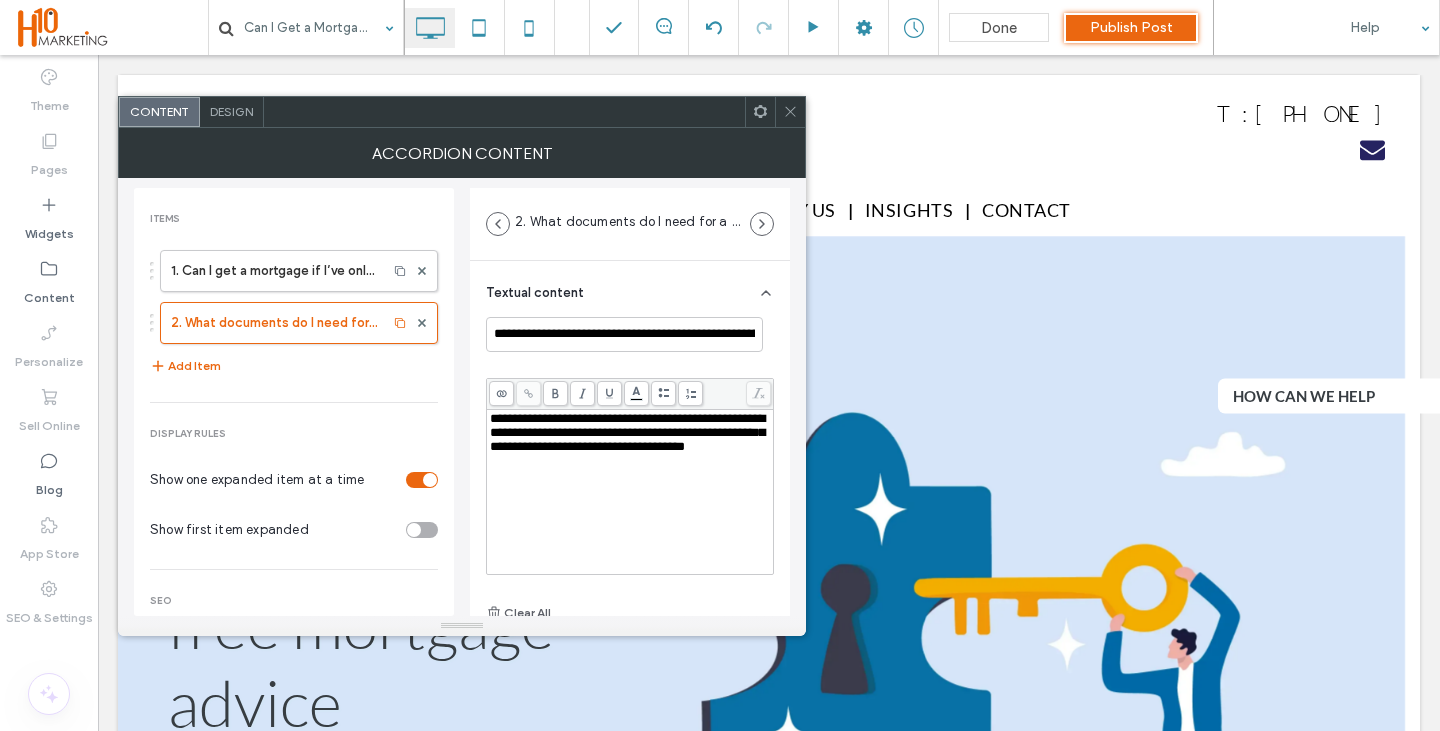 click on "1. Can I get a mortgage if I’ve only been self-employed for a year? 2. What documents do I need for a self-employed mortgage application? Add Item" at bounding box center (294, 314) 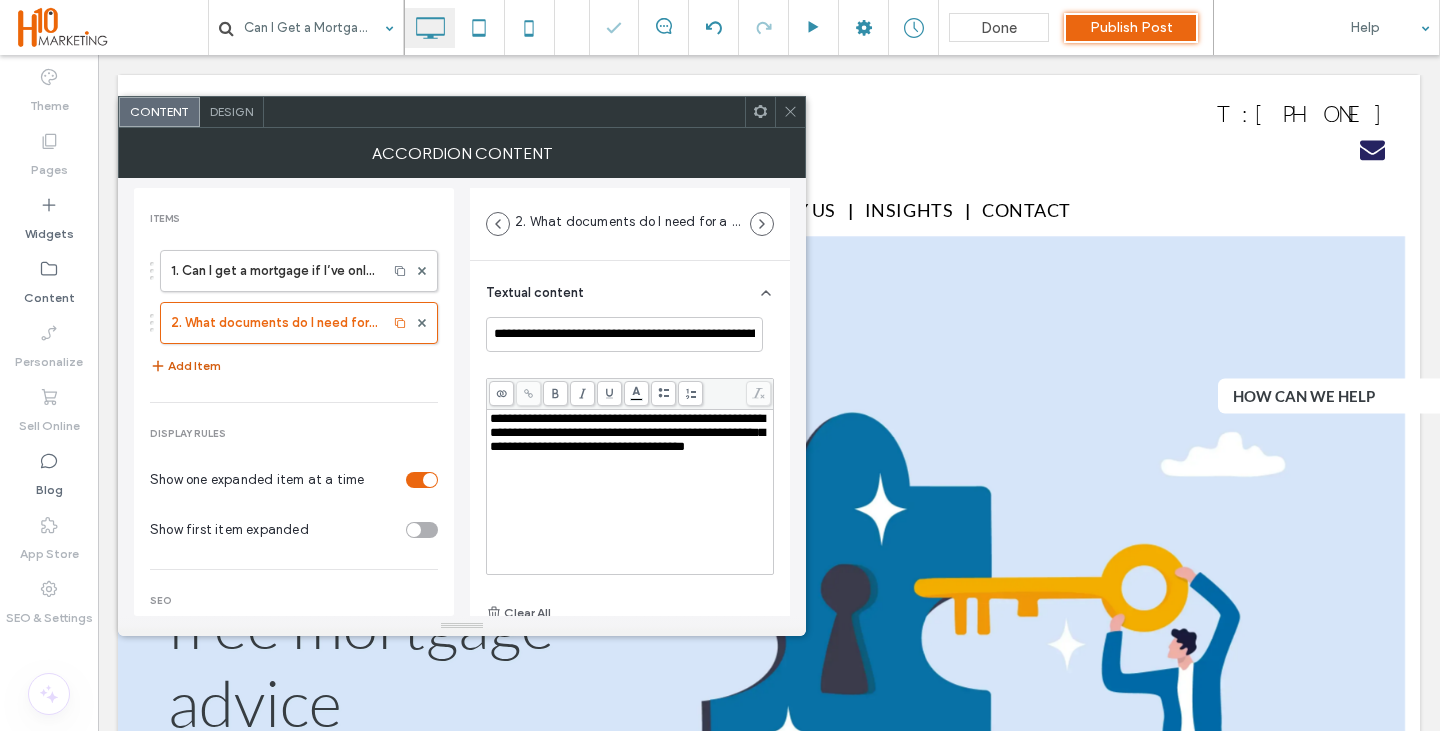 click on "Add Item" at bounding box center (185, 366) 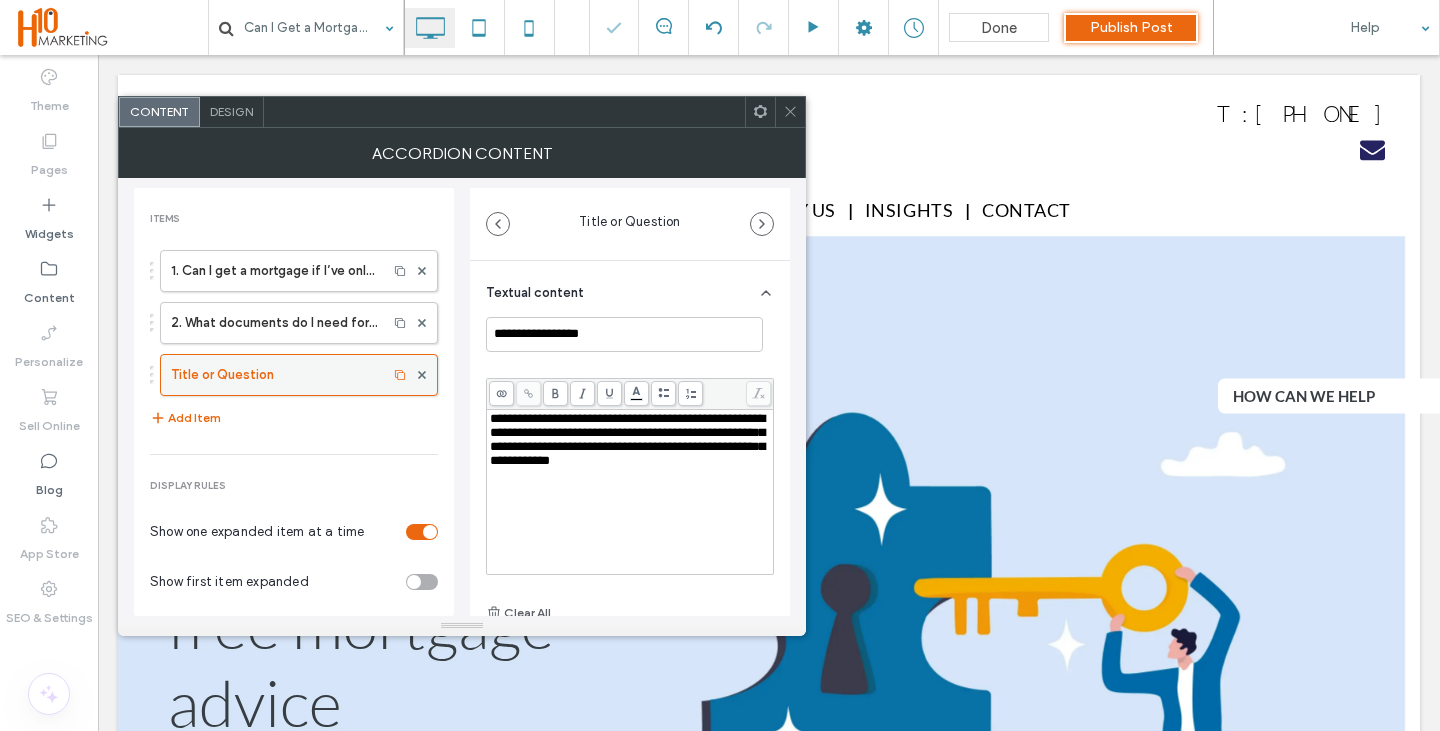 click on "Title or Question" at bounding box center [274, 375] 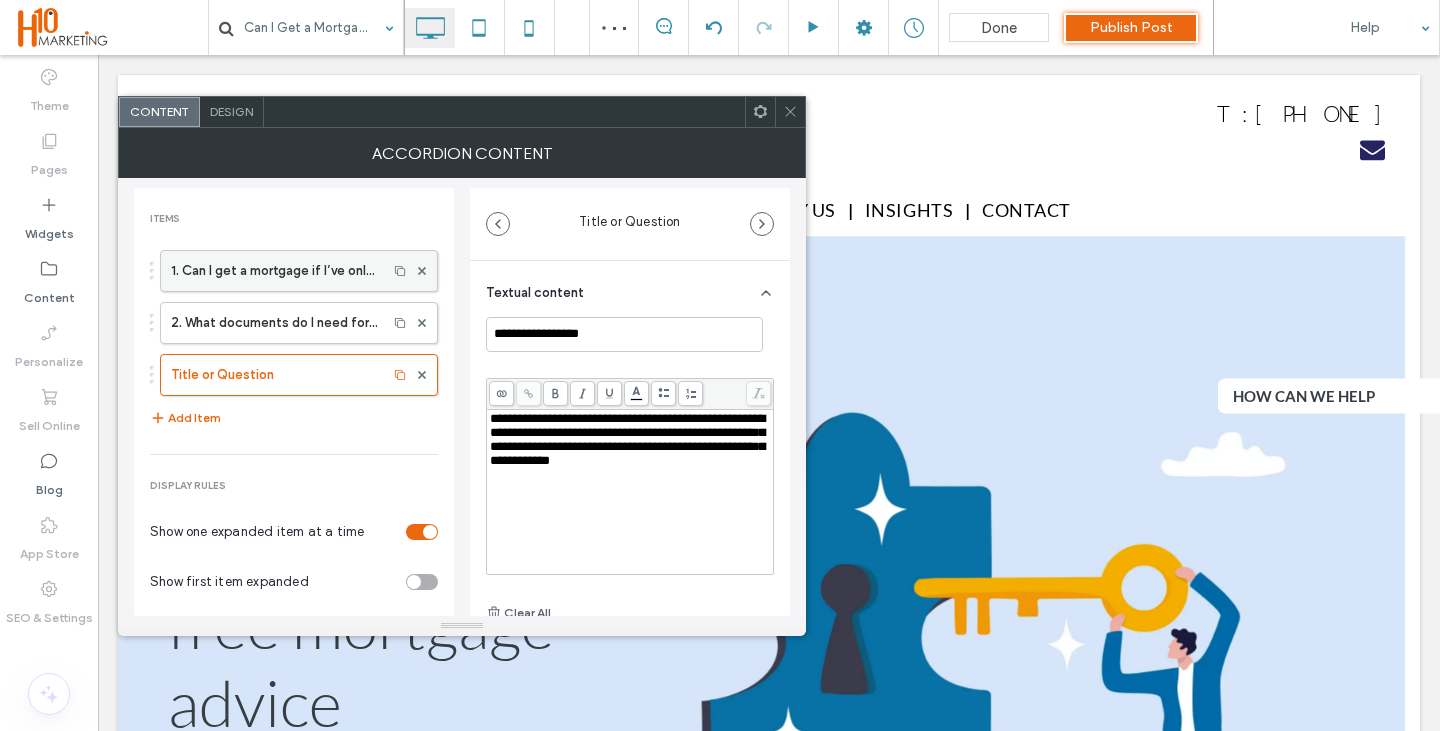 click on "1. Can I get a mortgage if I’ve only been self-employed for a year?" at bounding box center (274, 271) 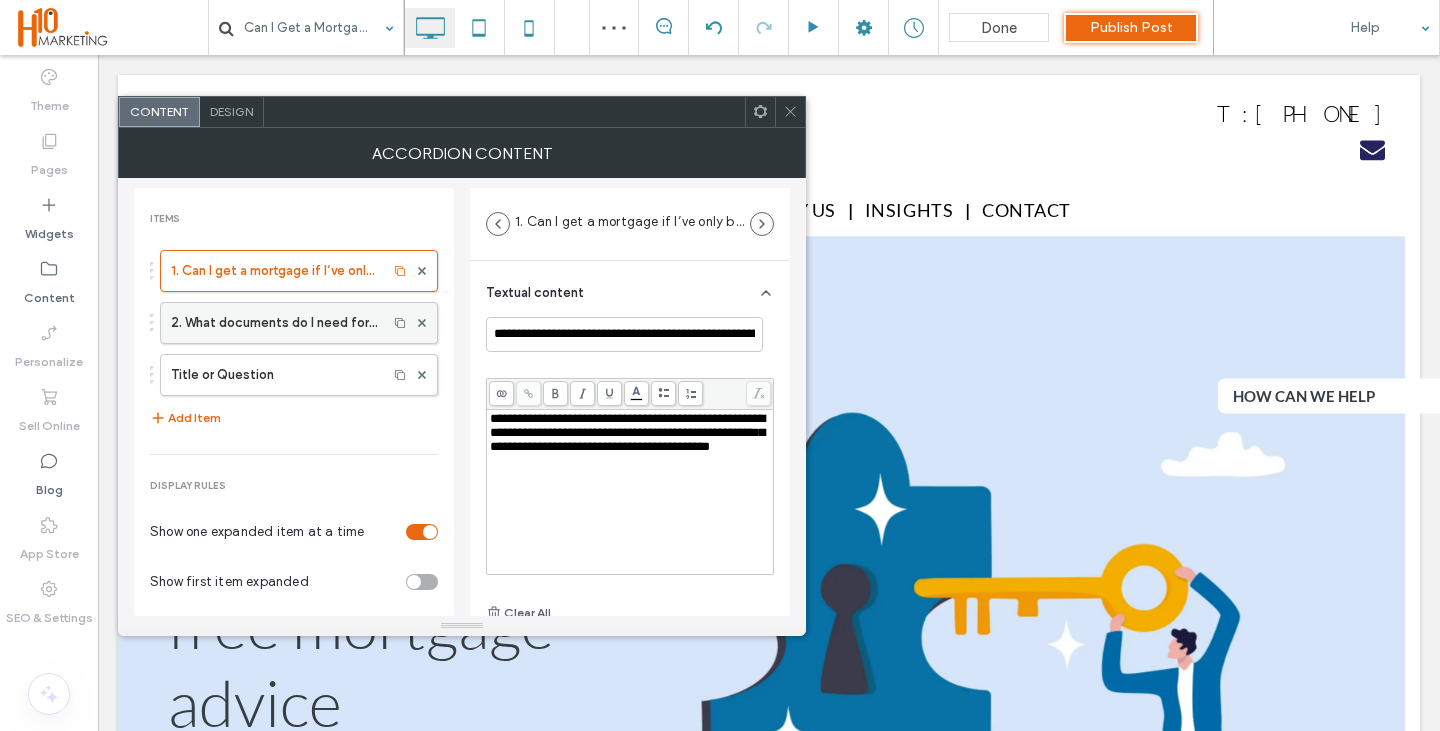 click on "2. What documents do I need for a self-employed mortgage application?" at bounding box center [274, 323] 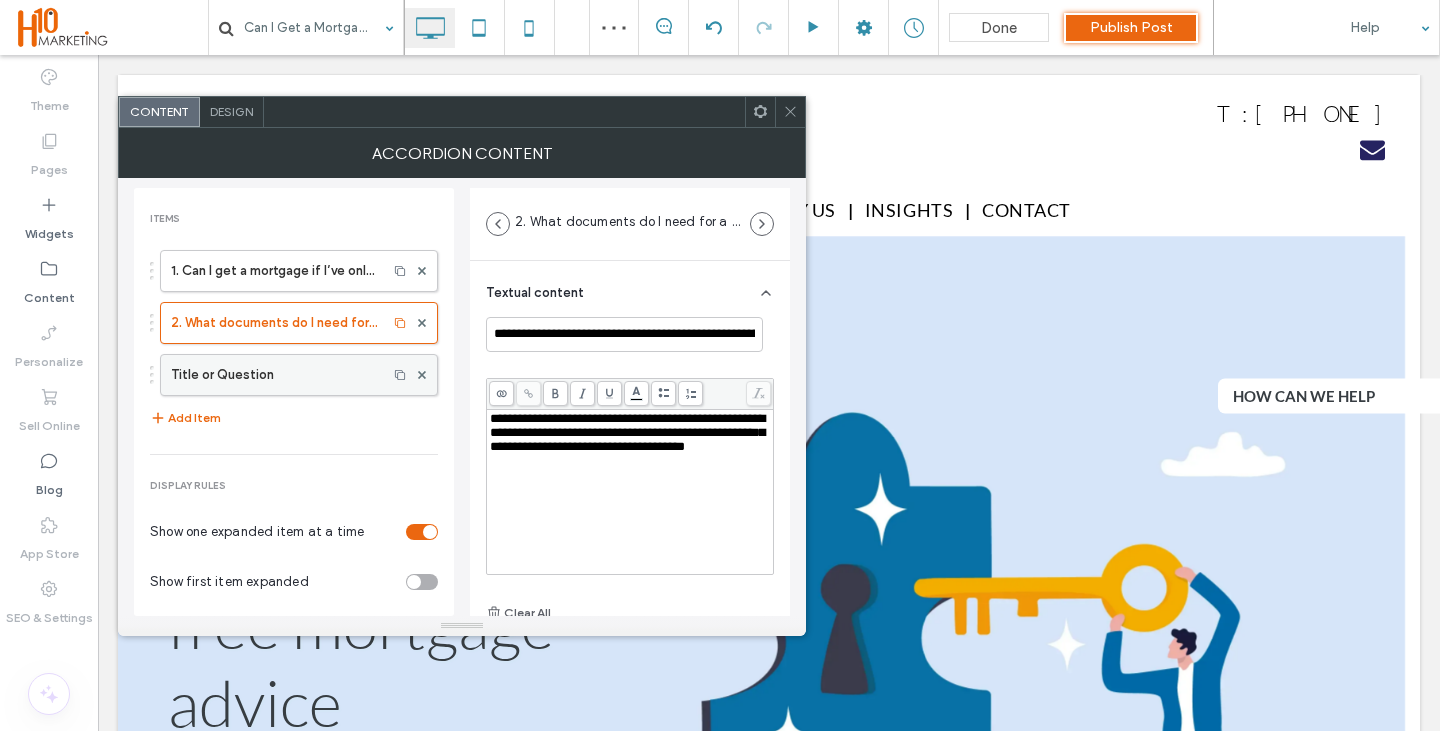 click on "Title or Question" at bounding box center [274, 375] 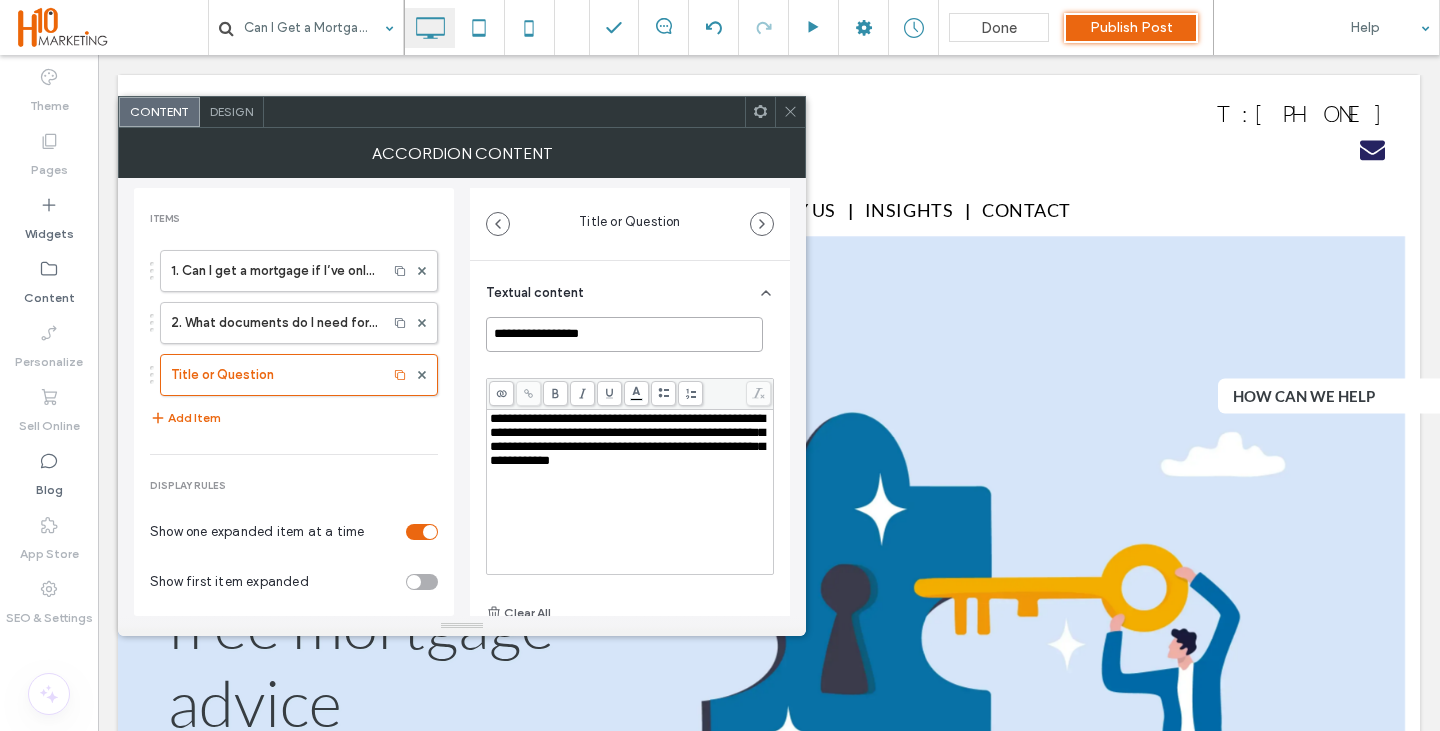 click on "**********" at bounding box center (624, 334) 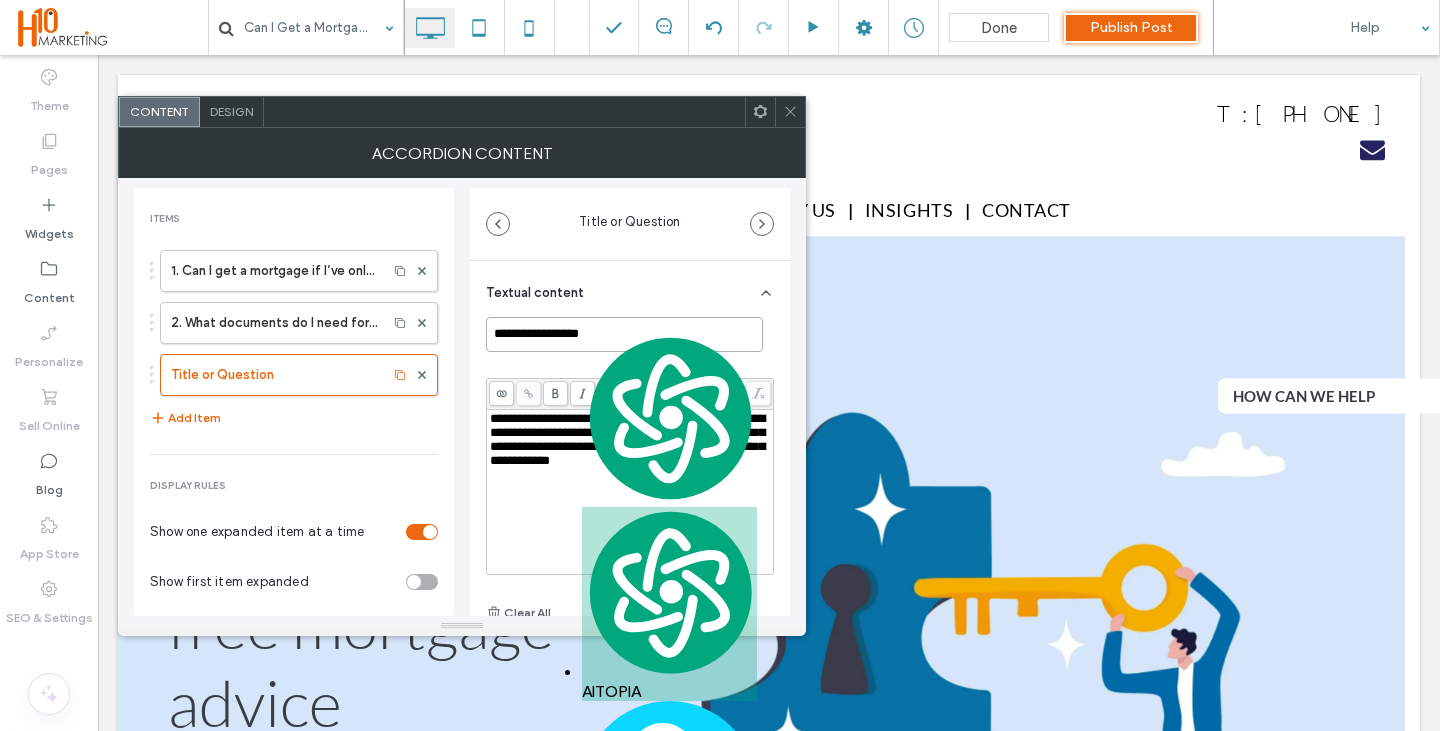 paste on "**********" 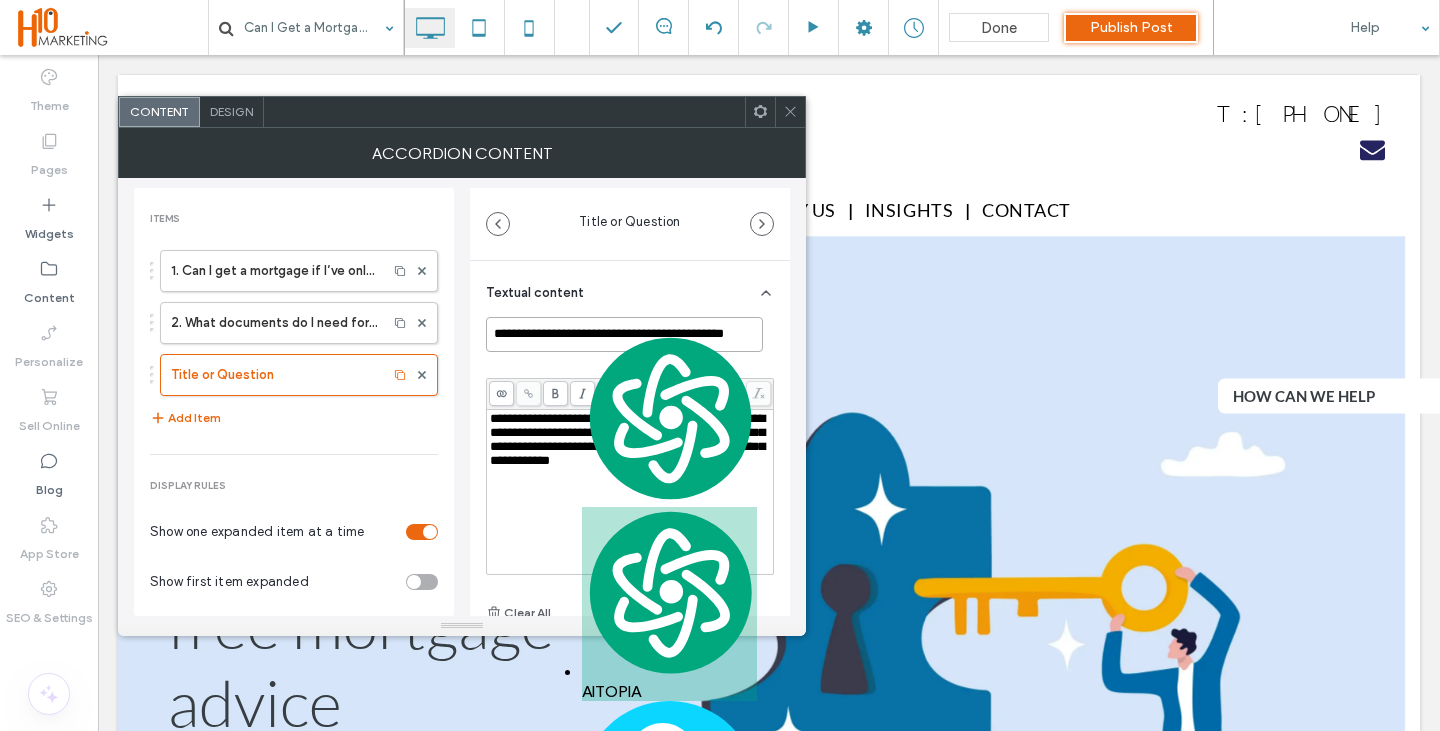 scroll, scrollTop: 0, scrollLeft: 33, axis: horizontal 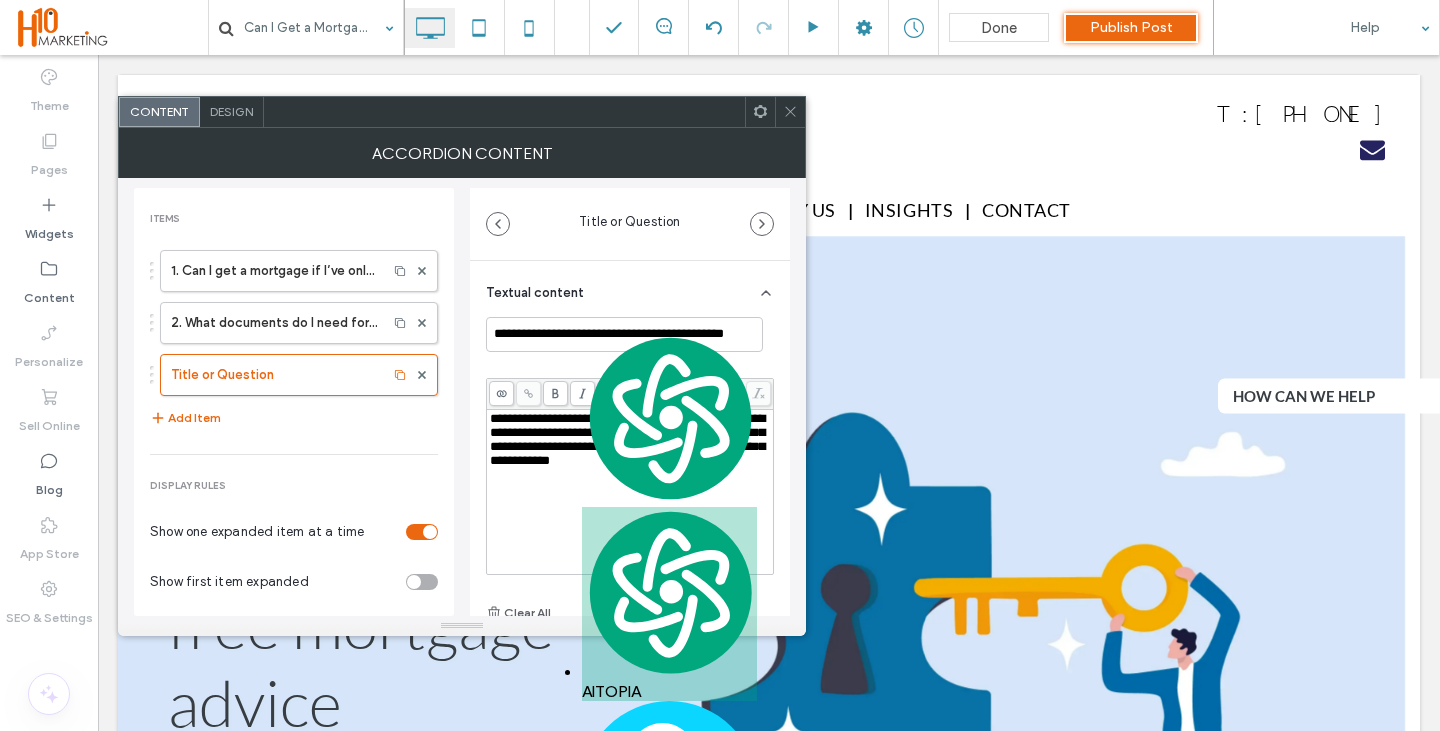 click on "**********" at bounding box center (627, 439) 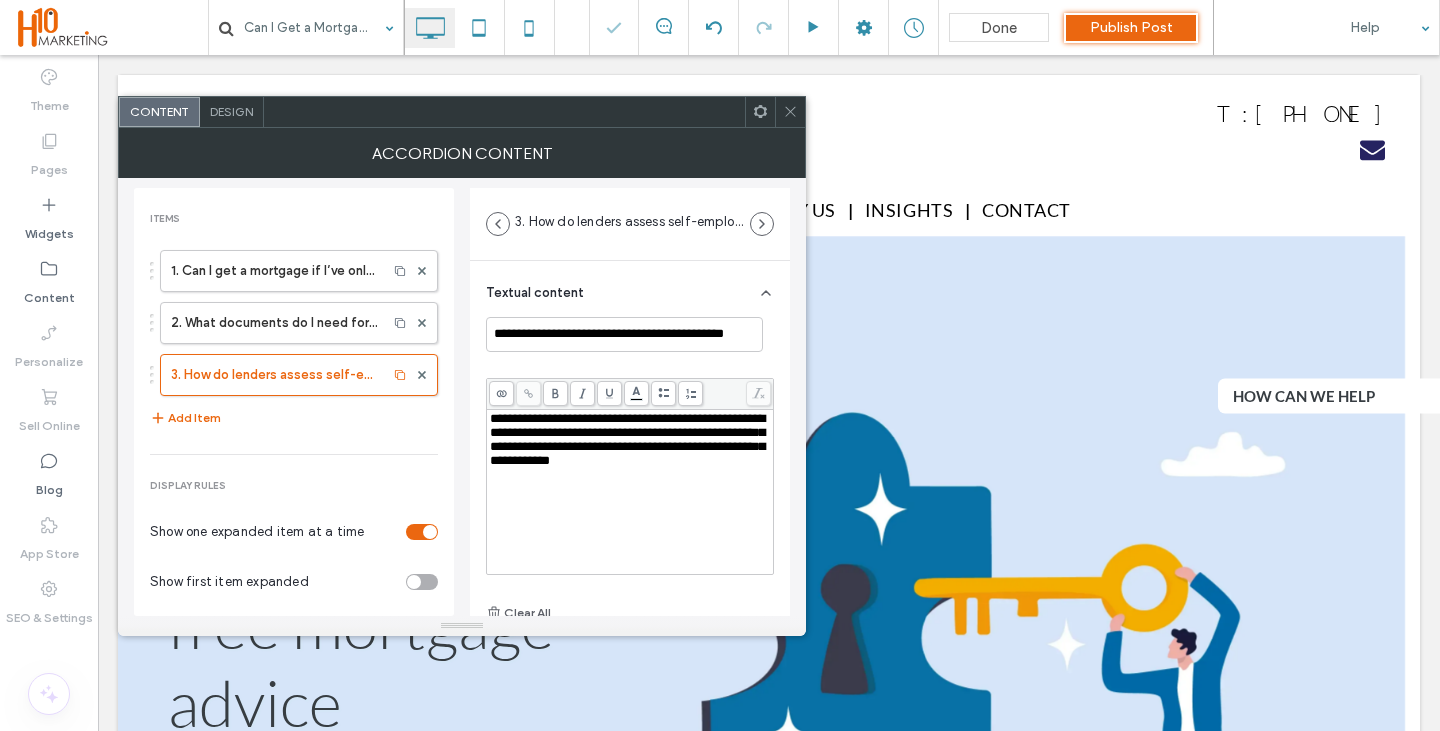 scroll, scrollTop: 0, scrollLeft: 0, axis: both 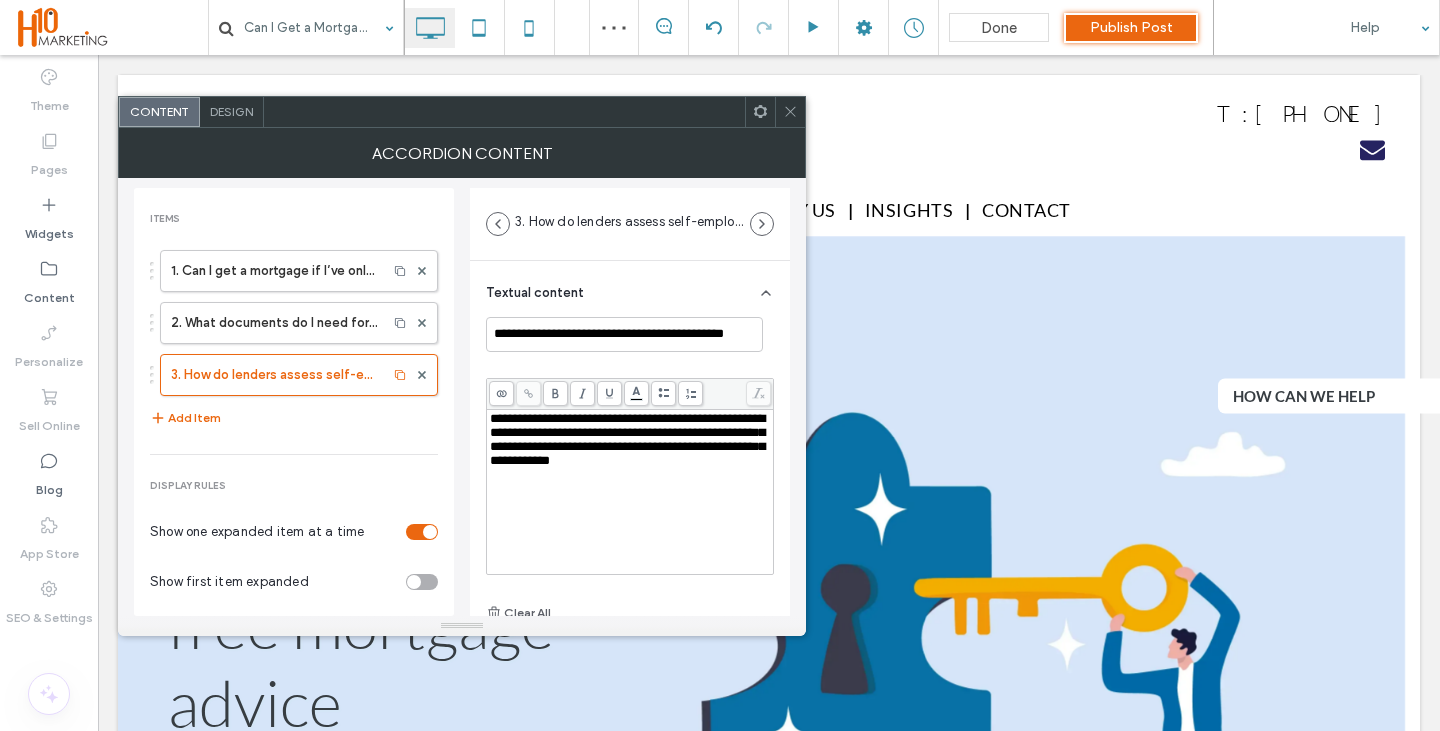 click on "**********" at bounding box center (630, 440) 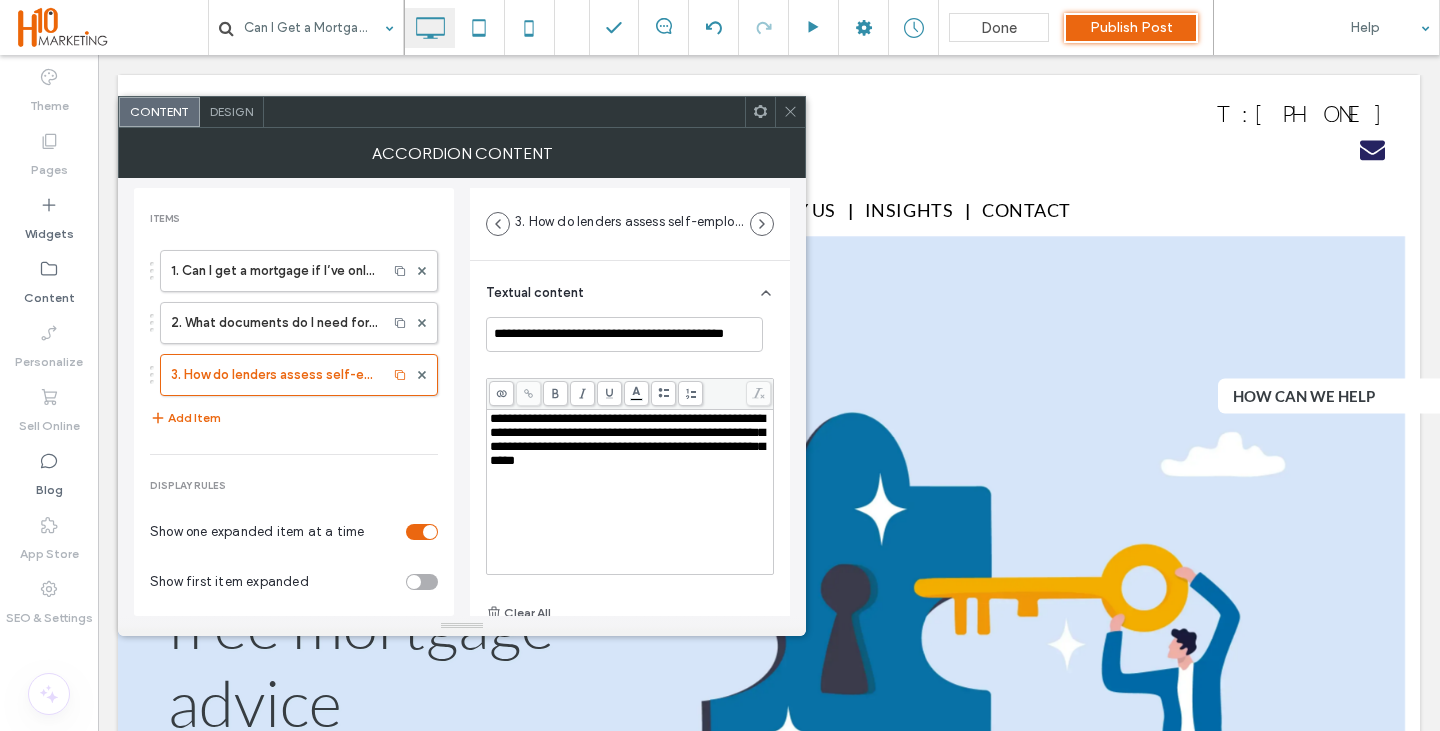 click on "Items 1. Can I get a mortgage if I’ve only been self-employed for a year? 2. What documents do I need for a self-employed mortgage application? 3. How do lenders assess self-employed income? Add Item Display rules Show one expanded item at a time Show first item expanded SEO Enable FAQ Schema" at bounding box center (294, 468) 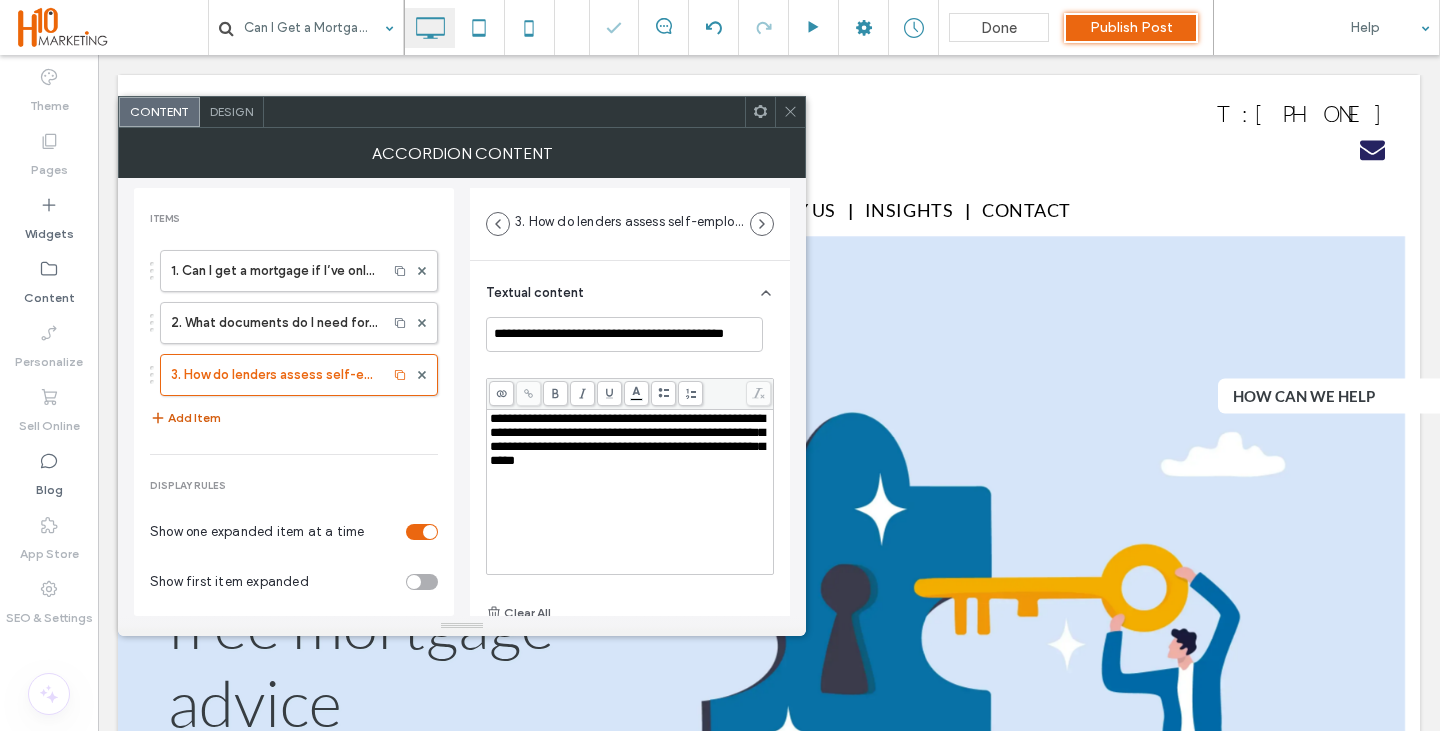 click on "Add Item" at bounding box center [185, 418] 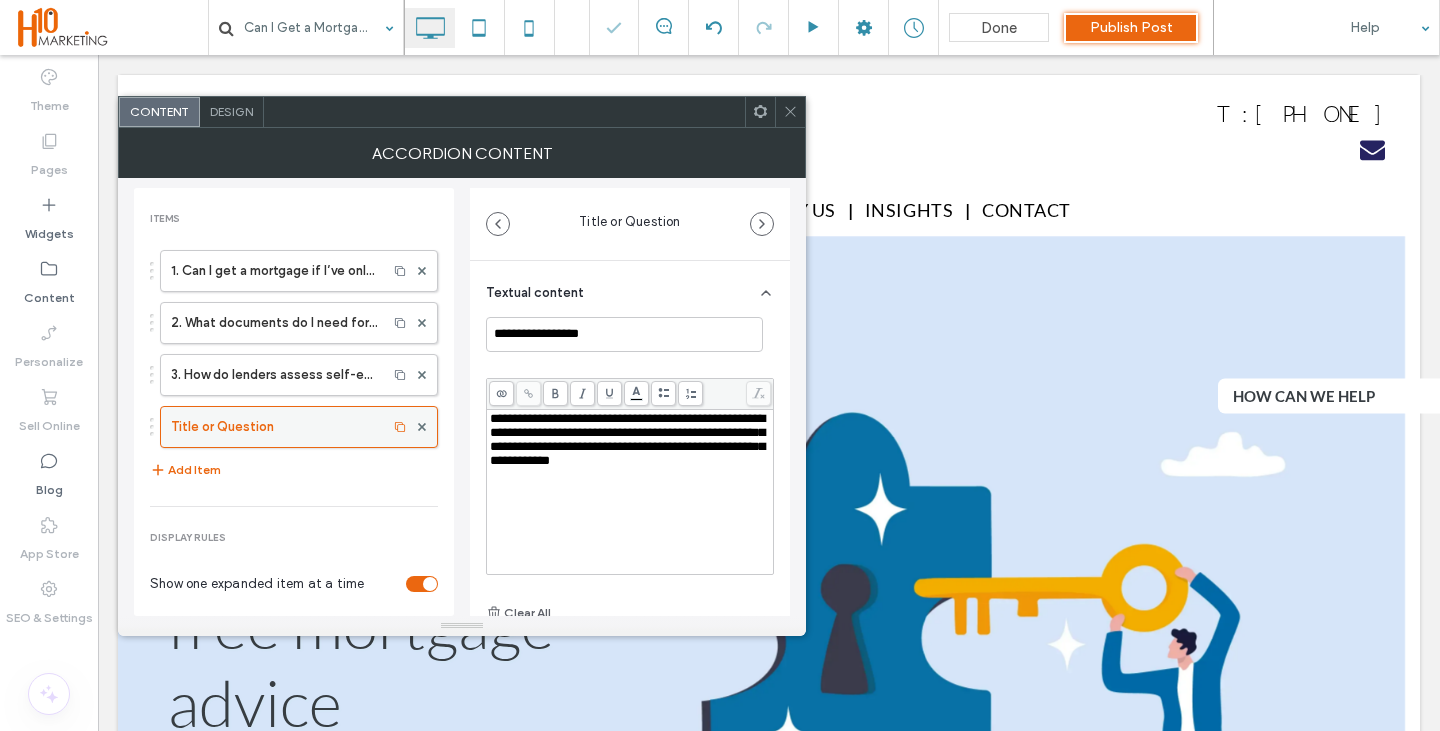 click on "Title or Question" at bounding box center [274, 427] 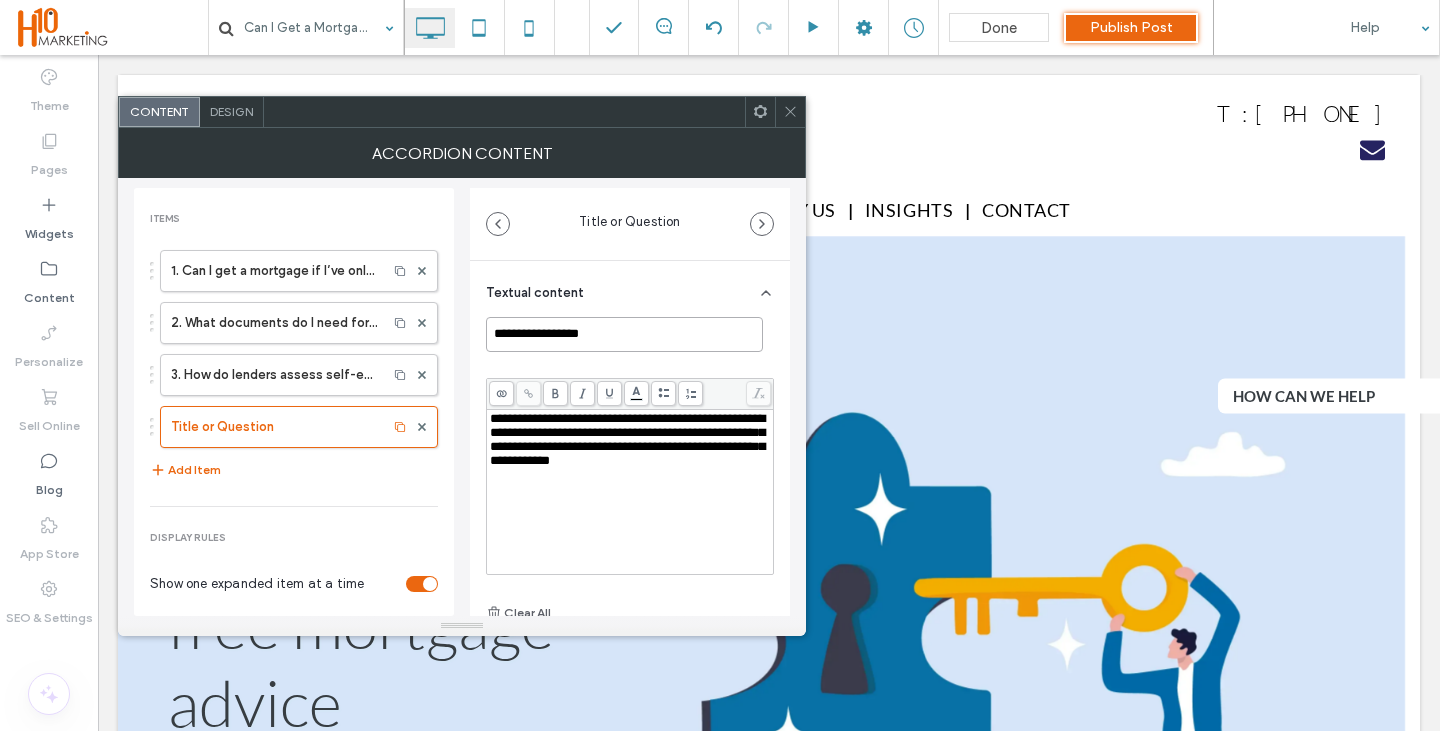 click on "**********" at bounding box center (624, 334) 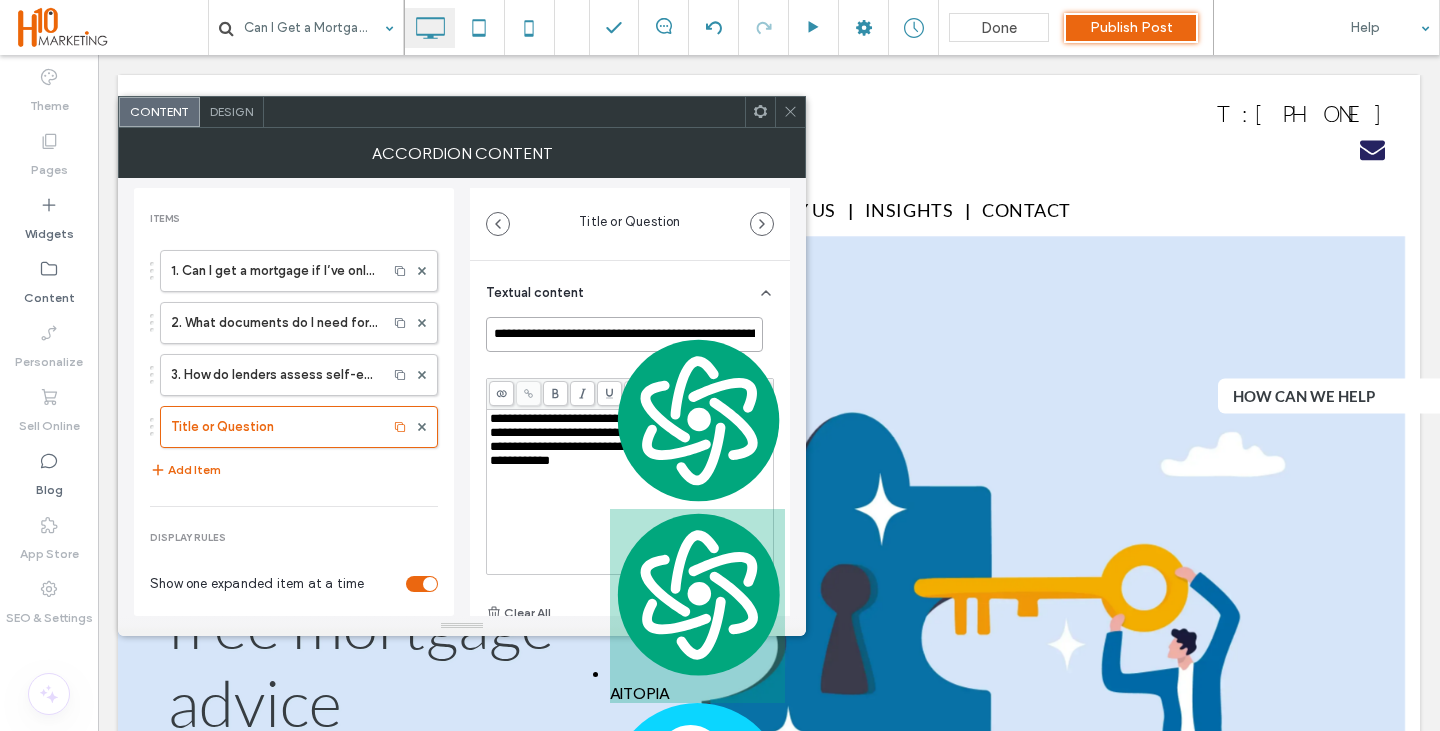 scroll, scrollTop: 0, scrollLeft: 78, axis: horizontal 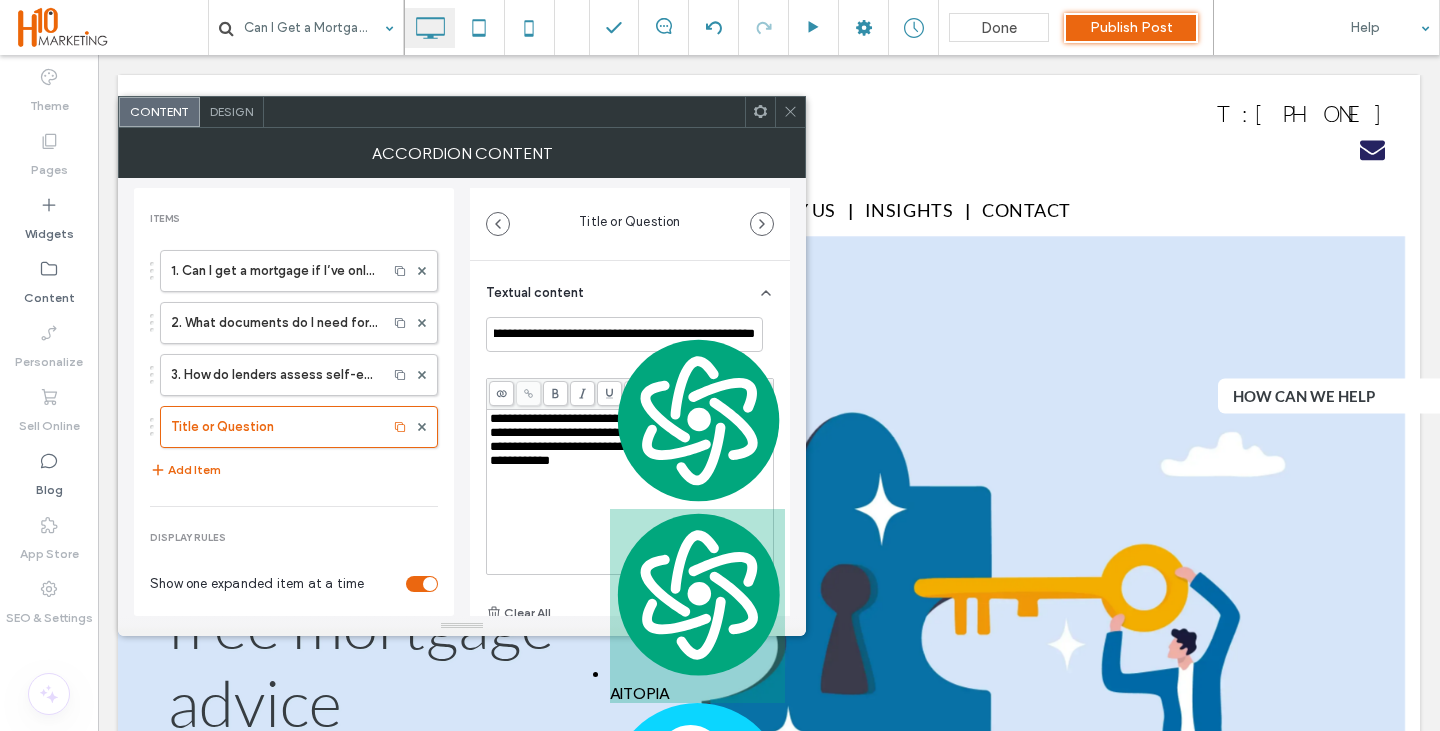 click on "**********" at bounding box center [630, 492] 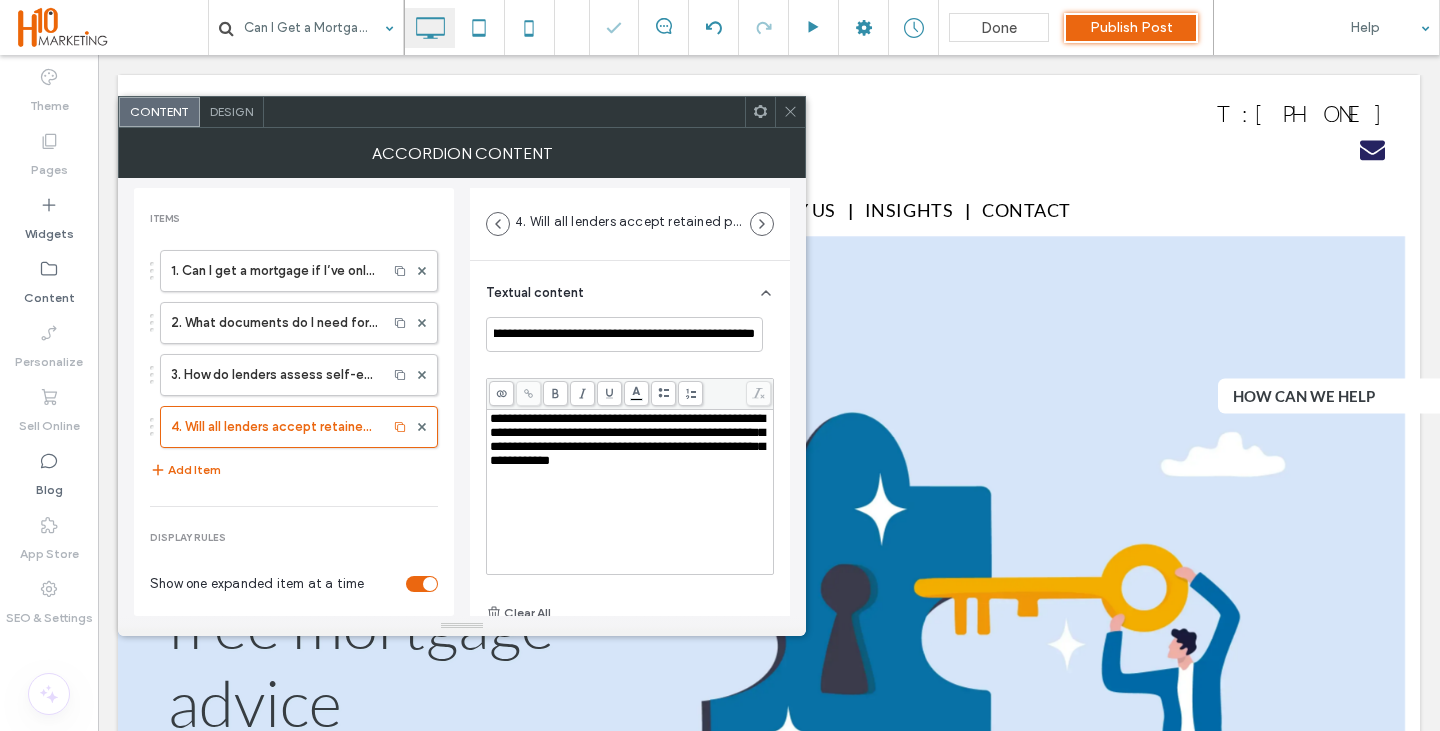 scroll, scrollTop: 0, scrollLeft: 0, axis: both 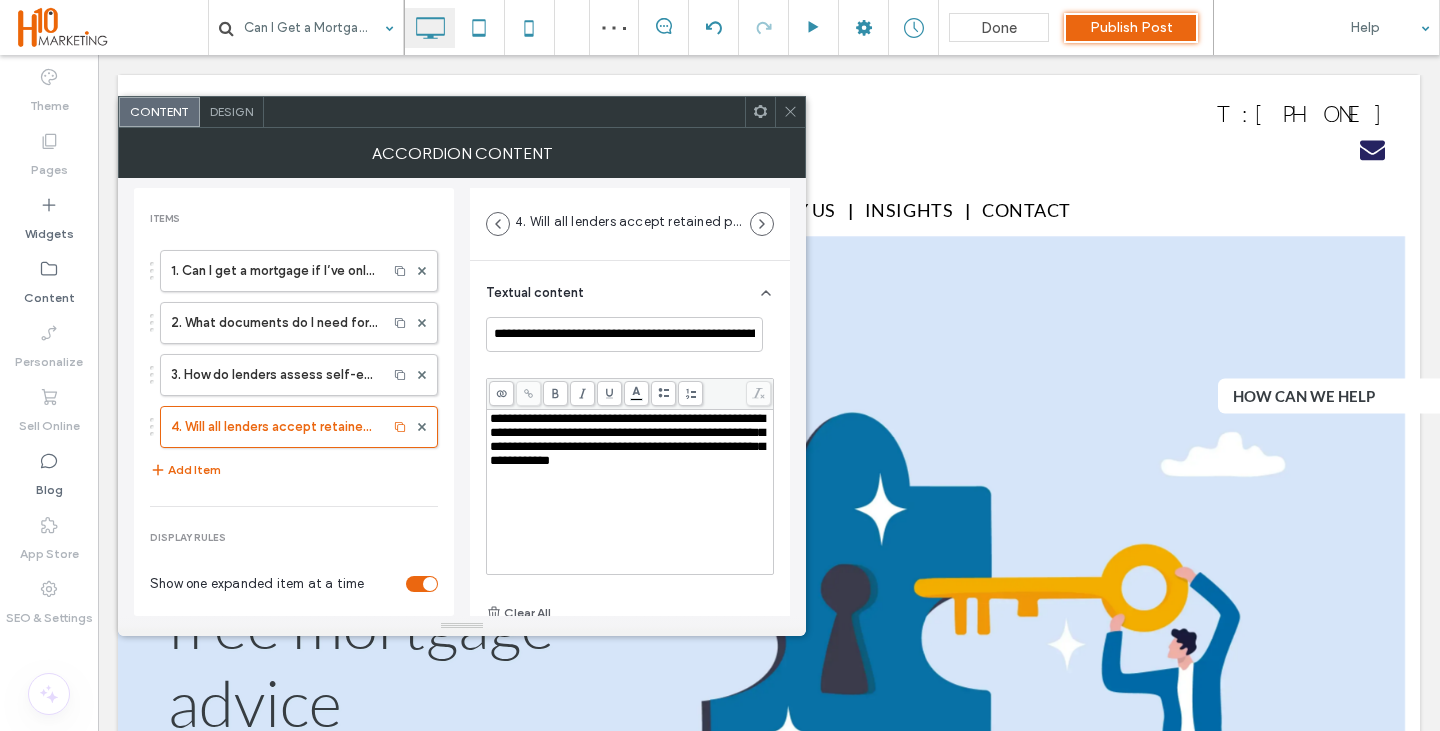 click on "**********" at bounding box center (630, 492) 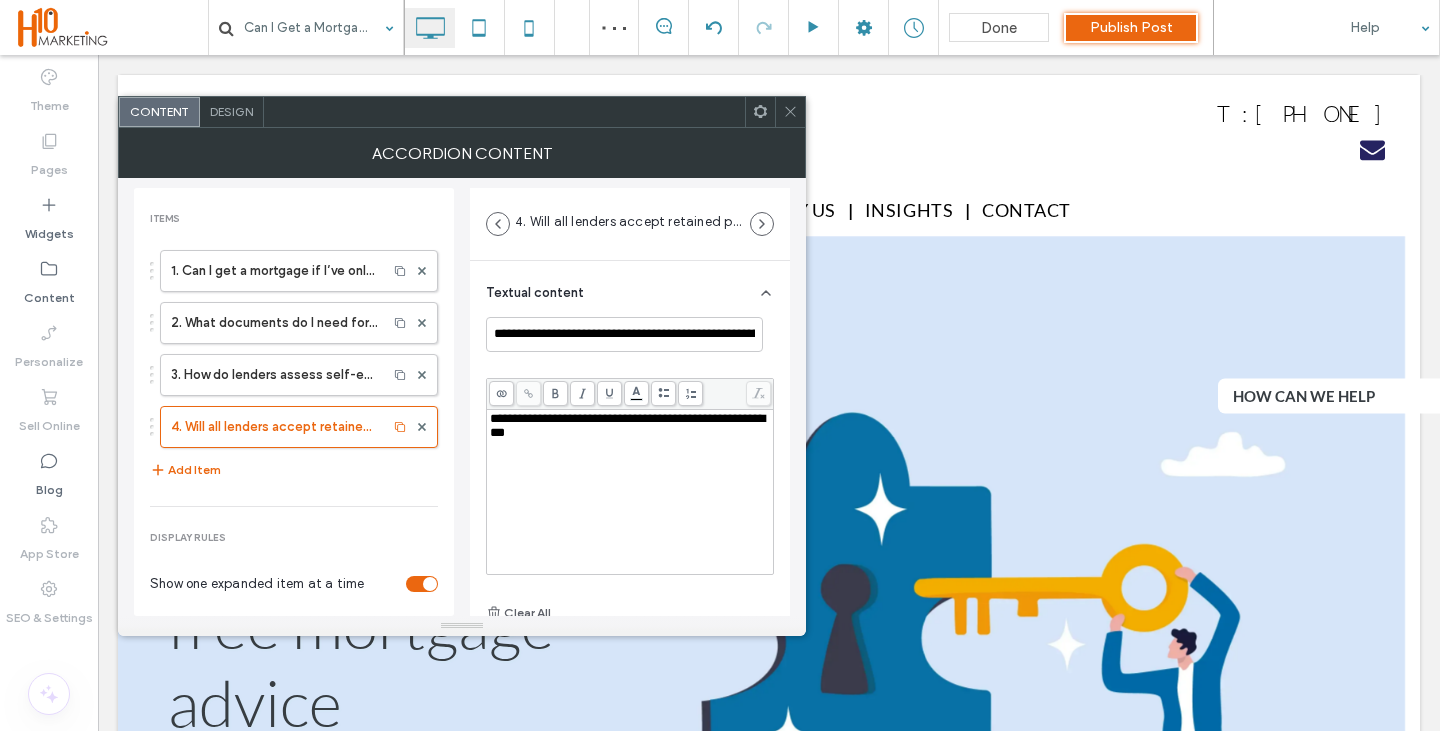 click on "**********" at bounding box center (630, 426) 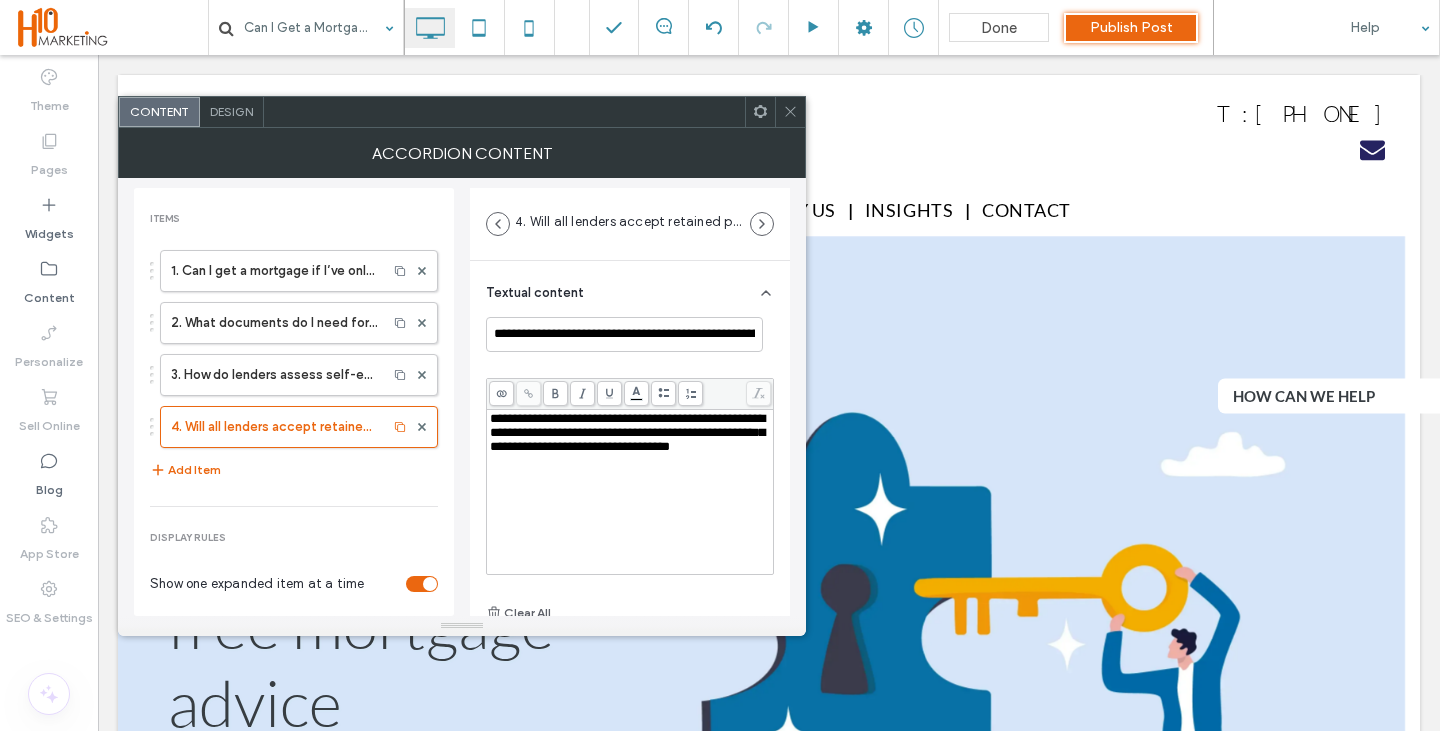 click on "Items 1. Can I get a mortgage if I’ve only been self-employed for a year? 2. What documents do I need for a self-employed mortgage application? 3. How do lenders assess self-employed income? 4. Will all lenders accept retained profits in my company? Add Item Display rules Show one expanded item at a time Show first item expanded SEO Enable FAQ Schema" at bounding box center (294, 494) 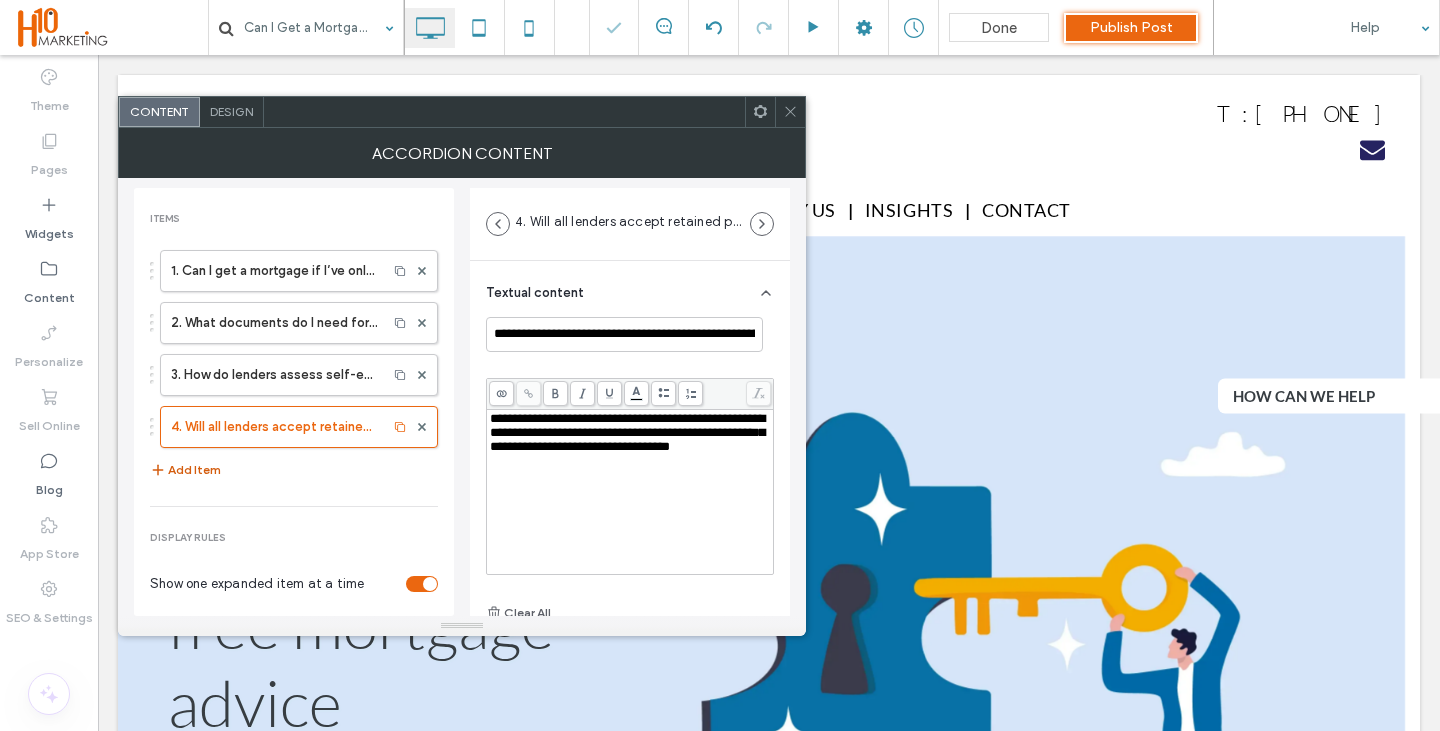 click on "Add Item" at bounding box center [185, 470] 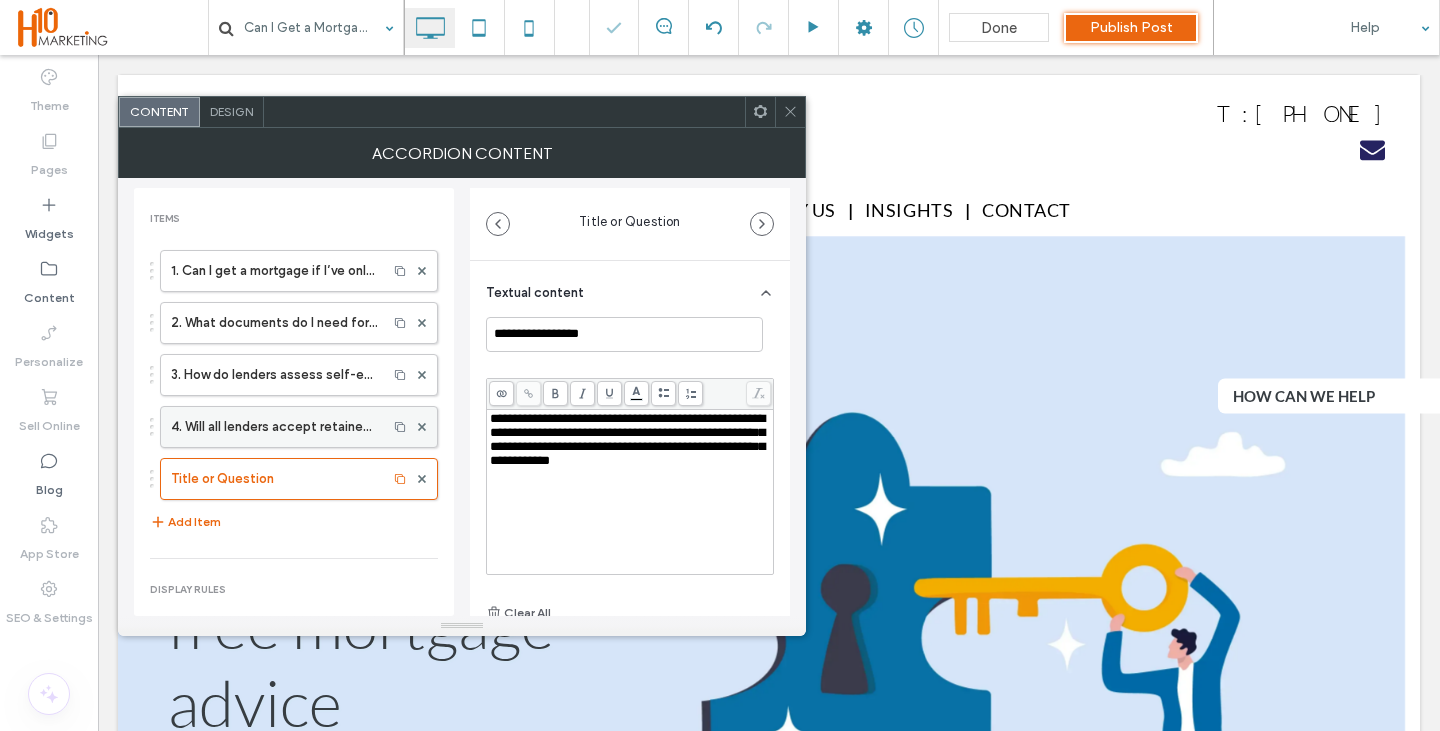 click on "4. Will all lenders accept retained profits in my company?" at bounding box center [274, 427] 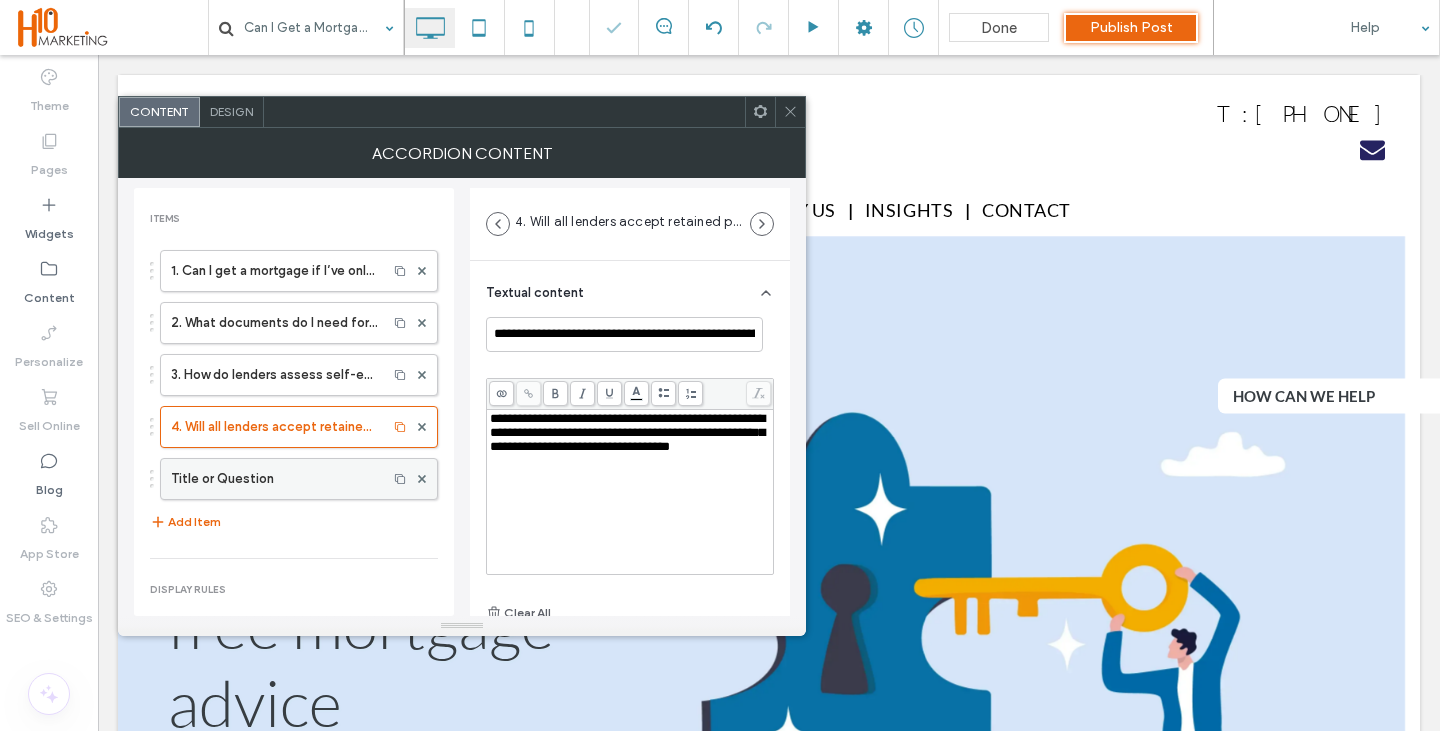 click on "Title or Question" at bounding box center (274, 479) 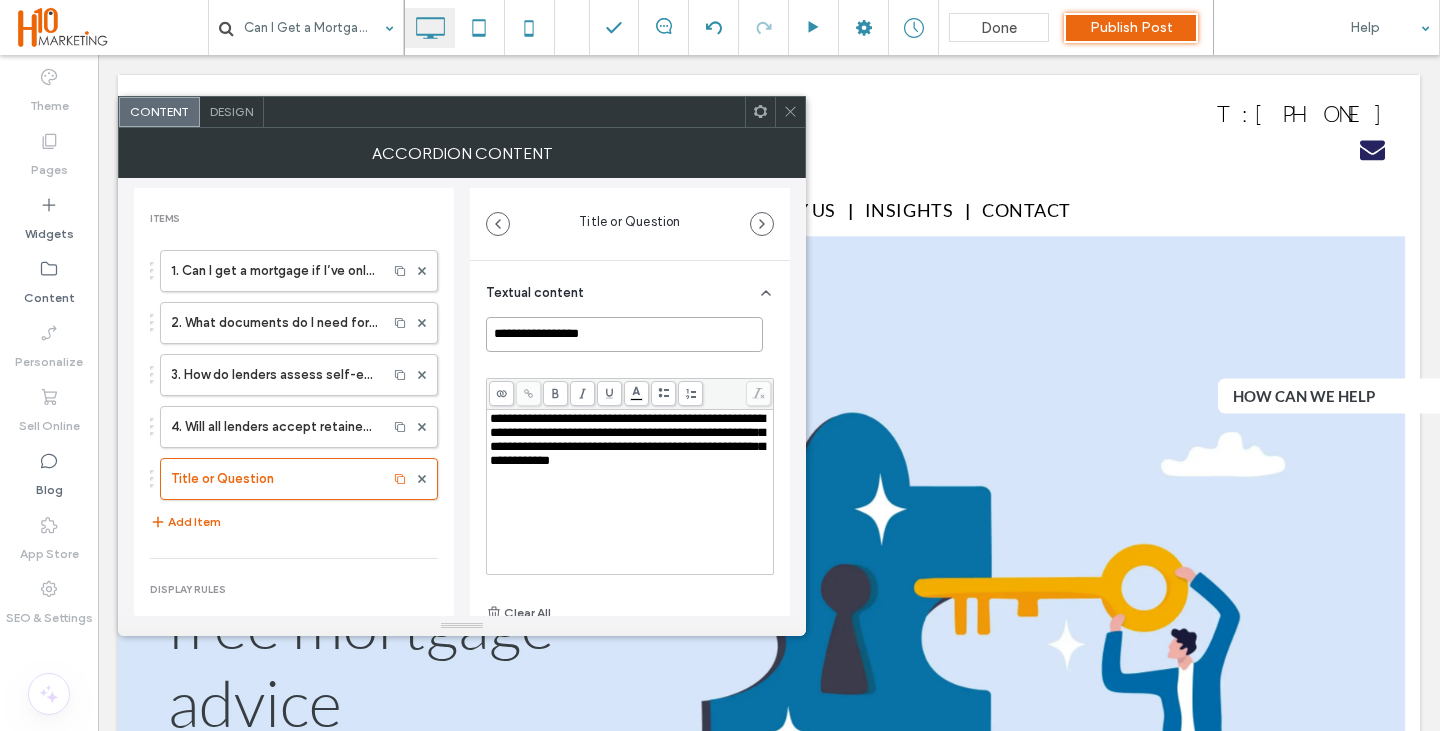 click on "**********" at bounding box center [624, 334] 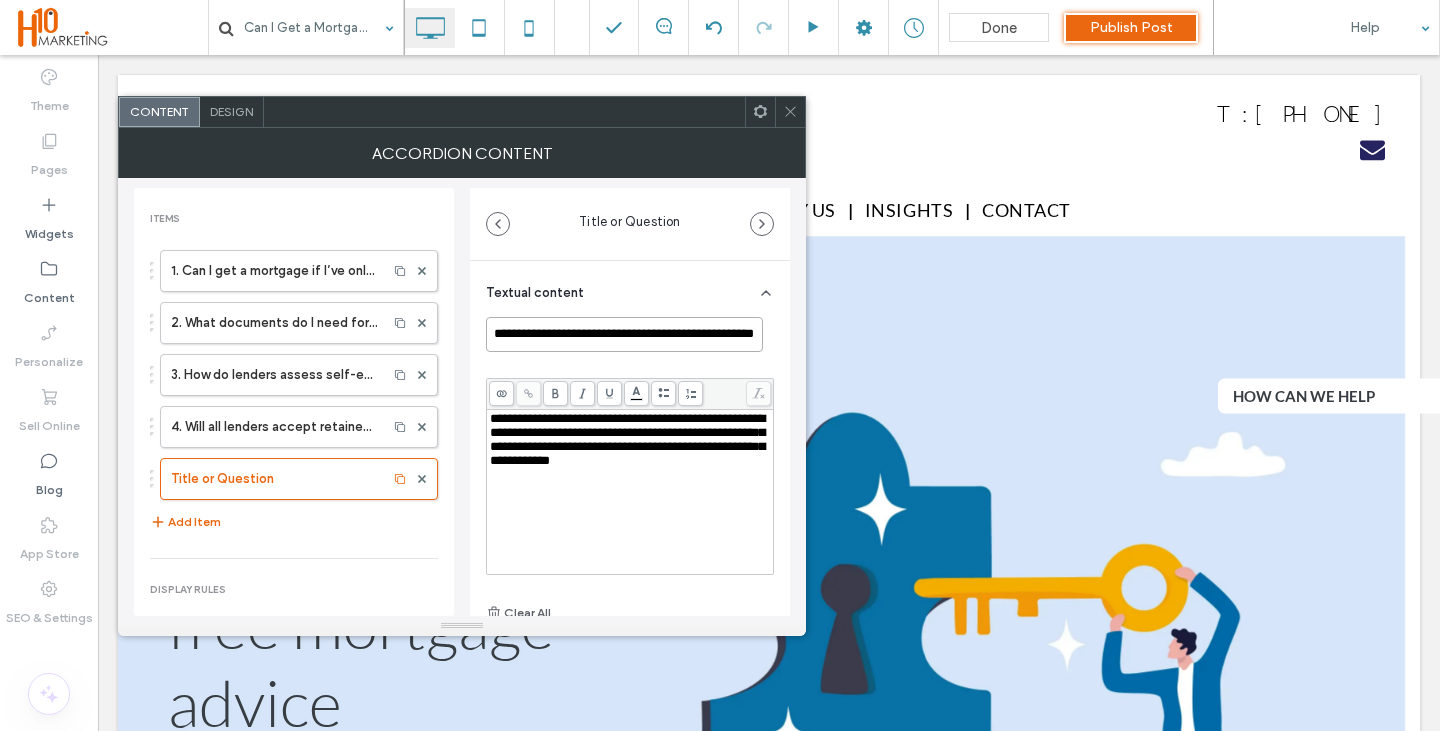 scroll, scrollTop: 0, scrollLeft: 35, axis: horizontal 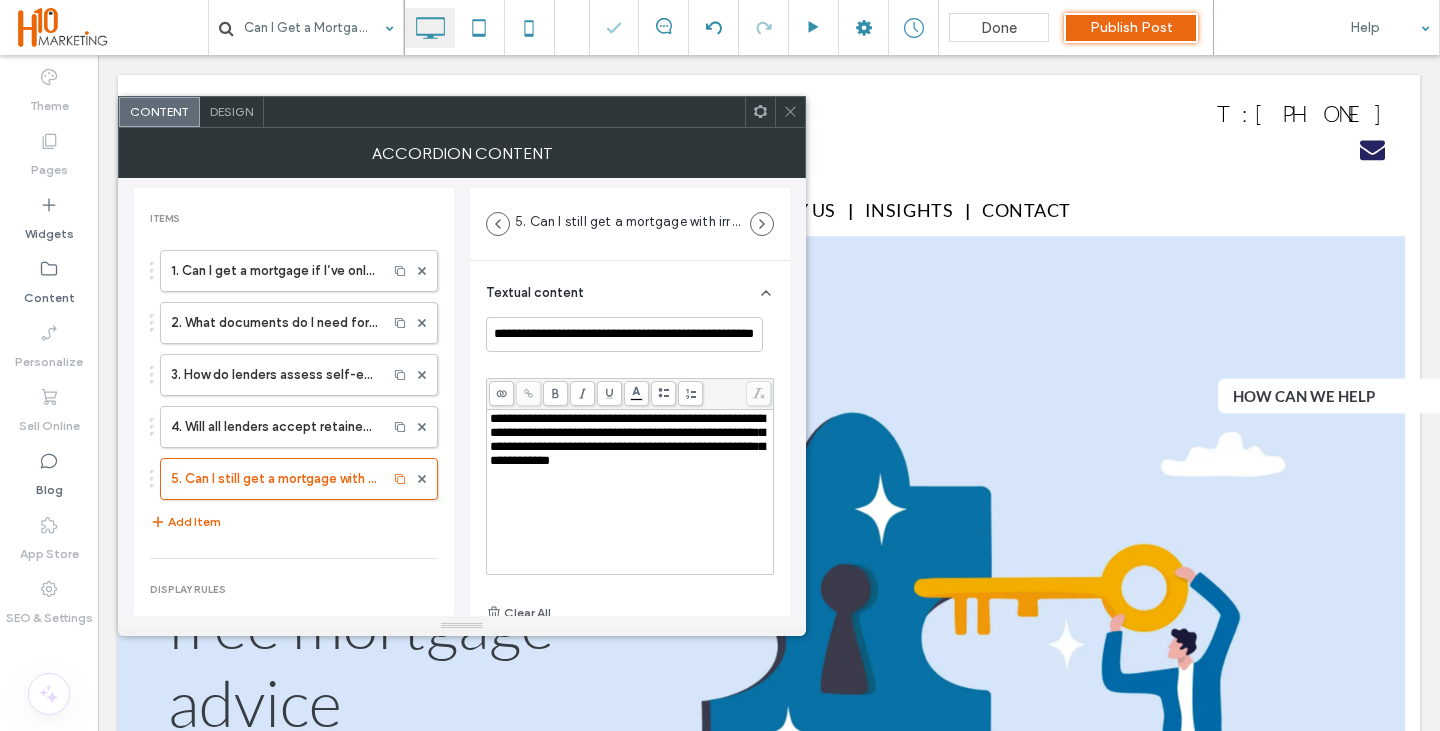 click on "**********" at bounding box center (627, 439) 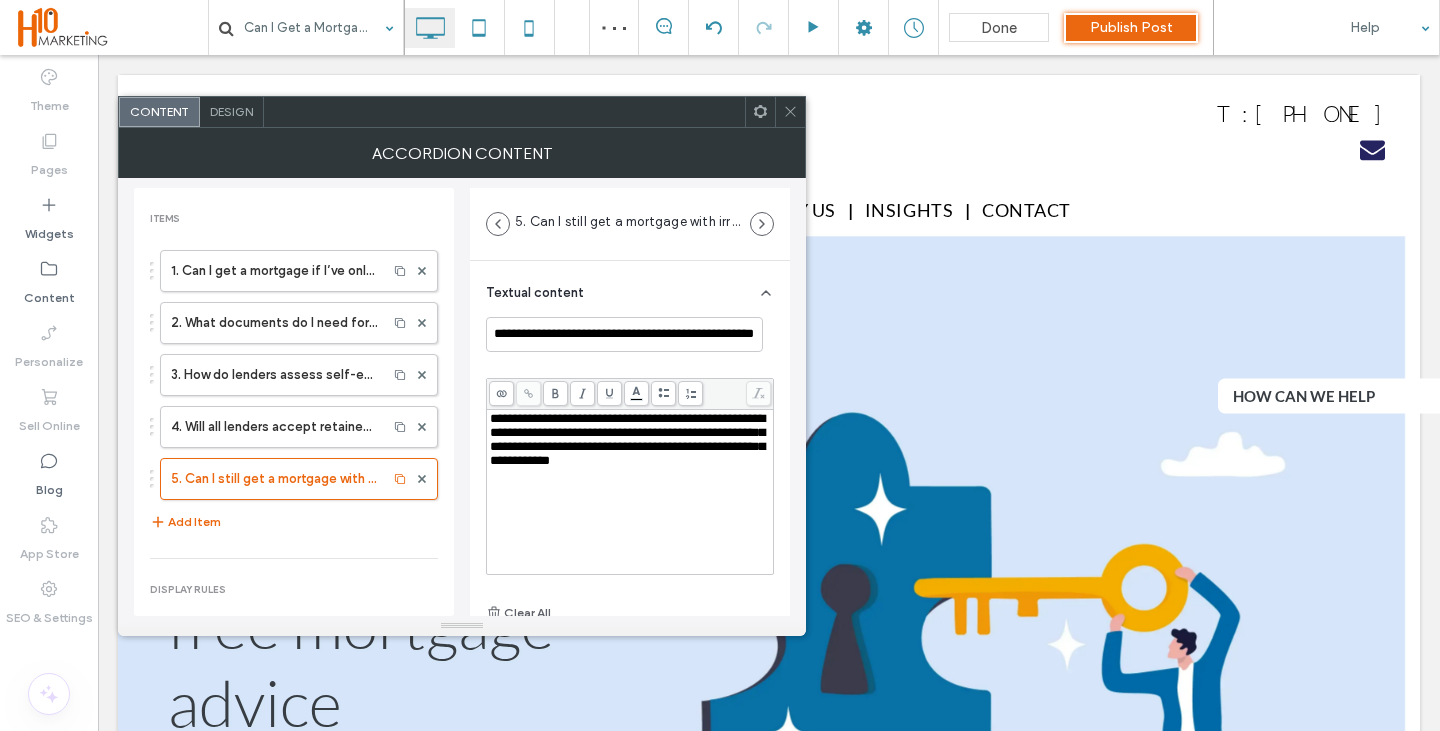 click on "**********" at bounding box center (630, 440) 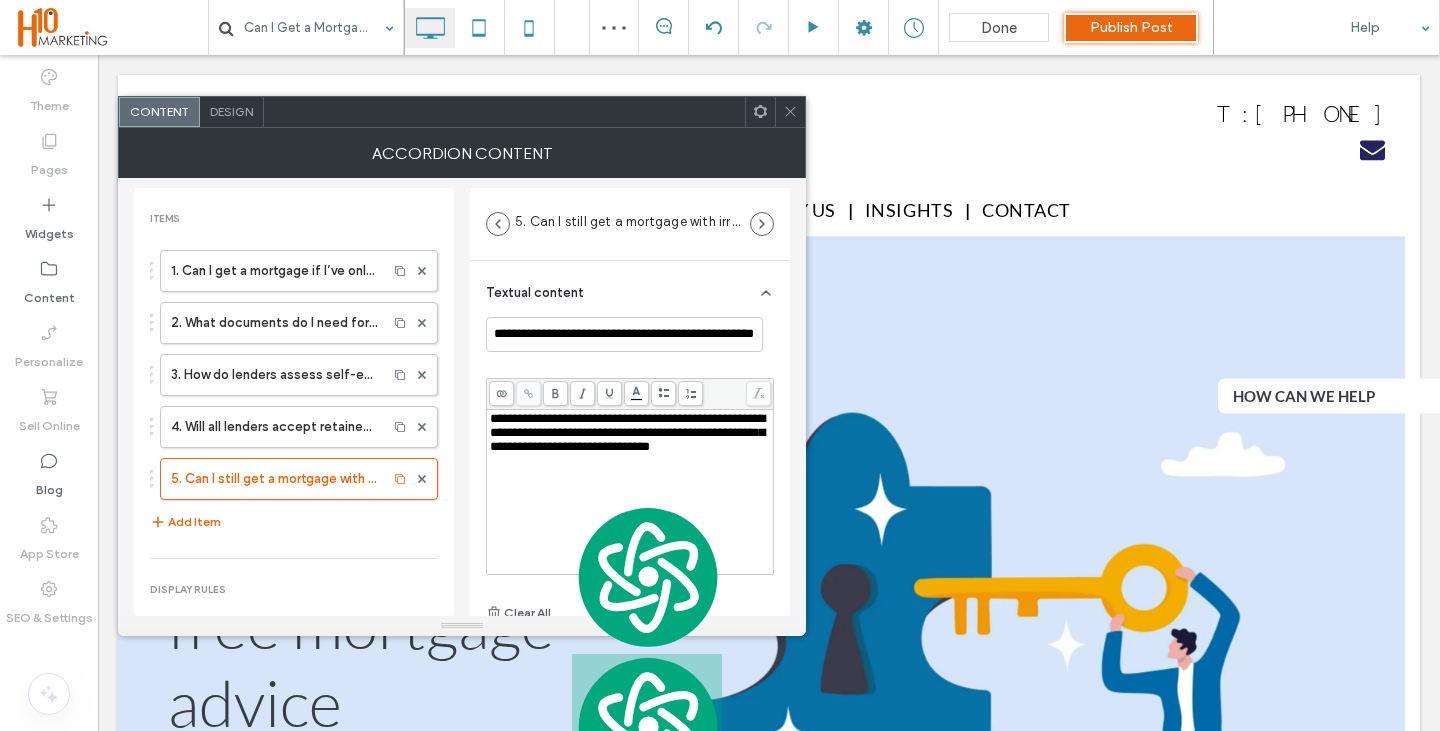 click on "1. Can I get a mortgage if I’ve only been self-employed for a year? 2. What documents do I need for a self-employed mortgage application? 3. How do lenders assess self-employed income? 4. Will all lenders accept retained profits in my company? 5. Can I still get a mortgage with irregular income? Add Item" at bounding box center (294, 392) 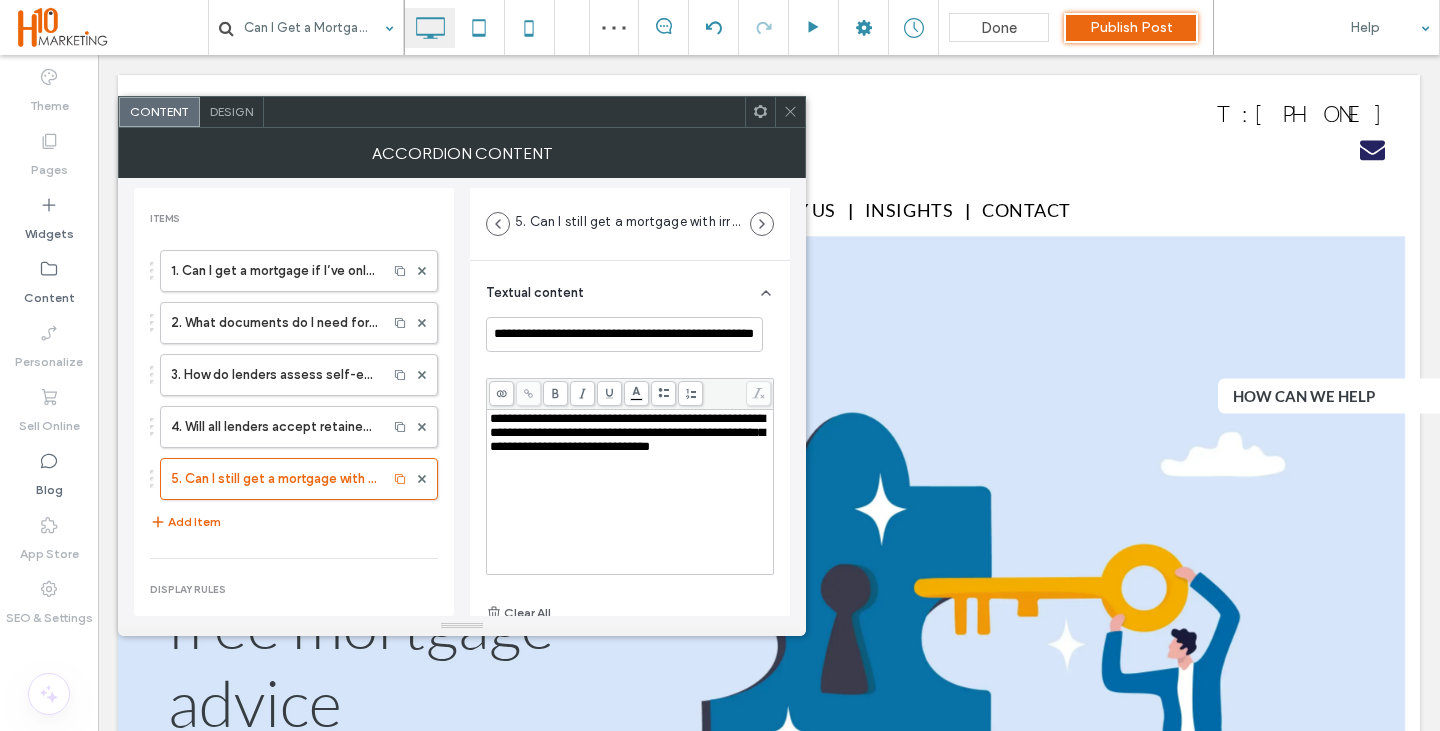click on "Add Item" at bounding box center (185, 522) 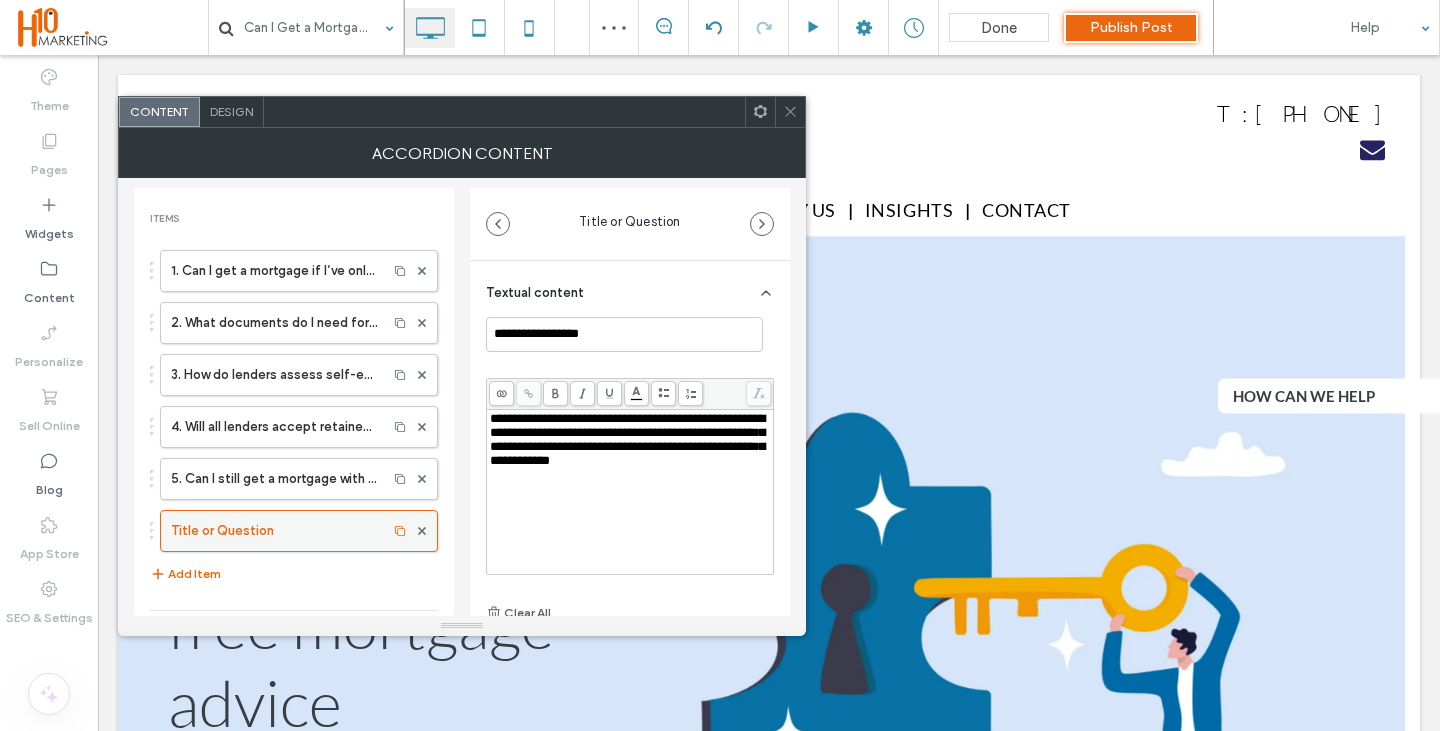 drag, startPoint x: 252, startPoint y: 517, endPoint x: 266, endPoint y: 516, distance: 14.035668 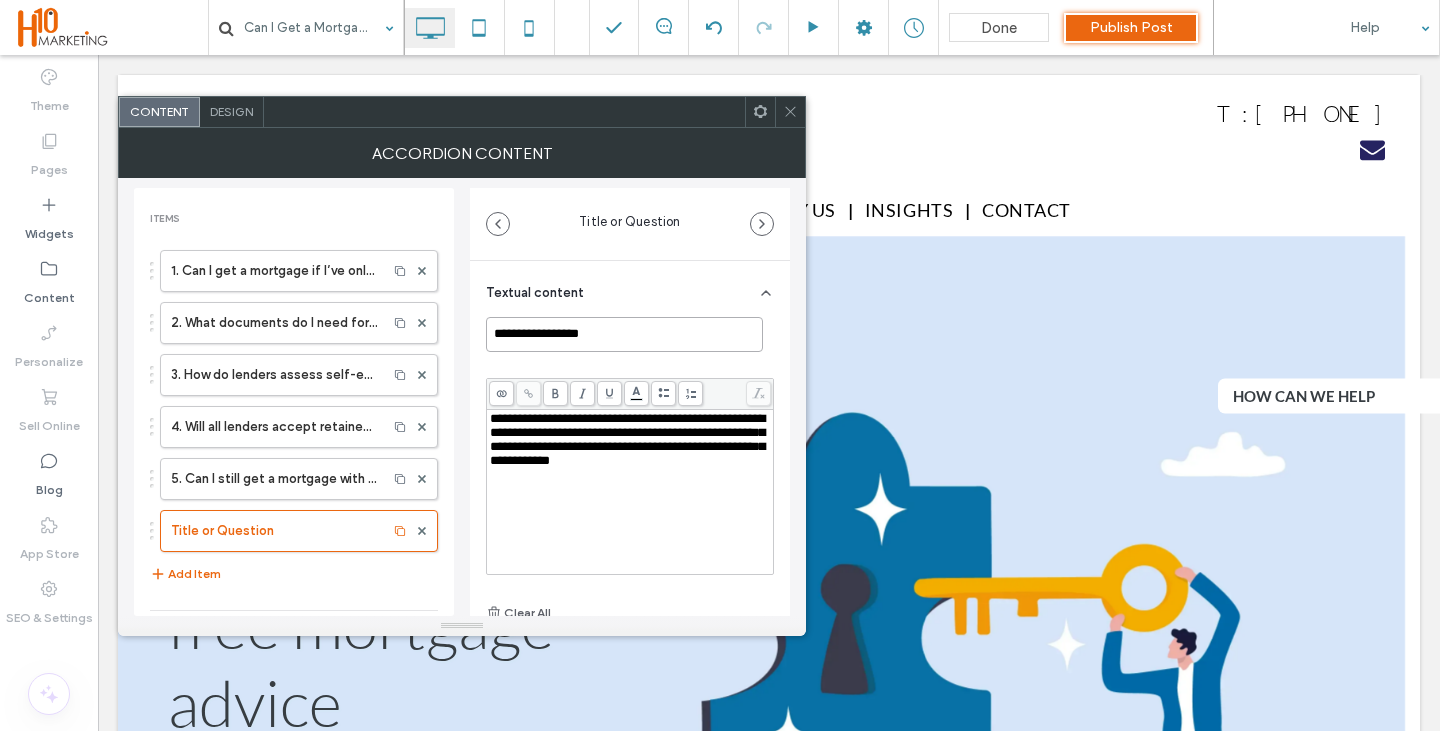 click on "**********" at bounding box center [624, 334] 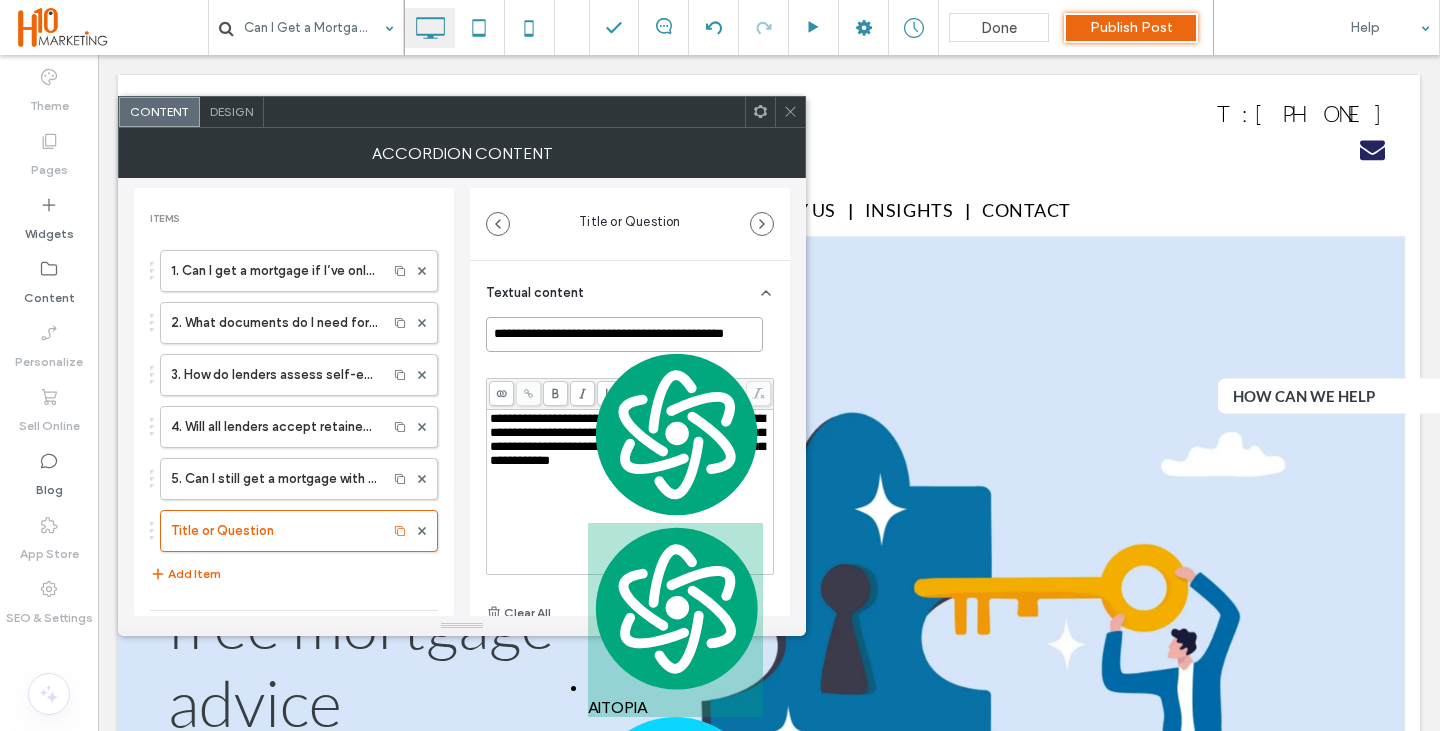 scroll, scrollTop: 0, scrollLeft: 21, axis: horizontal 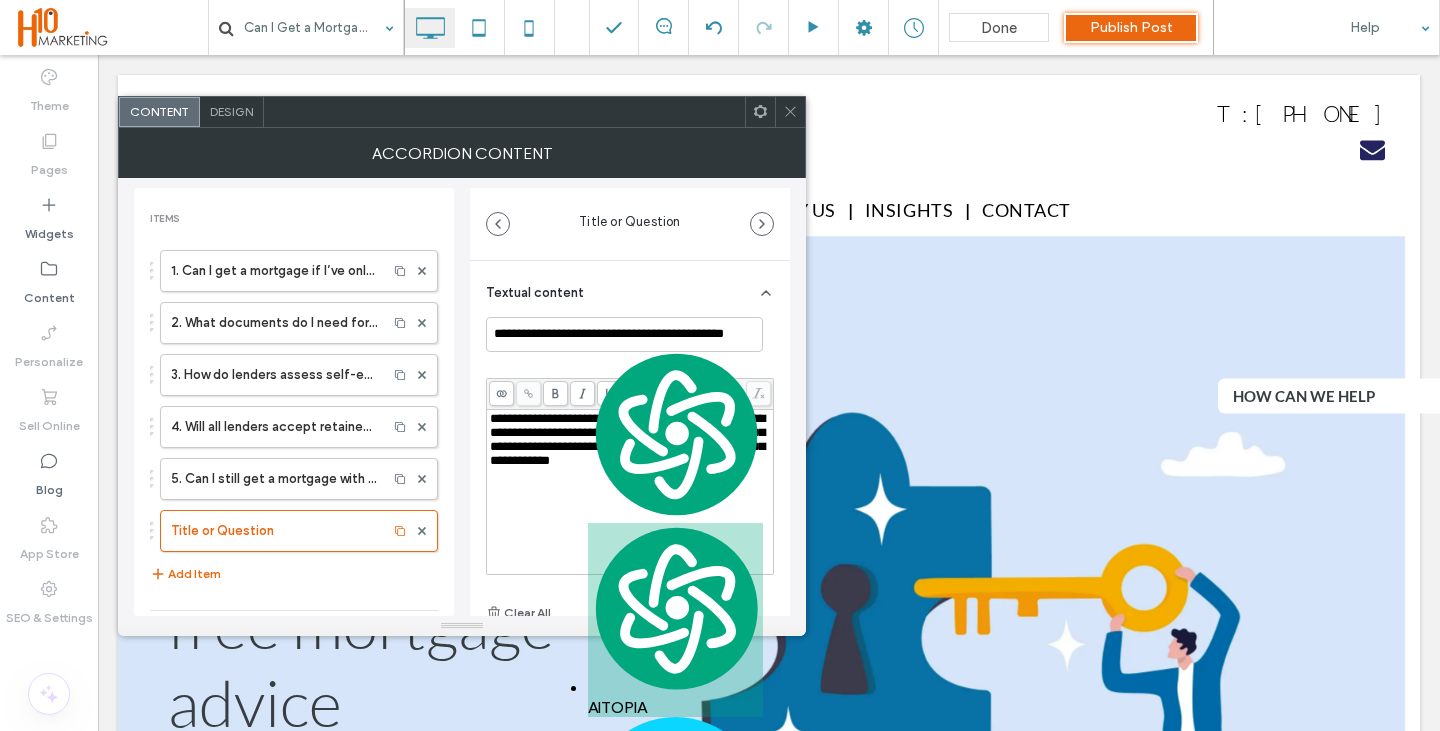 click on "**********" at bounding box center (630, 440) 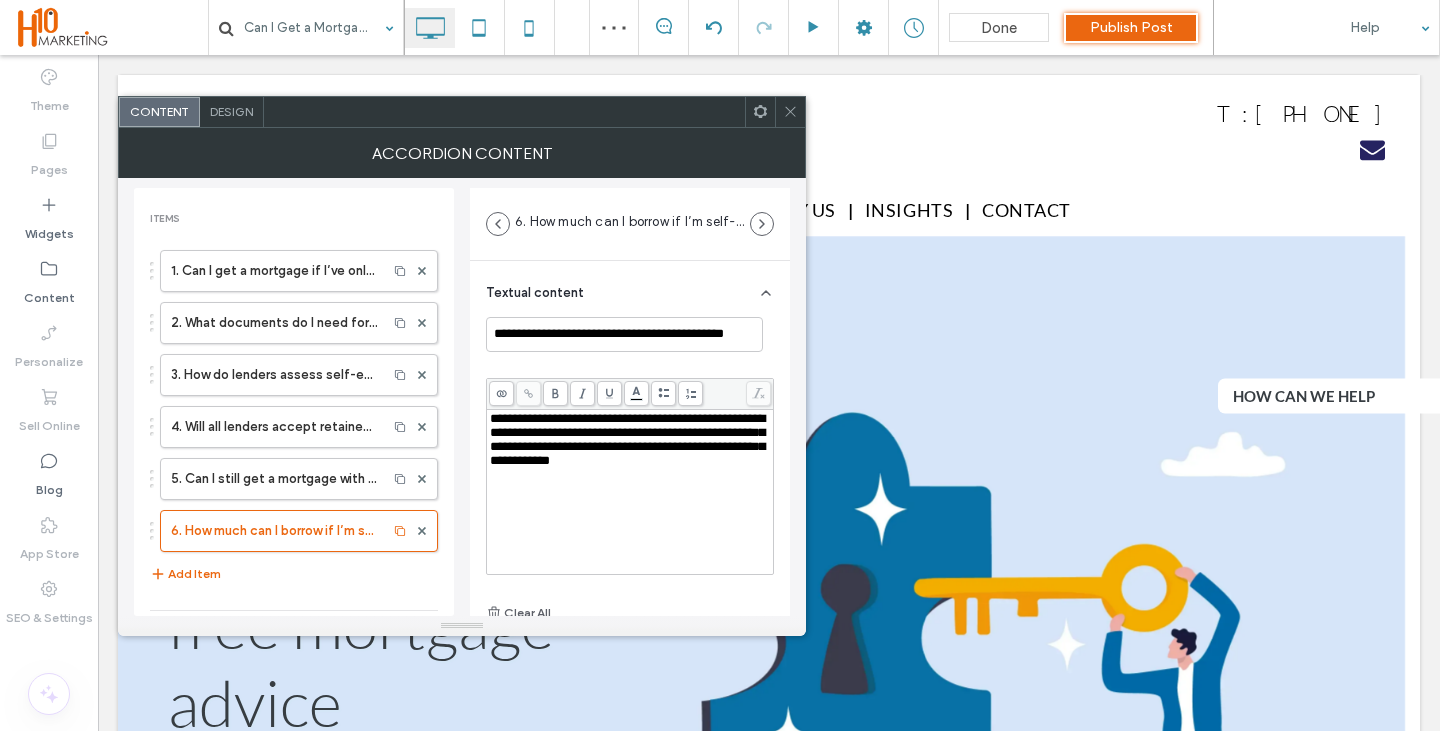 click on "**********" at bounding box center [630, 492] 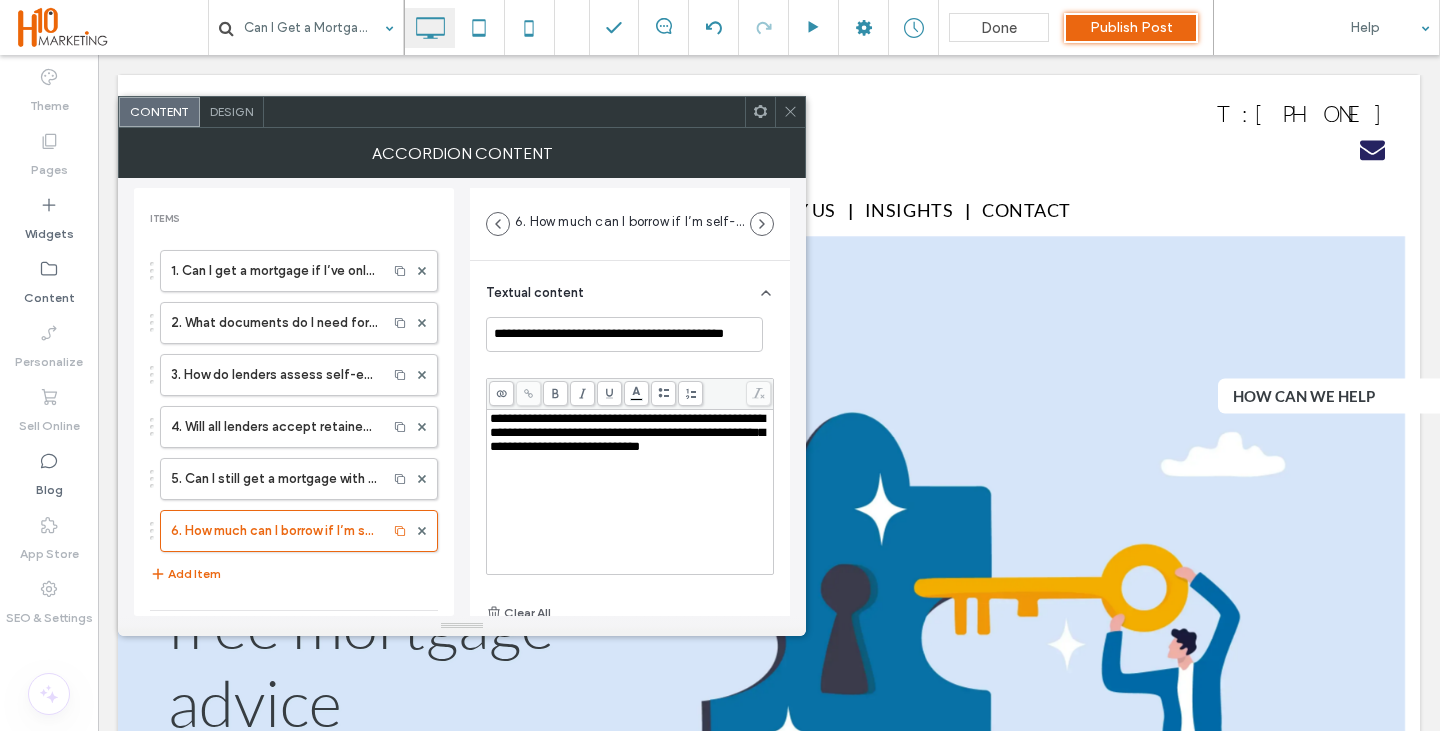 click on "**********" at bounding box center (630, 492) 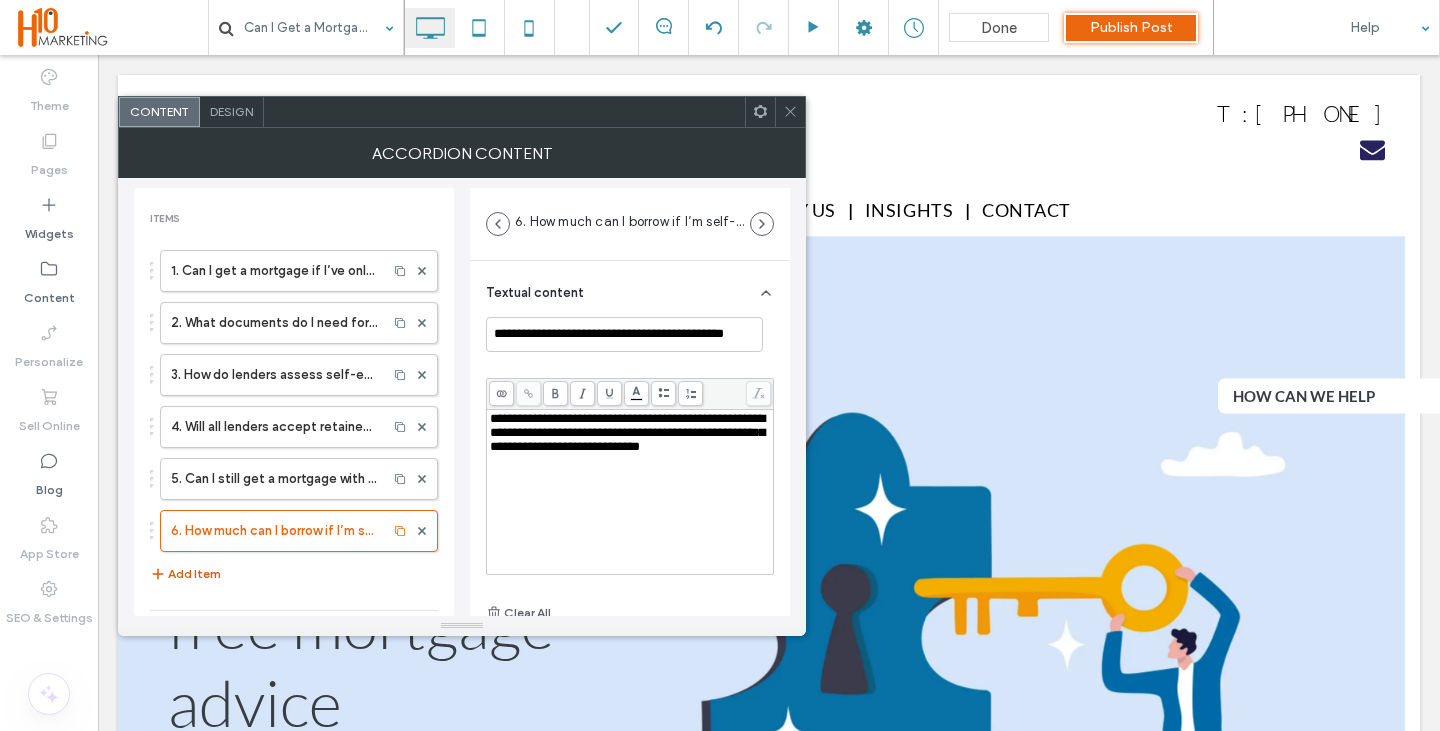click on "Add Item" at bounding box center (185, 574) 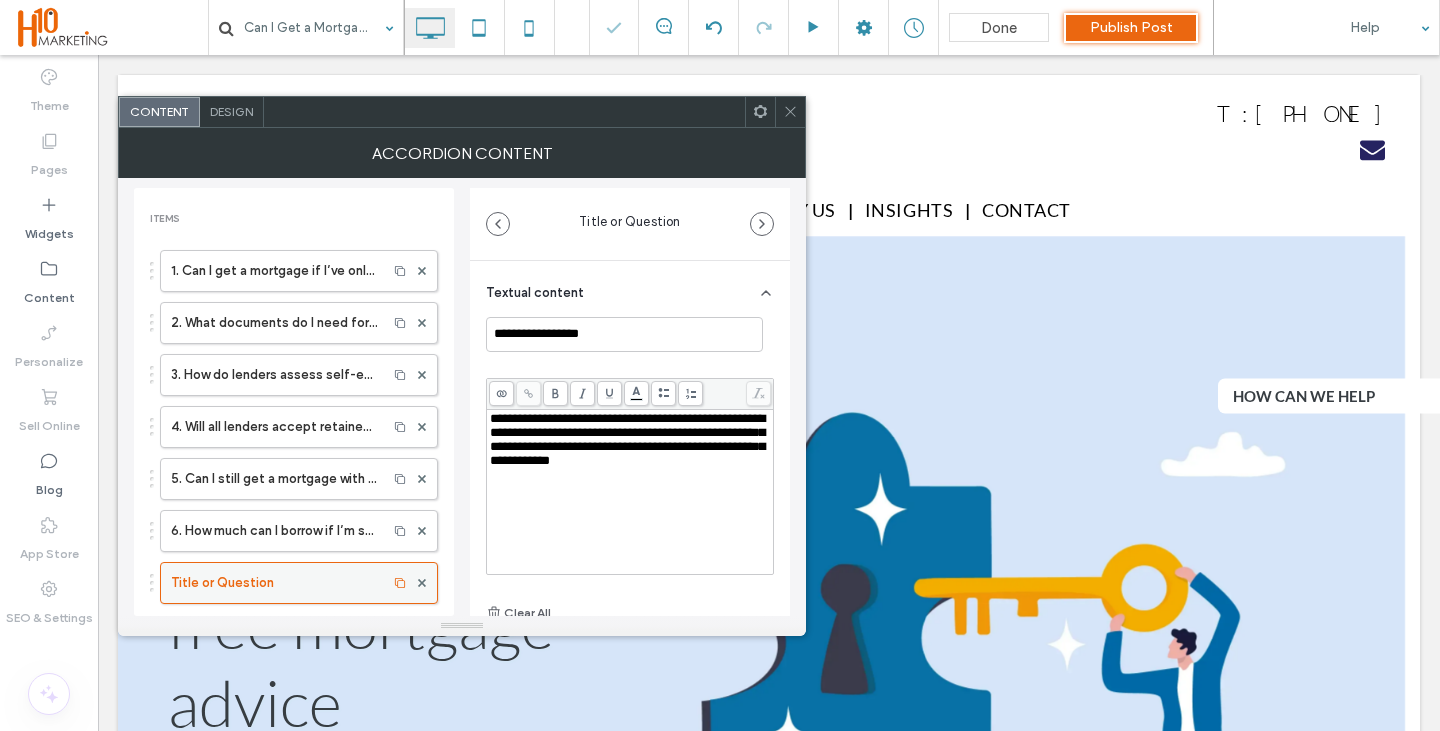 click on "Title or Question" at bounding box center (274, 583) 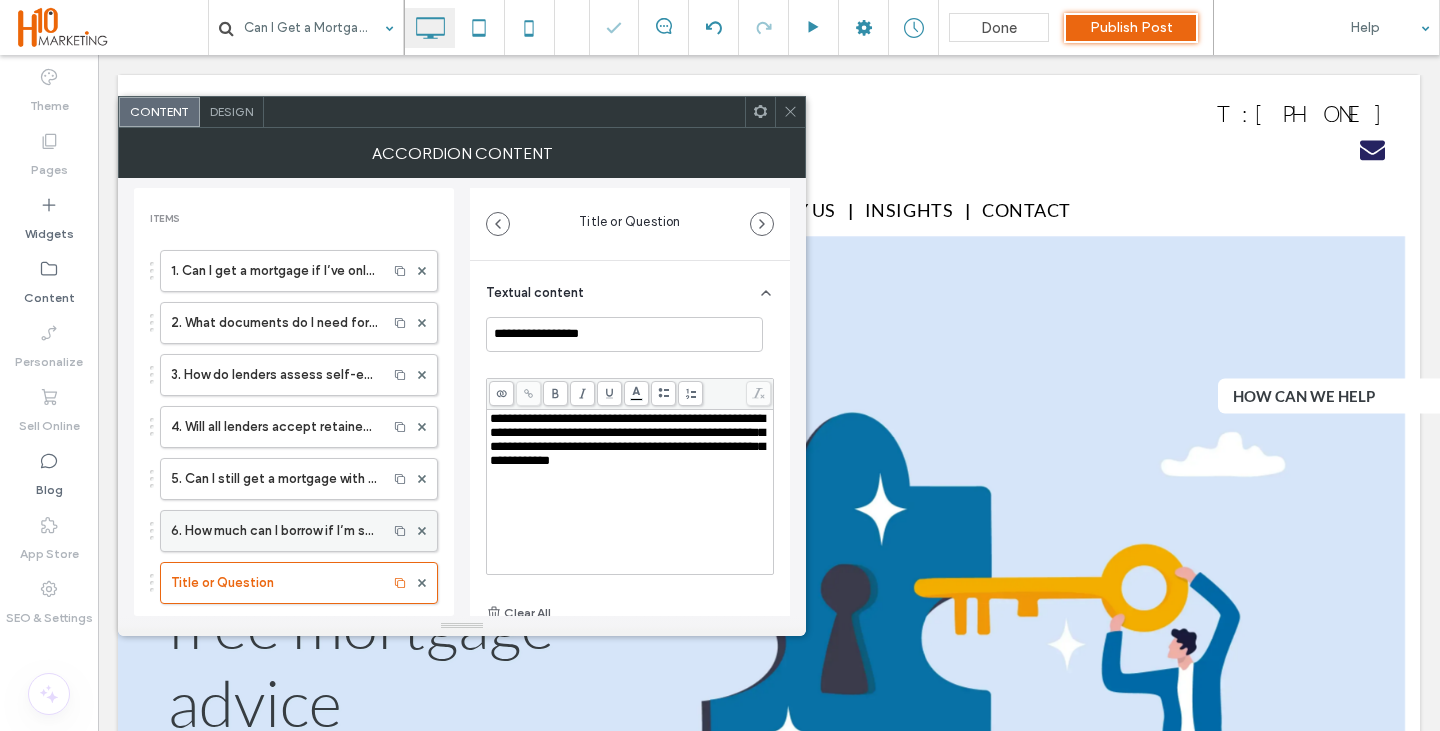 click on "6. How much can I borrow if I’m self-employed?" at bounding box center (274, 531) 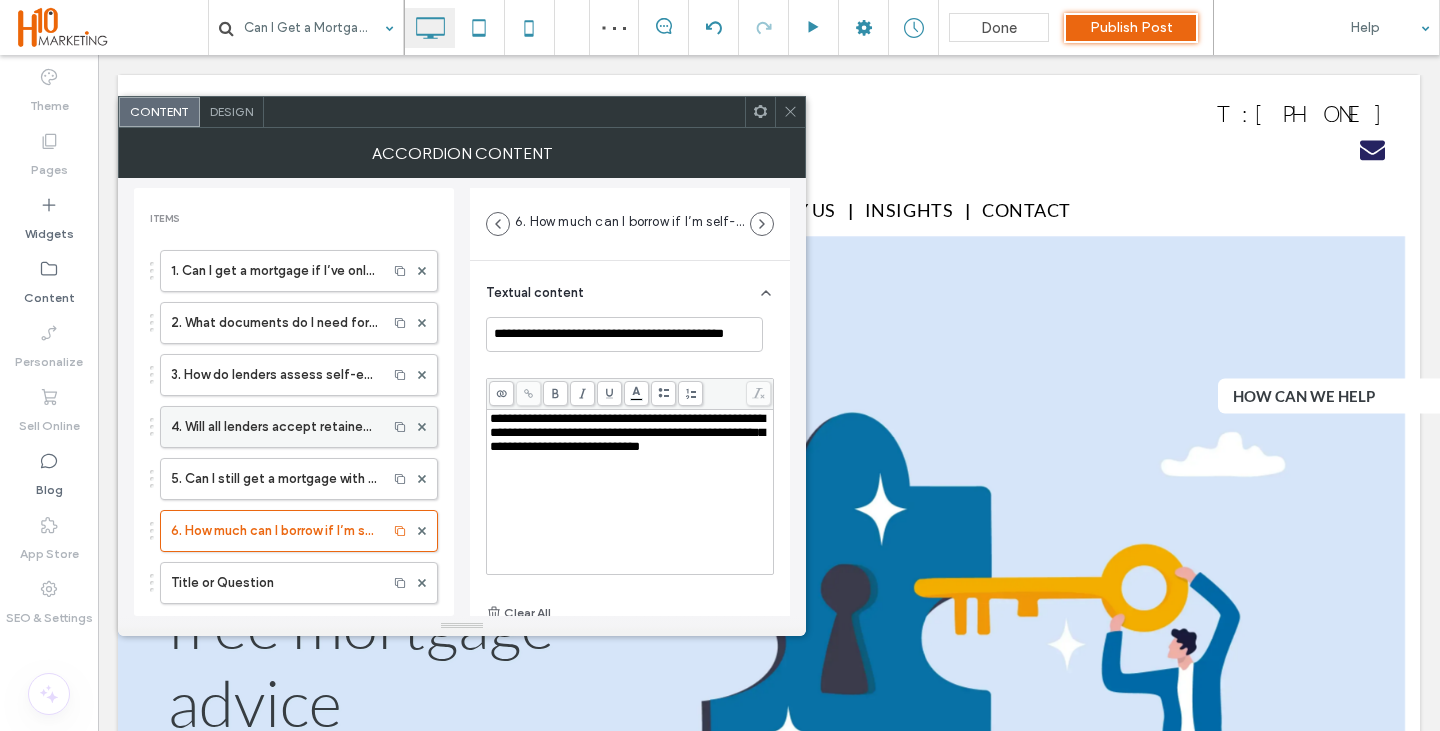 scroll, scrollTop: 100, scrollLeft: 0, axis: vertical 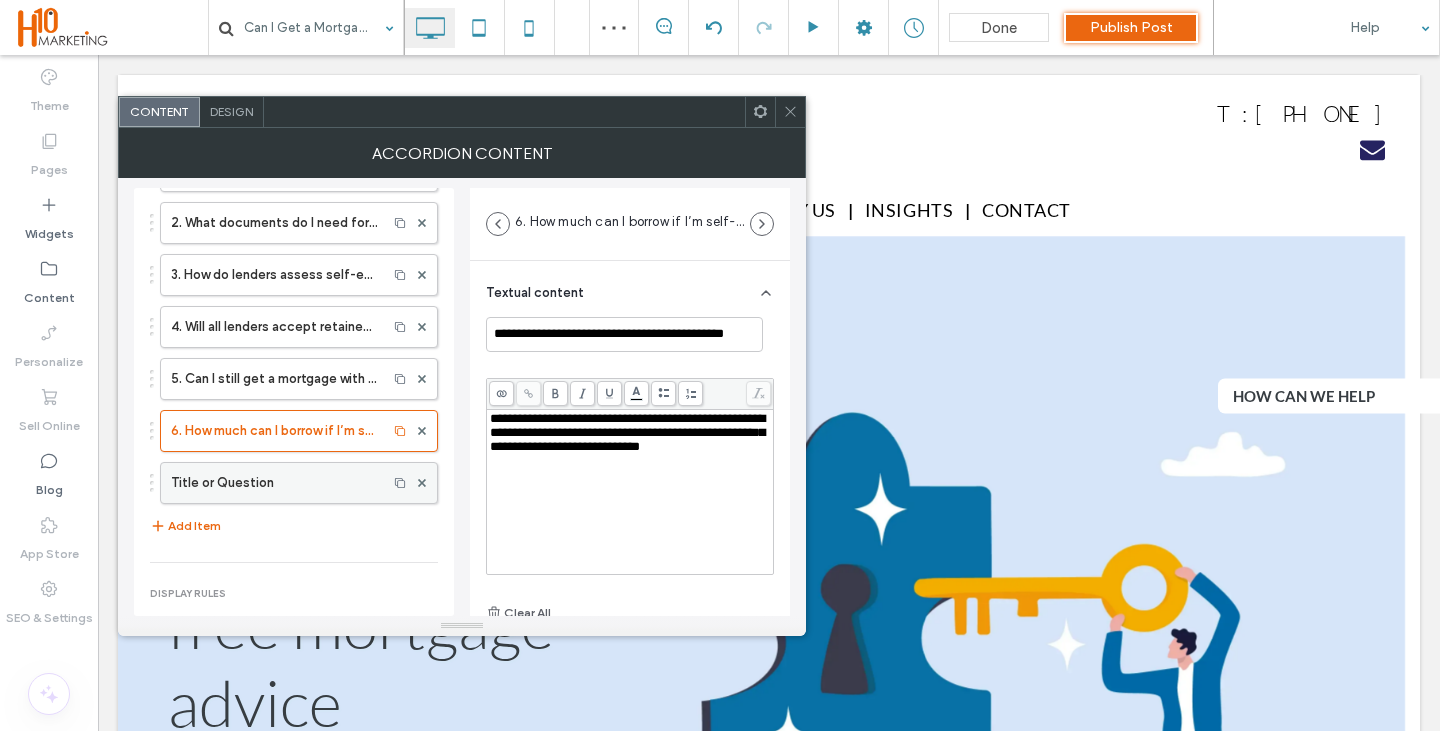 click on "Title or Question" at bounding box center (274, 483) 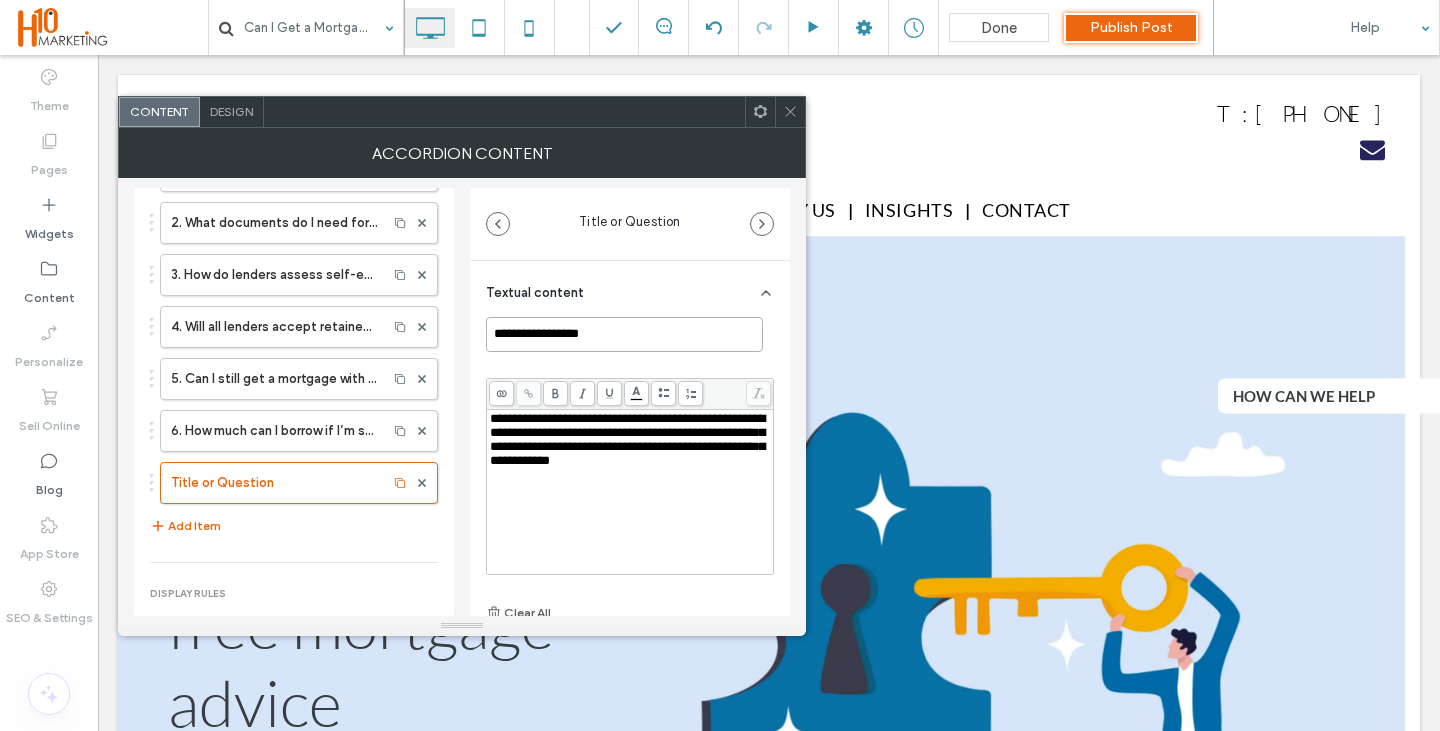 click on "**********" at bounding box center [624, 334] 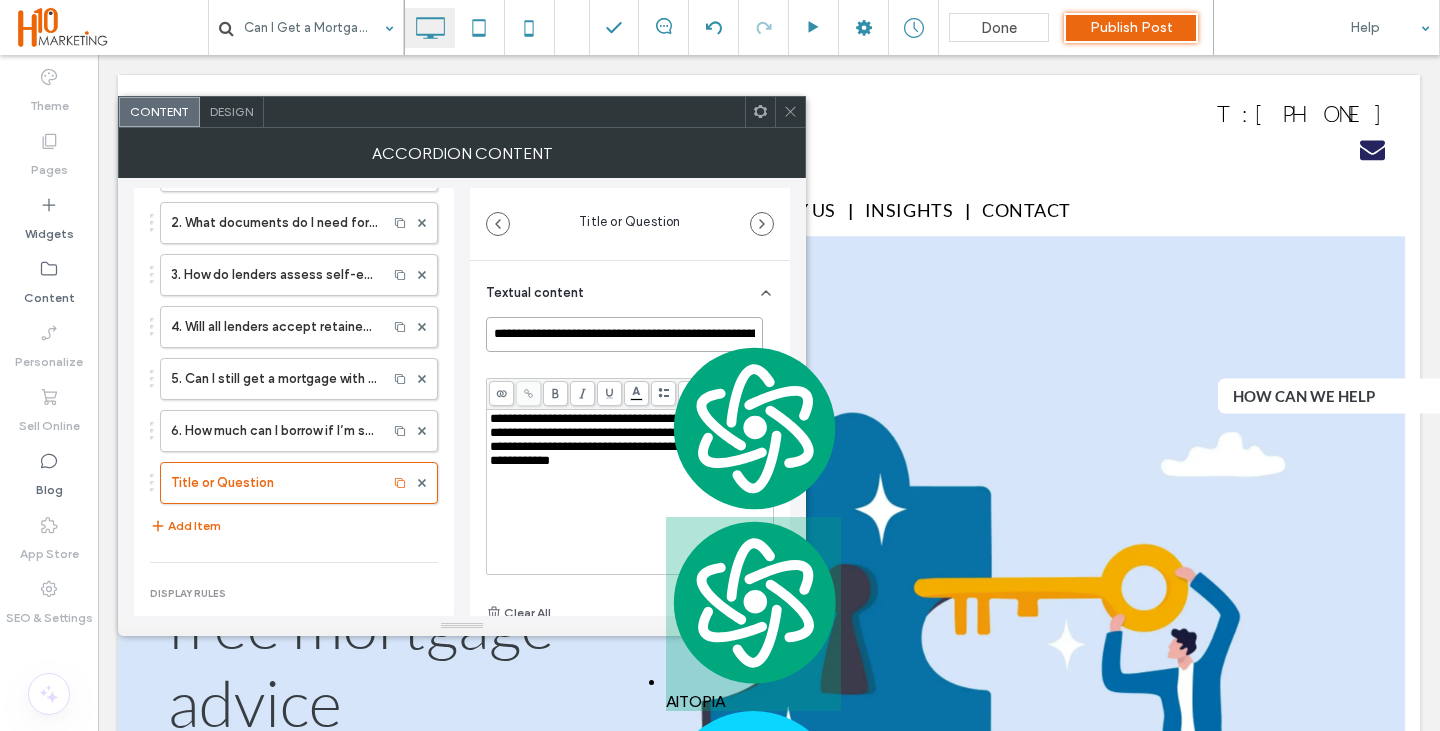 scroll, scrollTop: 0, scrollLeft: 96, axis: horizontal 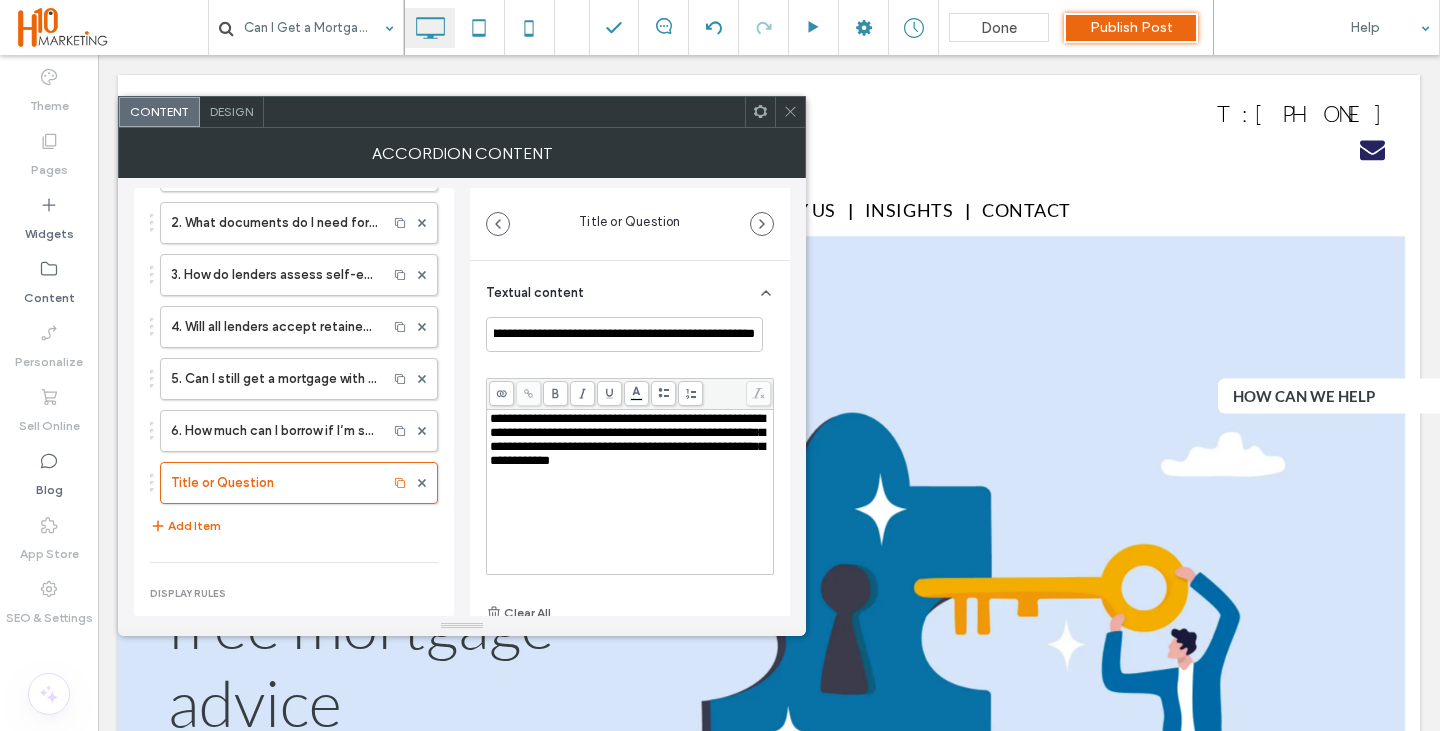 click on "**********" at bounding box center [630, 440] 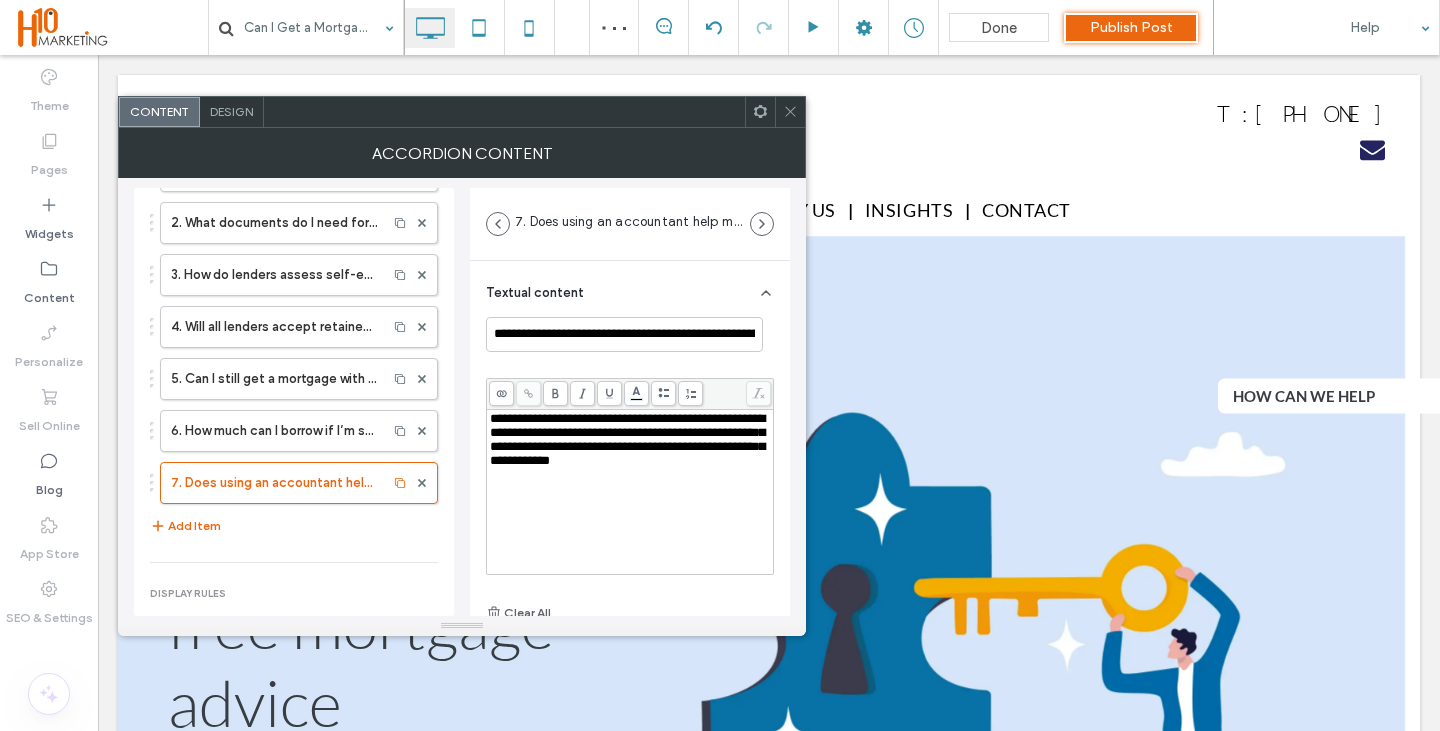 click on "**********" at bounding box center [627, 439] 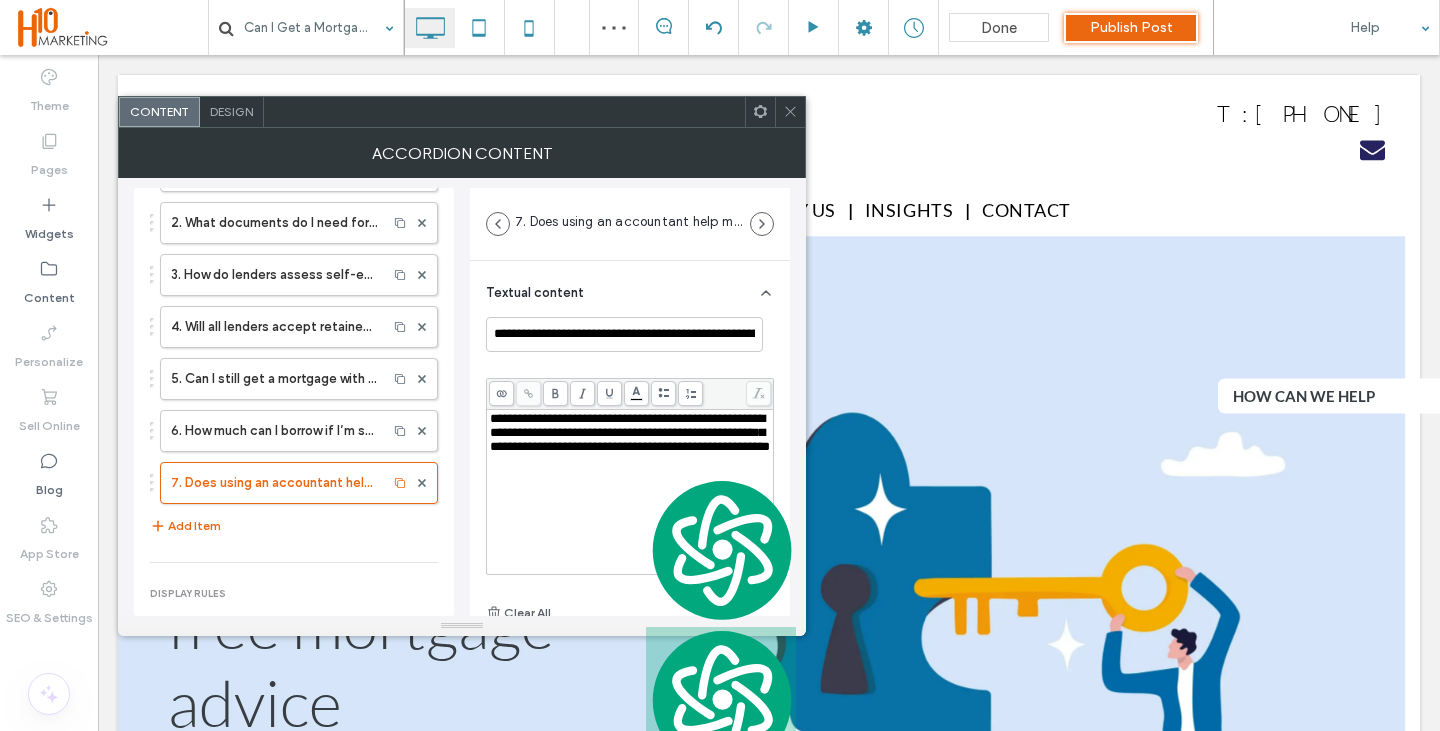 click on "1. Can I get a mortgage if I’ve only been self-employed for a year? 2. What documents do I need for a self-employed mortgage application? 3. How do lenders assess self-employed income? 4. Will all lenders accept retained profits in my company? 5. Can I still get a mortgage with irregular income? 6. How much can I borrow if I’m self-employed? 7. Does using an accountant help my mortgage application? Add Item" at bounding box center [294, 344] 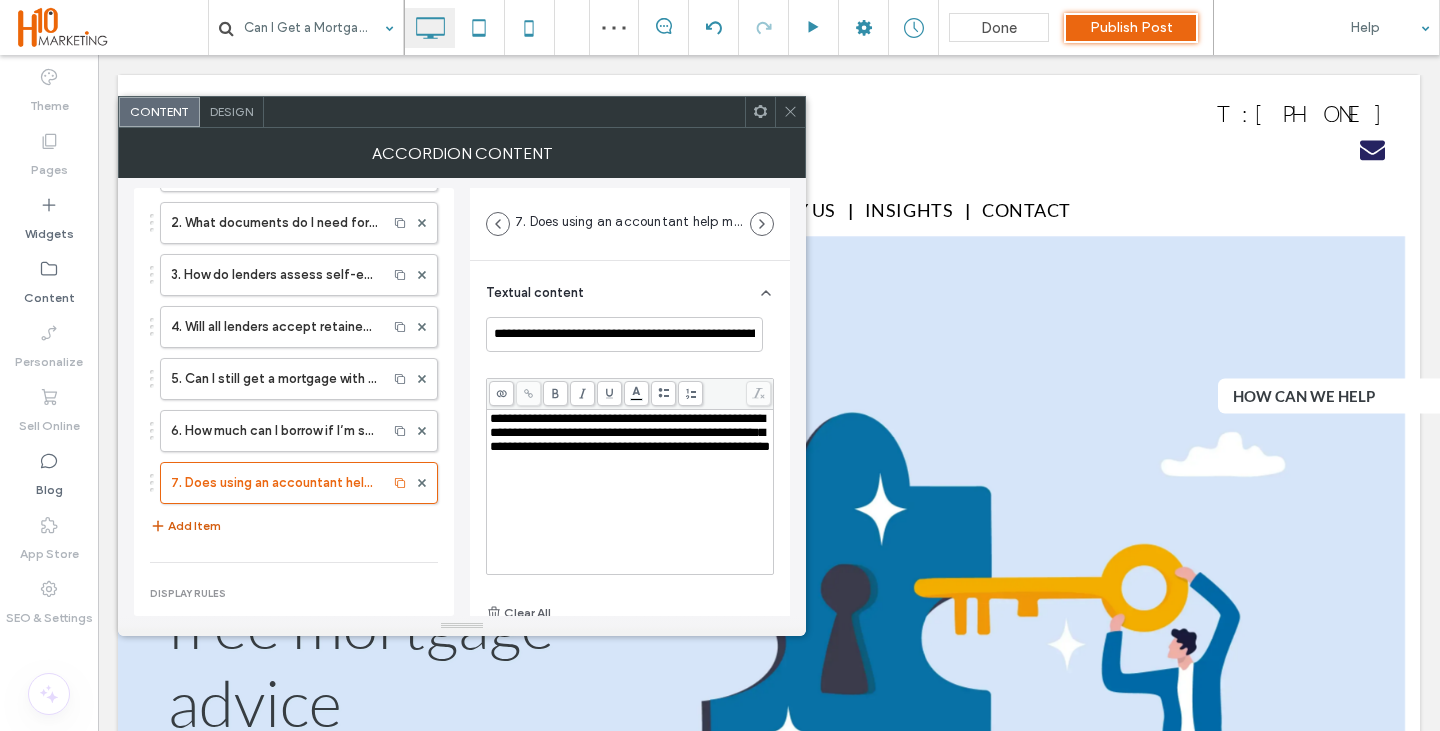 click on "Add Item" at bounding box center (185, 526) 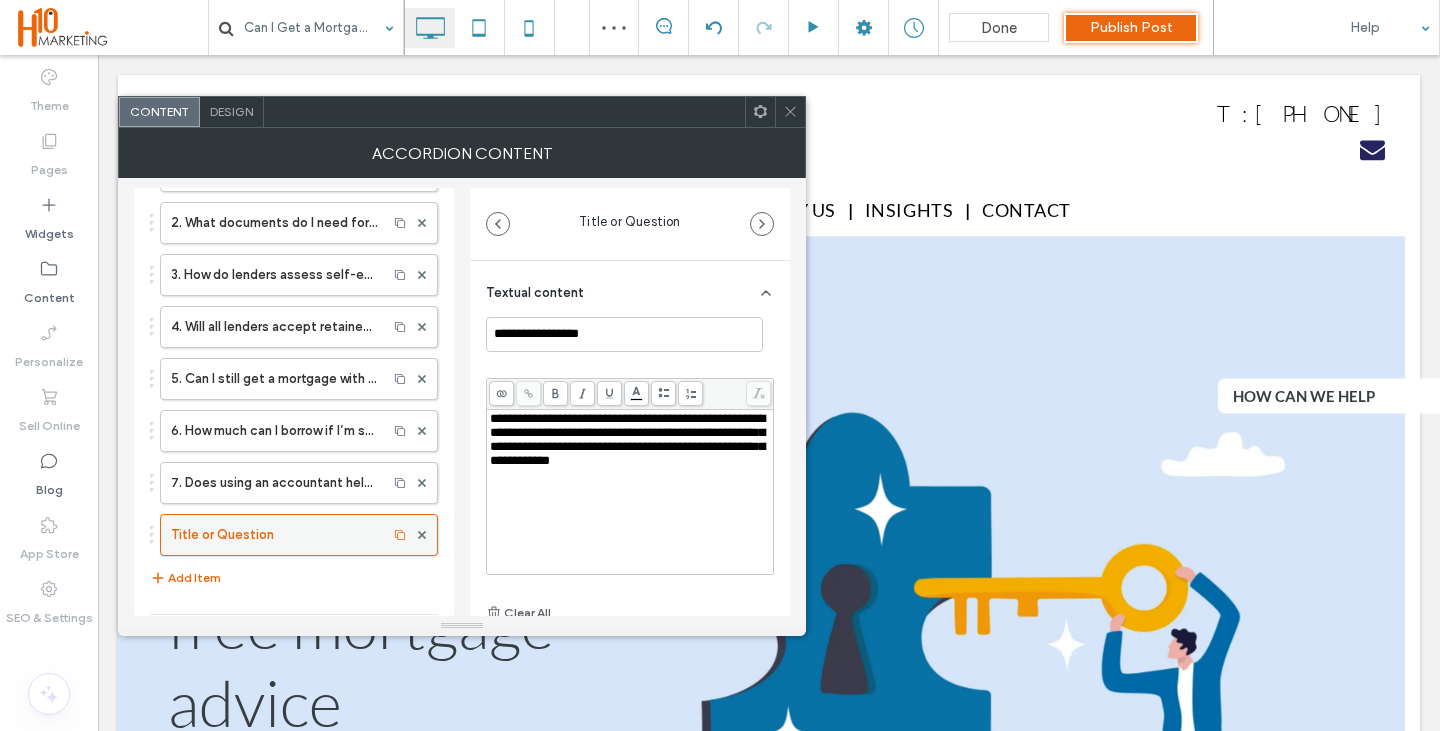 click on "Title or Question" at bounding box center [274, 535] 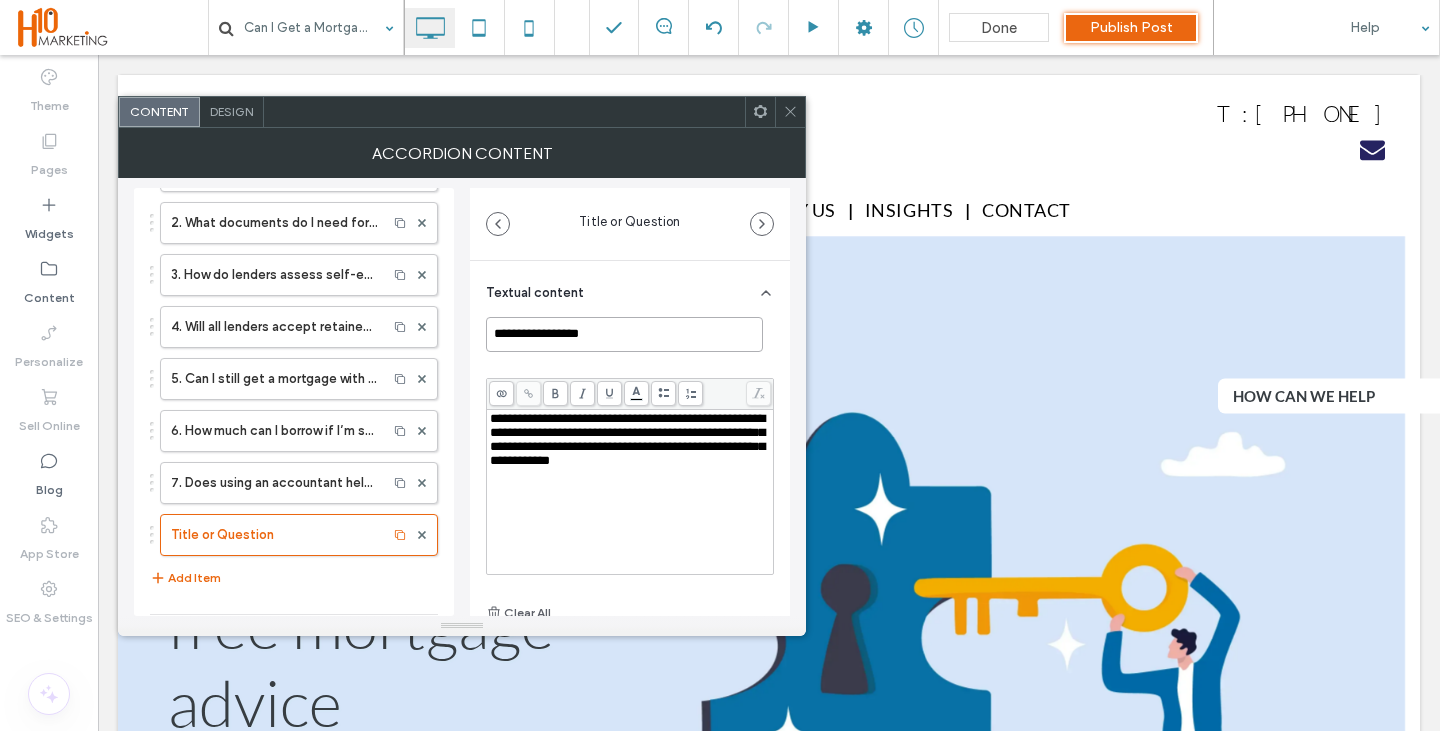 click on "**********" at bounding box center (624, 334) 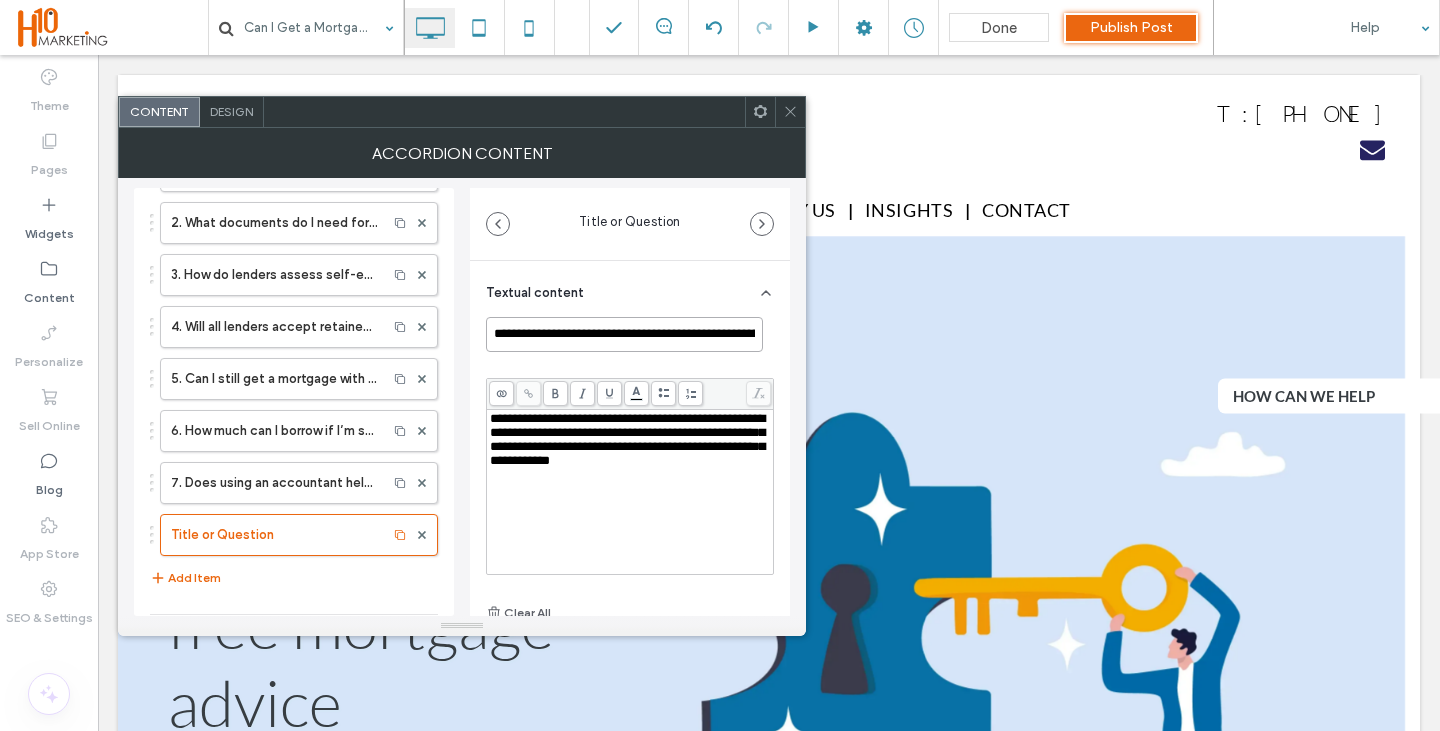 scroll, scrollTop: 0, scrollLeft: 127, axis: horizontal 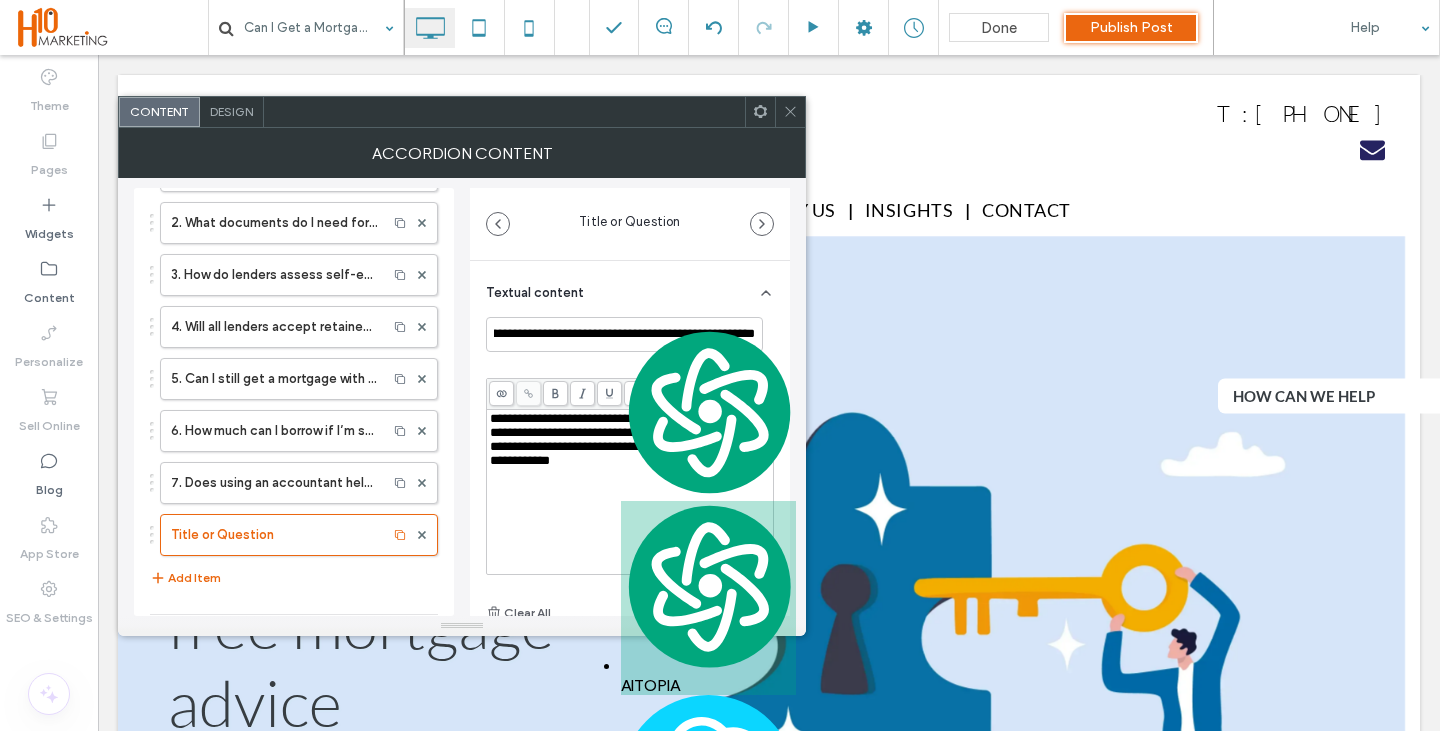 click on "**********" at bounding box center (627, 439) 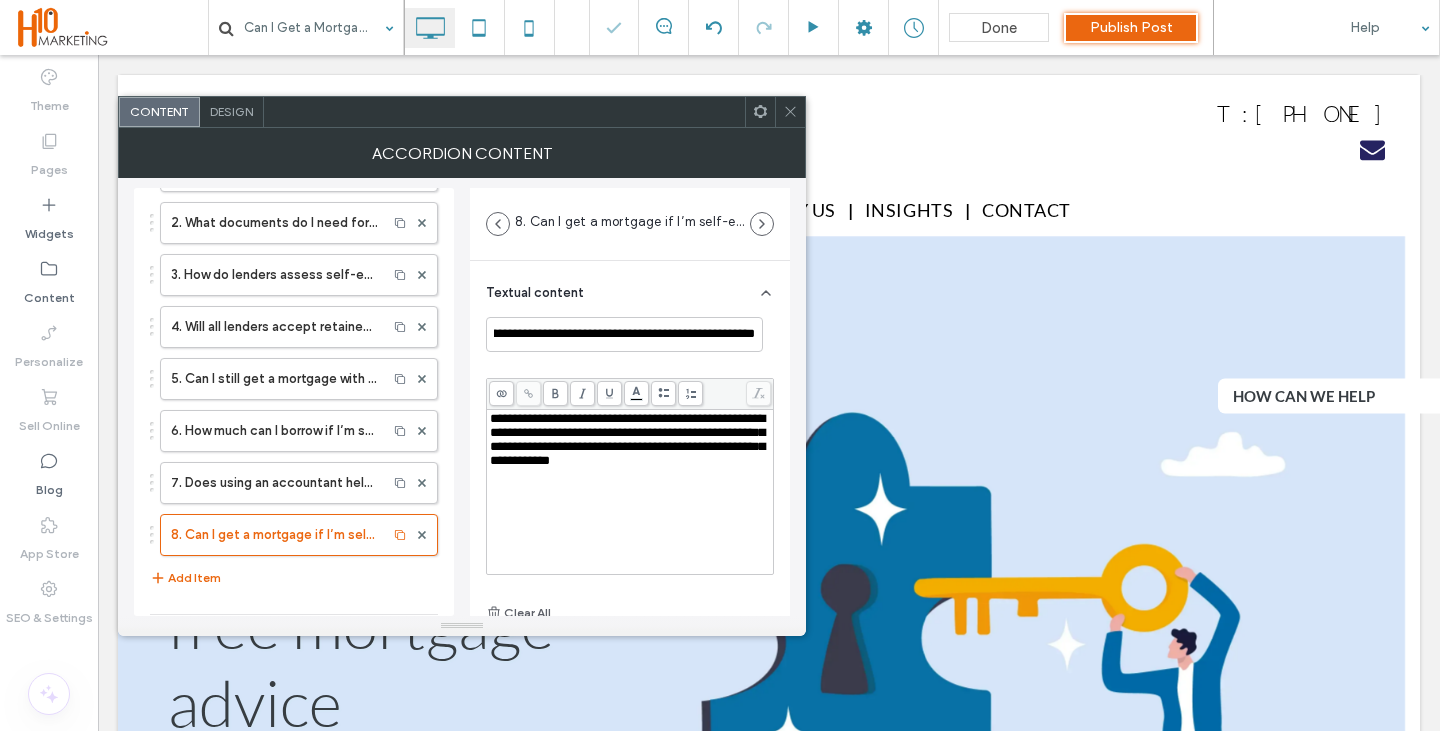 scroll, scrollTop: 0, scrollLeft: 0, axis: both 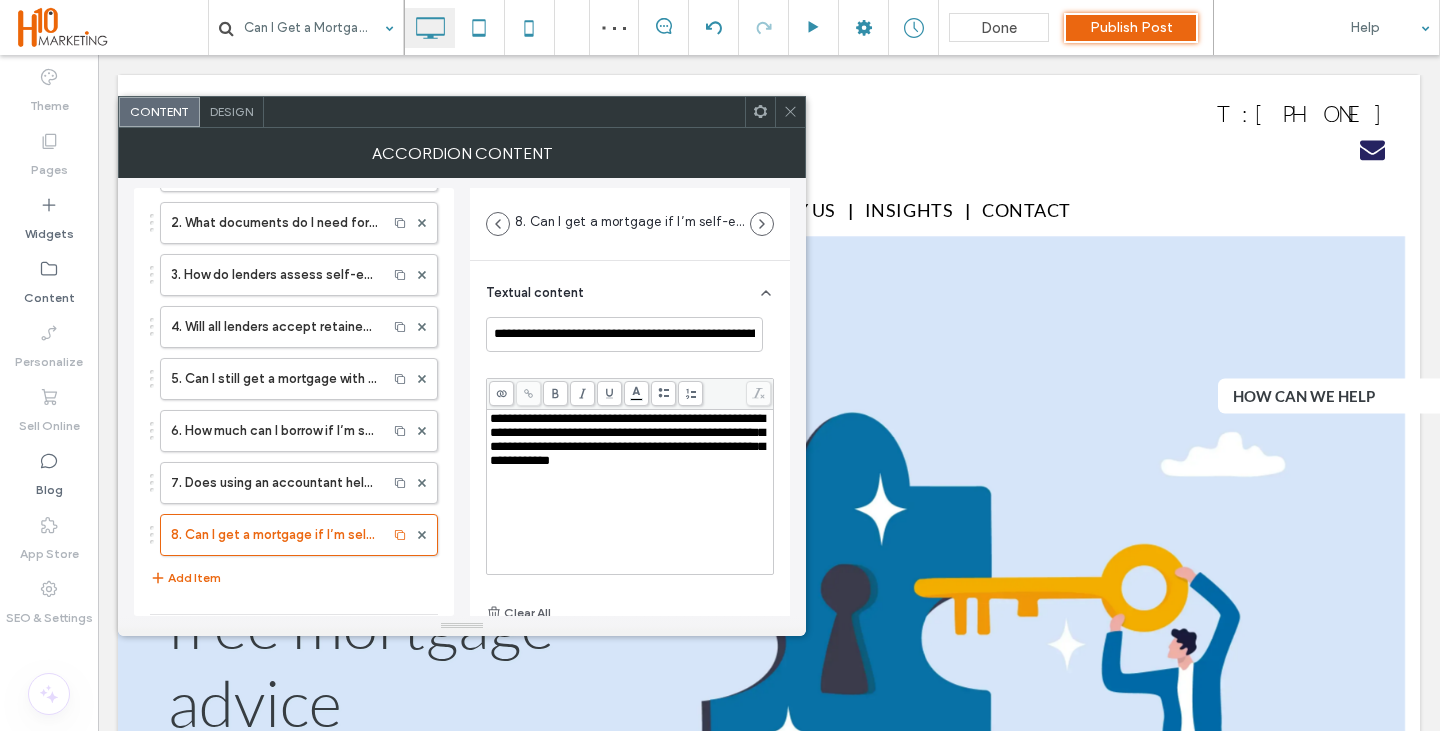 click on "**********" at bounding box center (630, 440) 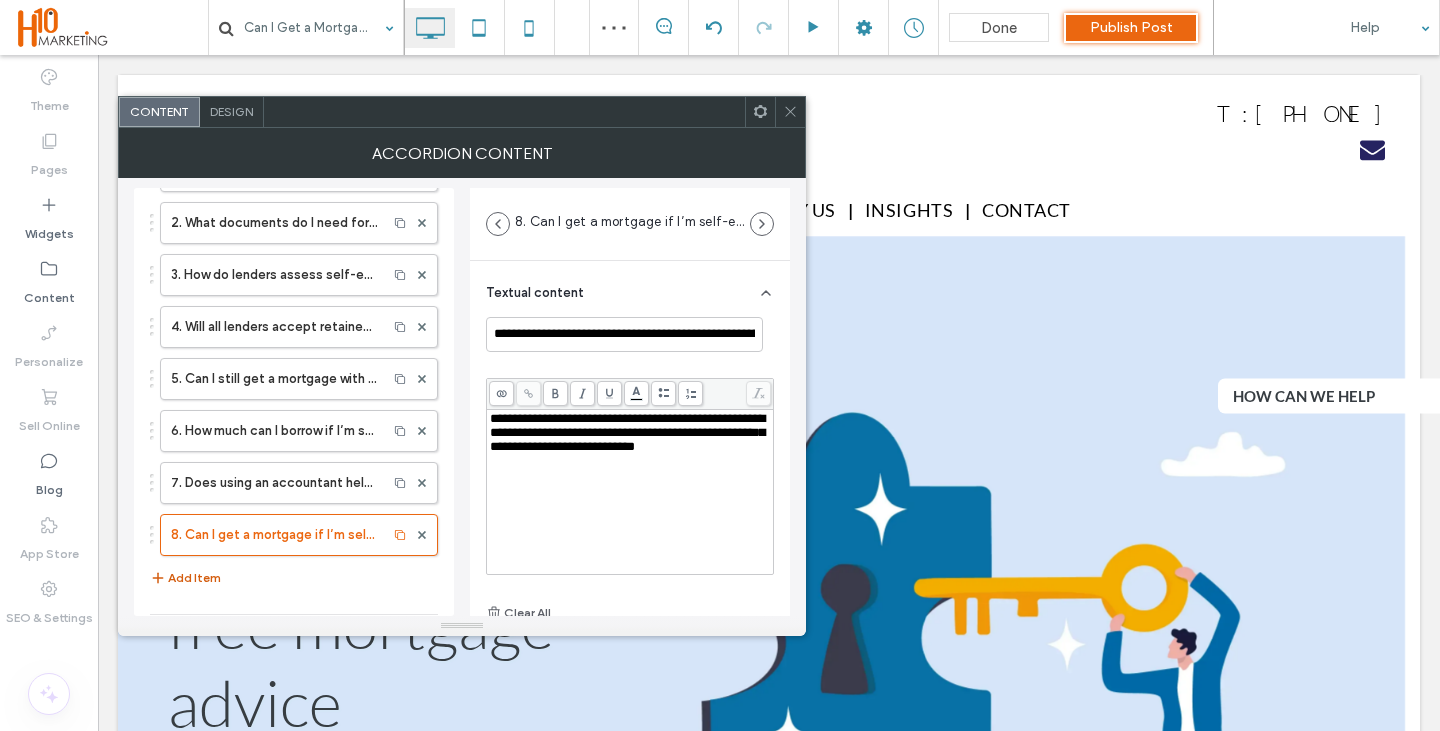 click on "Add Item" at bounding box center [185, 578] 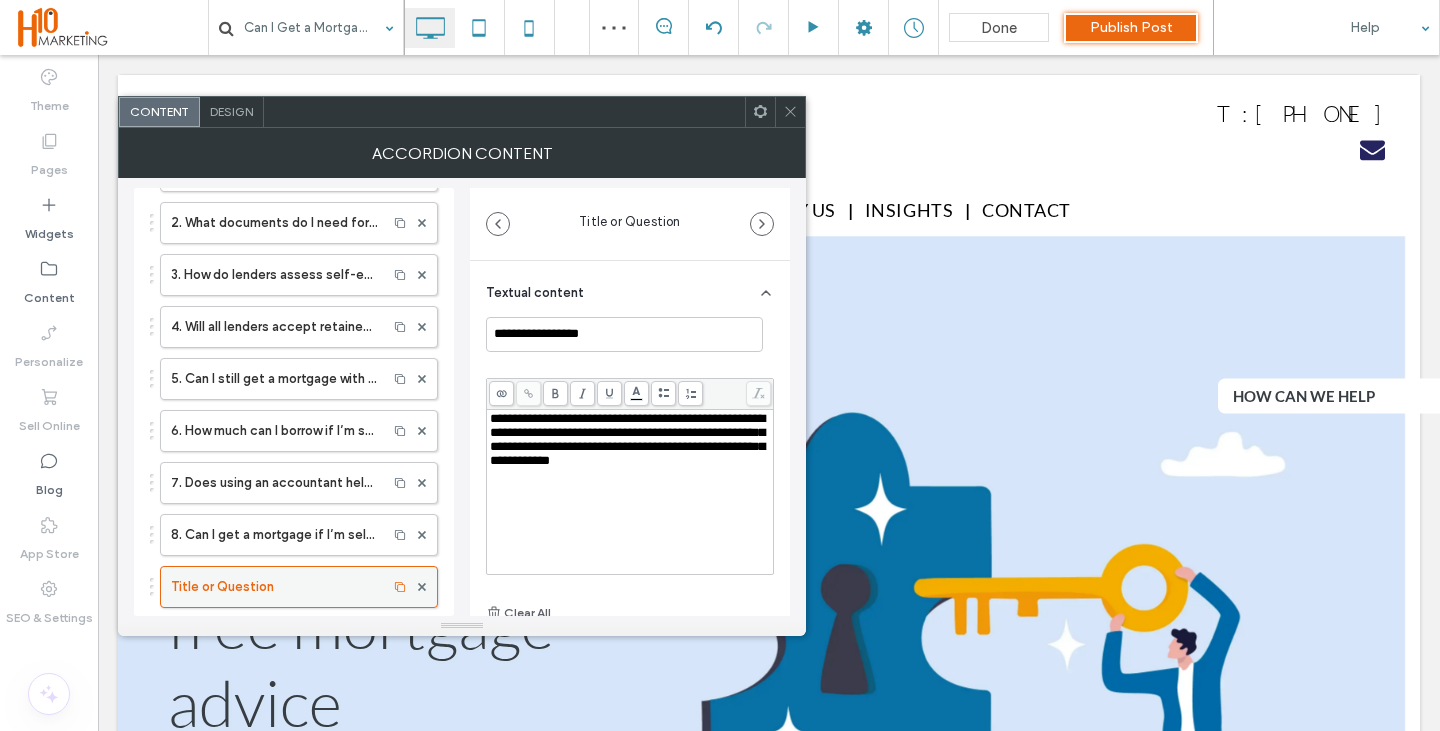 drag, startPoint x: 200, startPoint y: 581, endPoint x: 230, endPoint y: 571, distance: 31.622776 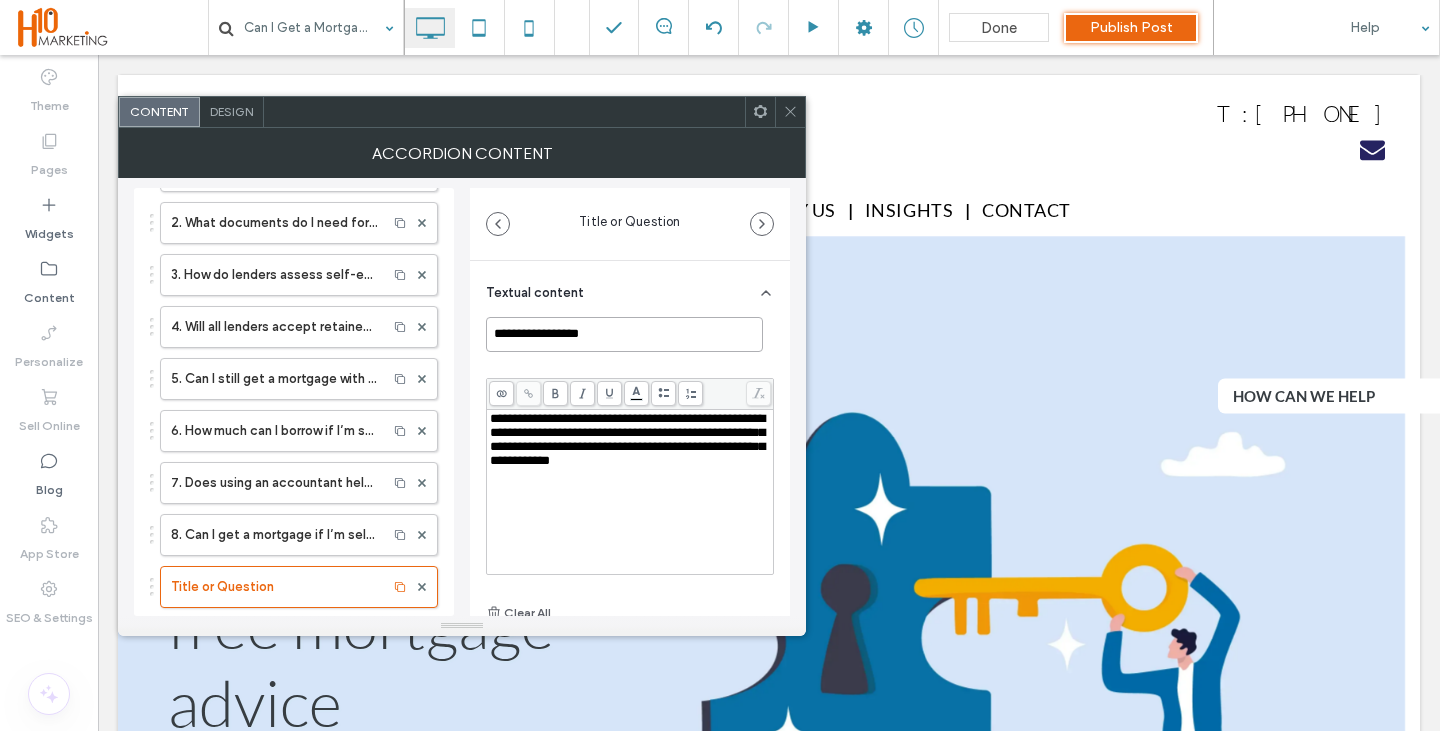 click on "**********" at bounding box center [624, 334] 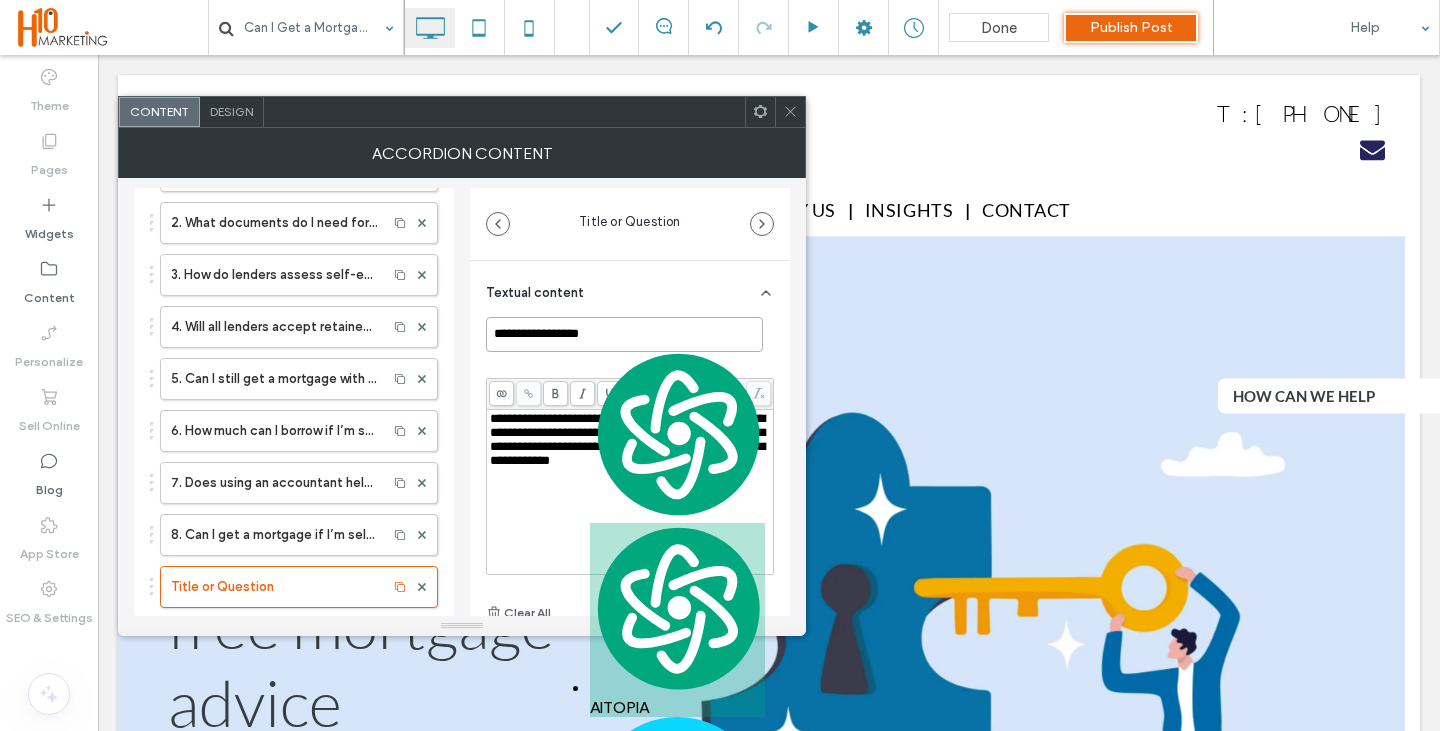 paste on "**********" 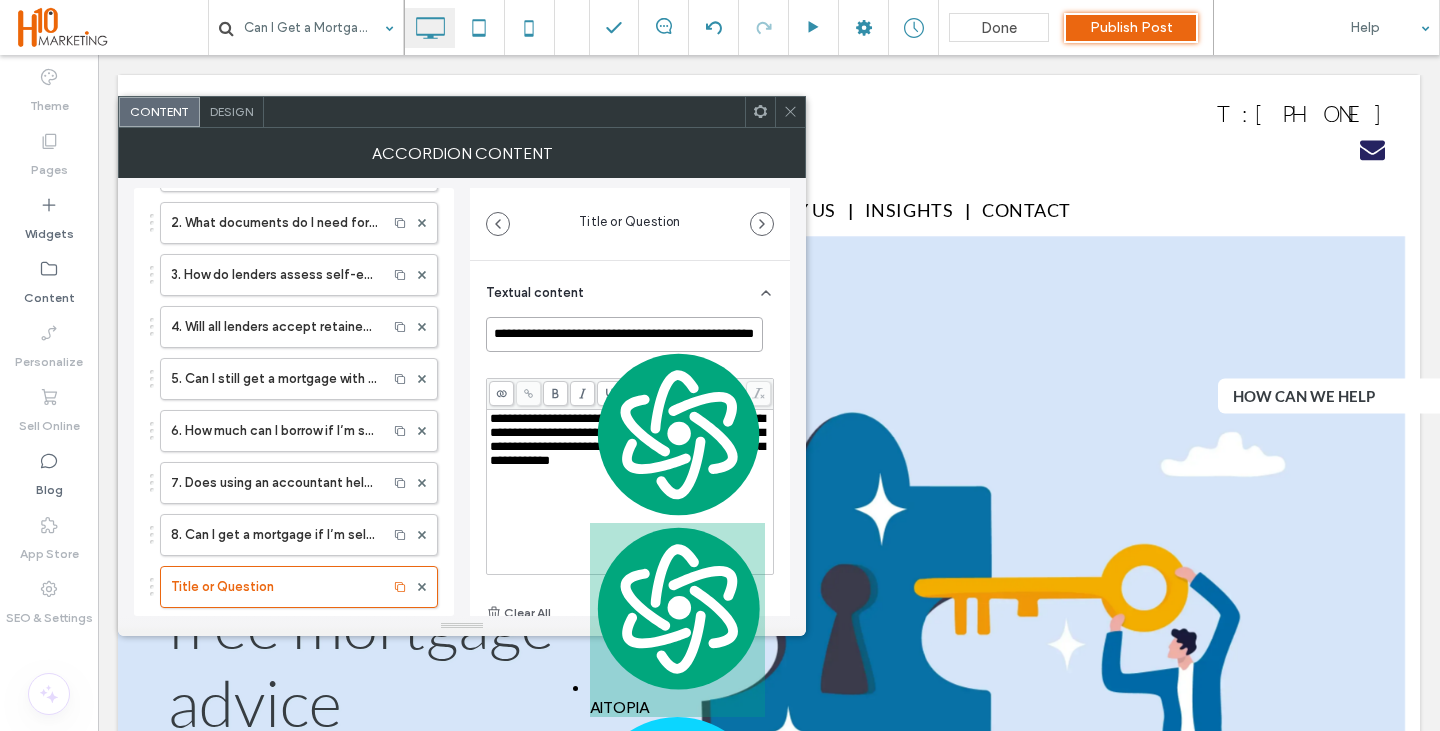 scroll, scrollTop: 0, scrollLeft: 59, axis: horizontal 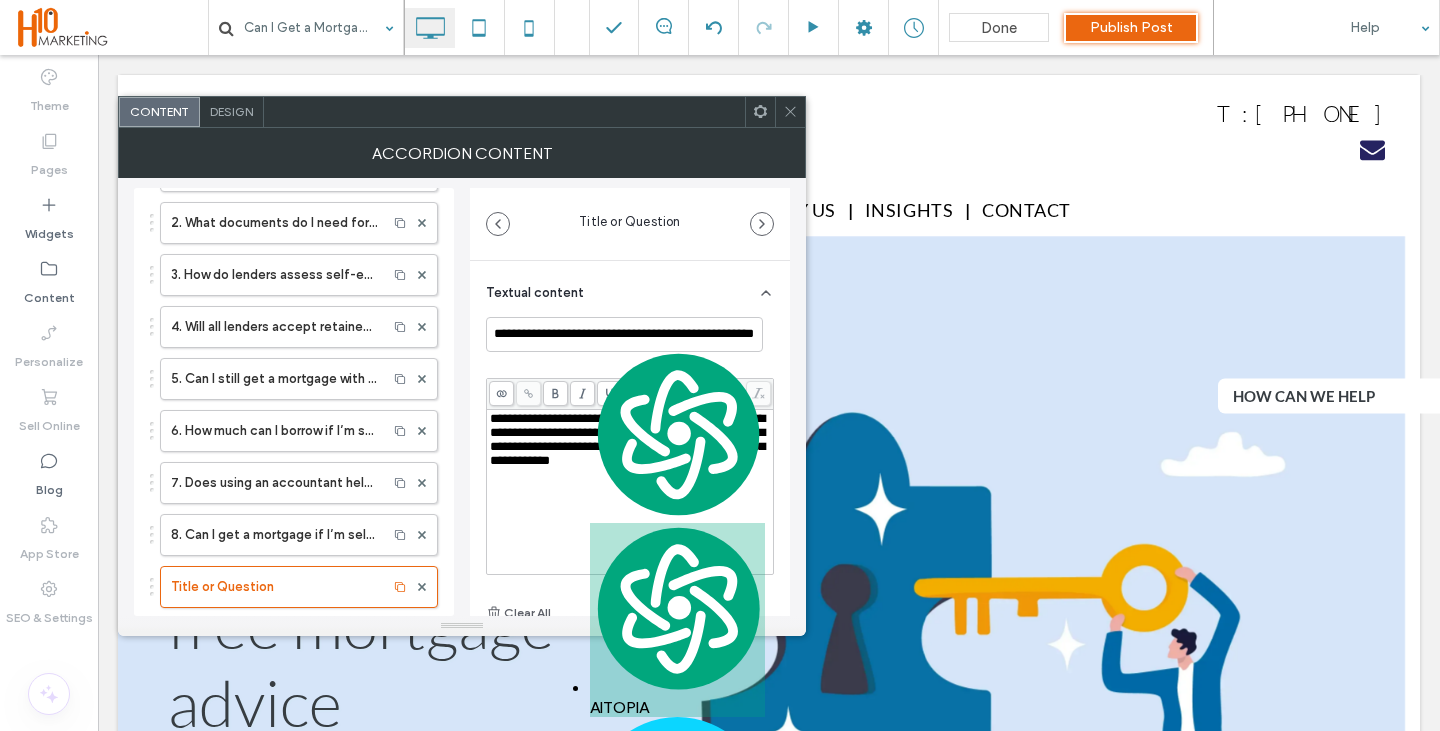 drag, startPoint x: 616, startPoint y: 464, endPoint x: 615, endPoint y: 493, distance: 29.017237 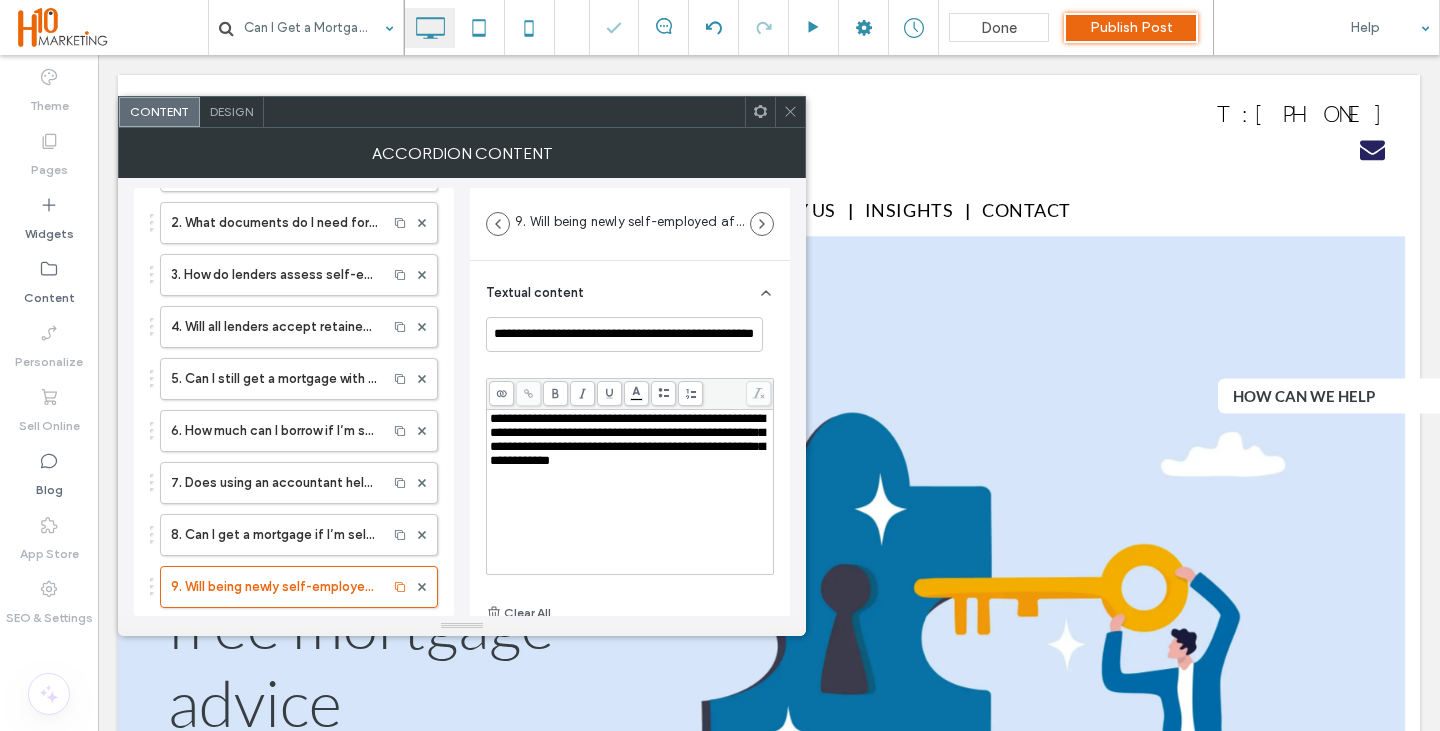 scroll, scrollTop: 0, scrollLeft: 0, axis: both 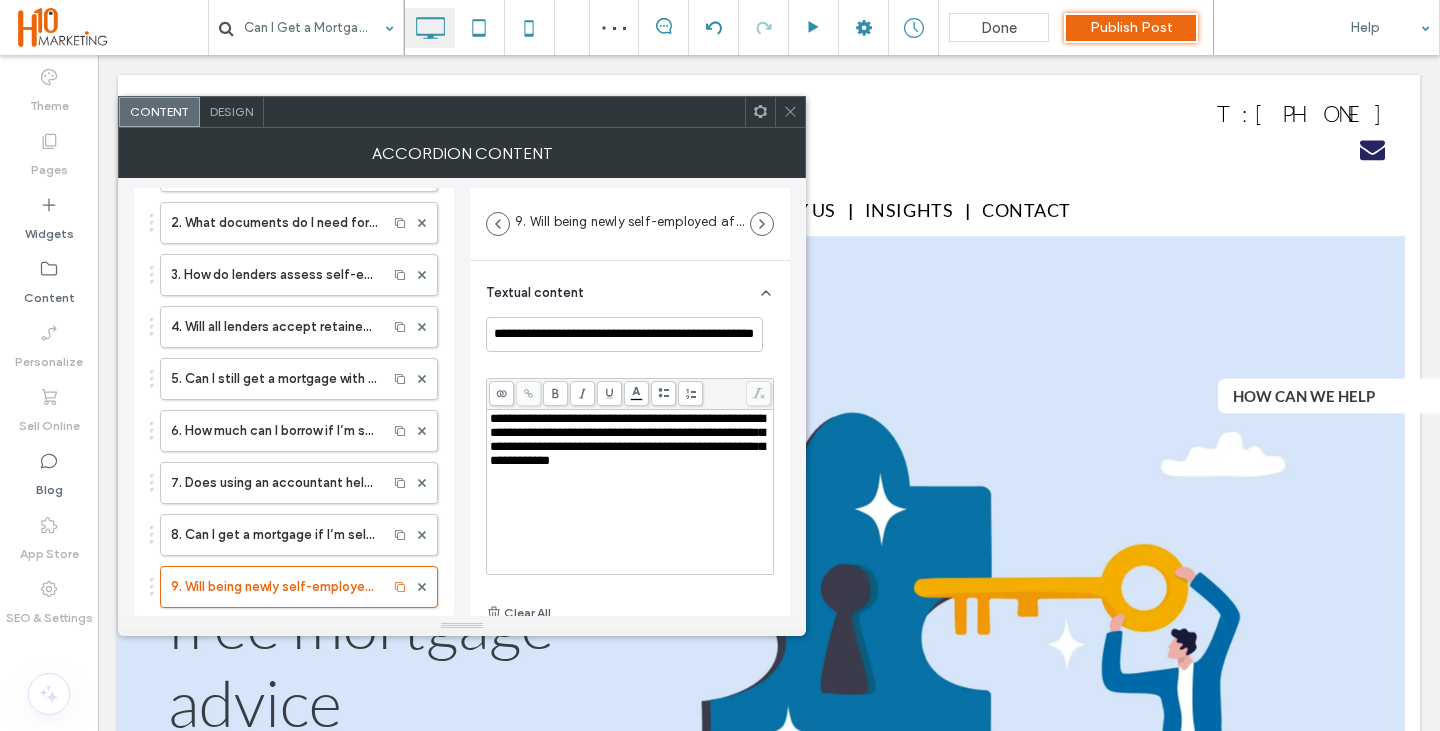 click on "**********" at bounding box center (630, 492) 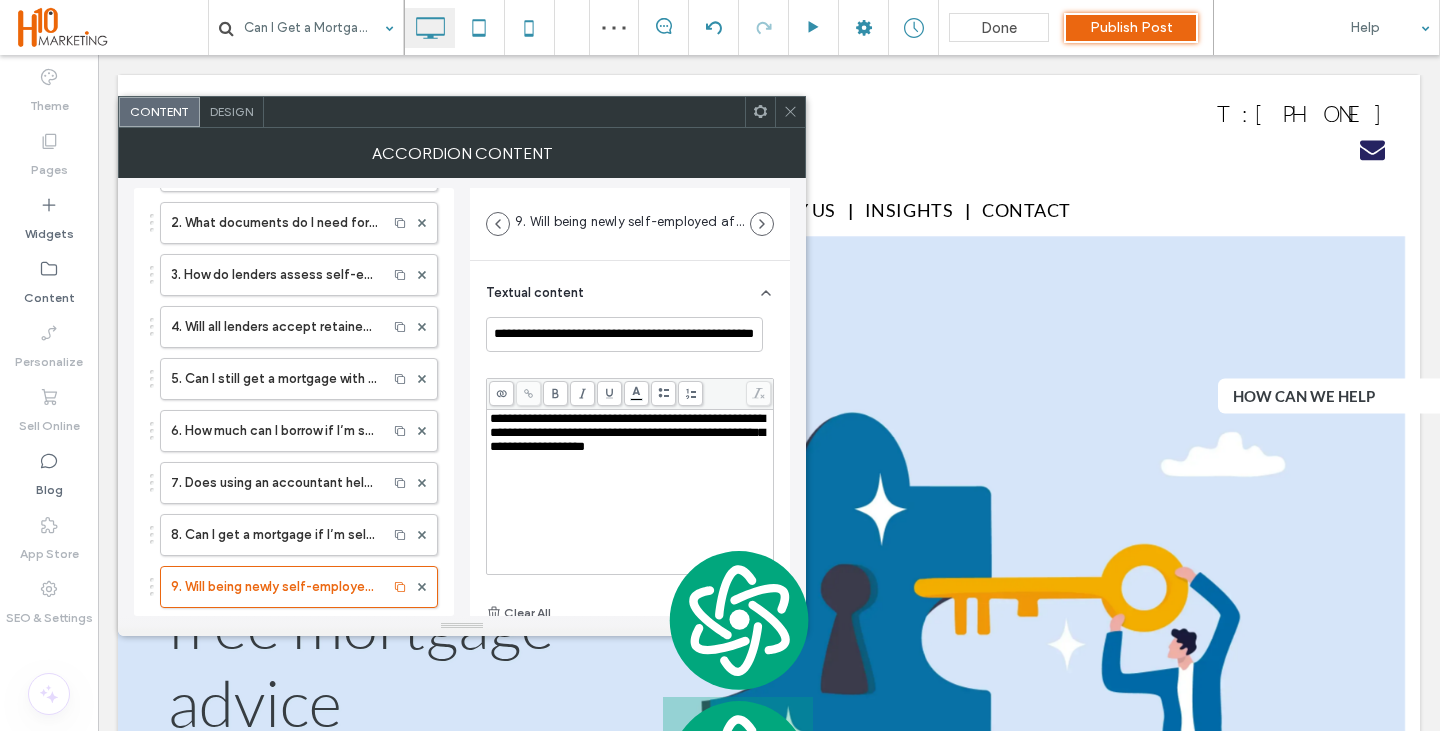 click on "**********" at bounding box center [630, 492] 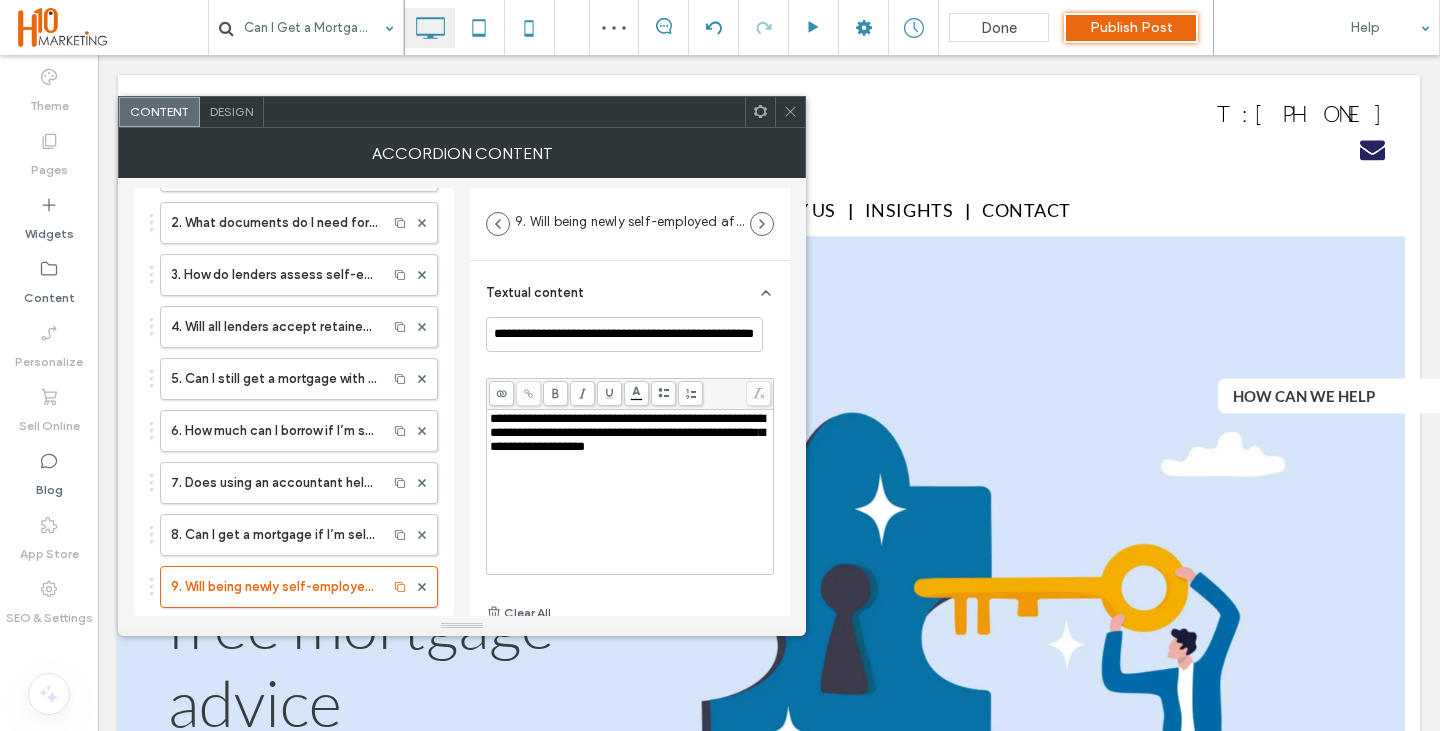 scroll, scrollTop: 300, scrollLeft: 0, axis: vertical 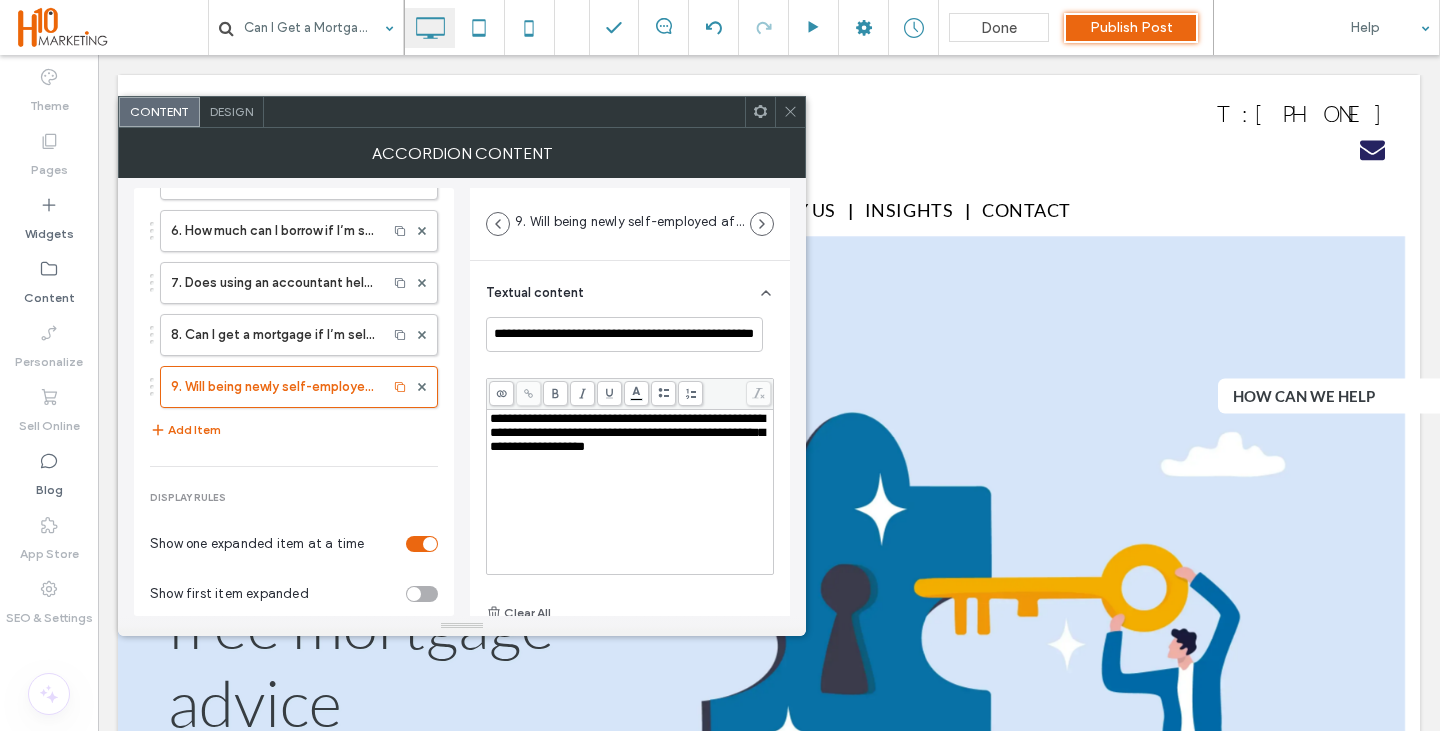 click on "Add Item" at bounding box center (185, 430) 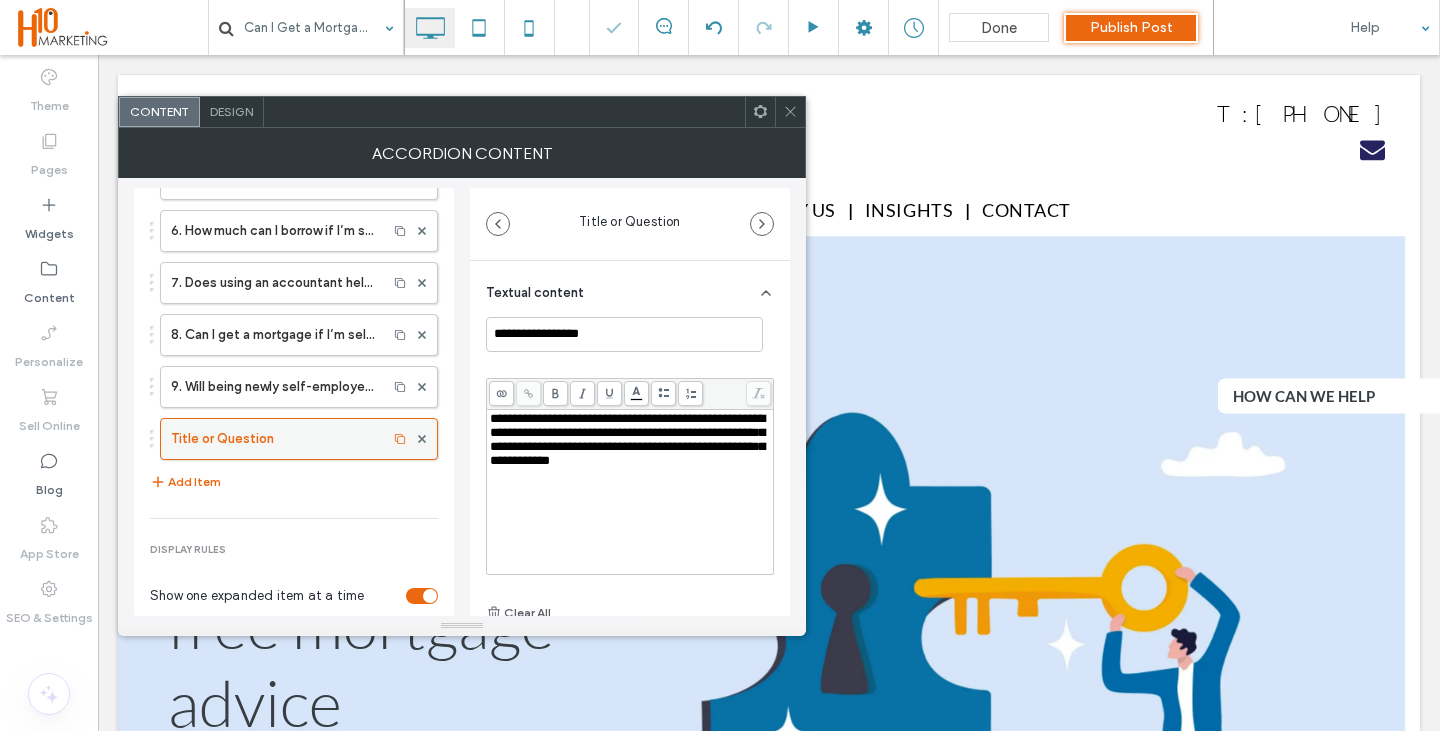 click on "Title or Question" at bounding box center (274, 439) 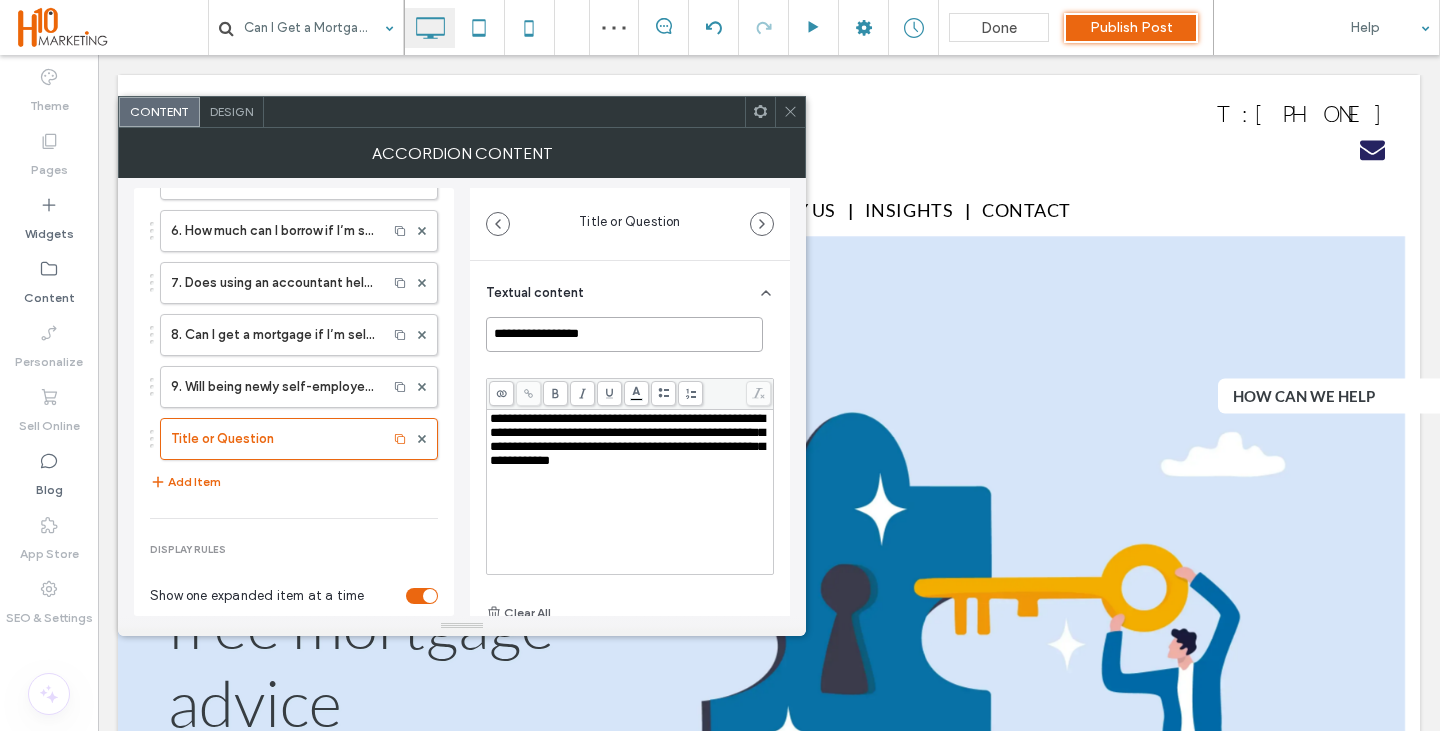 click on "**********" at bounding box center [624, 334] 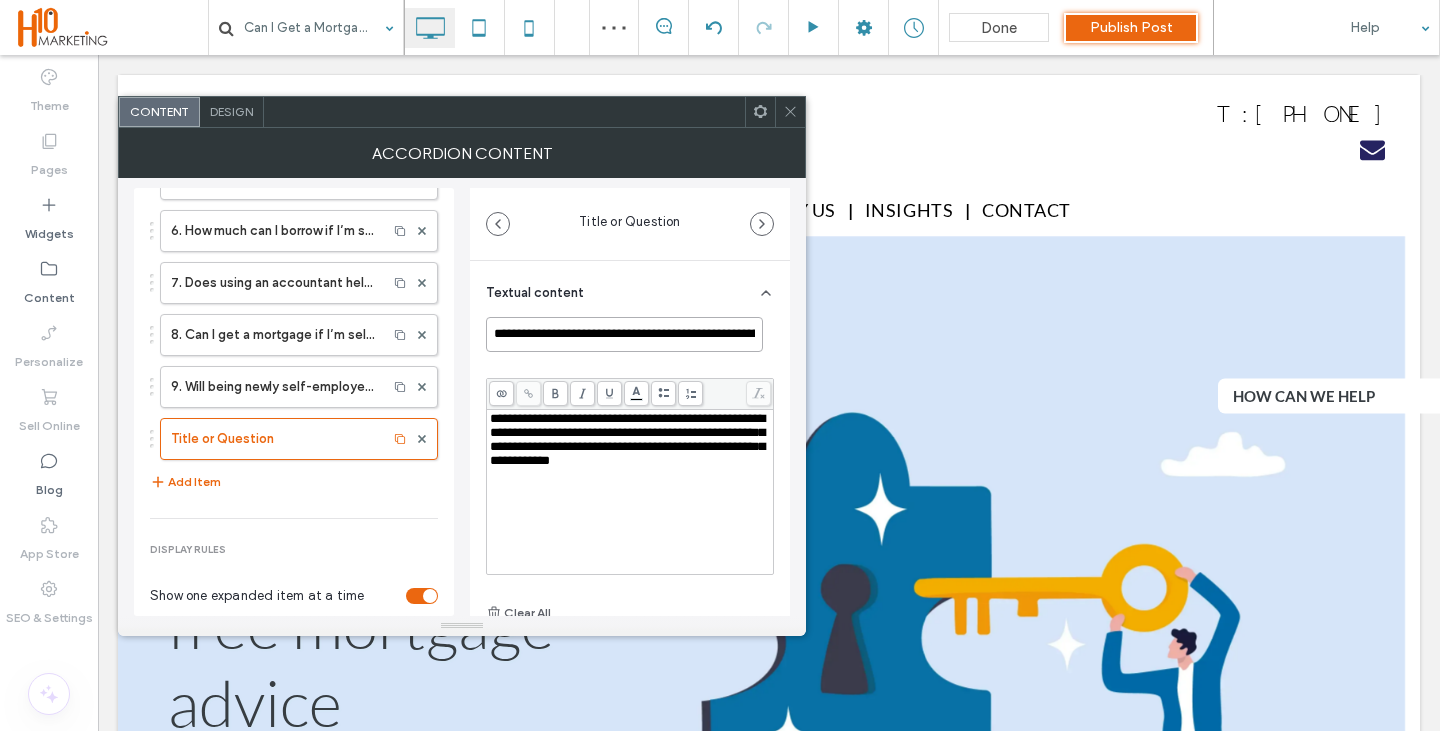 scroll, scrollTop: 0, scrollLeft: 472, axis: horizontal 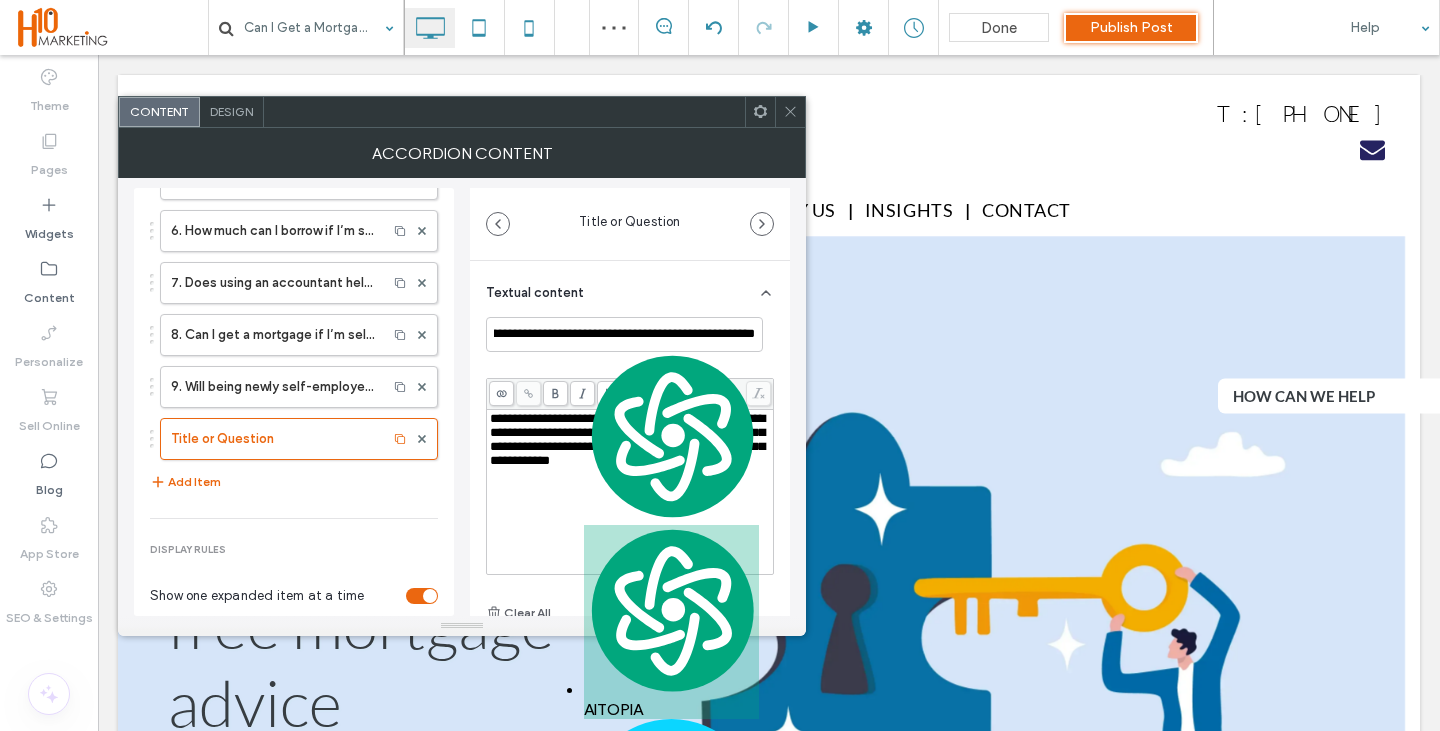 click on "**********" at bounding box center (630, 440) 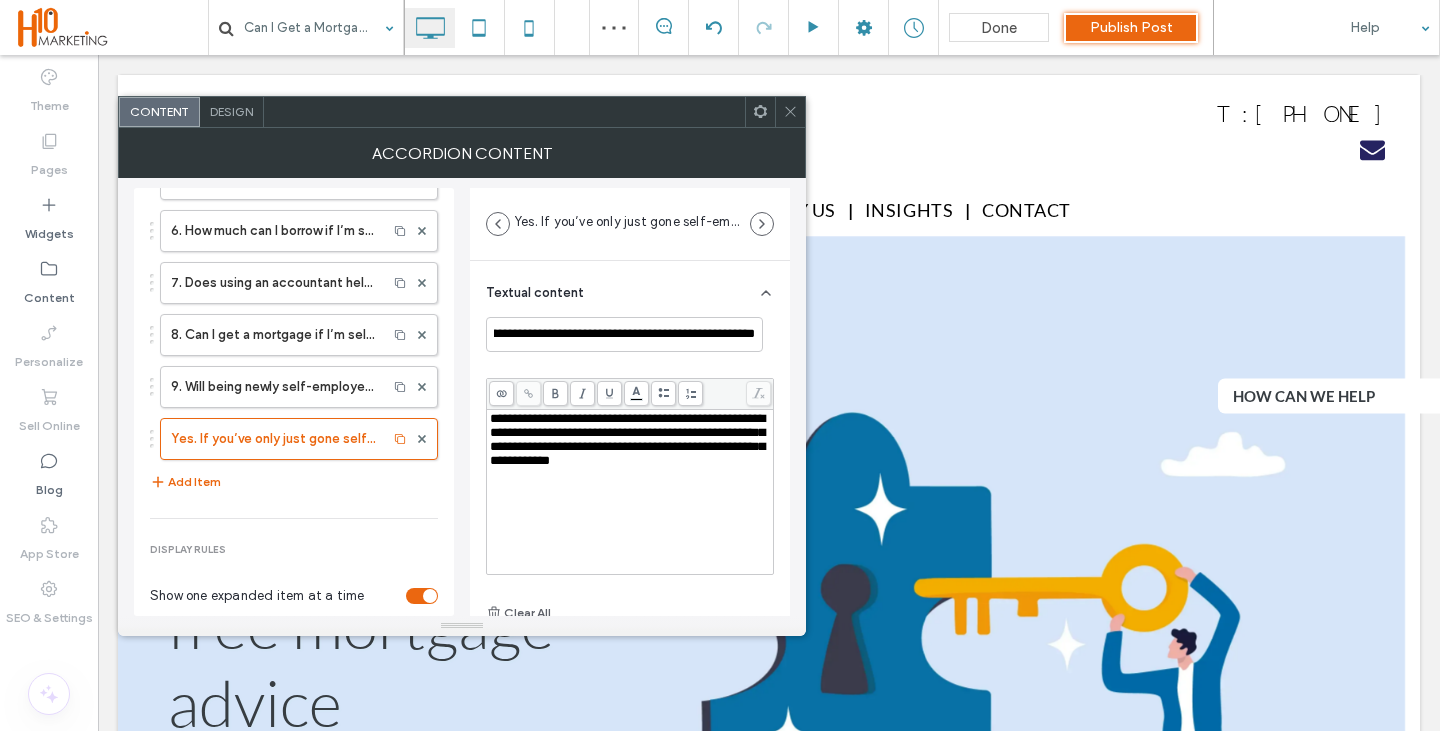 scroll, scrollTop: 0, scrollLeft: 0, axis: both 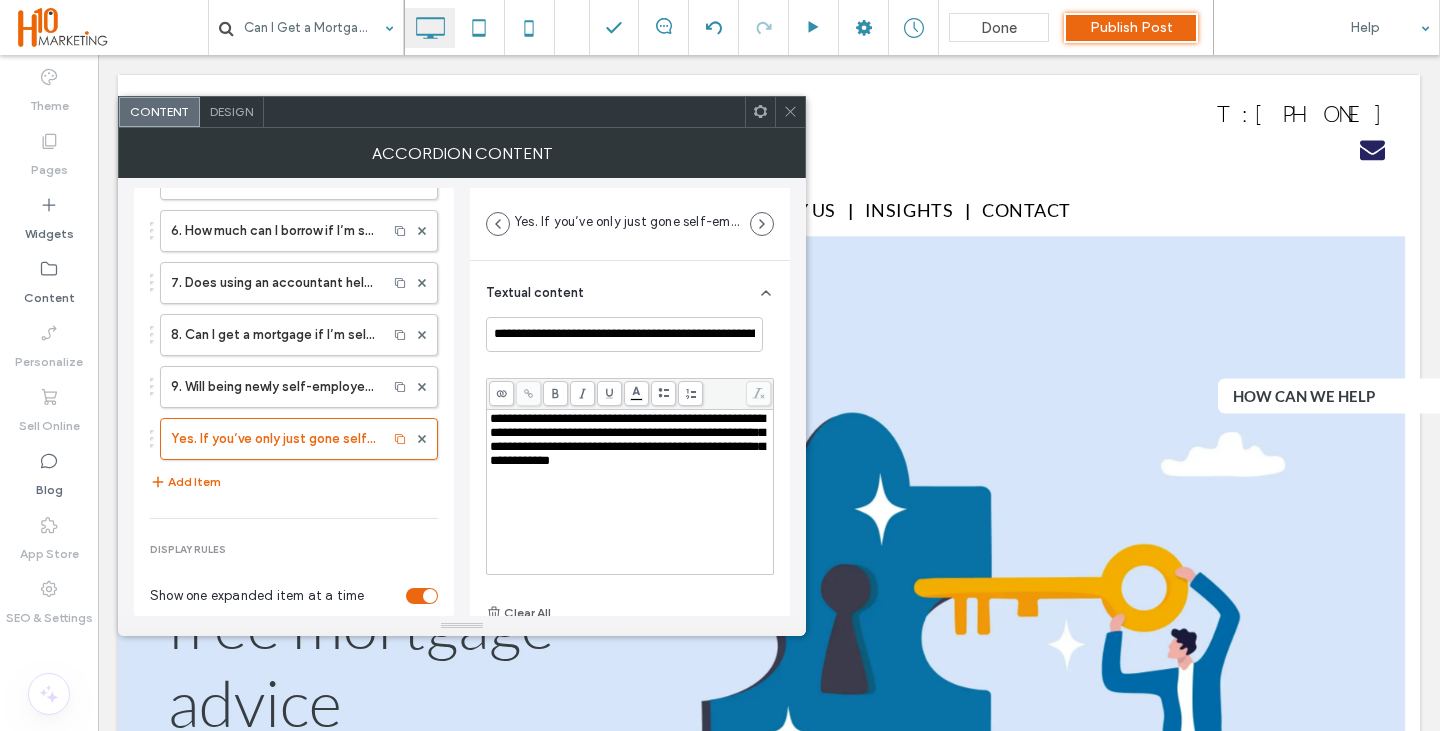 click on "**********" at bounding box center [630, 440] 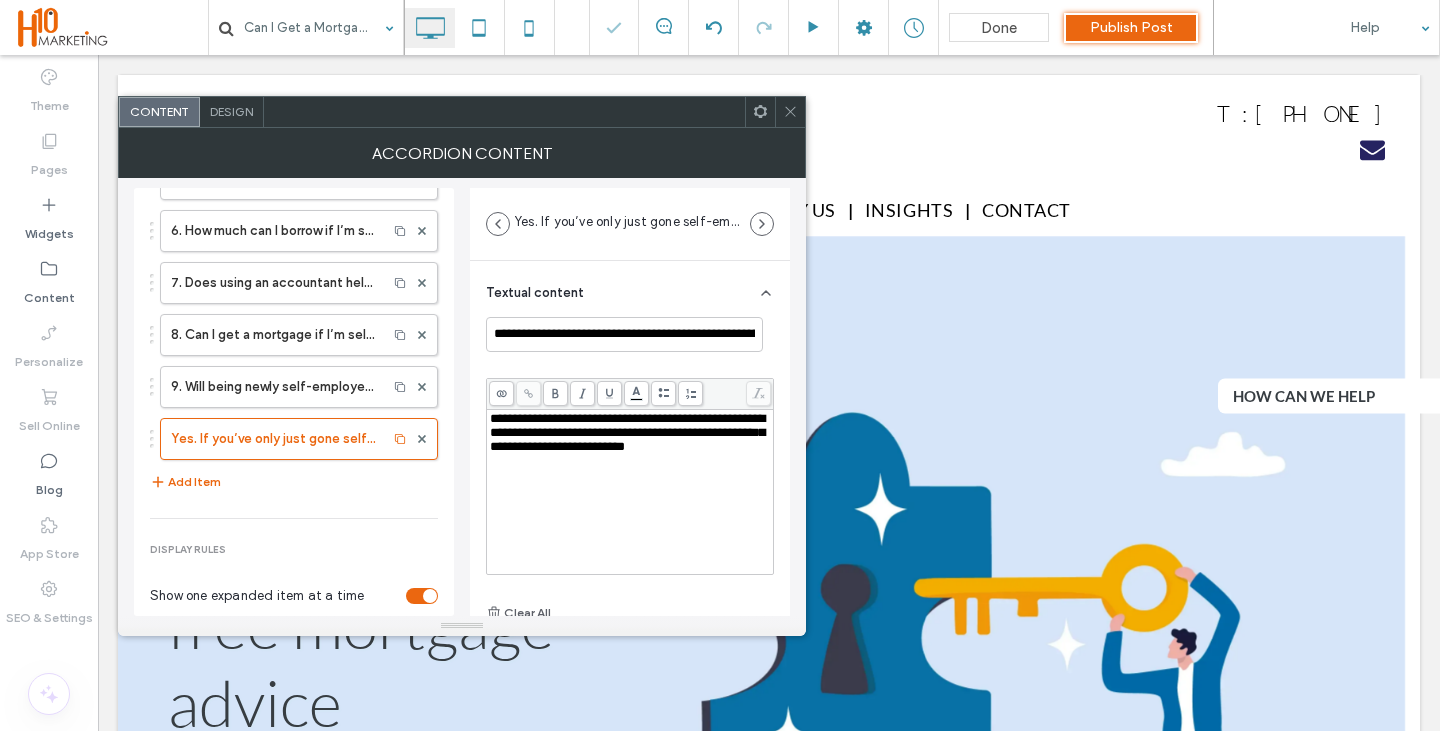 click on "**********" at bounding box center (630, 471) 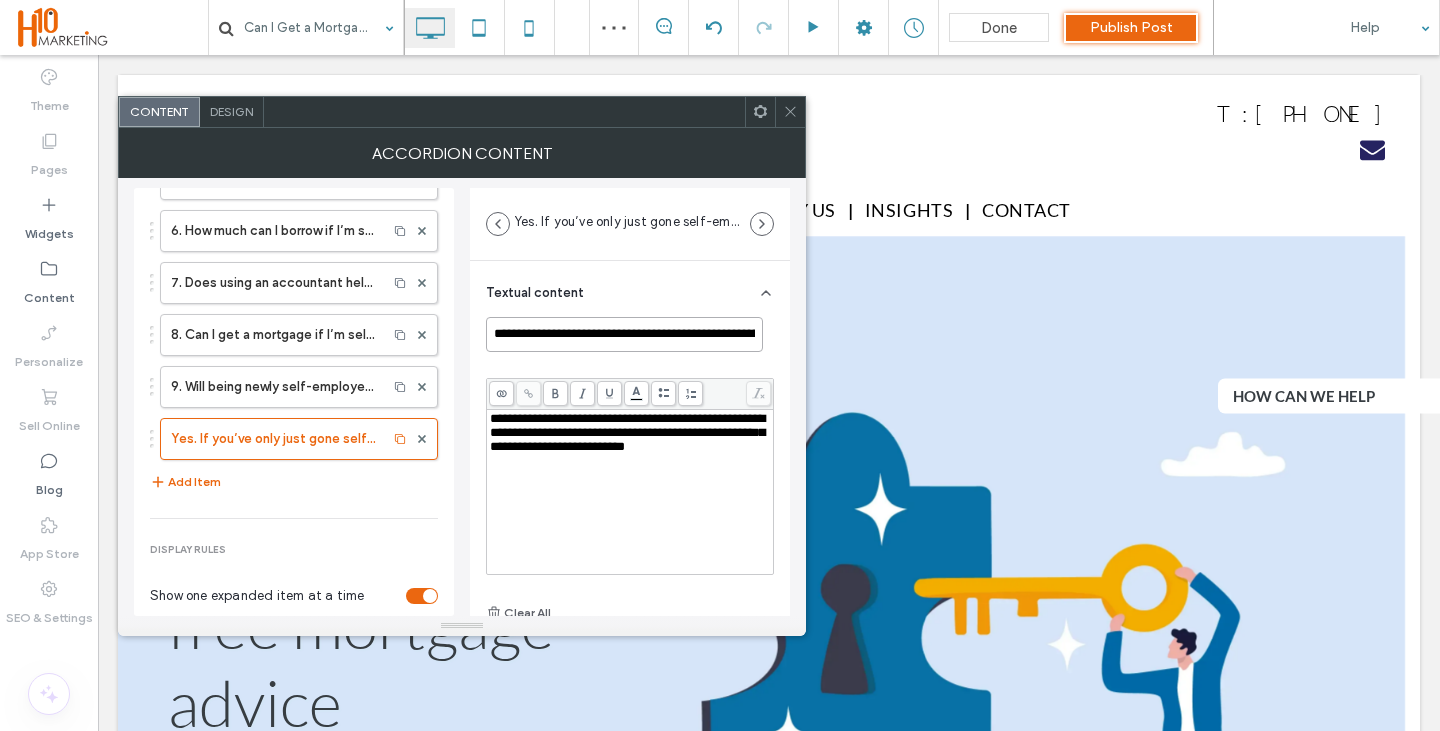 click on "**********" at bounding box center [624, 334] 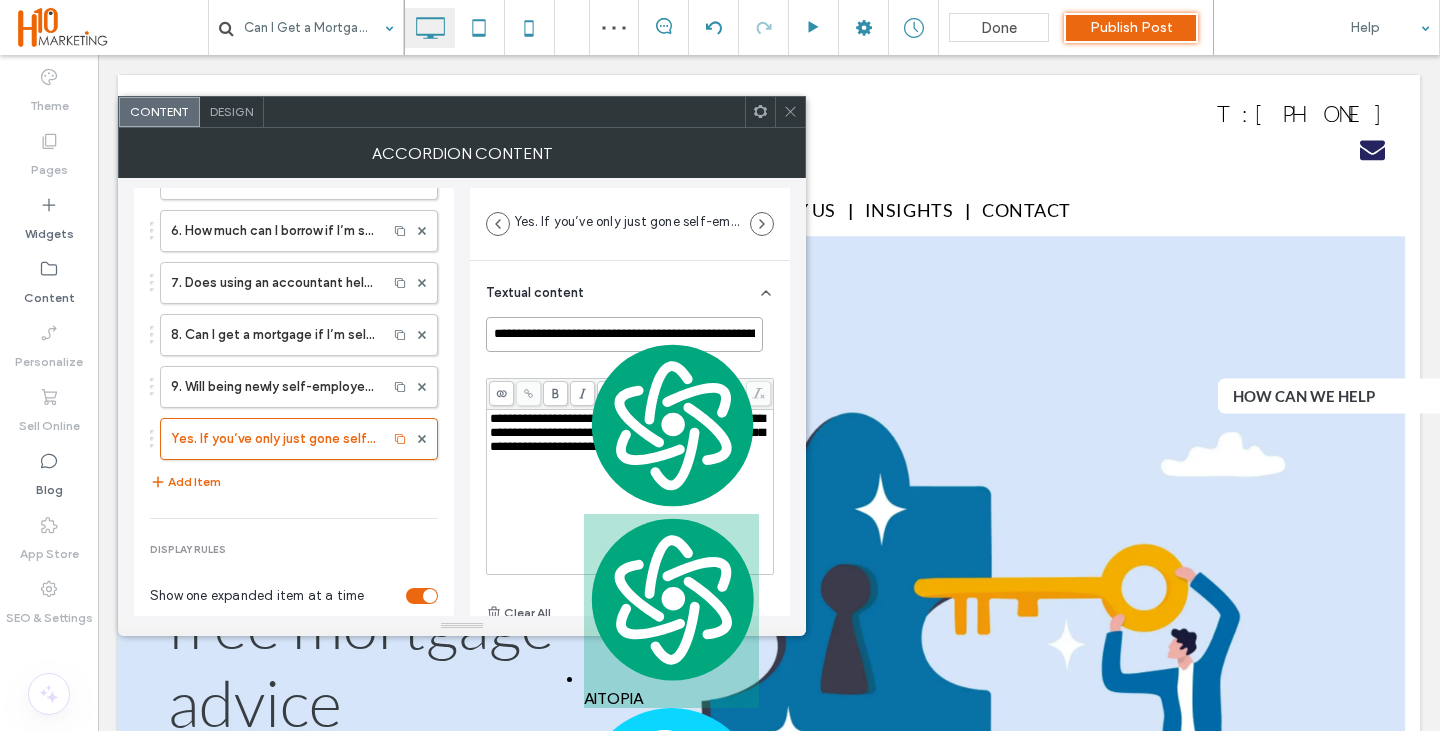 scroll, scrollTop: 0, scrollLeft: 102, axis: horizontal 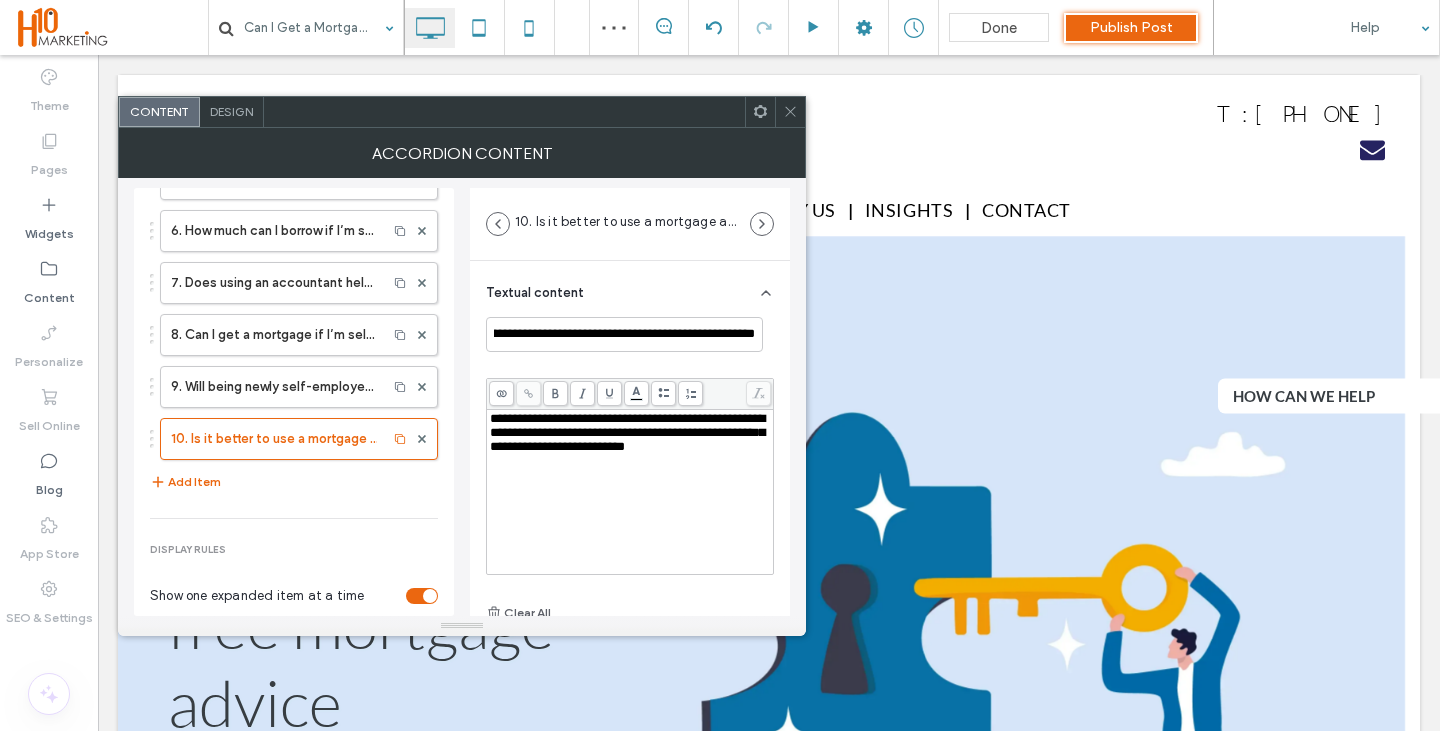 click on "**********" at bounding box center (630, 433) 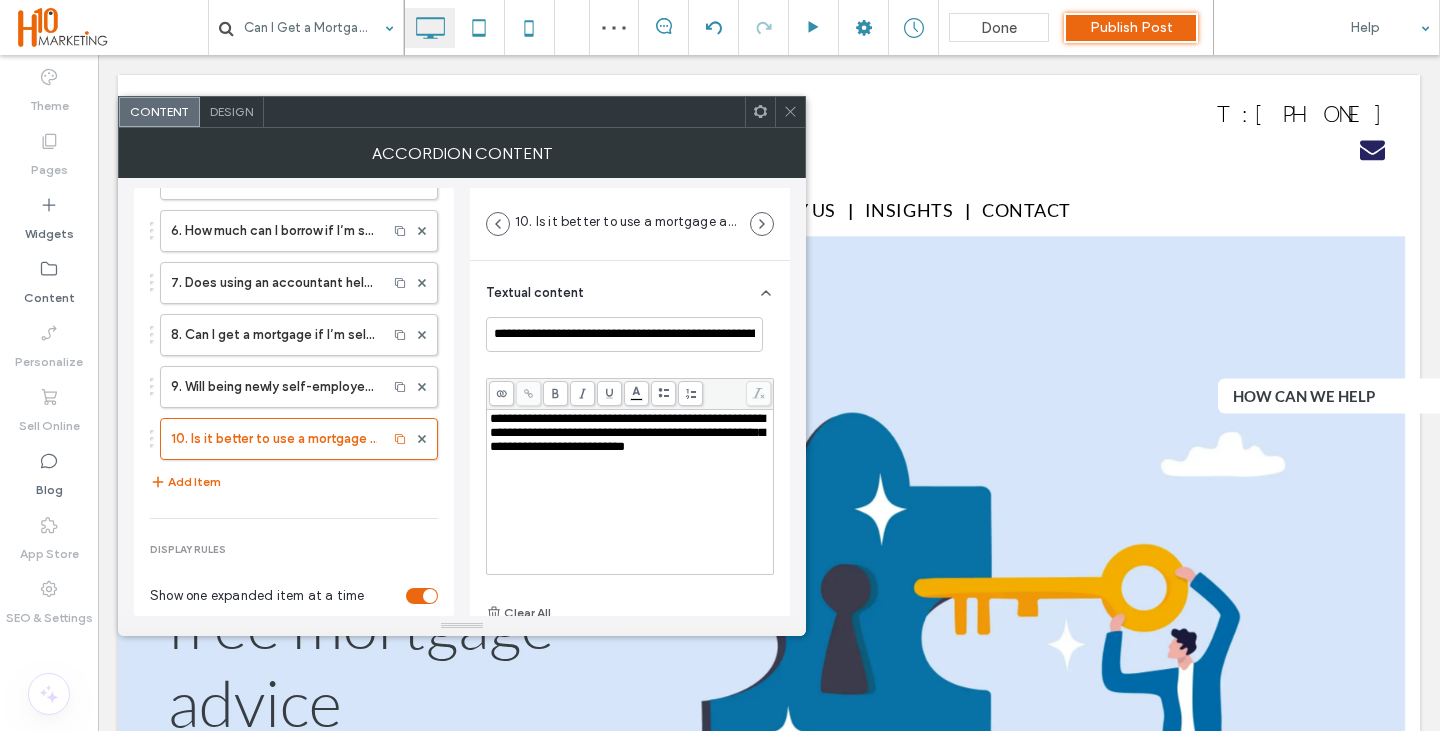 click on "Items 1. Can I get a mortgage if I’ve only been self-employed for a year? 2. What documents do I need for a self-employed mortgage application? 3. How do lenders assess self-employed income? 4. Will all lenders accept retained profits in my company? 5. Can I still get a mortgage with irregular income? 6. How much can I borrow if I’m self-employed? 7. Does using an accountant help my mortgage application? 8. Can I get a mortgage if I’m self-employed and have bad credit? 9. Will being newly self-employed affect my chances? 10. Is it better to use a mortgage adviser if I’m self-employed? Add Item Display rules Show one expanded item at a time Show first item expanded SEO Enable FAQ Schema" at bounding box center [294, 350] 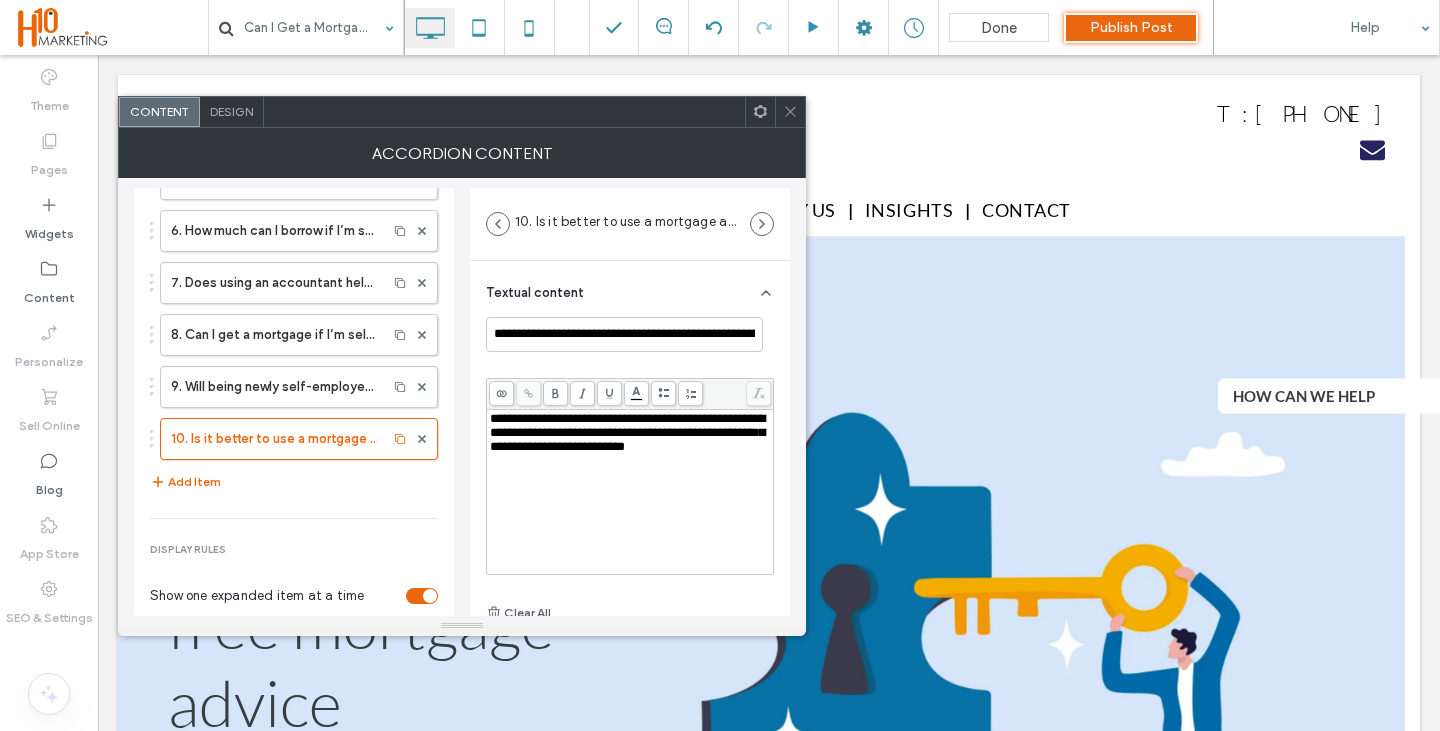 scroll, scrollTop: 200, scrollLeft: 0, axis: vertical 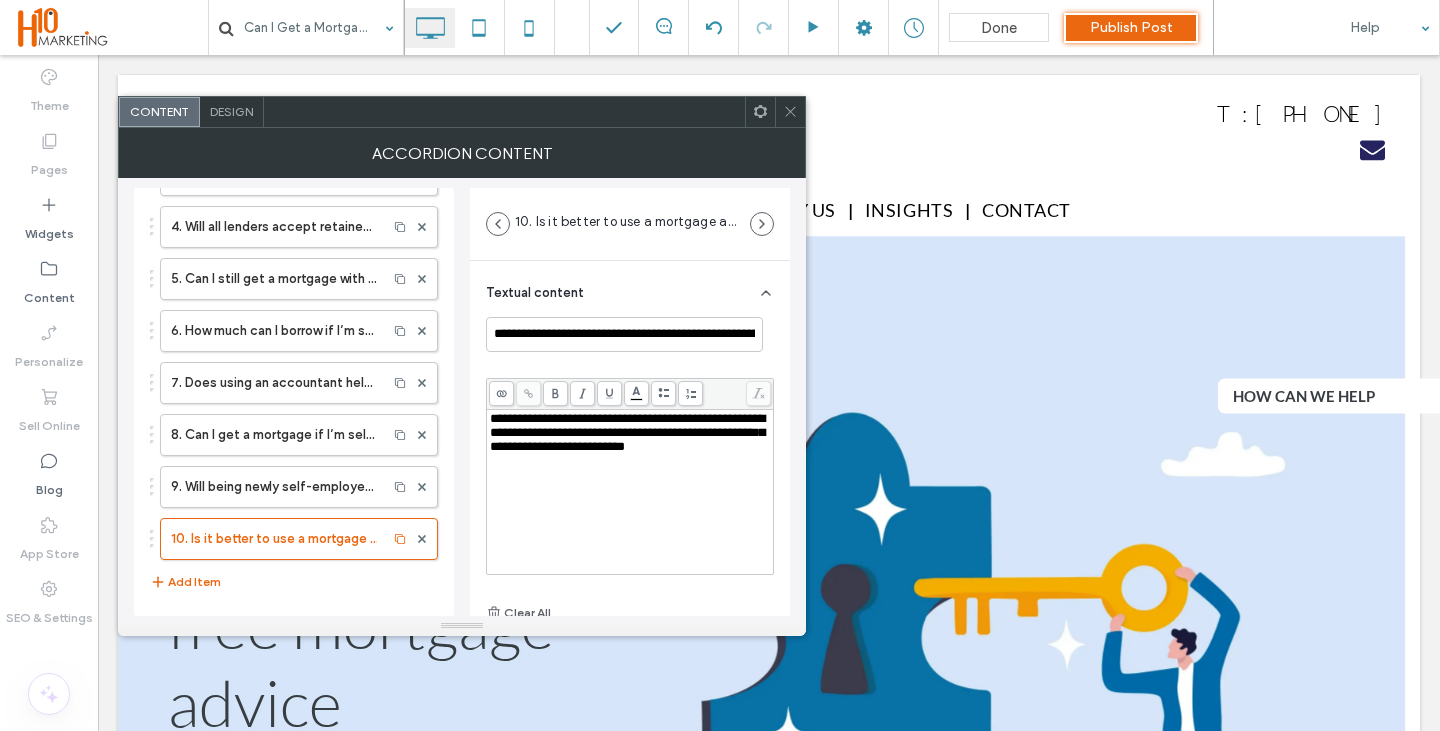 click on "**********" at bounding box center [630, 433] 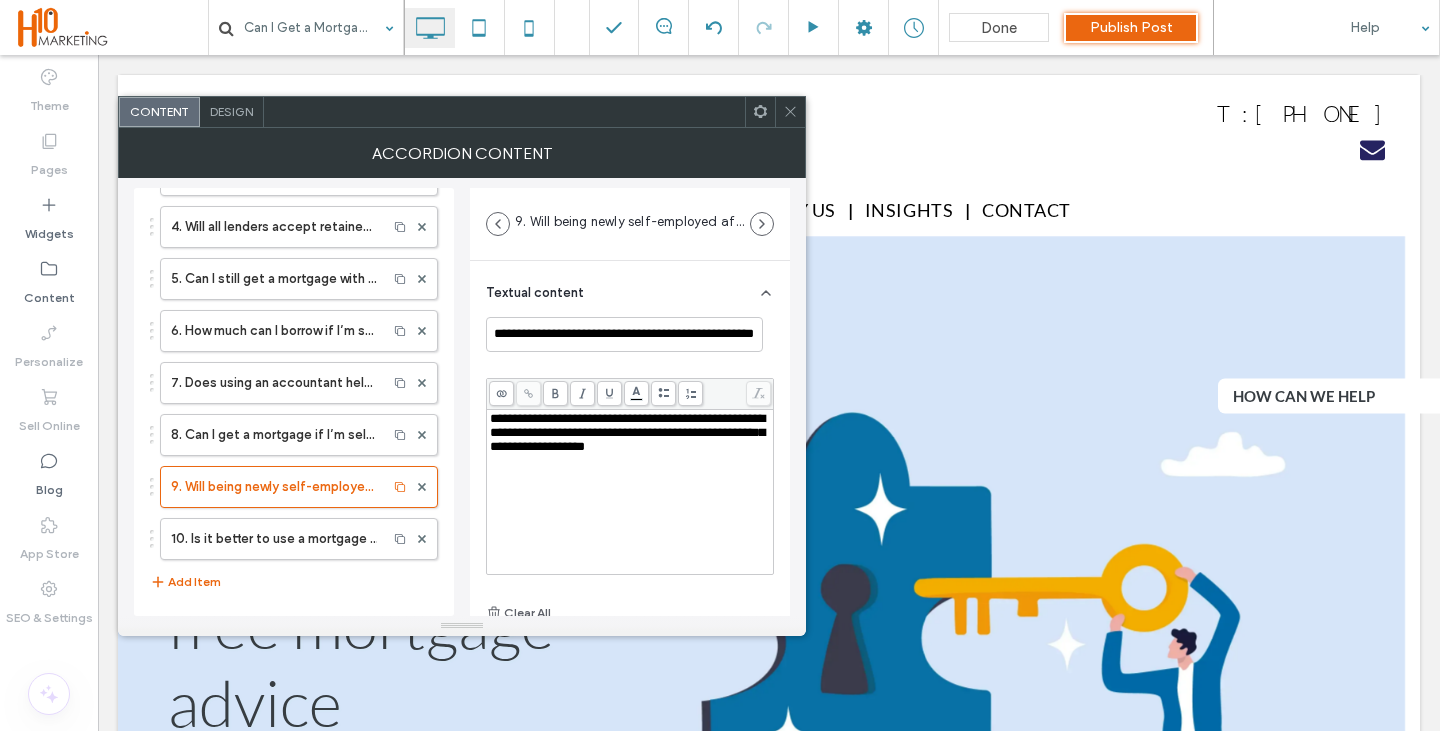 click on "**********" at bounding box center [630, 492] 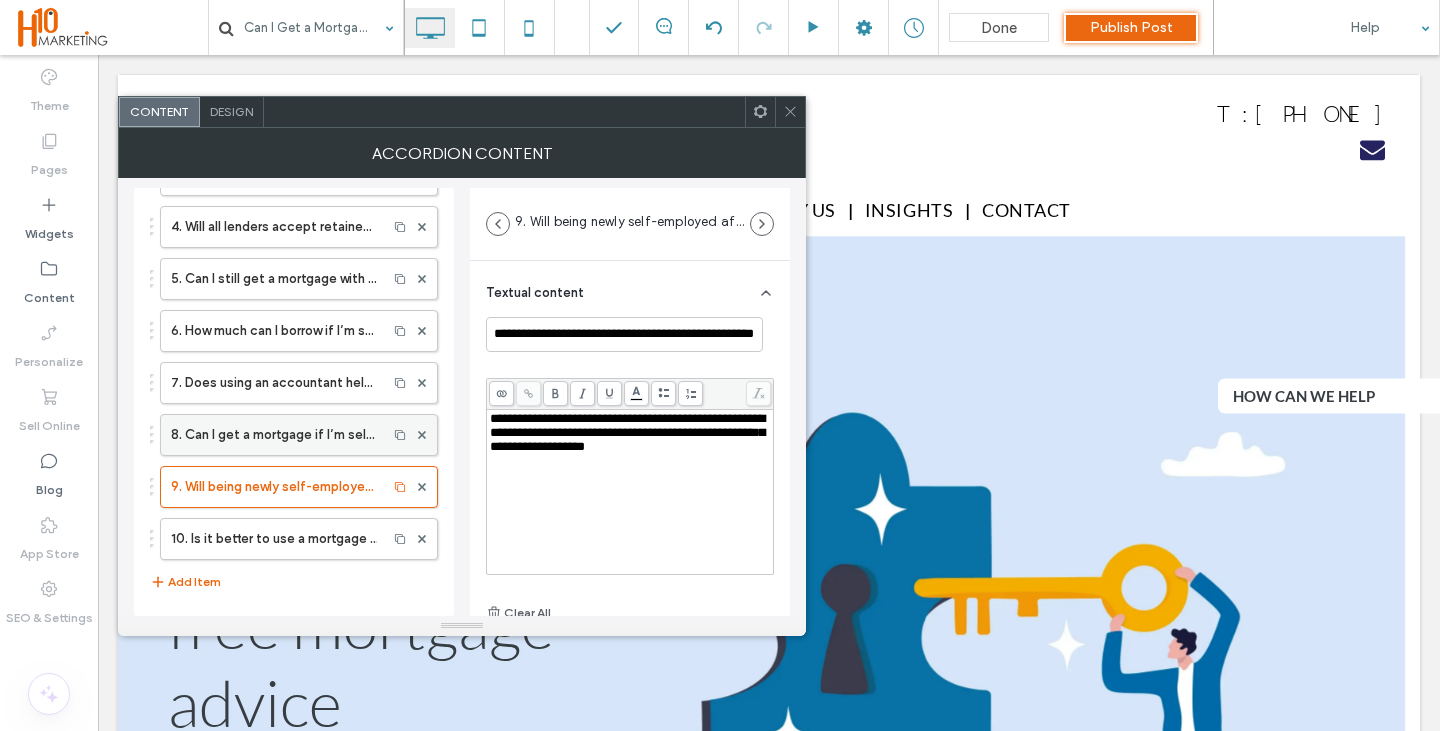click on "8. Can I get a mortgage if I’m self-employed and have bad credit?" at bounding box center (274, 435) 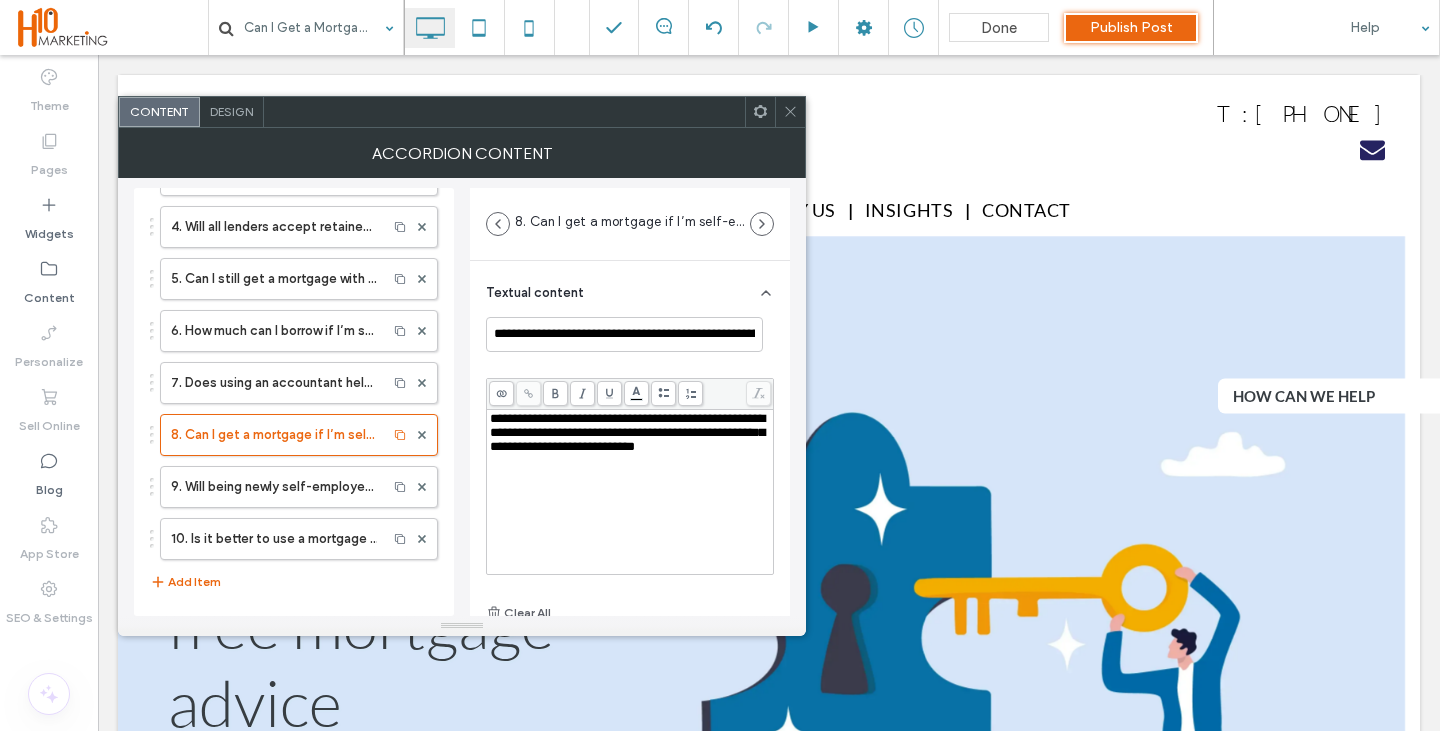 click on "**********" at bounding box center (630, 433) 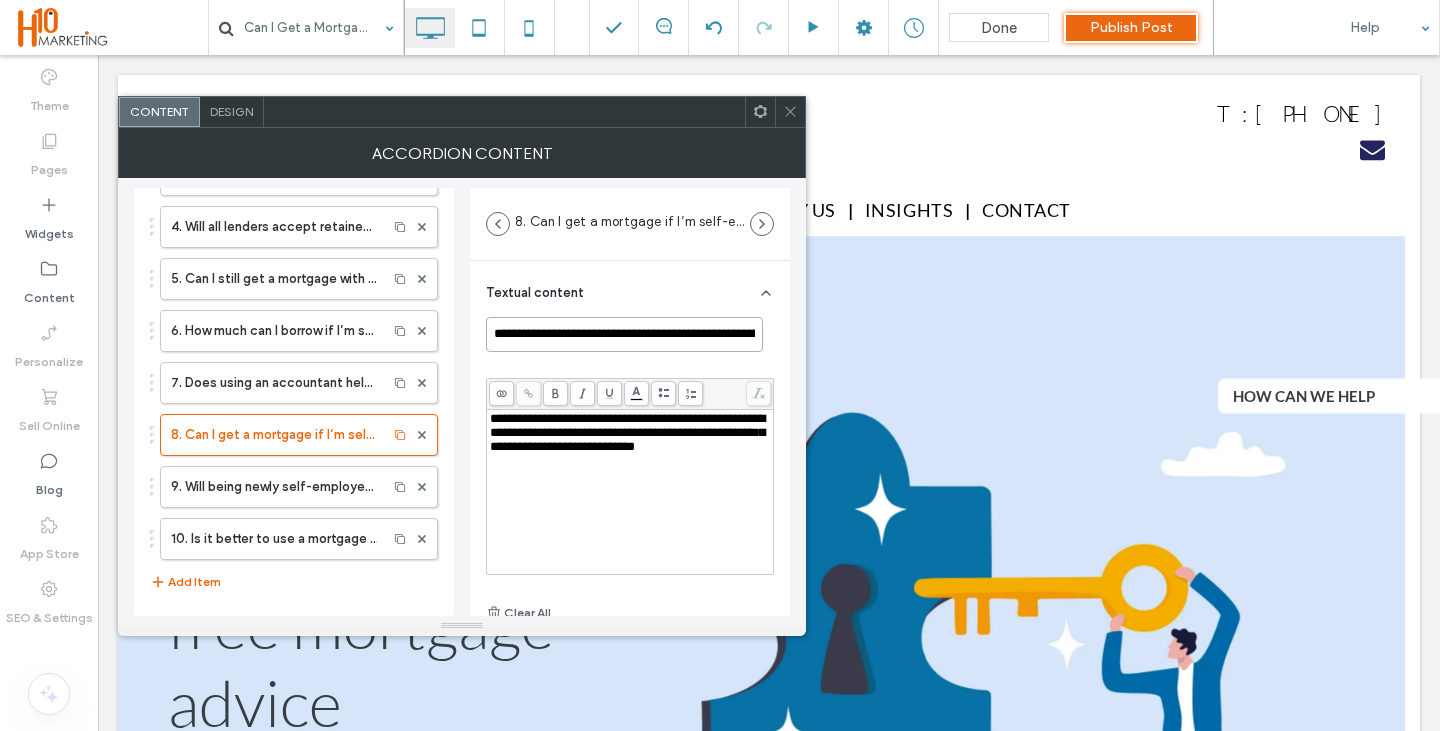 click on "**********" at bounding box center [624, 334] 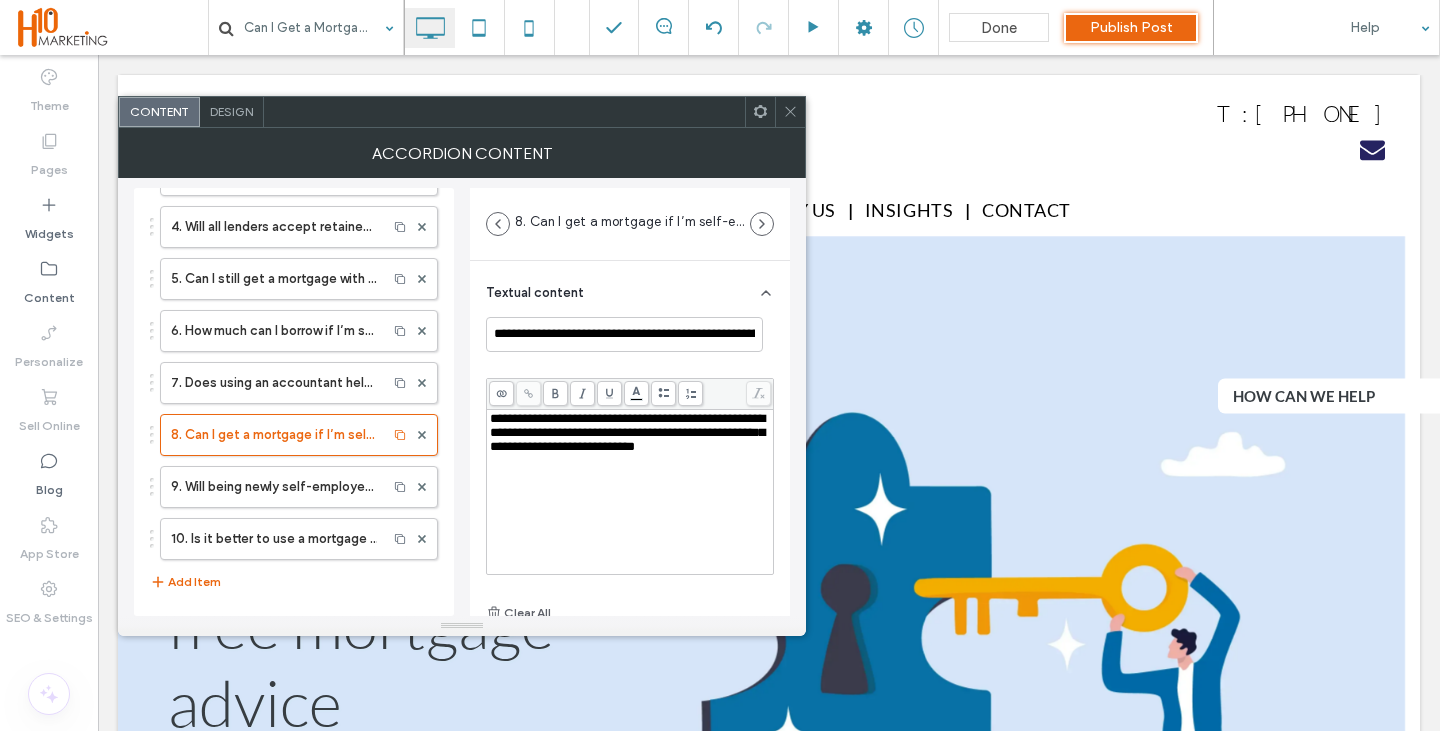 click on "**********" at bounding box center (630, 471) 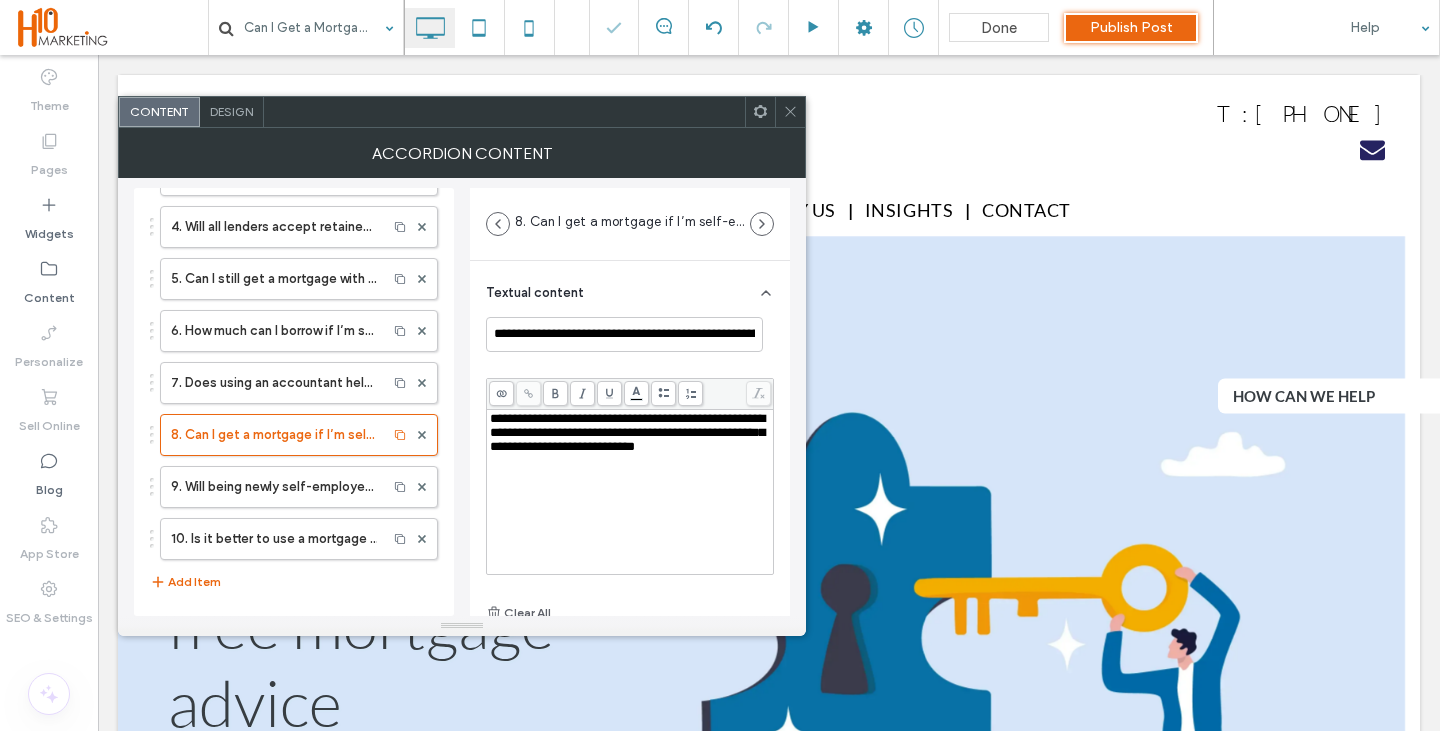 click on "**********" at bounding box center (630, 492) 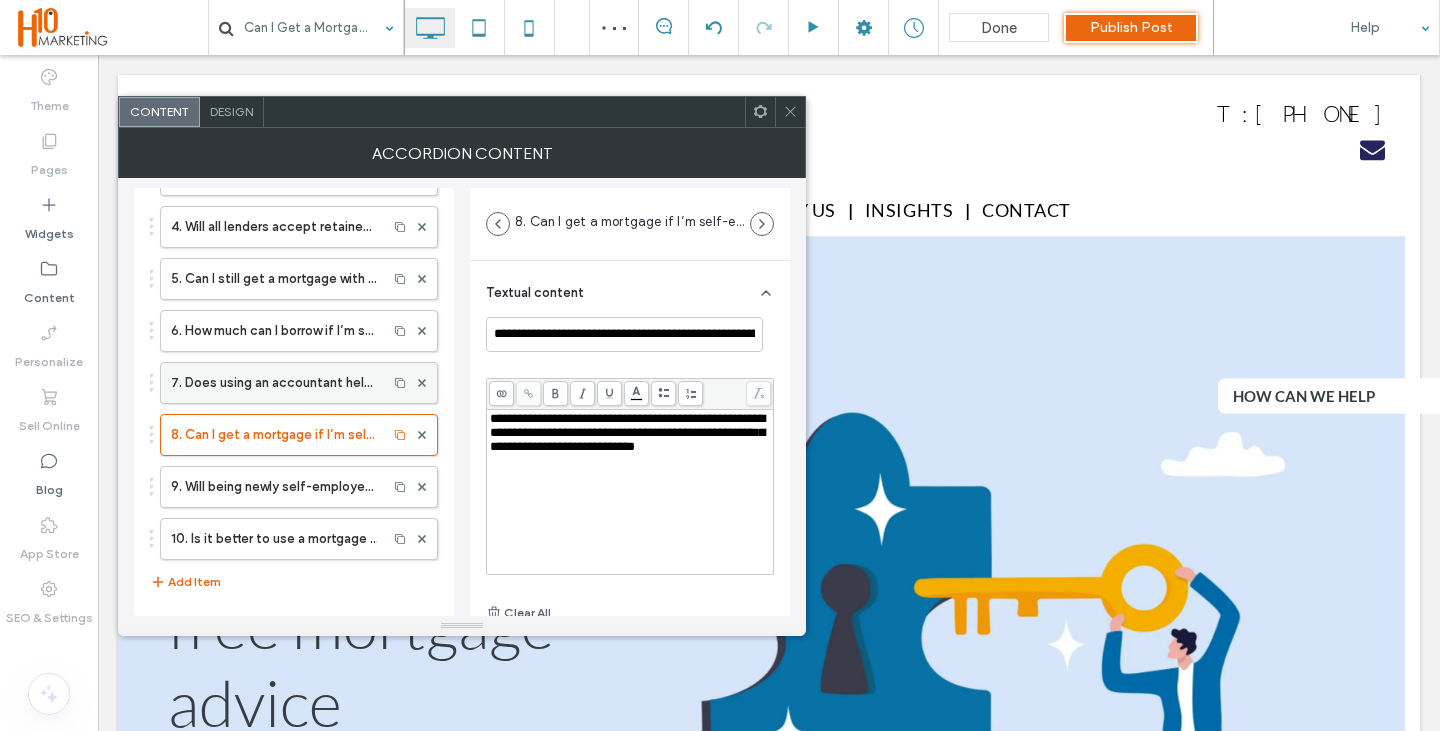 click on "7. Does using an accountant help my mortgage application?" at bounding box center [274, 383] 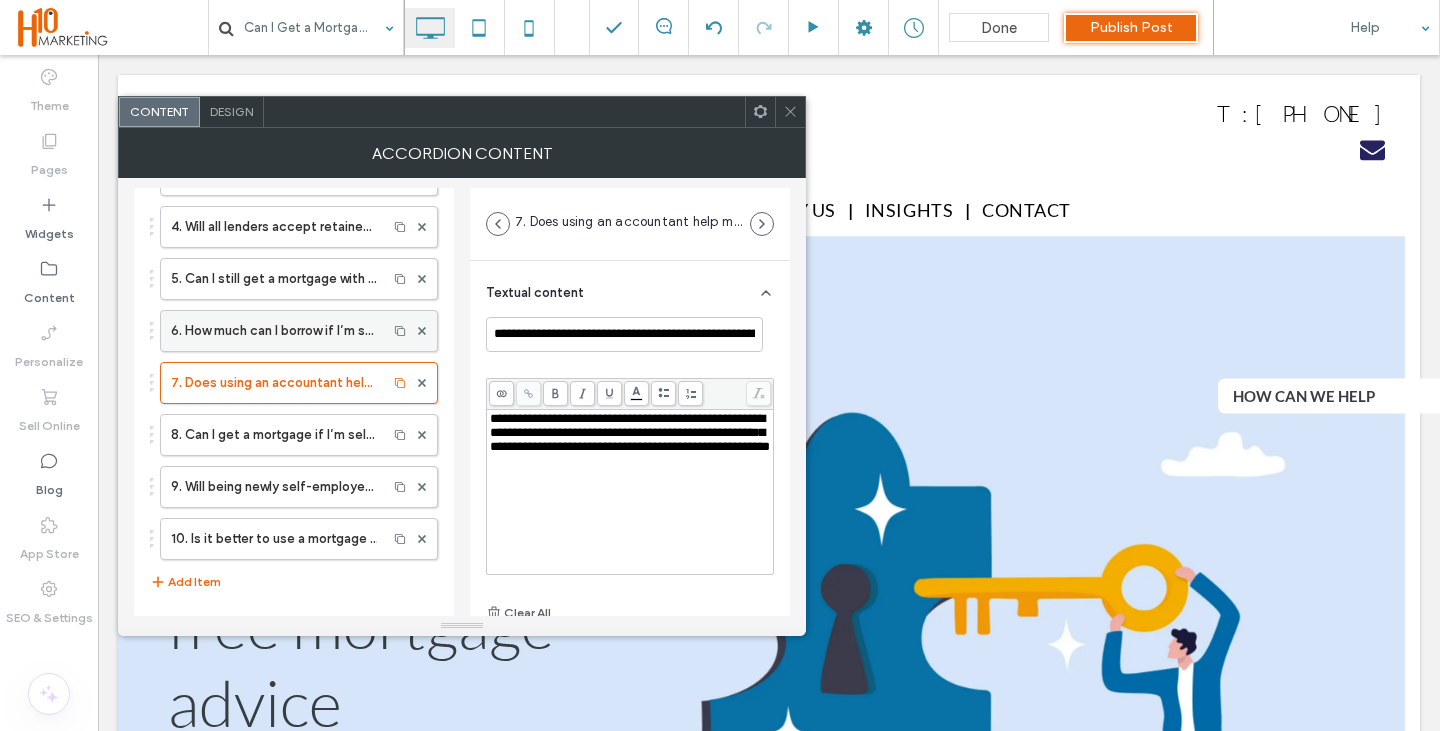 click on "6. How much can I borrow if I’m self-employed?" at bounding box center (274, 331) 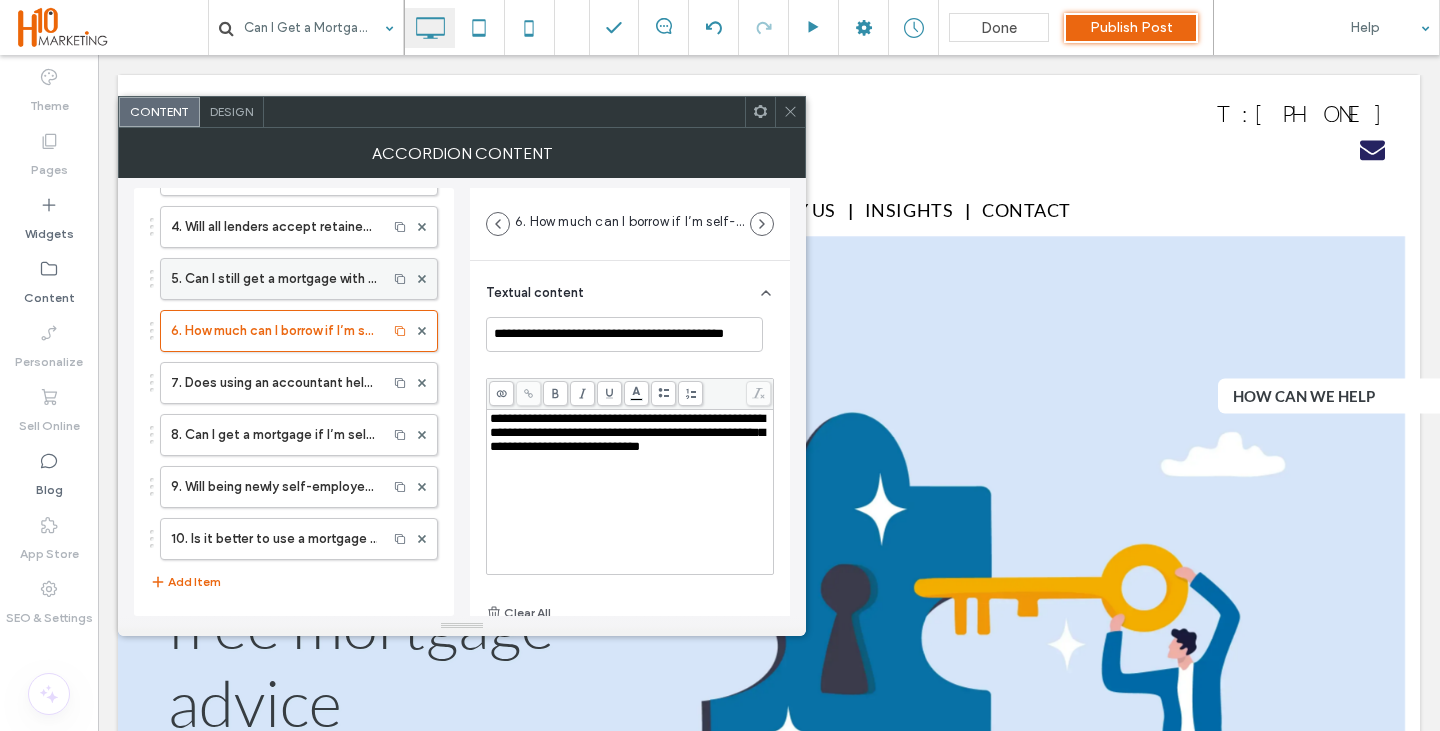 click on "1. Can I get a mortgage if I’ve only been self-employed for a year? 2. What documents do I need for a self-employed mortgage application? 3. How do lenders assess self-employed income? 4. Will all lenders accept retained profits in my company? 5. Can I still get a mortgage with irregular income? 6. How much can I borrow if I’m self-employed? 7. Does using an accountant help my mortgage application? 8. Can I get a mortgage if I’m self-employed and have bad credit? 9. Will being newly self-employed affect my chances? 10. Is it better to use a mortgage adviser if I’m self-employed?" at bounding box center [294, 300] 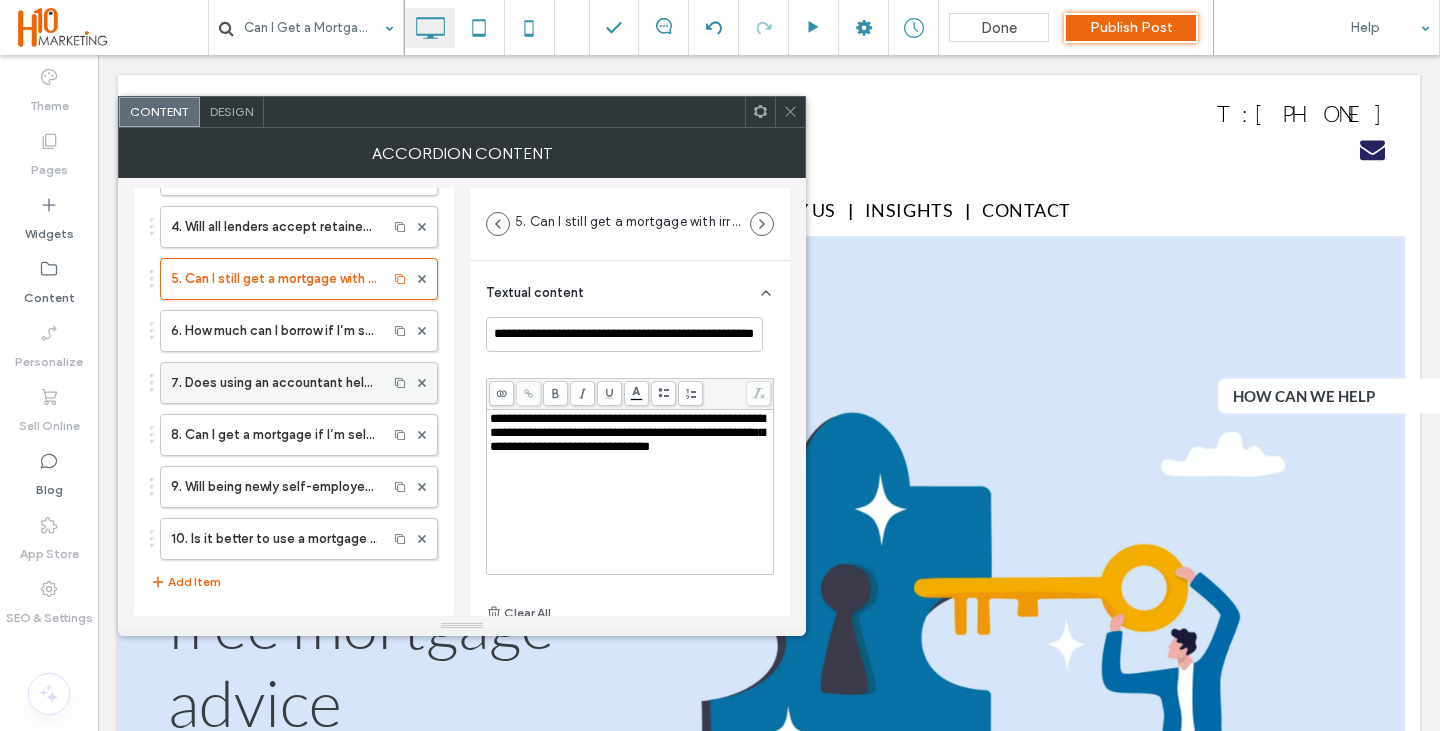 scroll, scrollTop: 0, scrollLeft: 0, axis: both 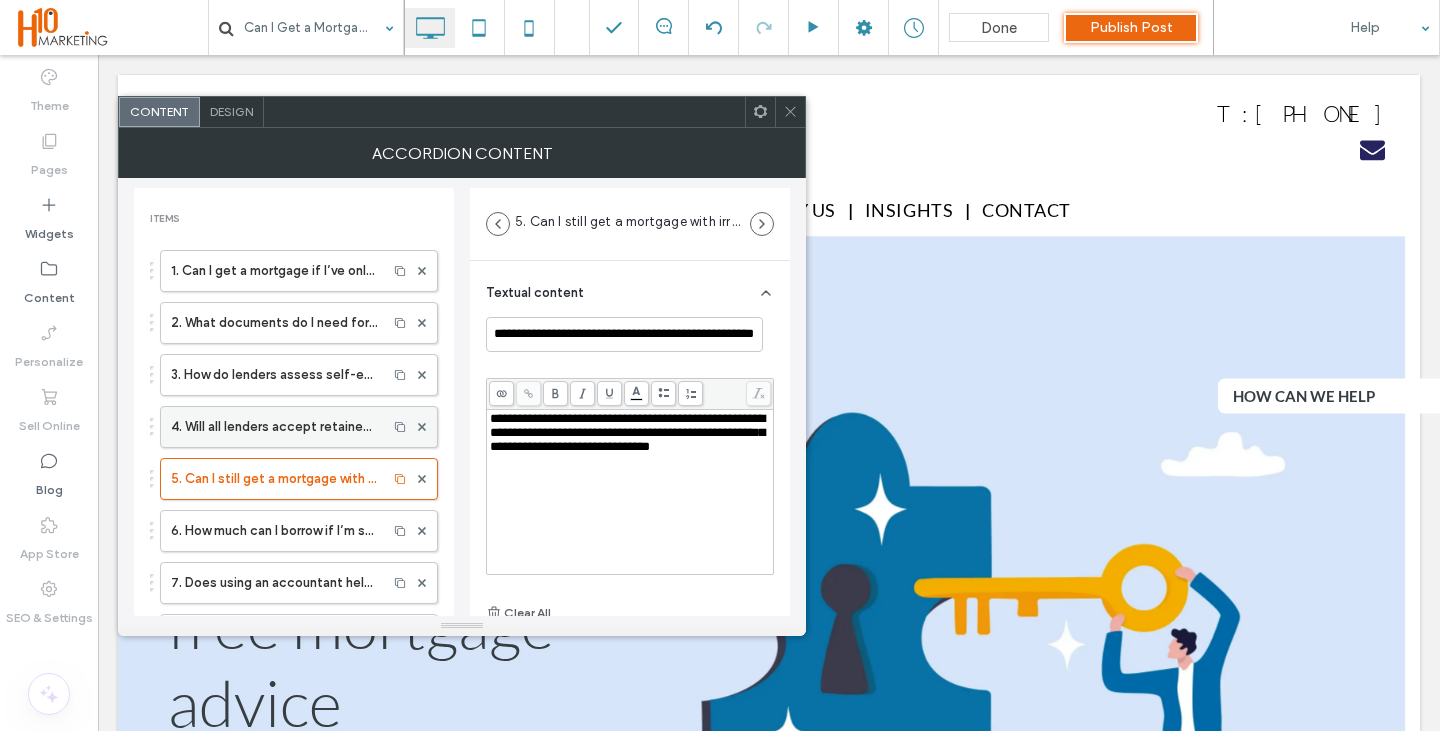 click on "4. Will all lenders accept retained profits in my company?" at bounding box center (274, 427) 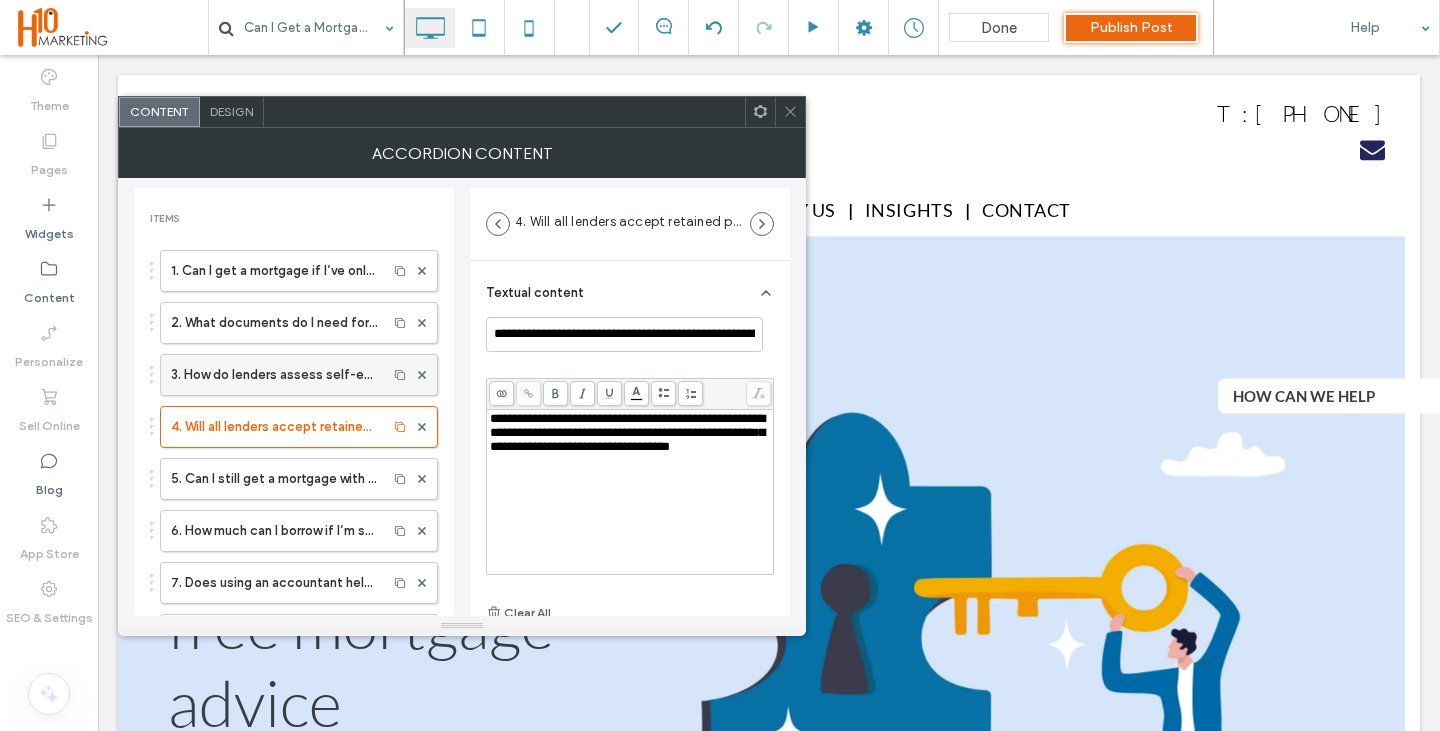 click on "3. How do lenders assess self-employed income?" at bounding box center (274, 375) 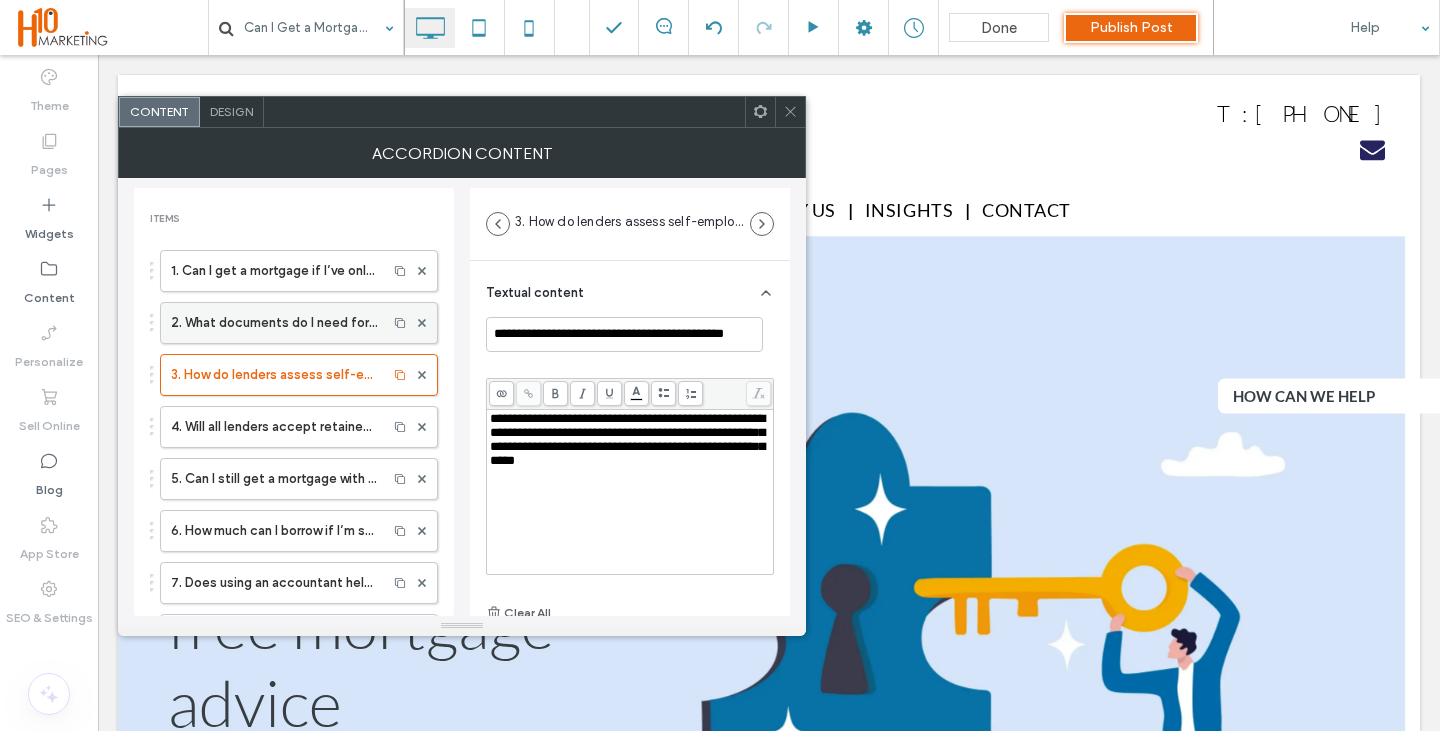 click on "2. What documents do I need for a self-employed mortgage application?" at bounding box center [274, 323] 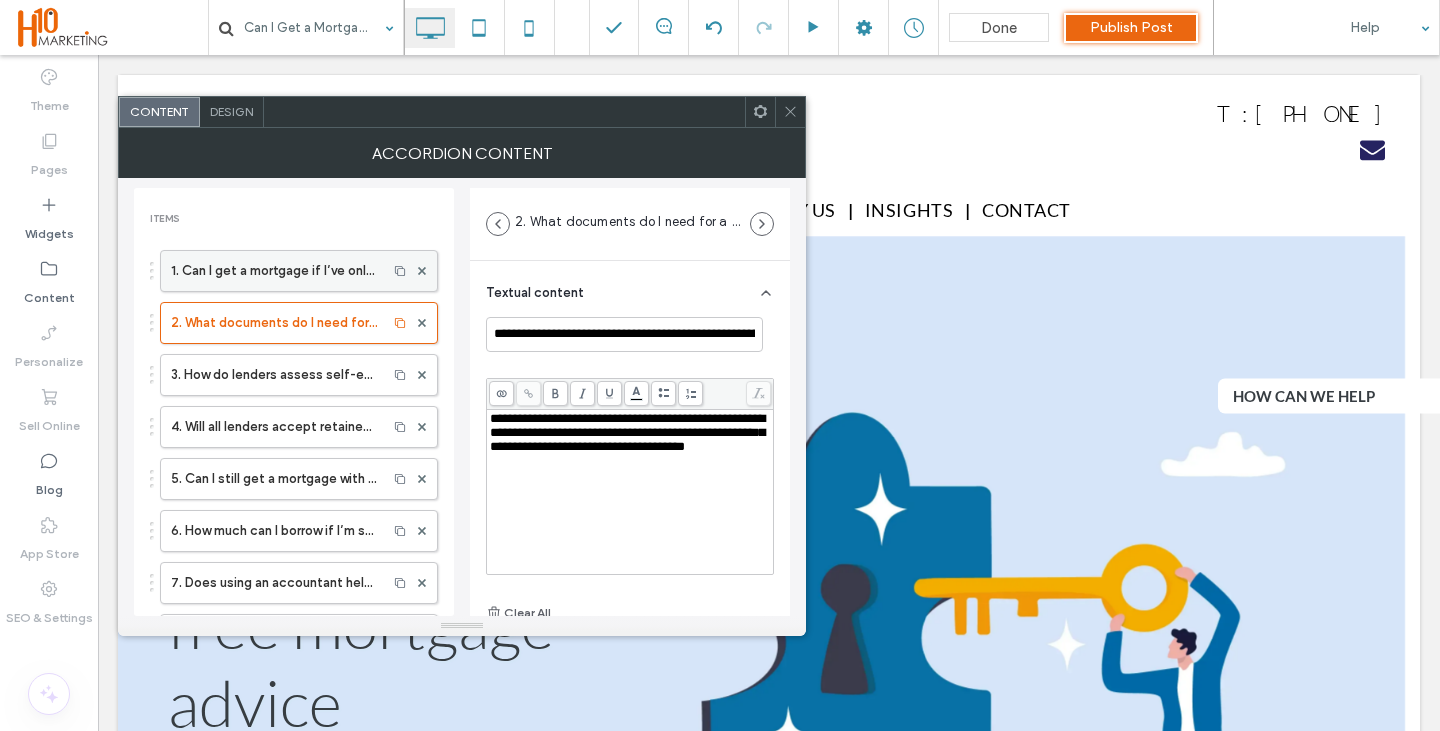 click on "1. Can I get a mortgage if I’ve only been self-employed for a year?" at bounding box center (274, 271) 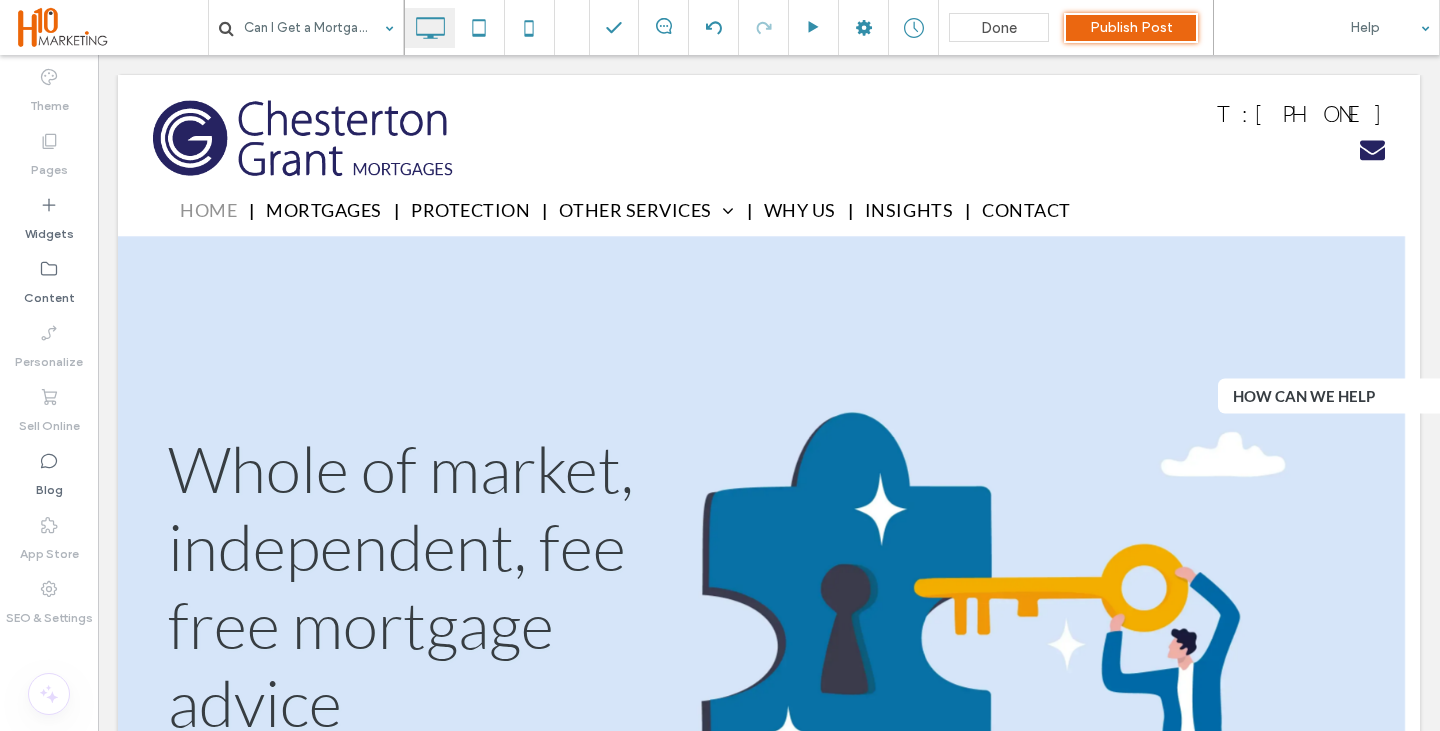 type on "****" 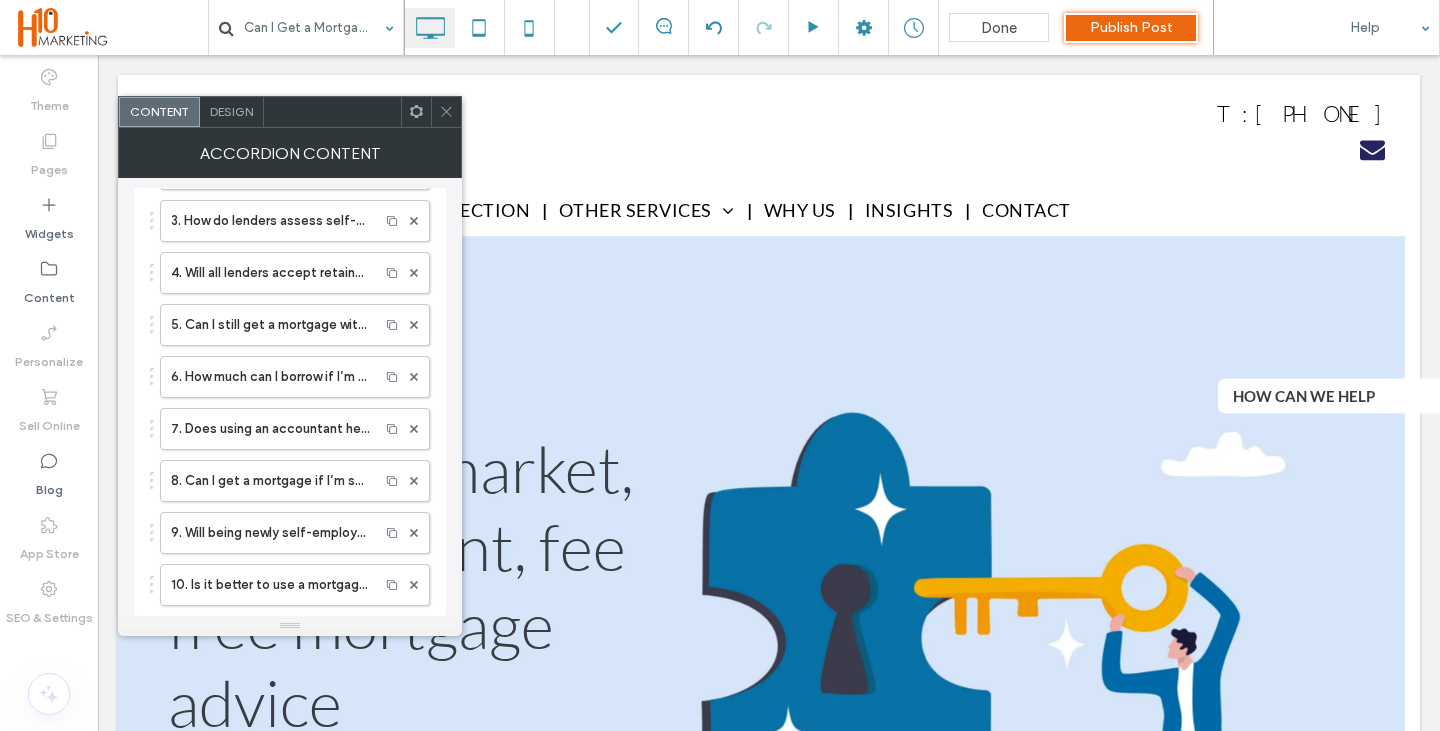 scroll, scrollTop: 200, scrollLeft: 0, axis: vertical 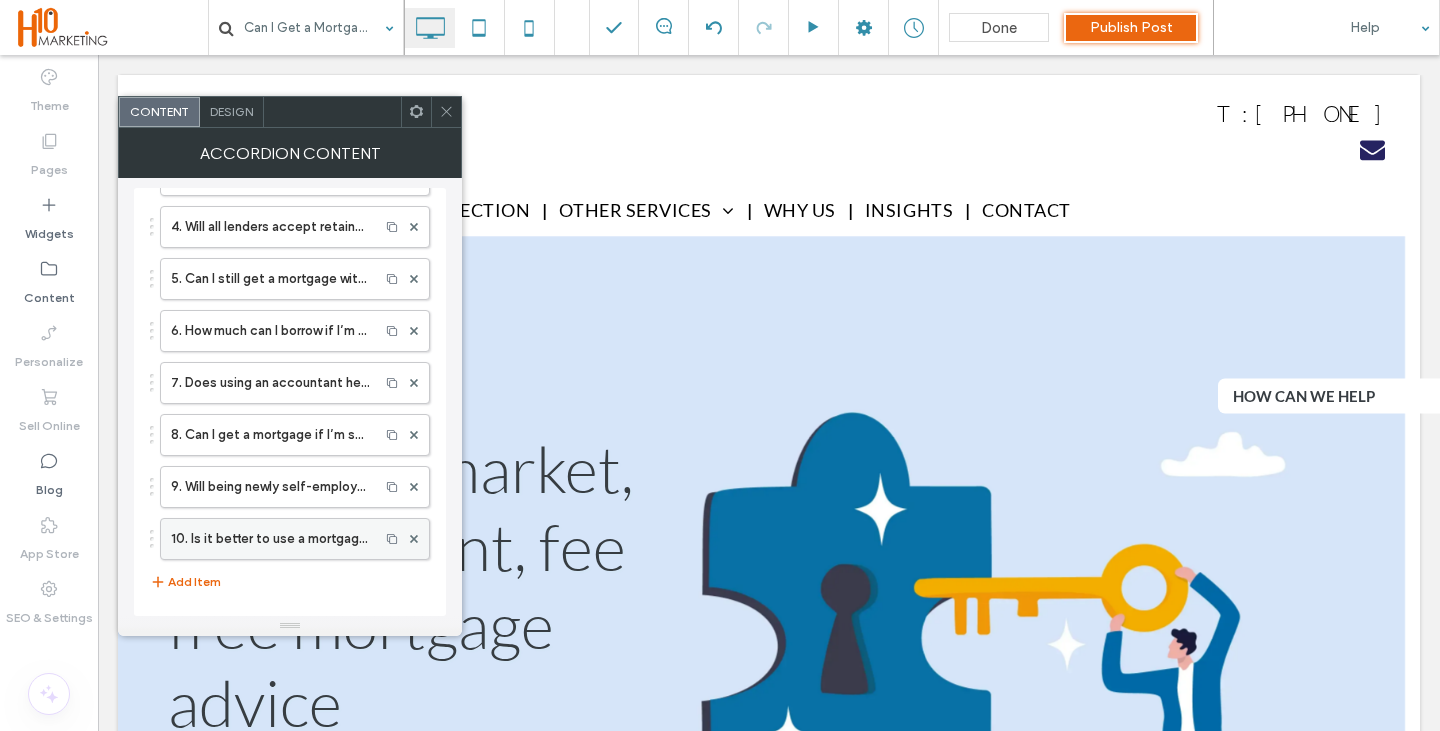 click on "10. Is it better to use a mortgage adviser if I’m self-employed?" at bounding box center (270, 539) 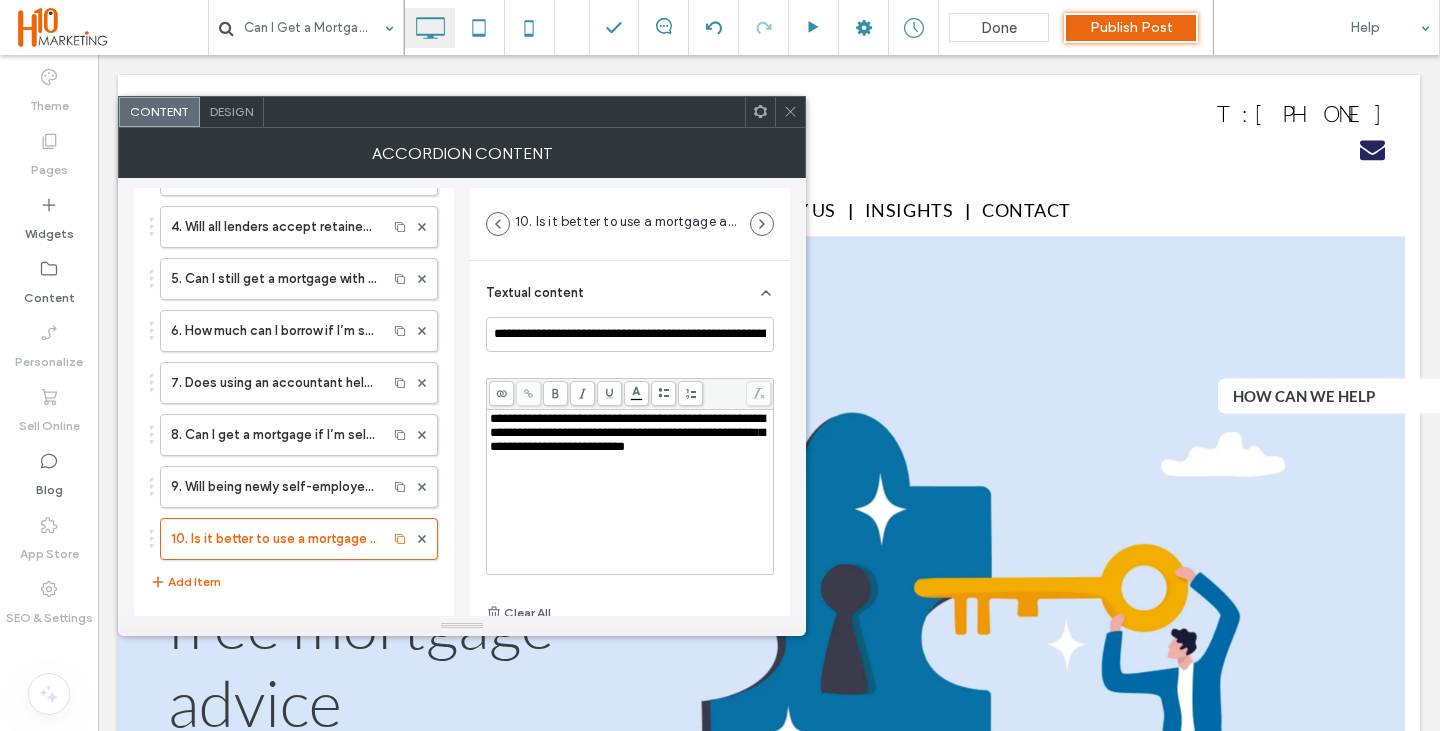 click 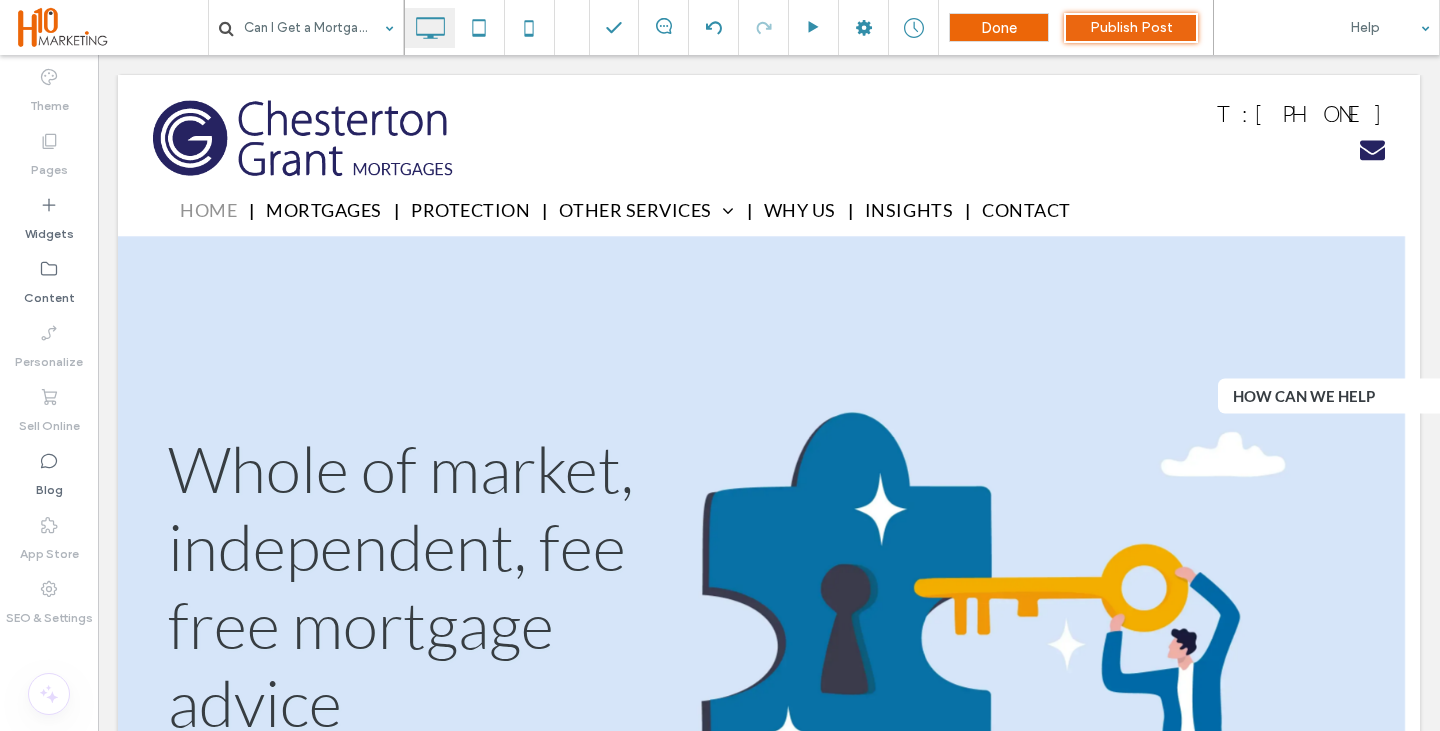 click on "Done" at bounding box center (999, 28) 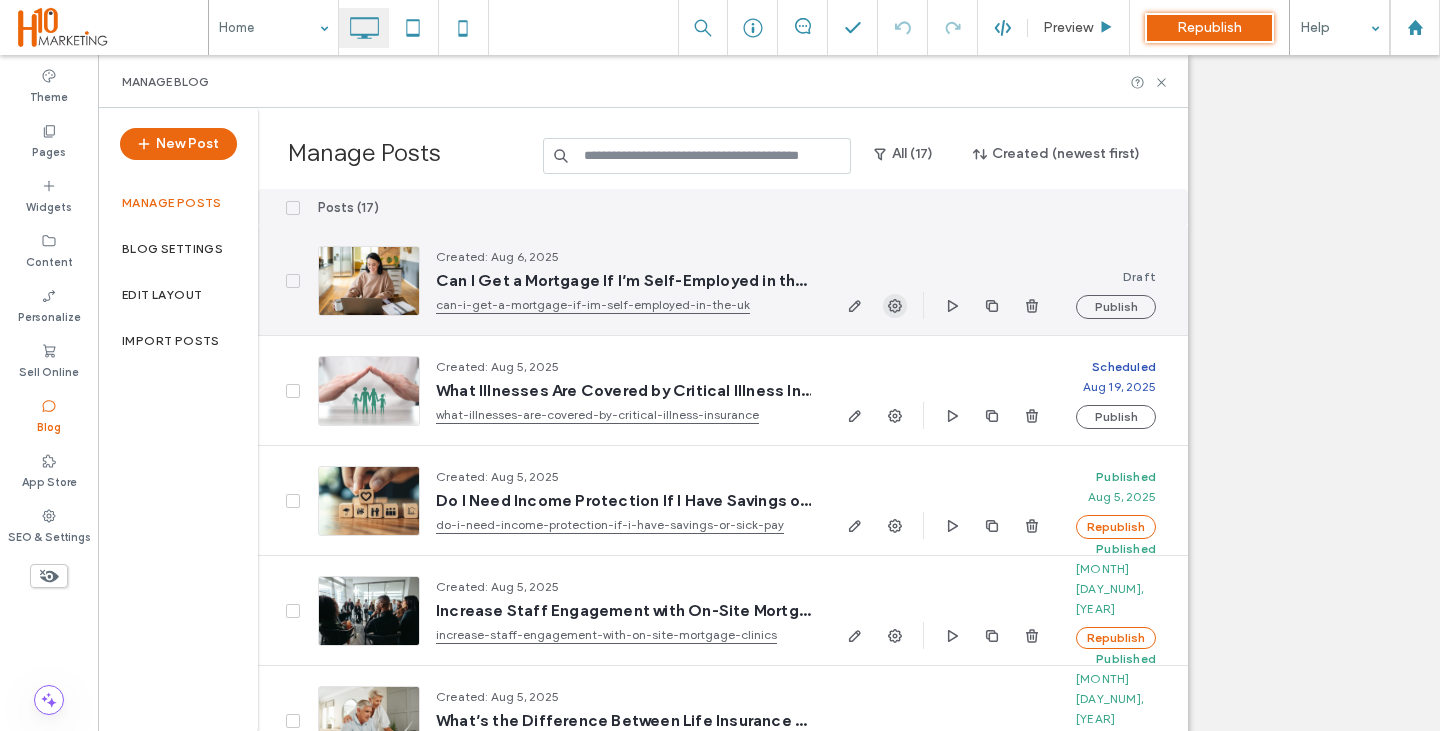 scroll, scrollTop: 0, scrollLeft: 0, axis: both 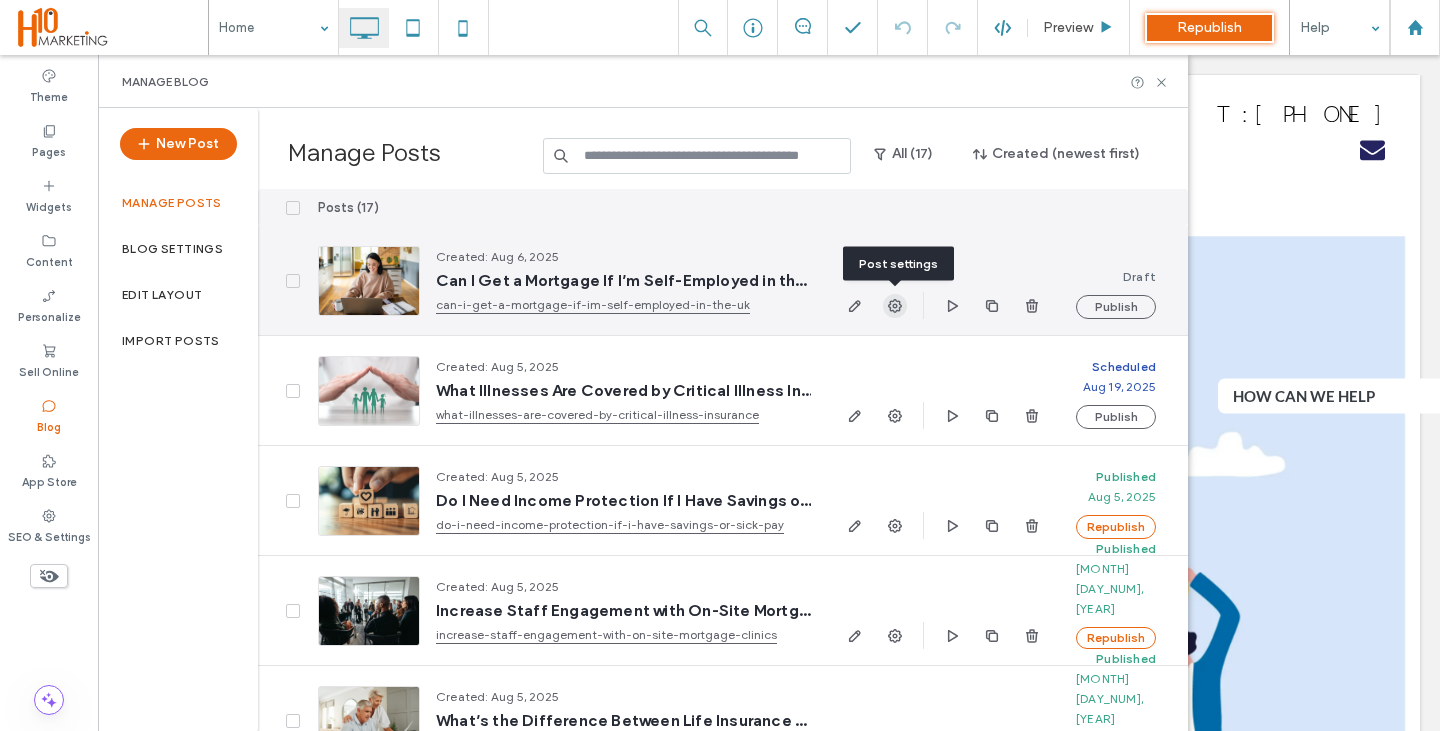 click 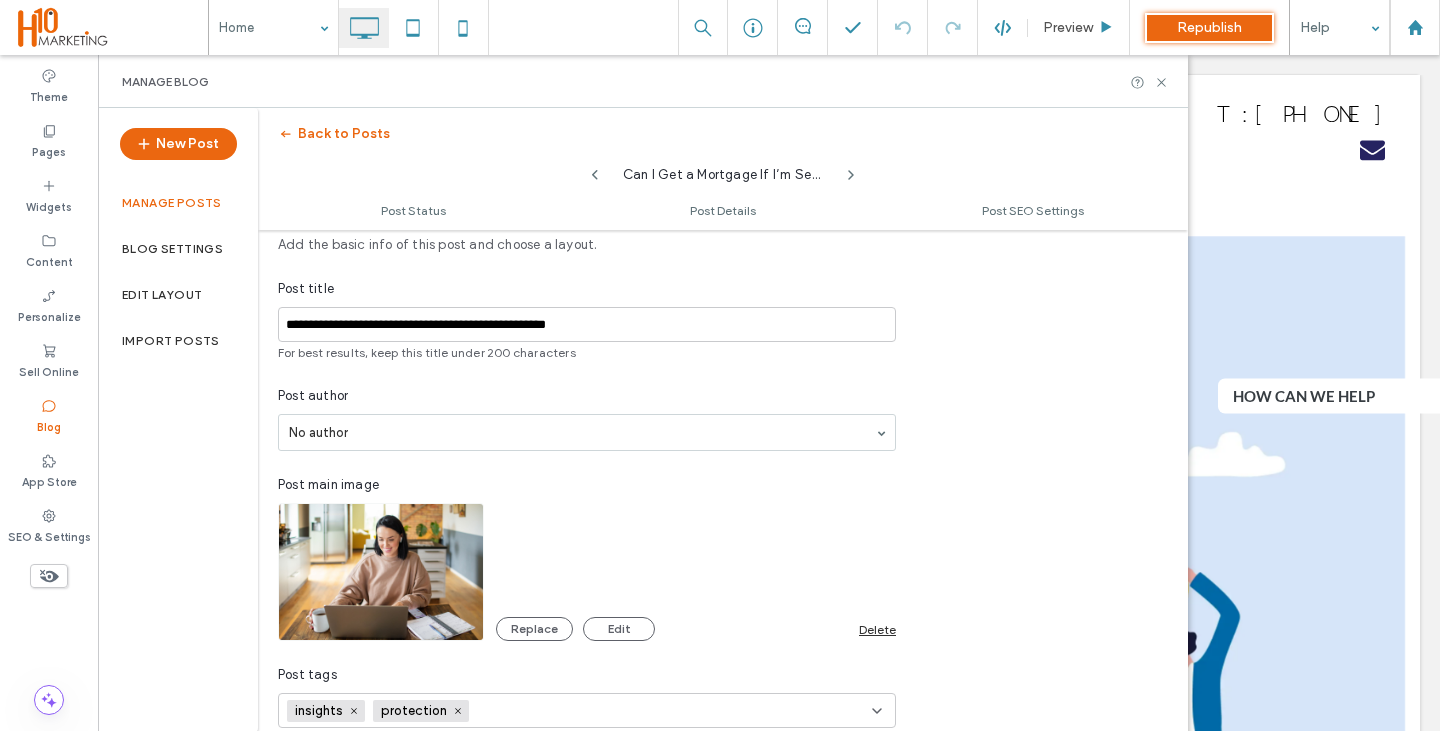 scroll, scrollTop: 101, scrollLeft: 0, axis: vertical 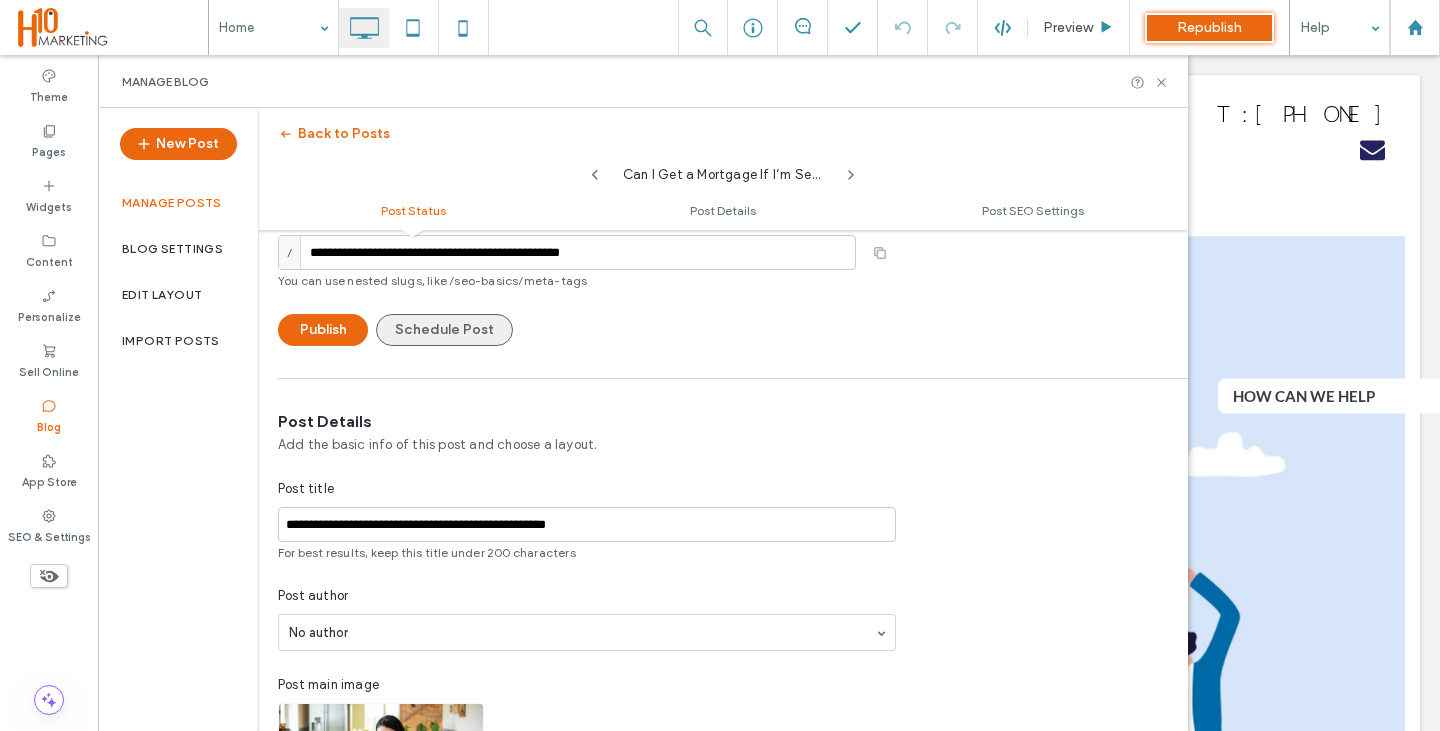 click on "Schedule Post" at bounding box center [444, 330] 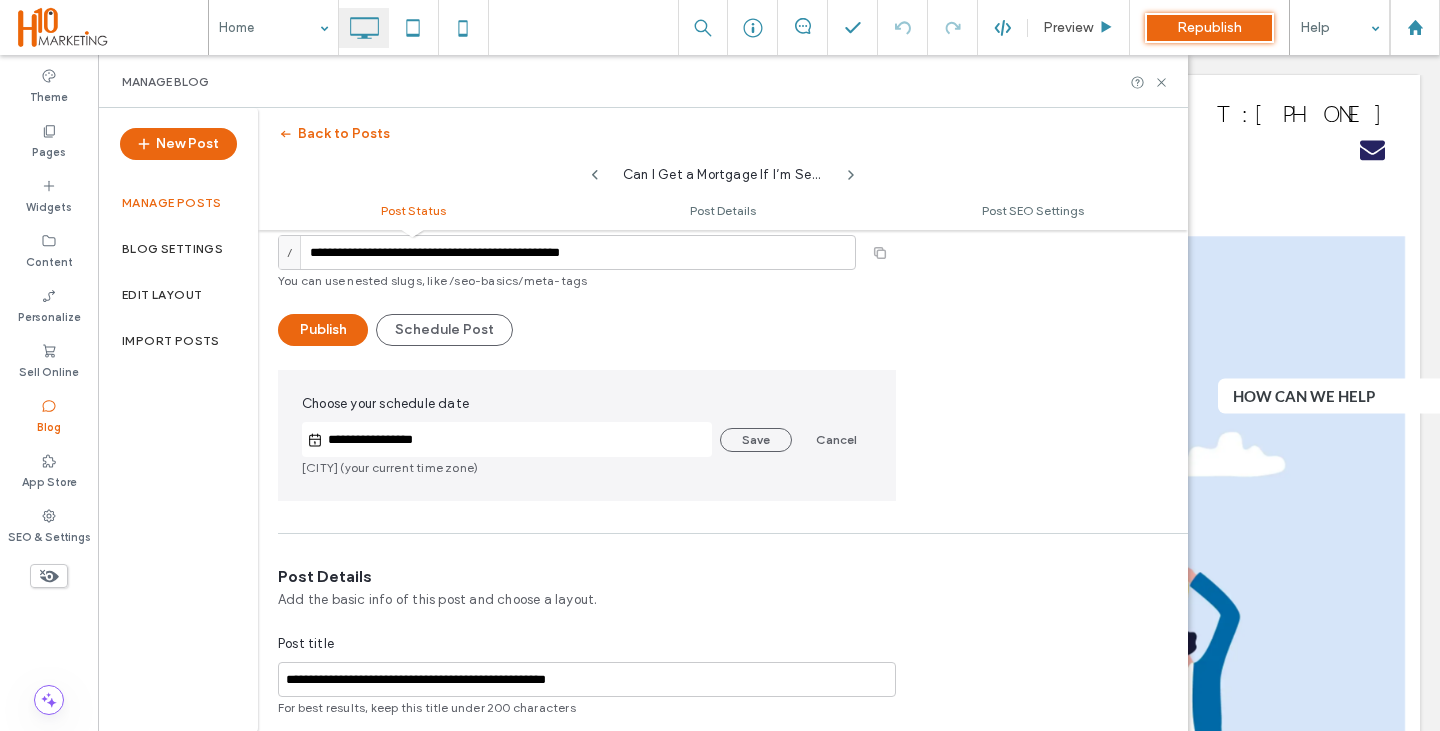 click on "**********" at bounding box center [517, 440] 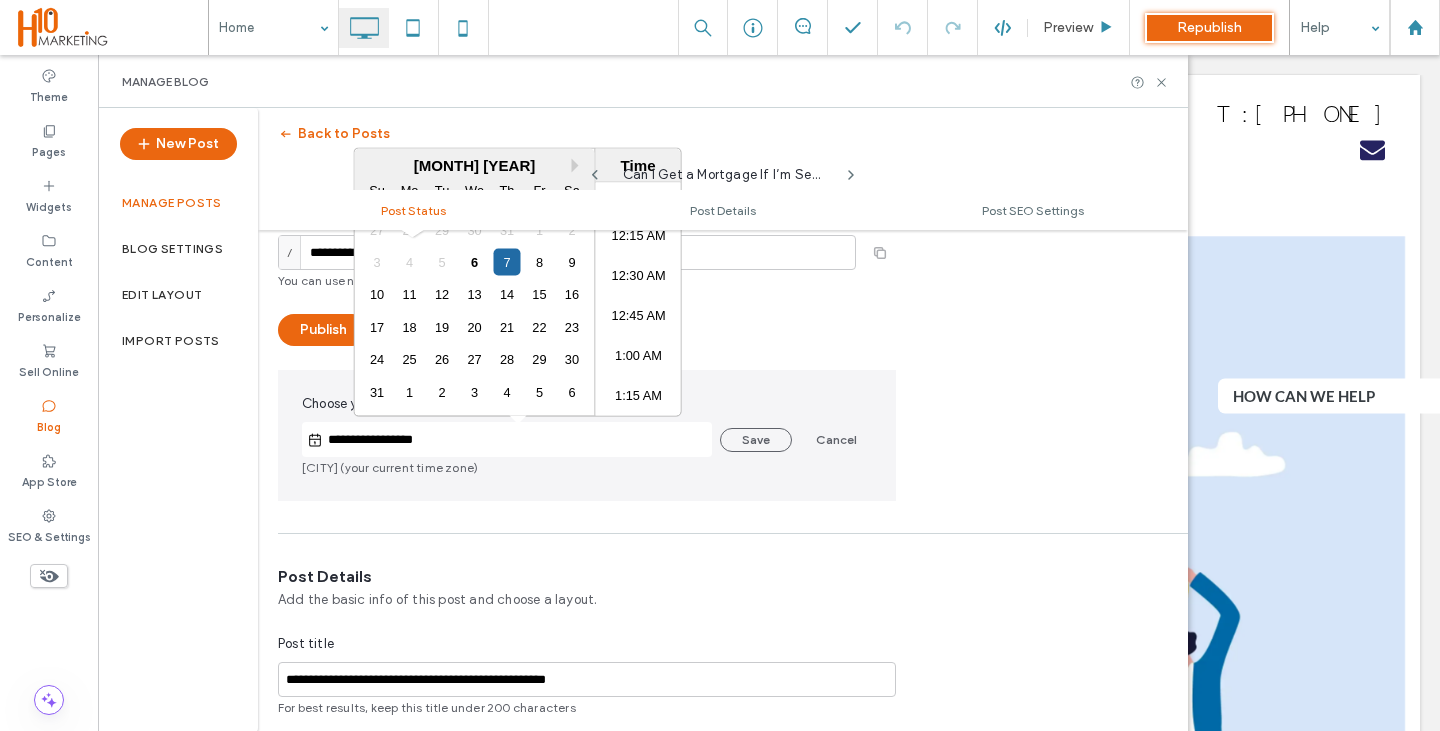 scroll, scrollTop: 2423, scrollLeft: 0, axis: vertical 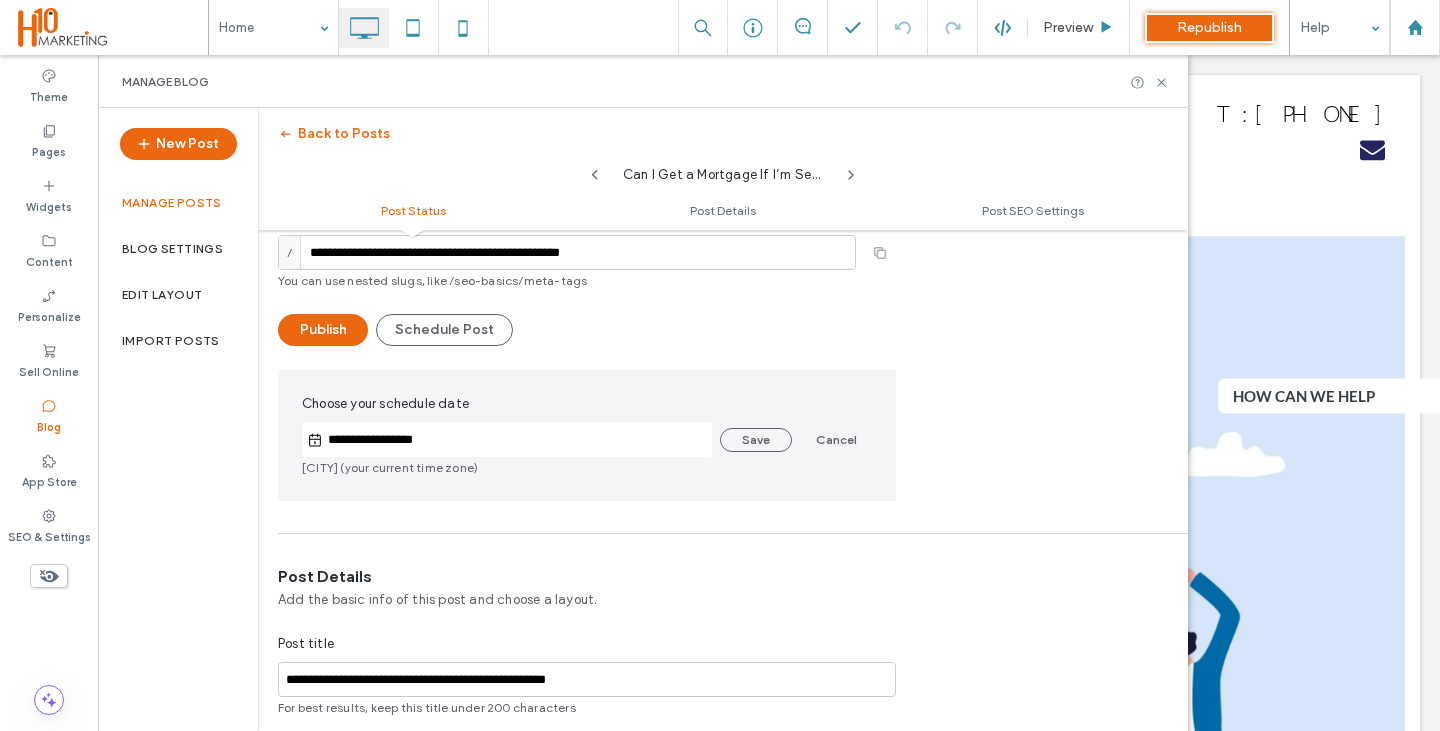 click on "Can I Get a Mortgage If I’m Self-Employed in the UK?" at bounding box center (723, 170) 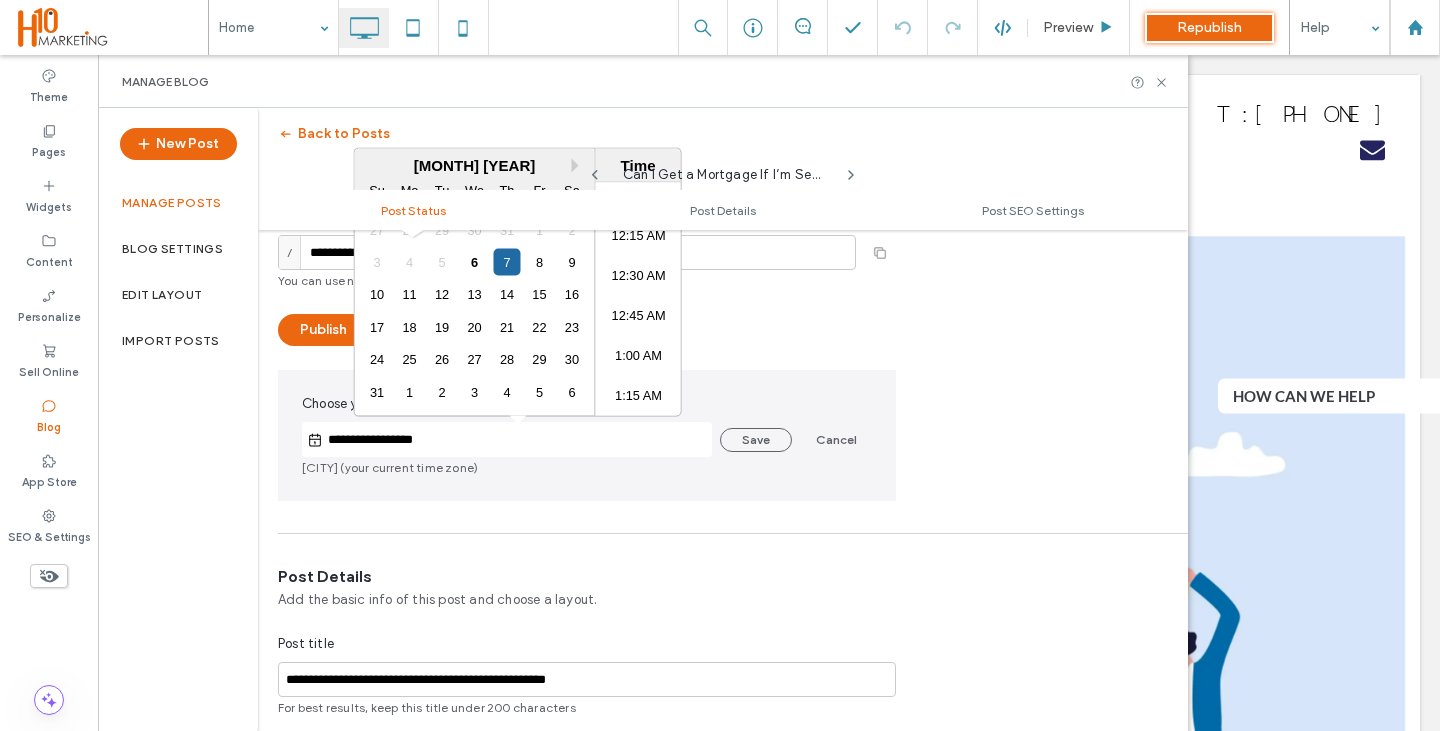 scroll, scrollTop: 2423, scrollLeft: 0, axis: vertical 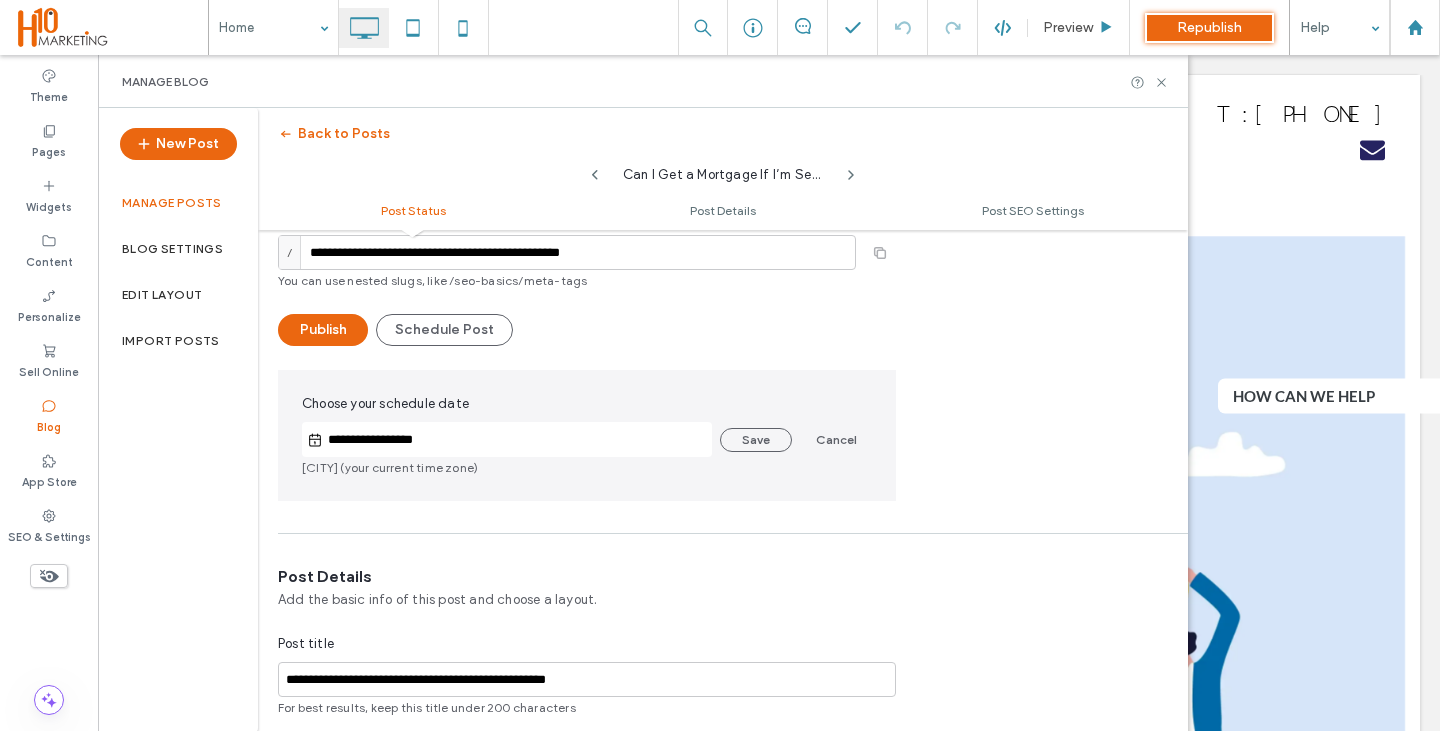 click on "Can I Get a Mortgage If I’m Self-Employed in the UK?" at bounding box center (723, 170) 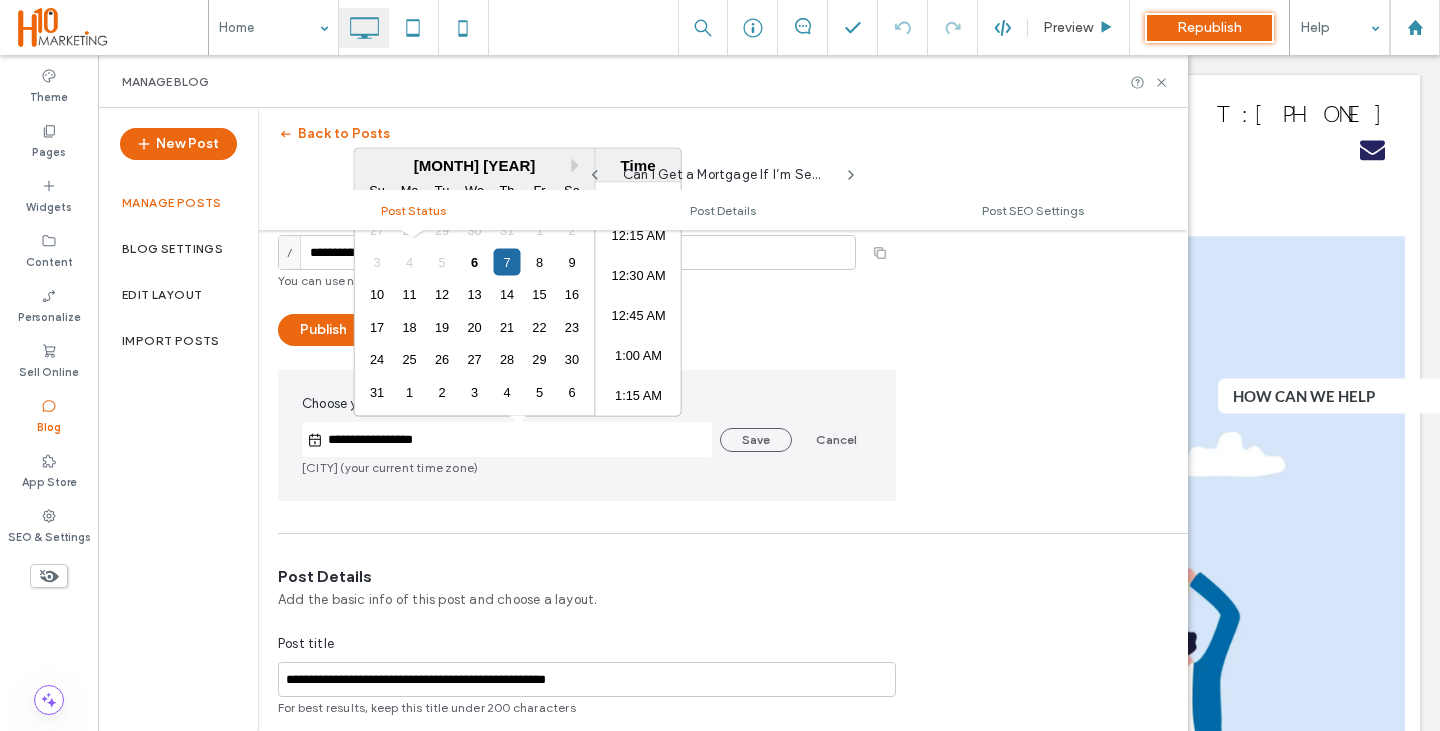 click on "**********" at bounding box center (517, 440) 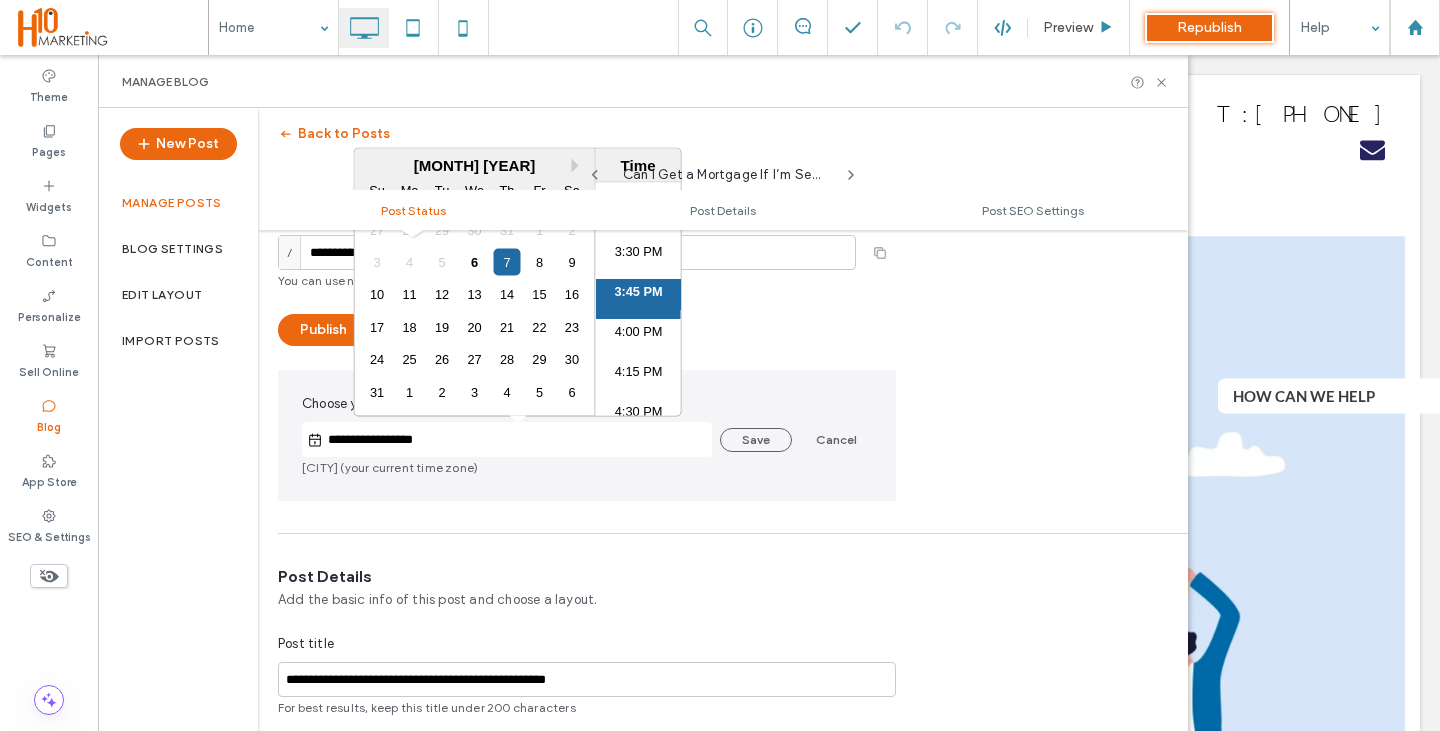 click on "Can I Get a Mortgage If I’m Self-Employed in the UK?" at bounding box center (723, 170) 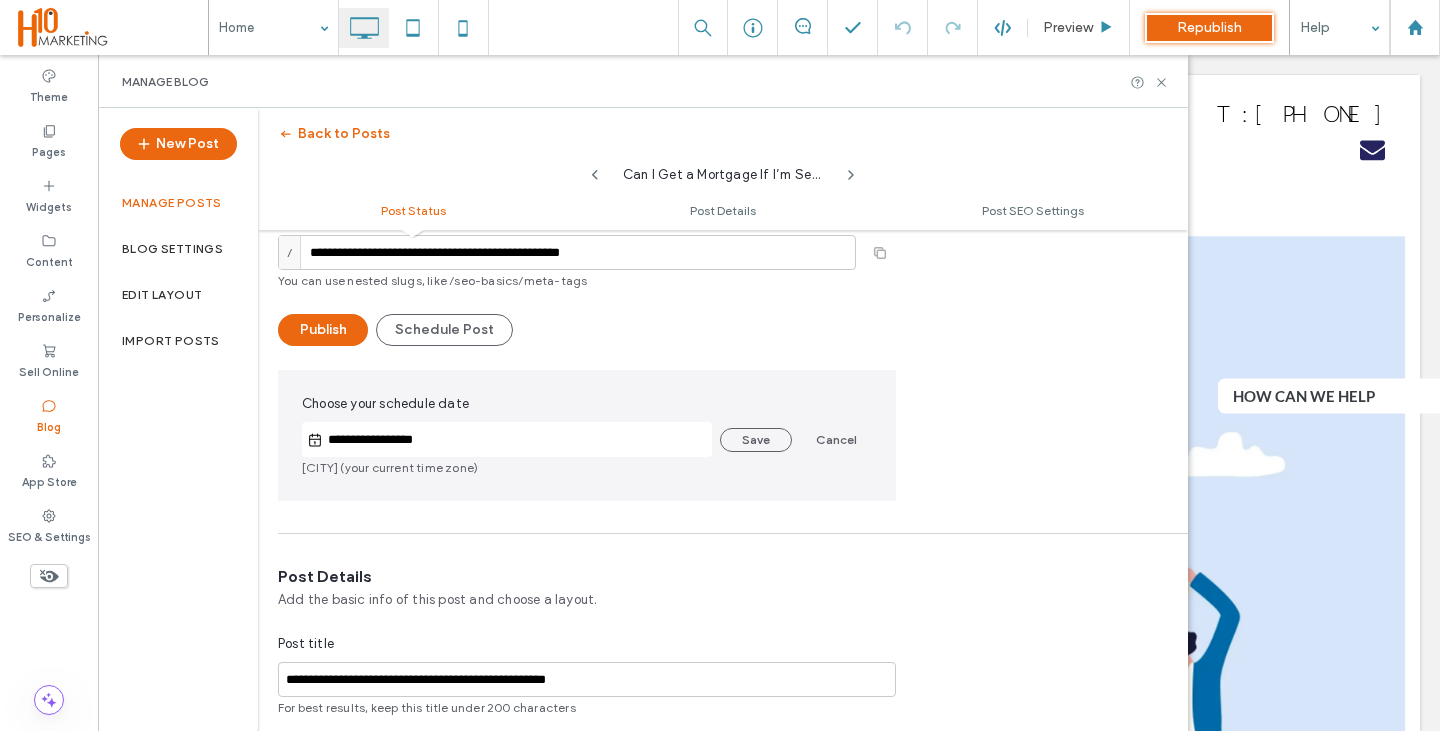 click on "**********" at bounding box center (517, 440) 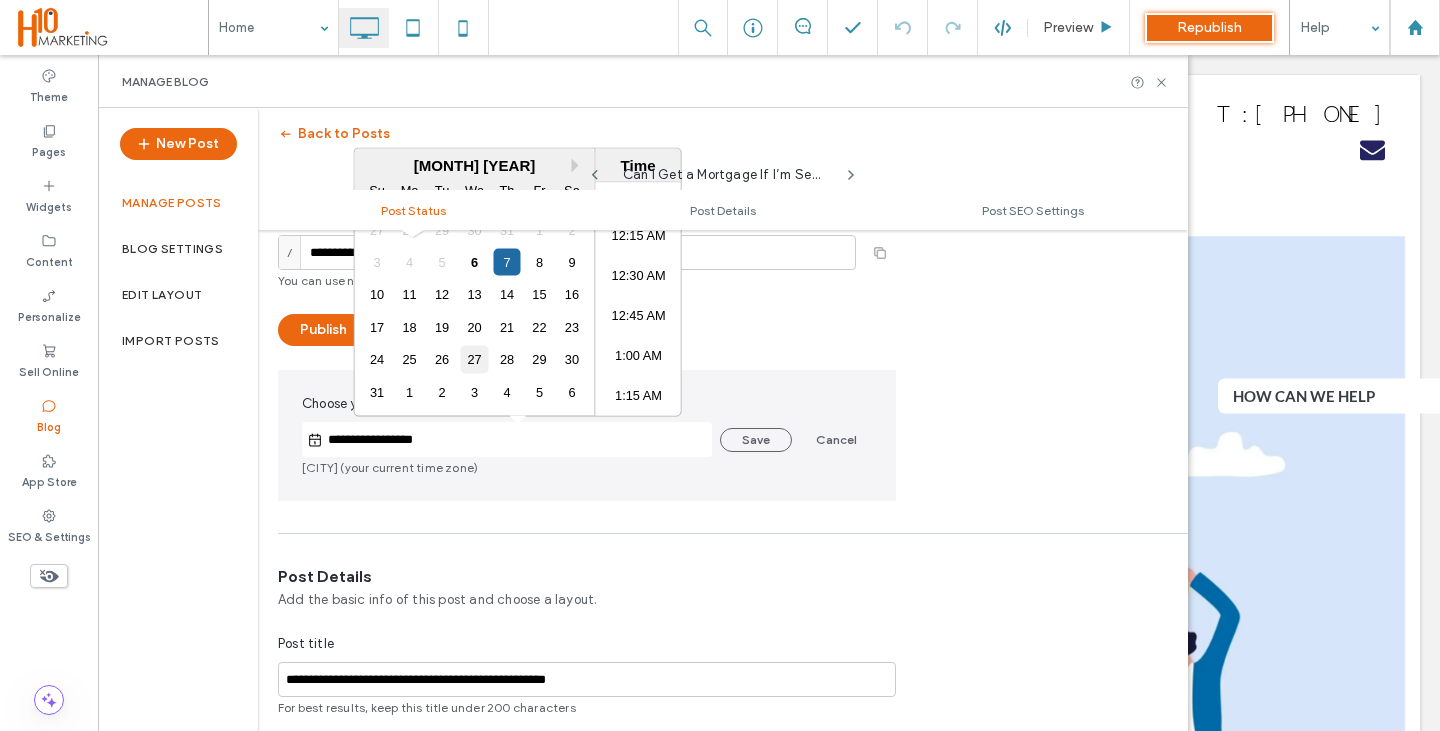 scroll, scrollTop: 2423, scrollLeft: 0, axis: vertical 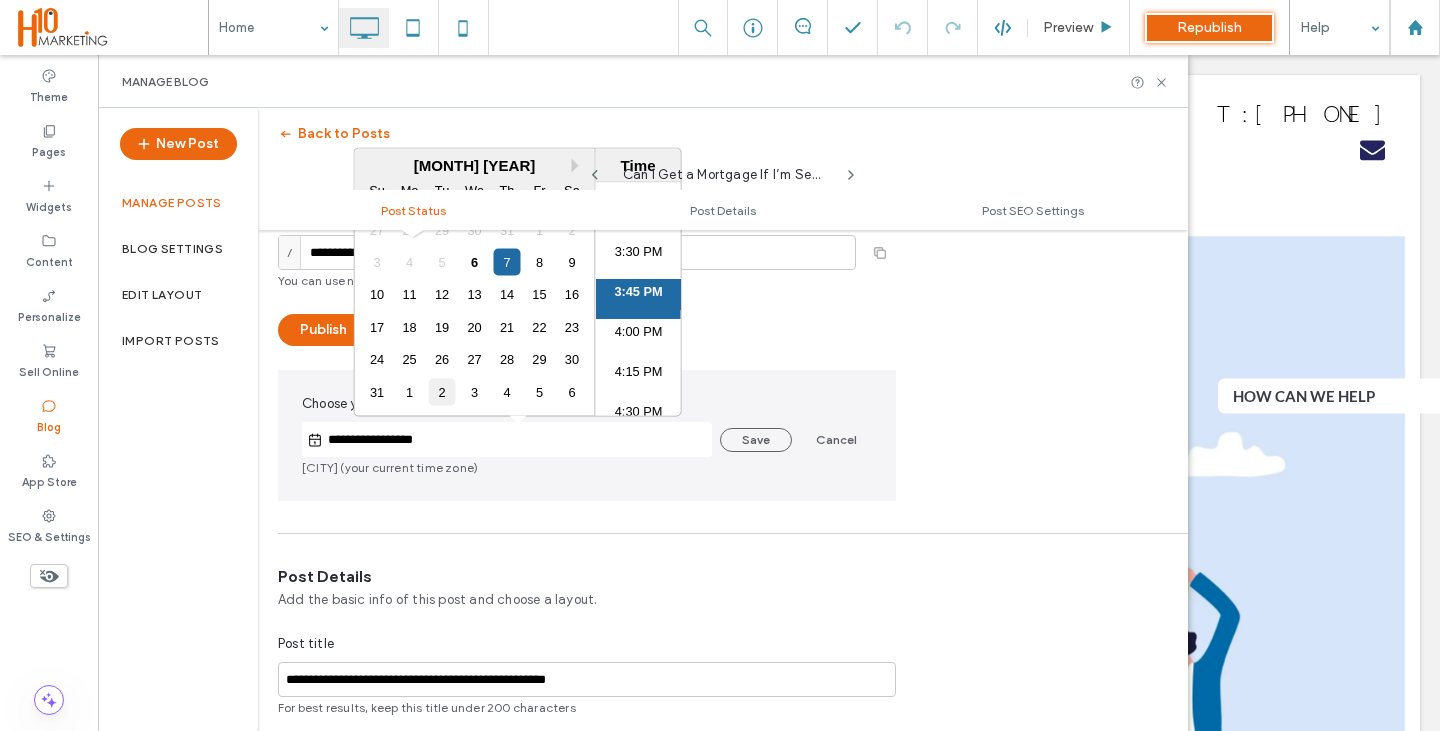 click on "2" at bounding box center (441, 391) 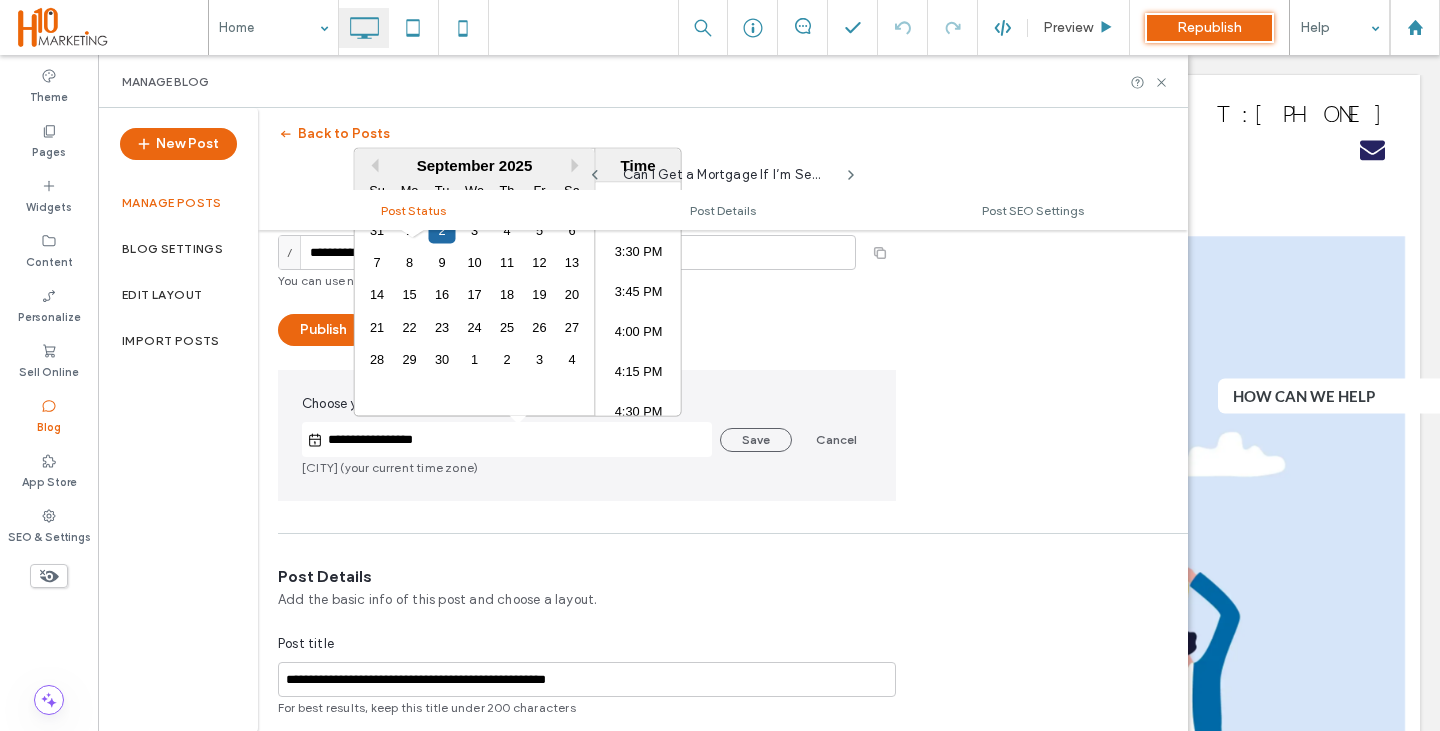 click on "**********" at bounding box center [517, 440] 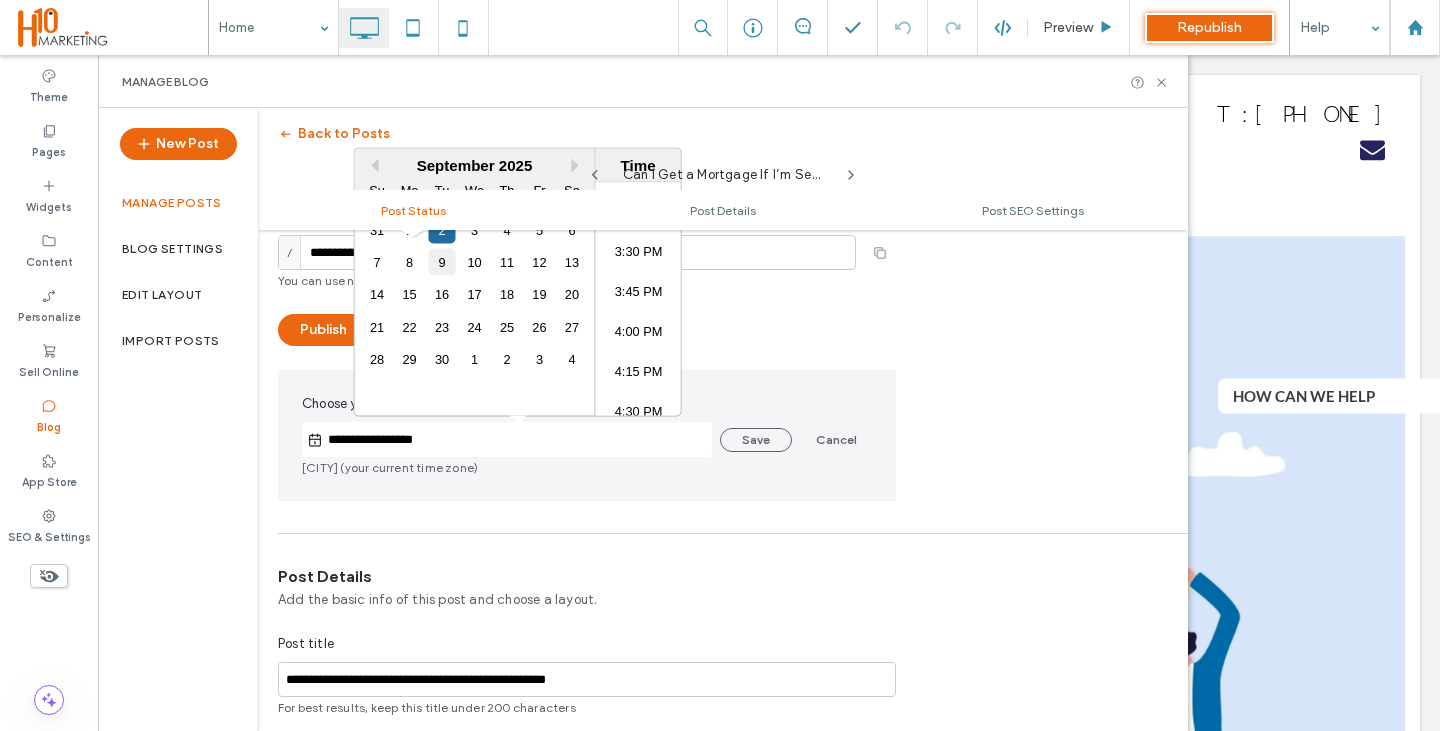 click on "9" at bounding box center (441, 262) 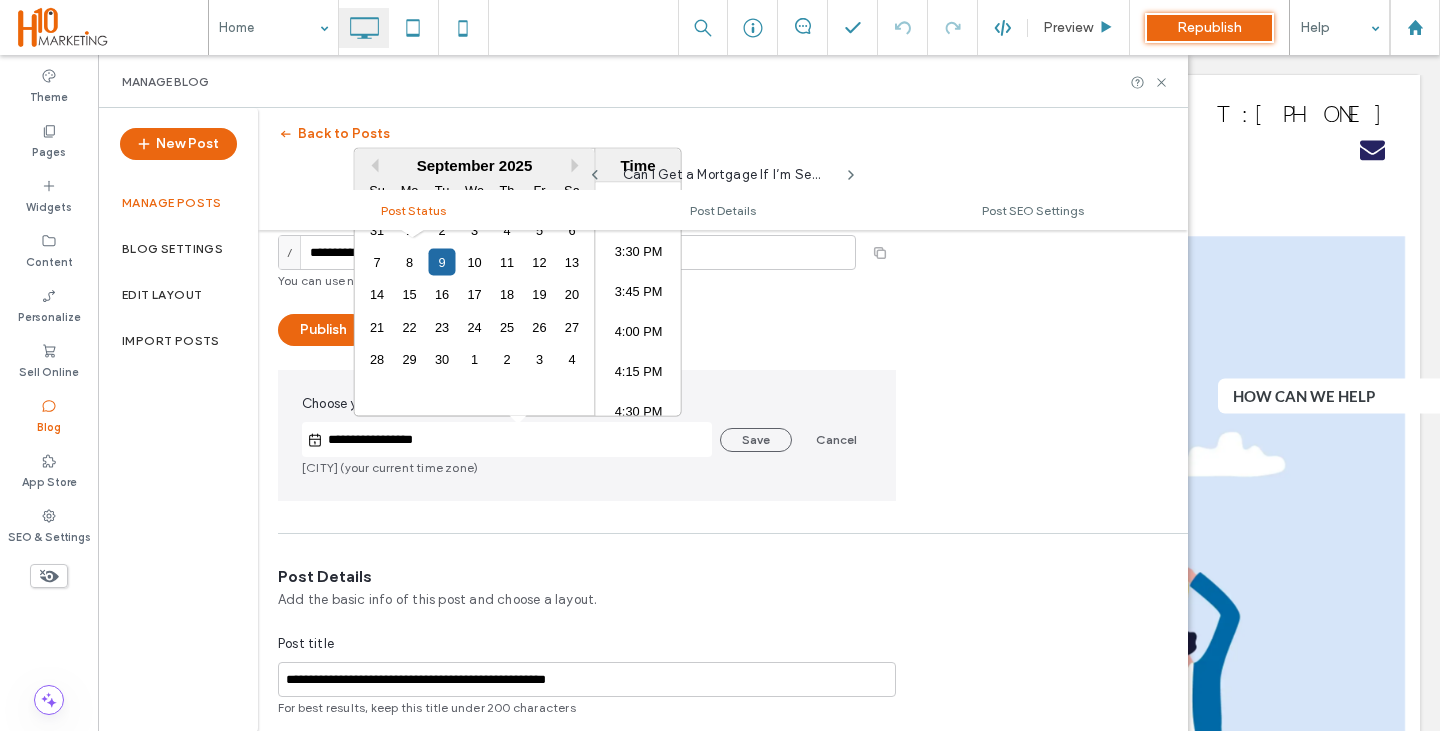 click on "**********" at bounding box center (587, 435) 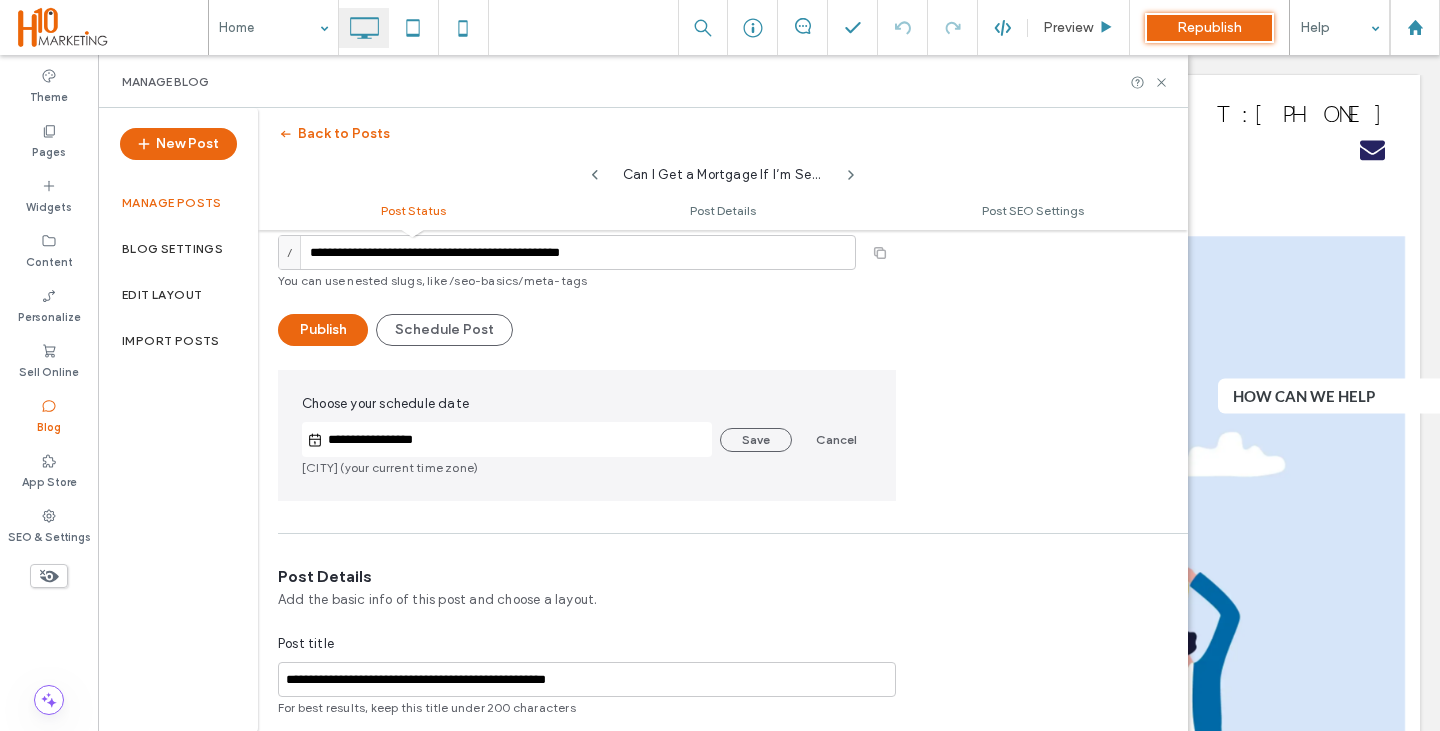 click on "**********" at bounding box center [517, 440] 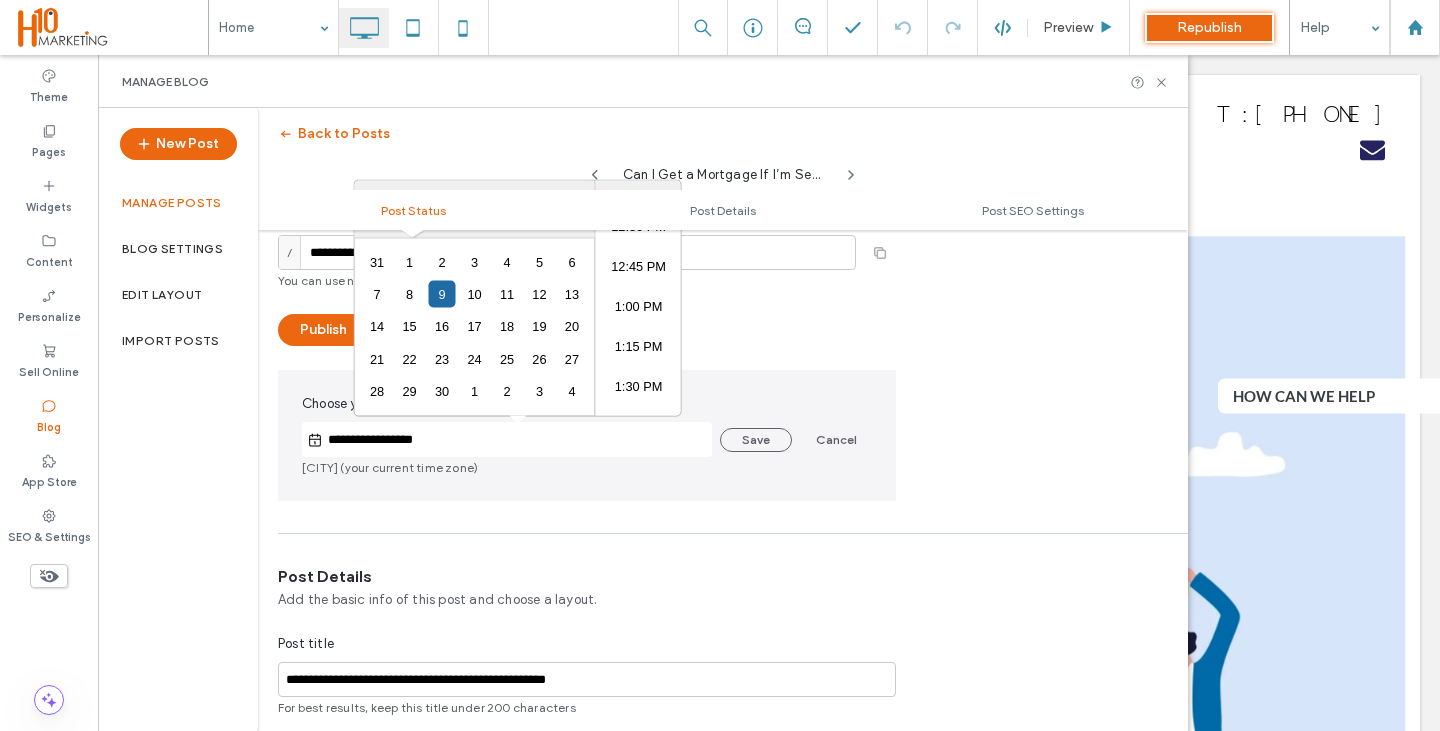 scroll, scrollTop: 1700, scrollLeft: 0, axis: vertical 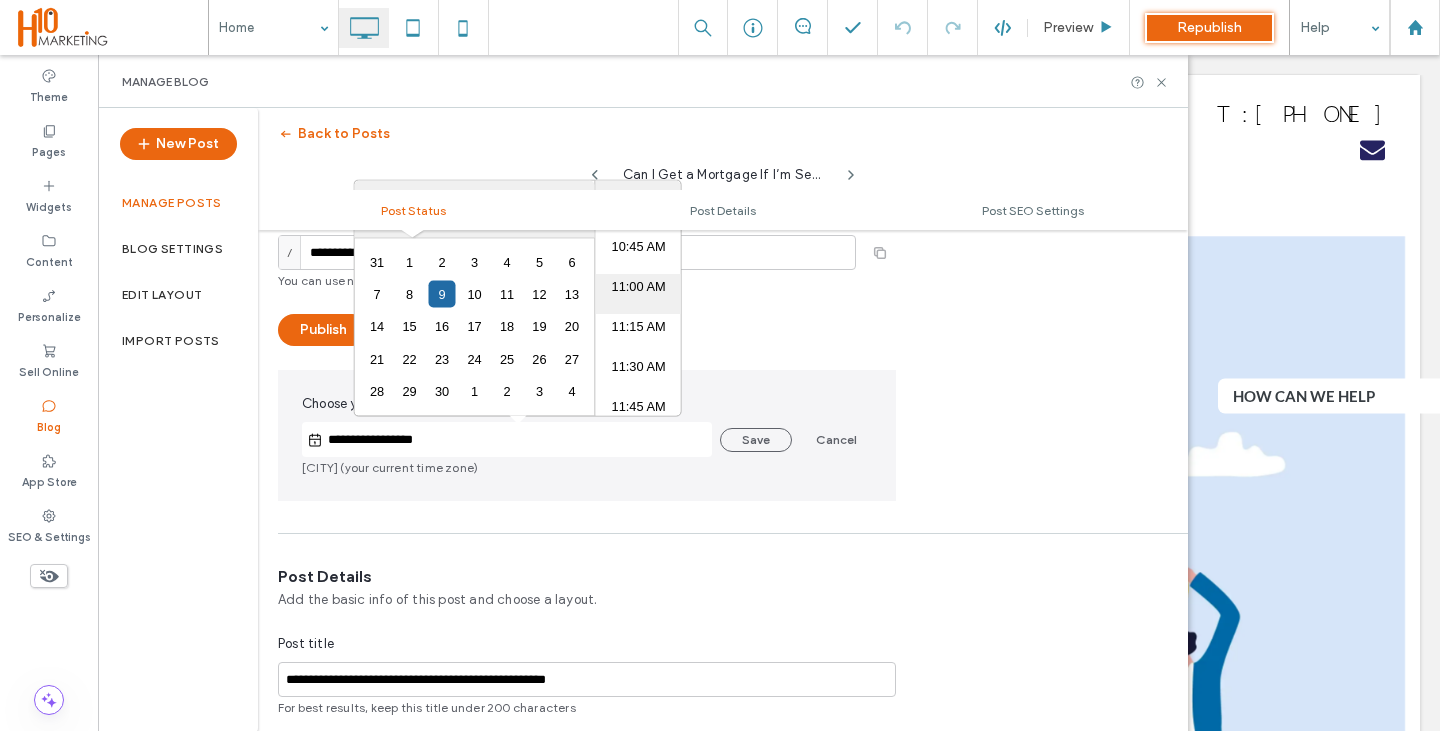 click on "11:00 AM" at bounding box center (638, 295) 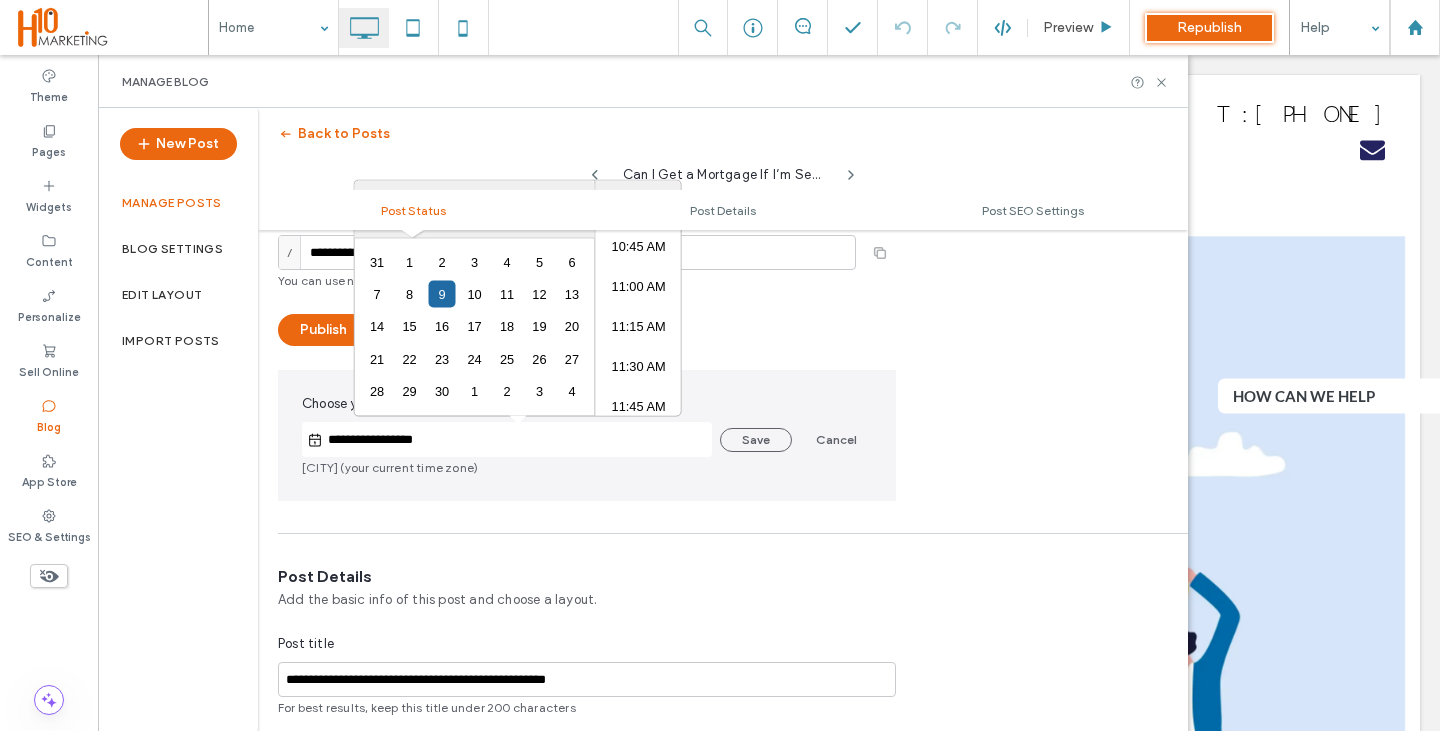 type on "**********" 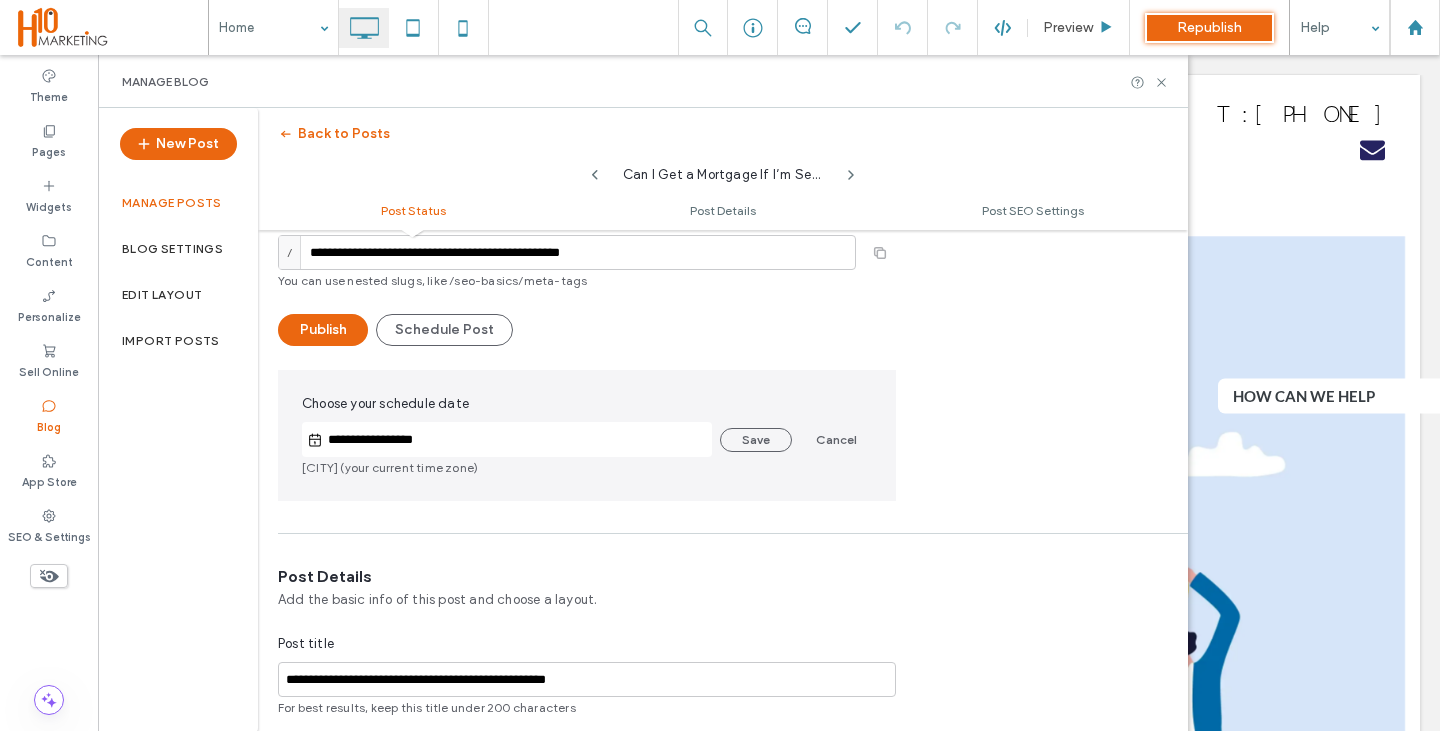 click on "Save" at bounding box center [756, 440] 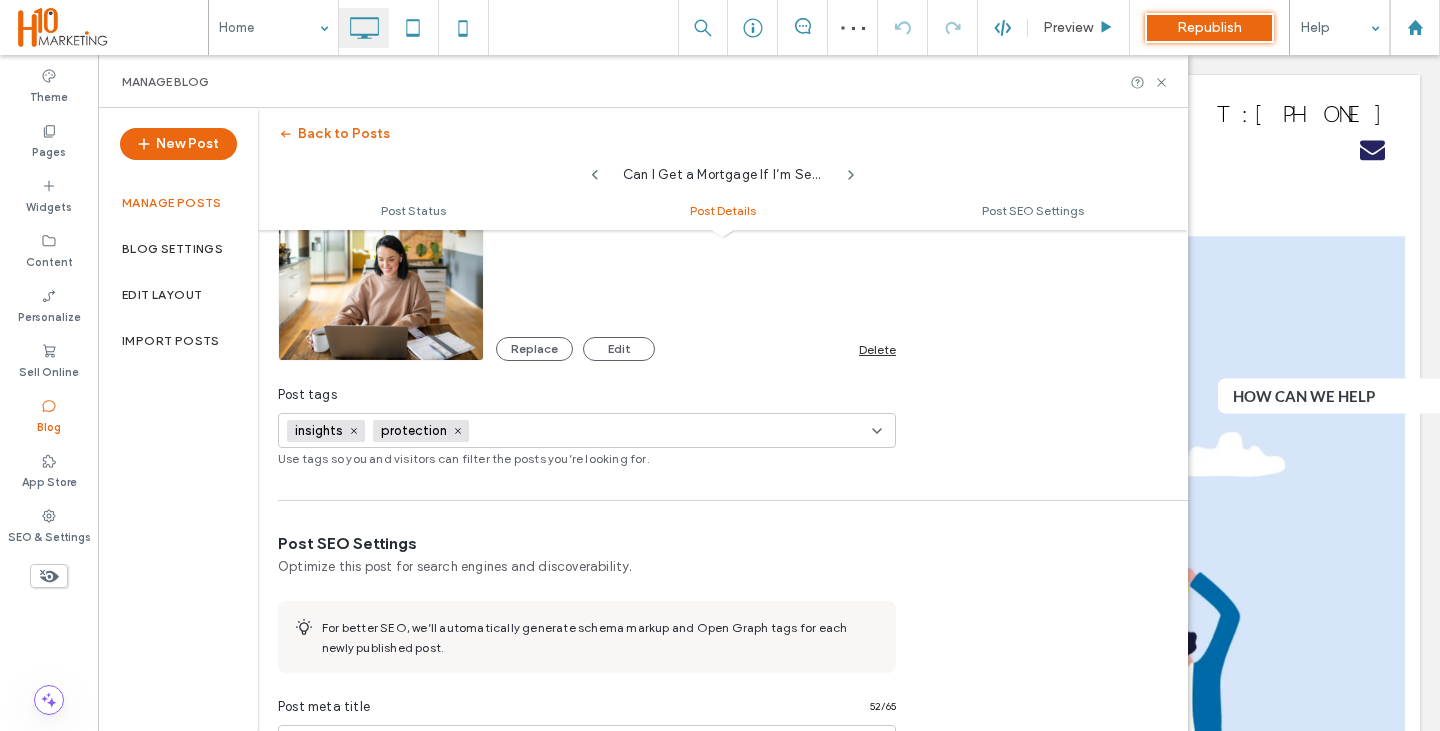 scroll, scrollTop: 745, scrollLeft: 0, axis: vertical 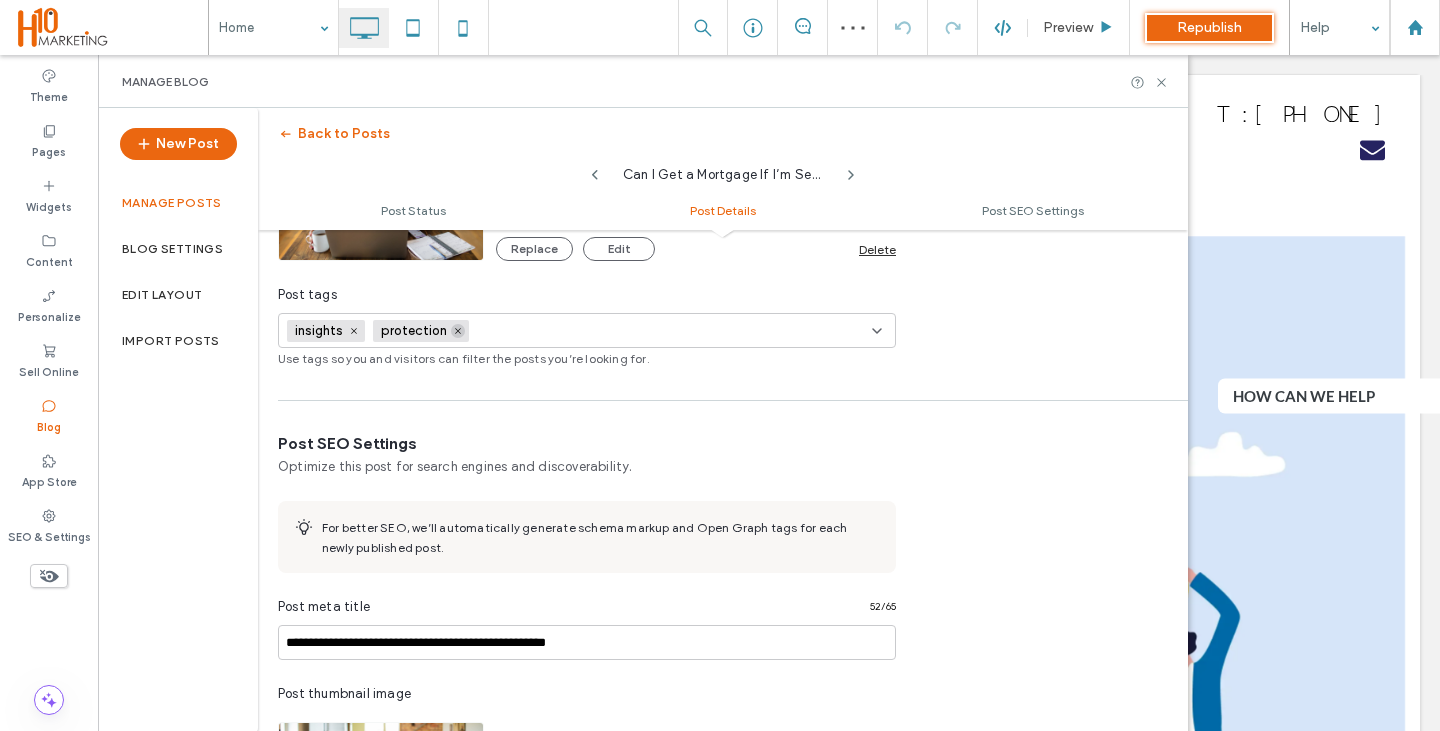 click 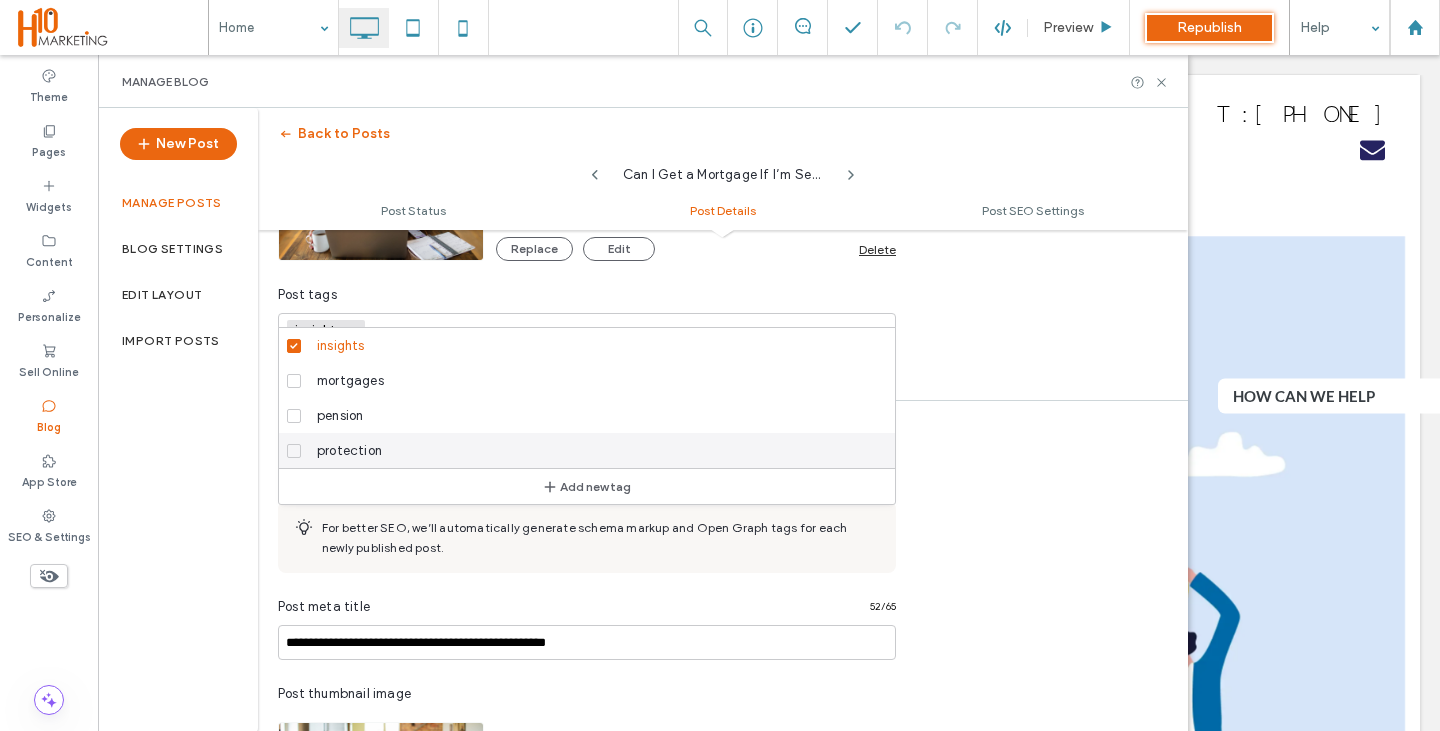 scroll, scrollTop: 845, scrollLeft: 0, axis: vertical 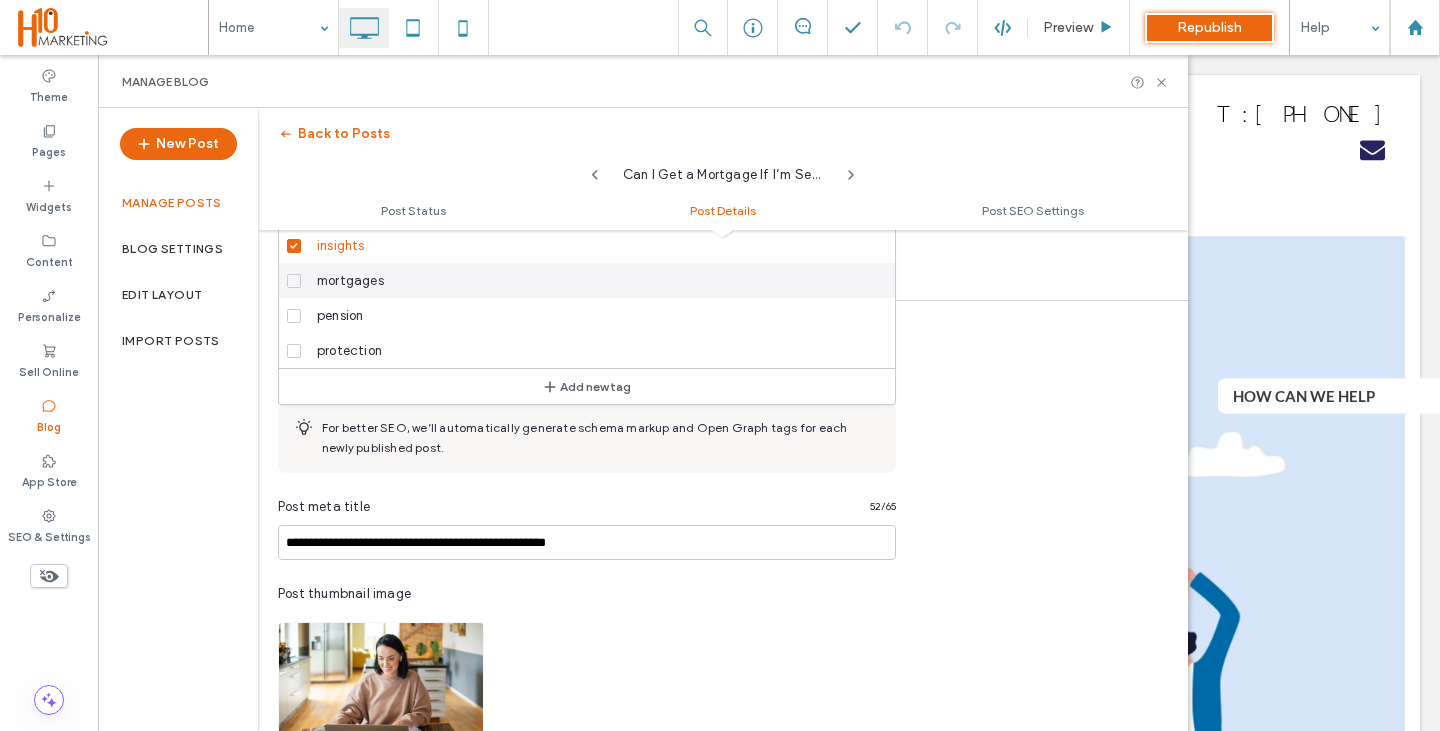 click on "mortgages" at bounding box center (594, 280) 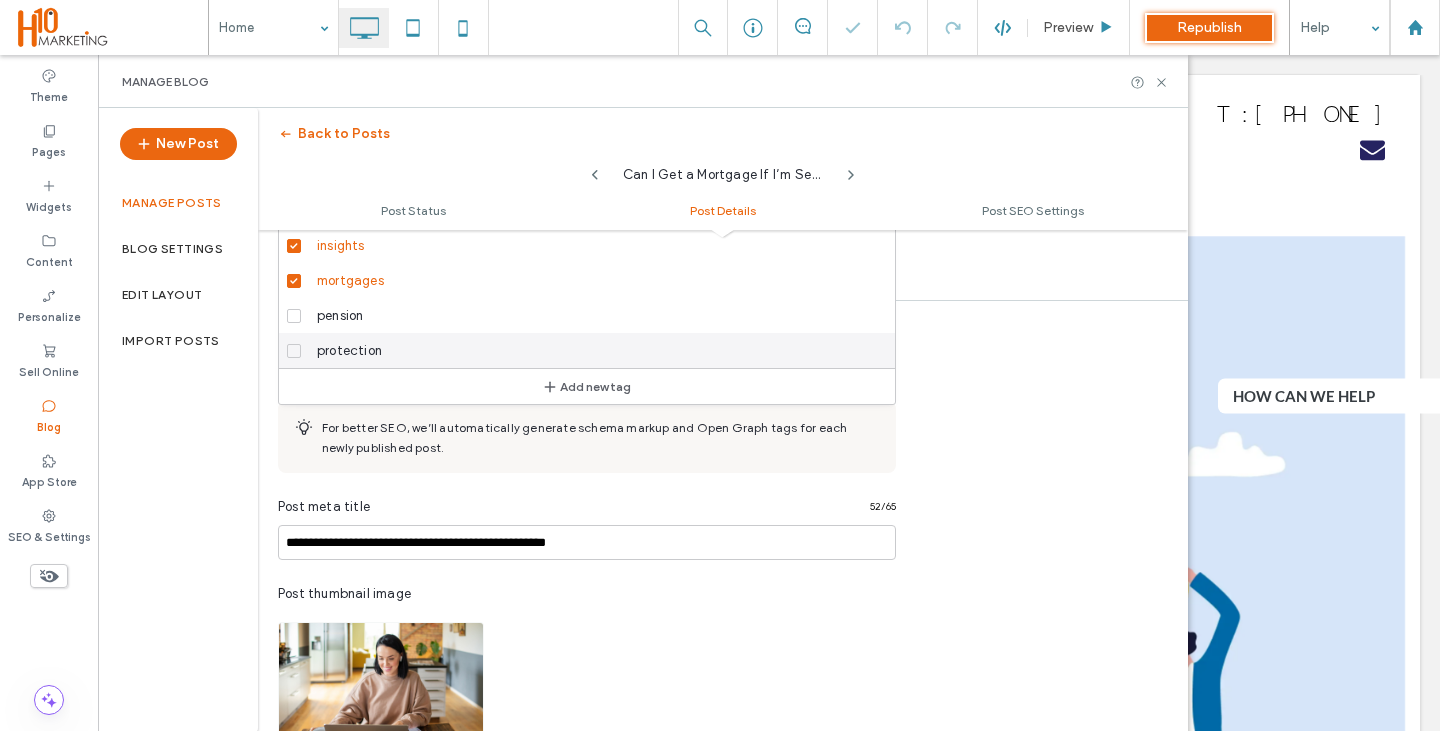 click on "**********" at bounding box center (723, 705) 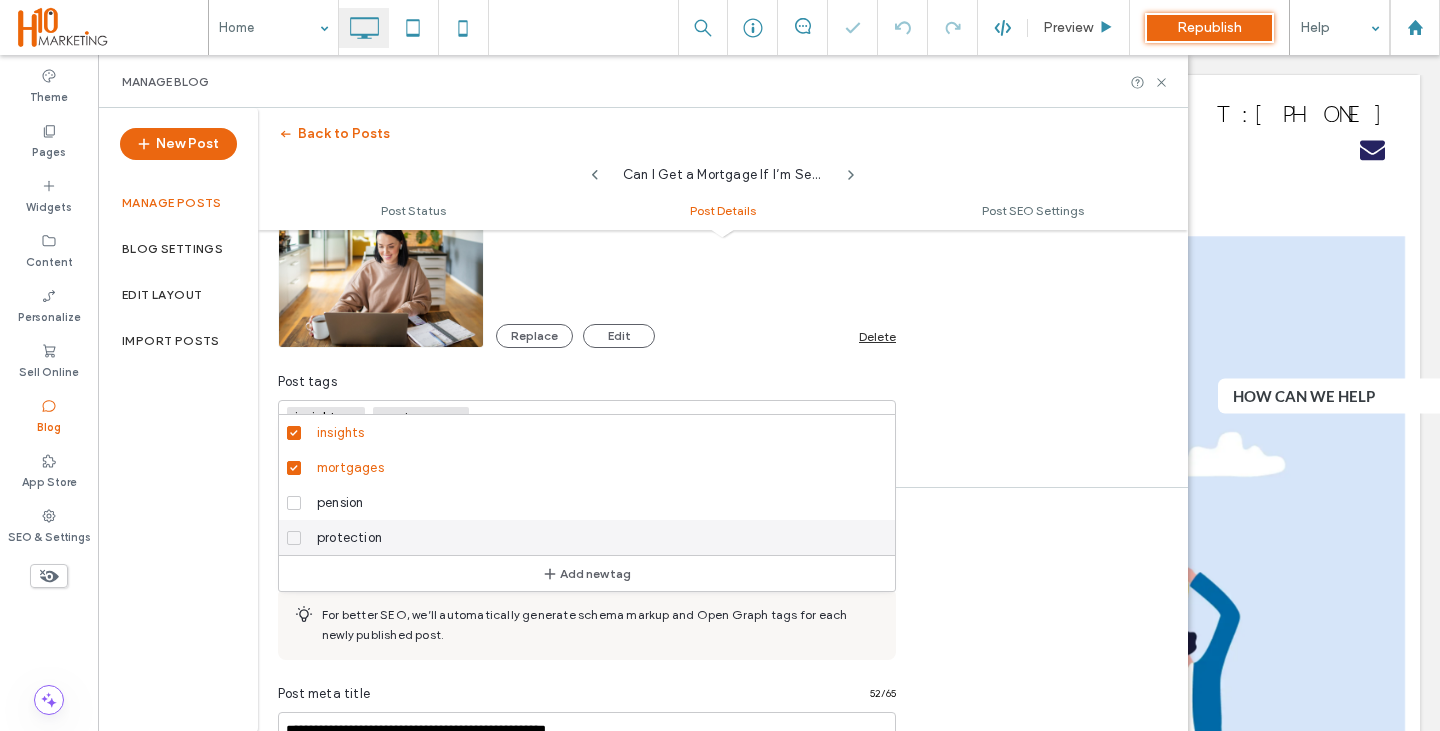 scroll, scrollTop: 645, scrollLeft: 0, axis: vertical 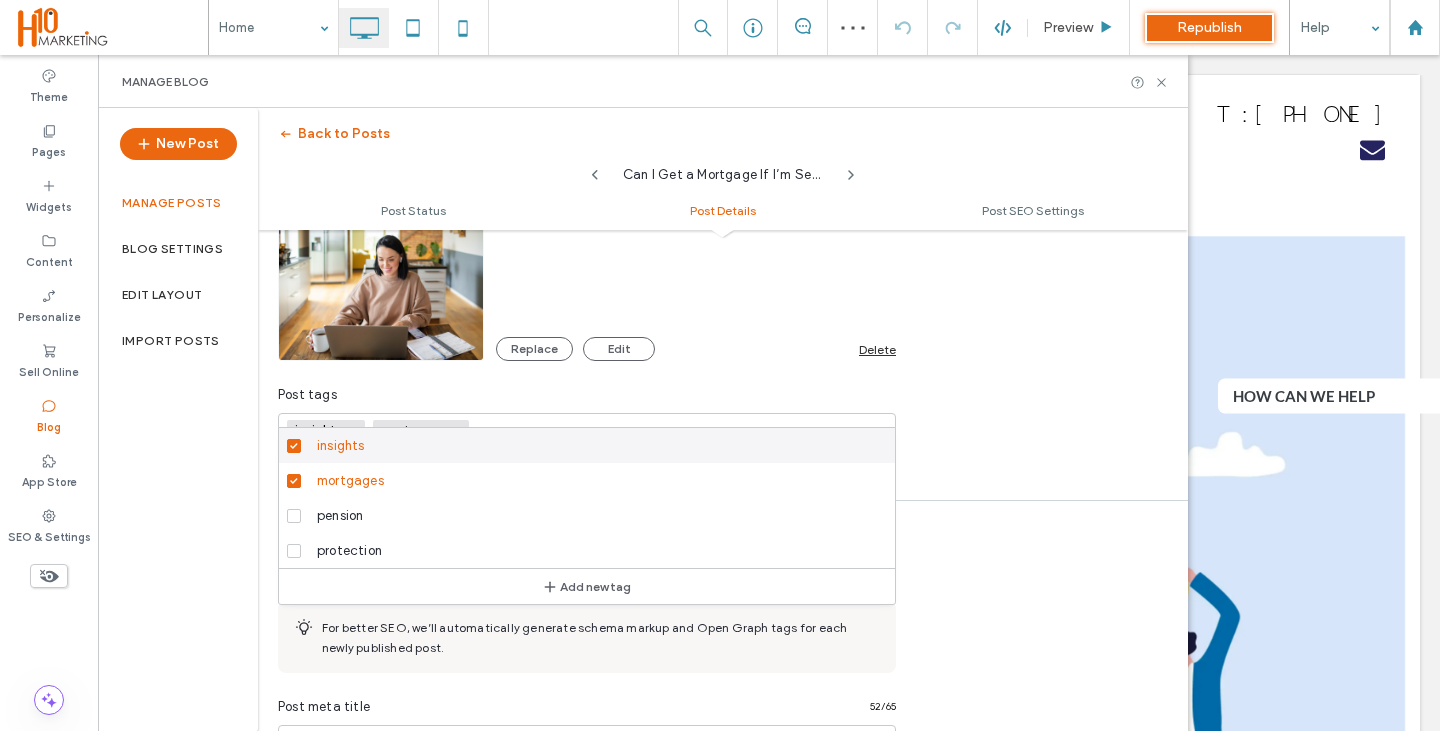 click on "insights mortgages +0 insights mortgages +0" at bounding box center [587, 430] 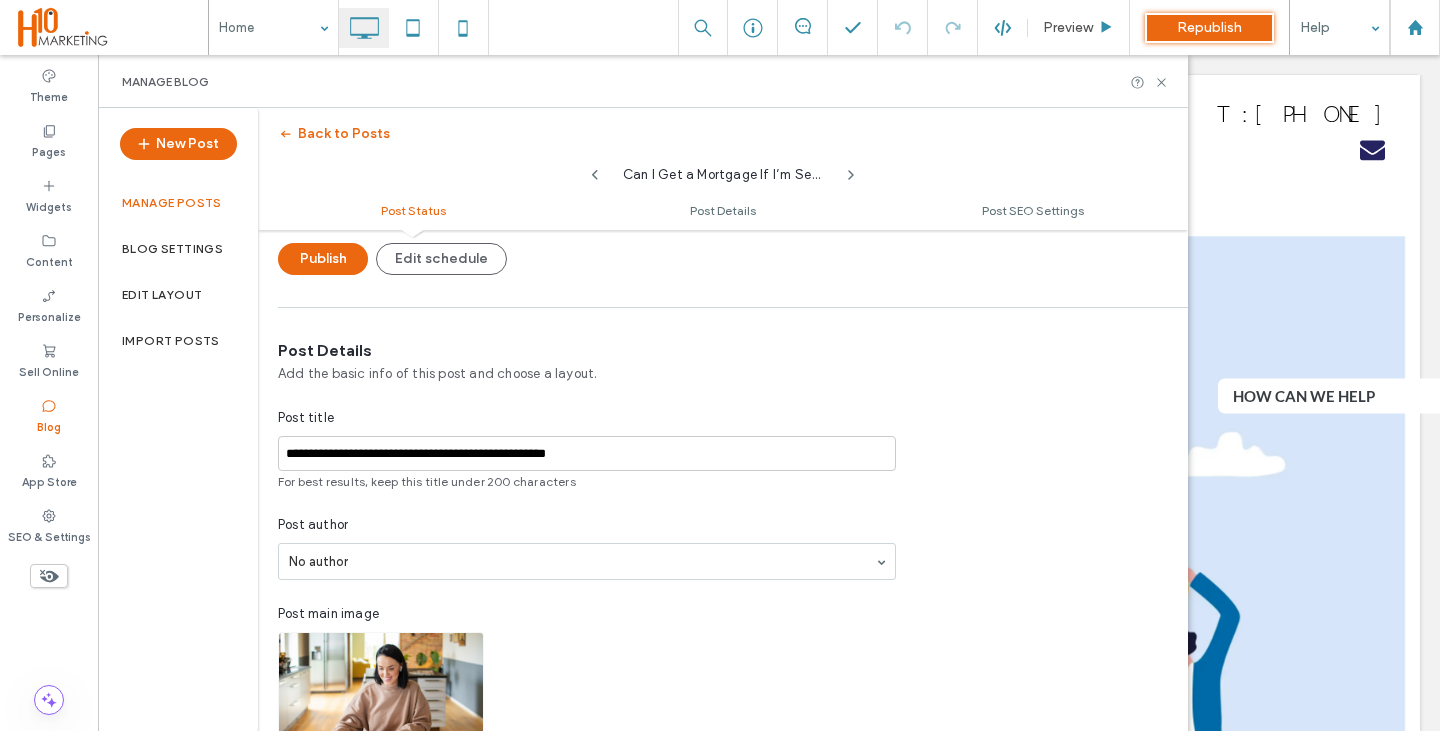 scroll, scrollTop: 0, scrollLeft: 0, axis: both 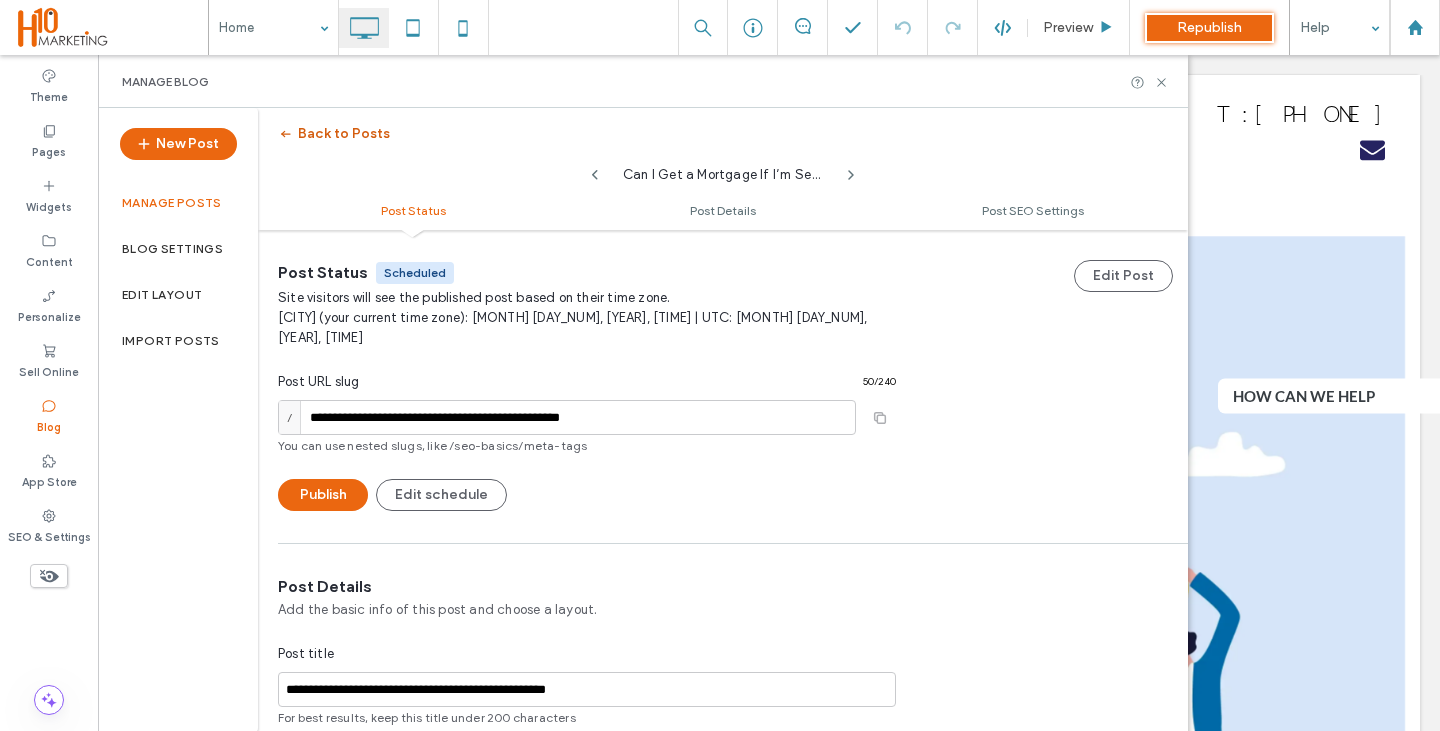 click on "Back to Posts" at bounding box center [334, 134] 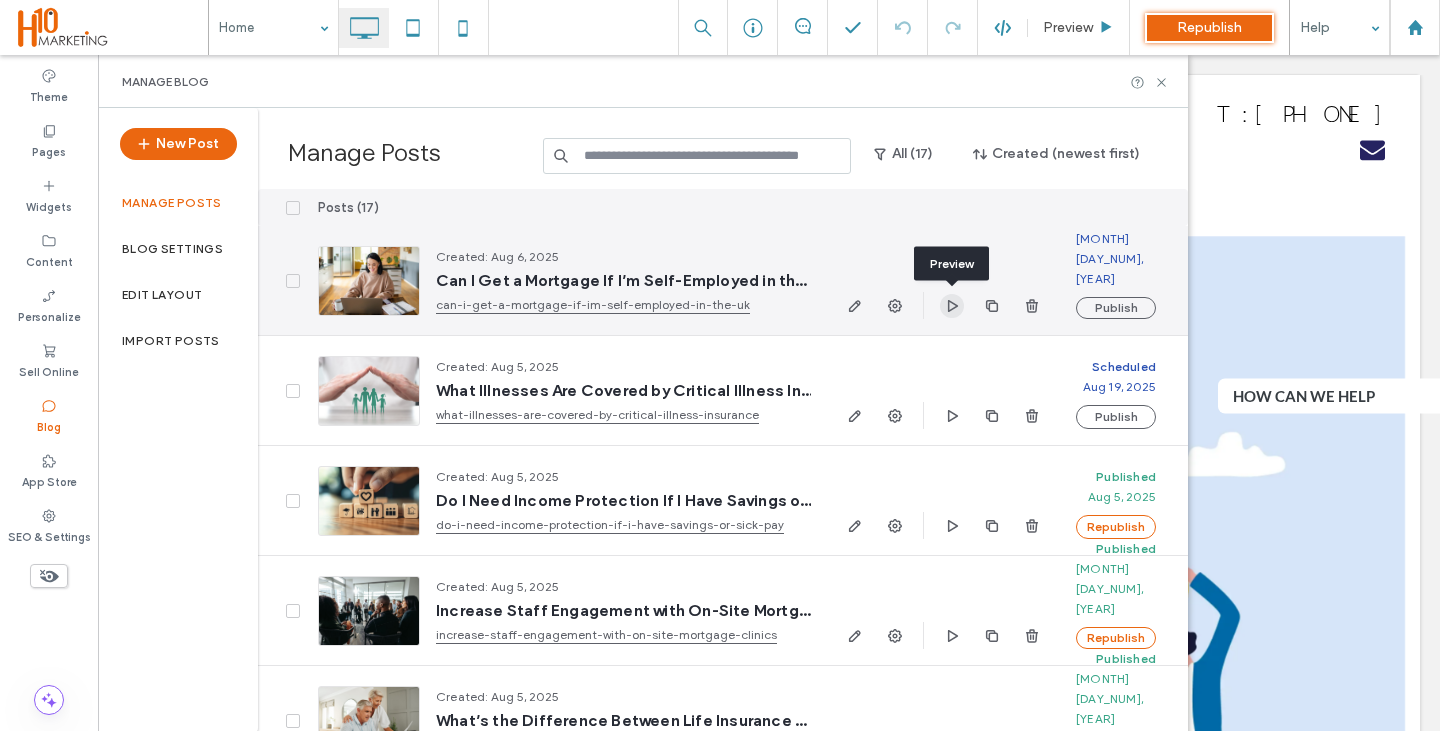 click 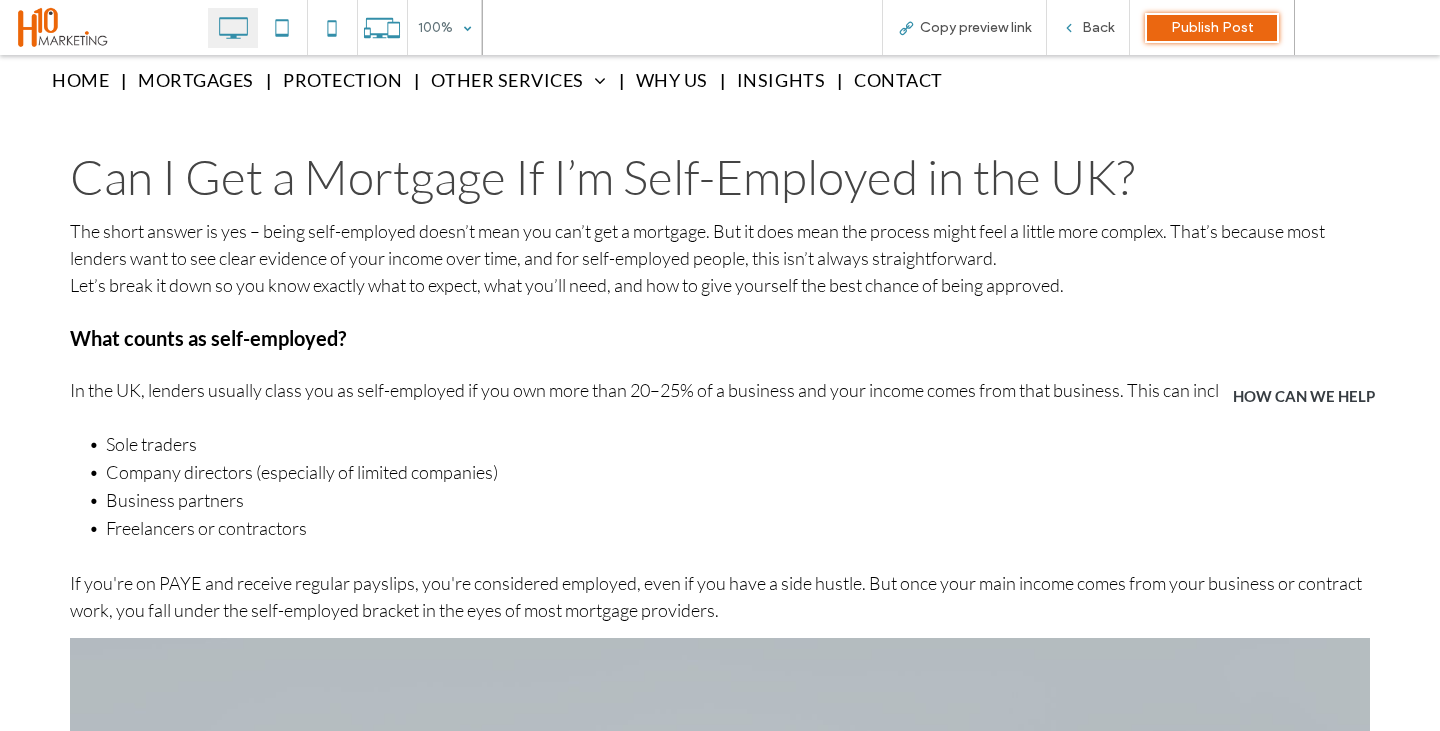scroll, scrollTop: 700, scrollLeft: 0, axis: vertical 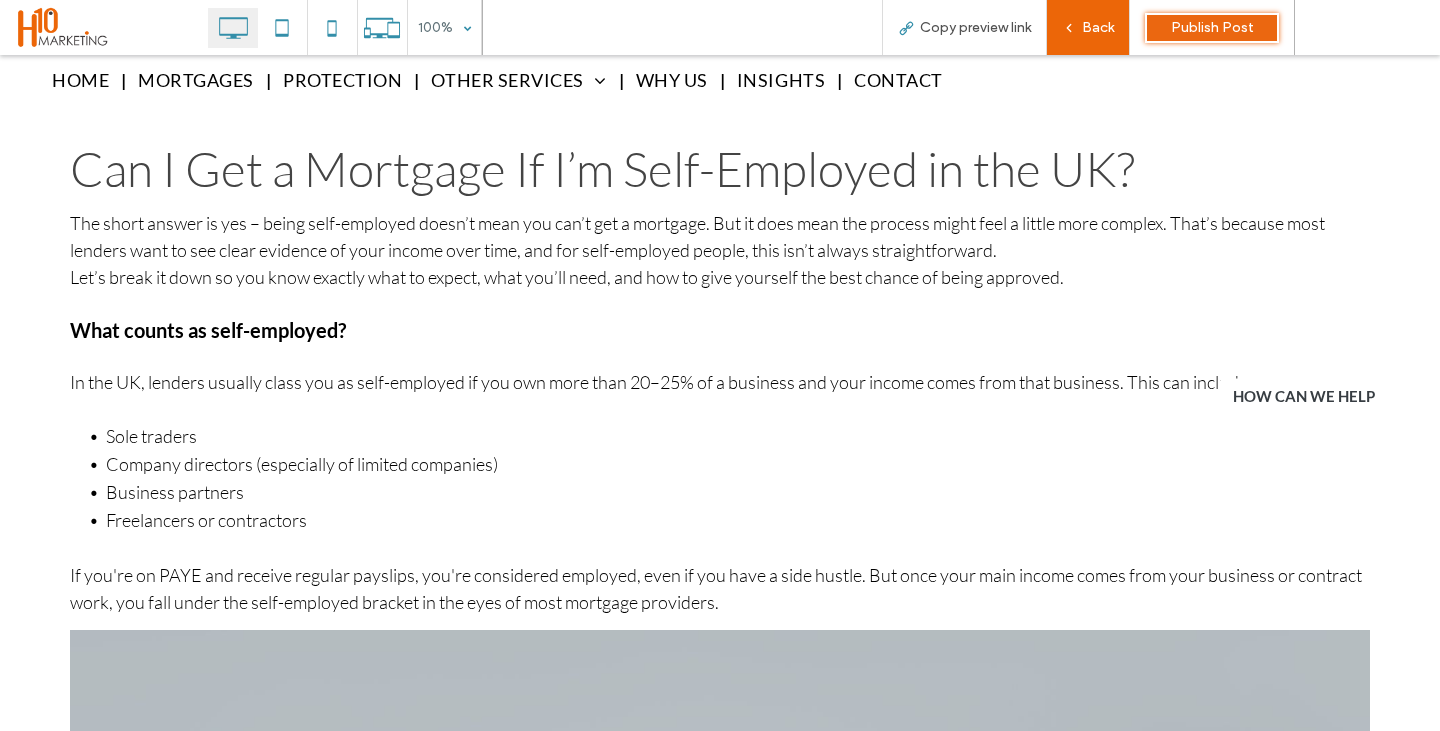 click on "Back" at bounding box center (1098, 27) 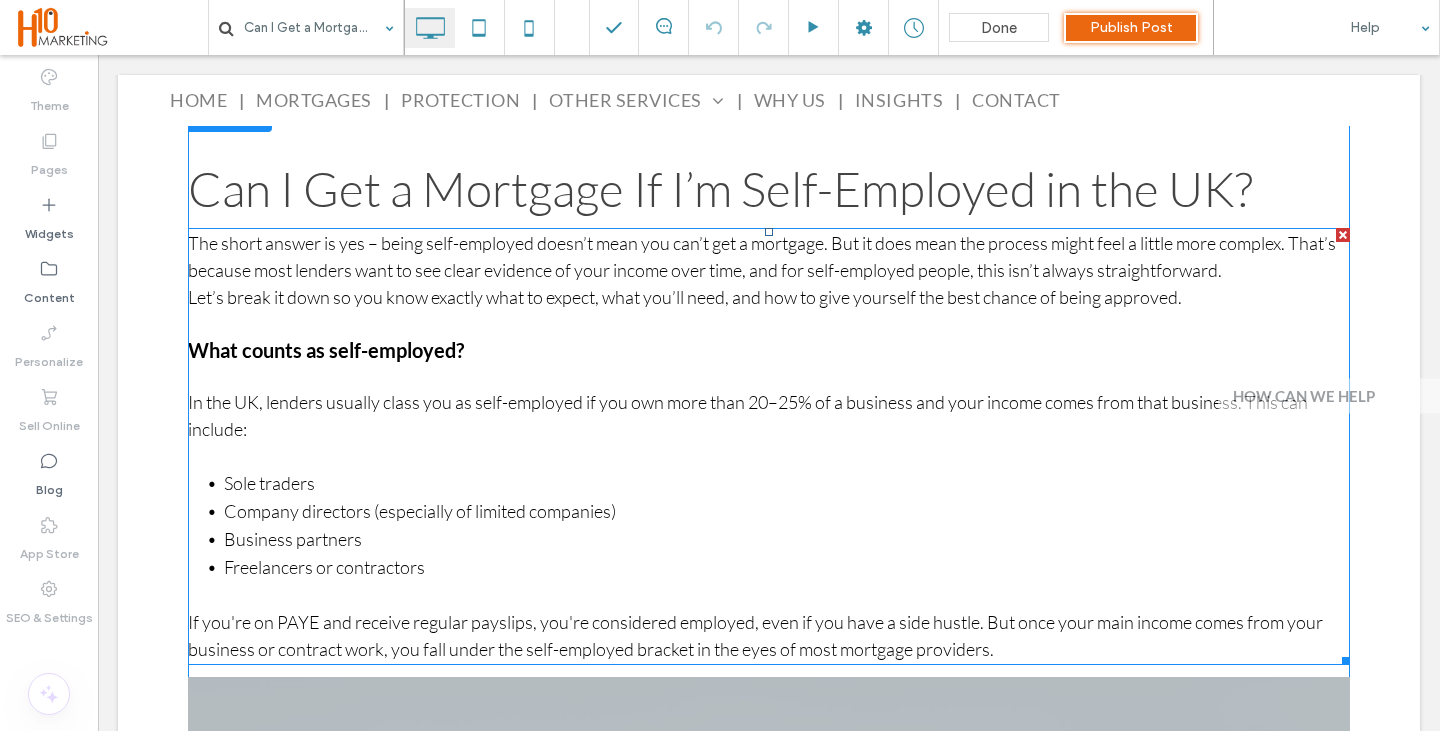 click on "Let’s break it down so you know exactly what to expect, what you’ll need, and how to give yourself the best chance of being approved." at bounding box center (769, 297) 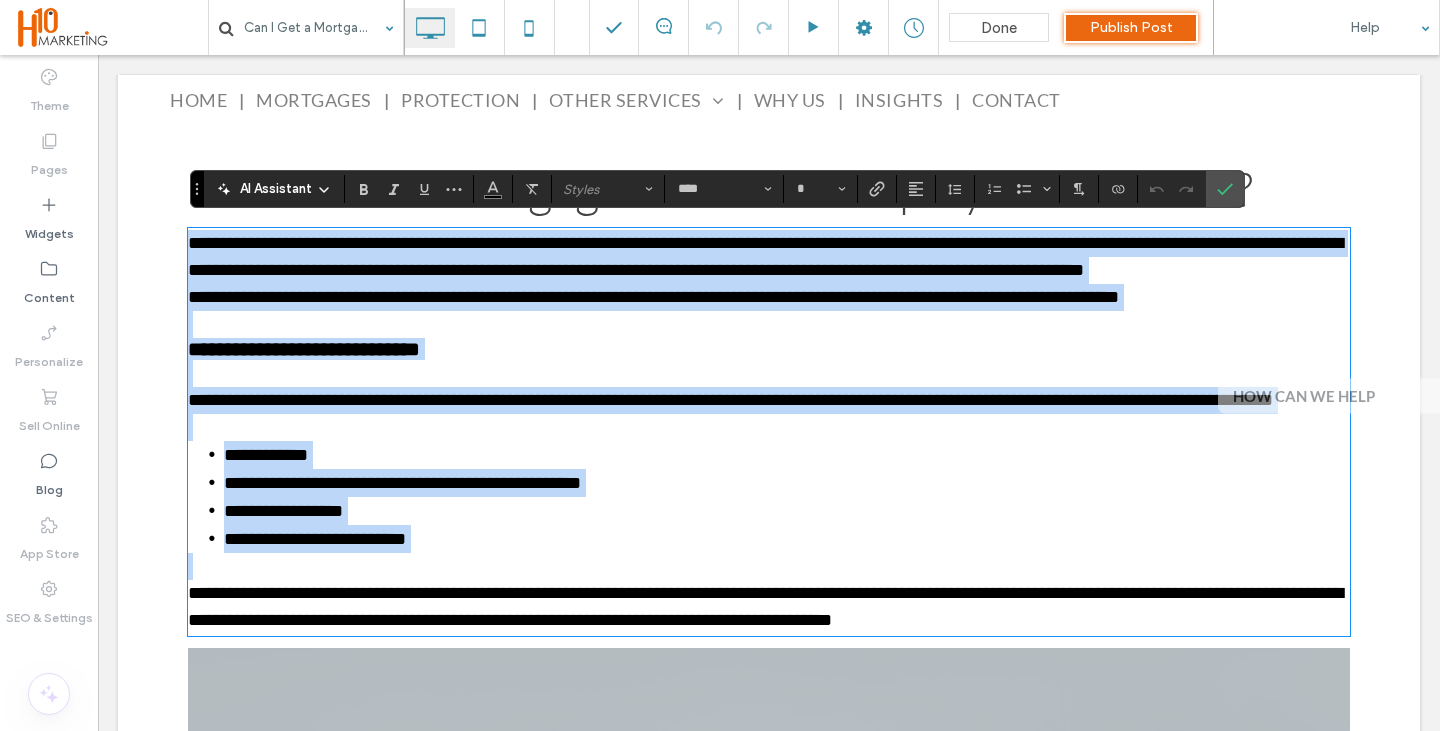 click on "**********" at bounding box center [769, 257] 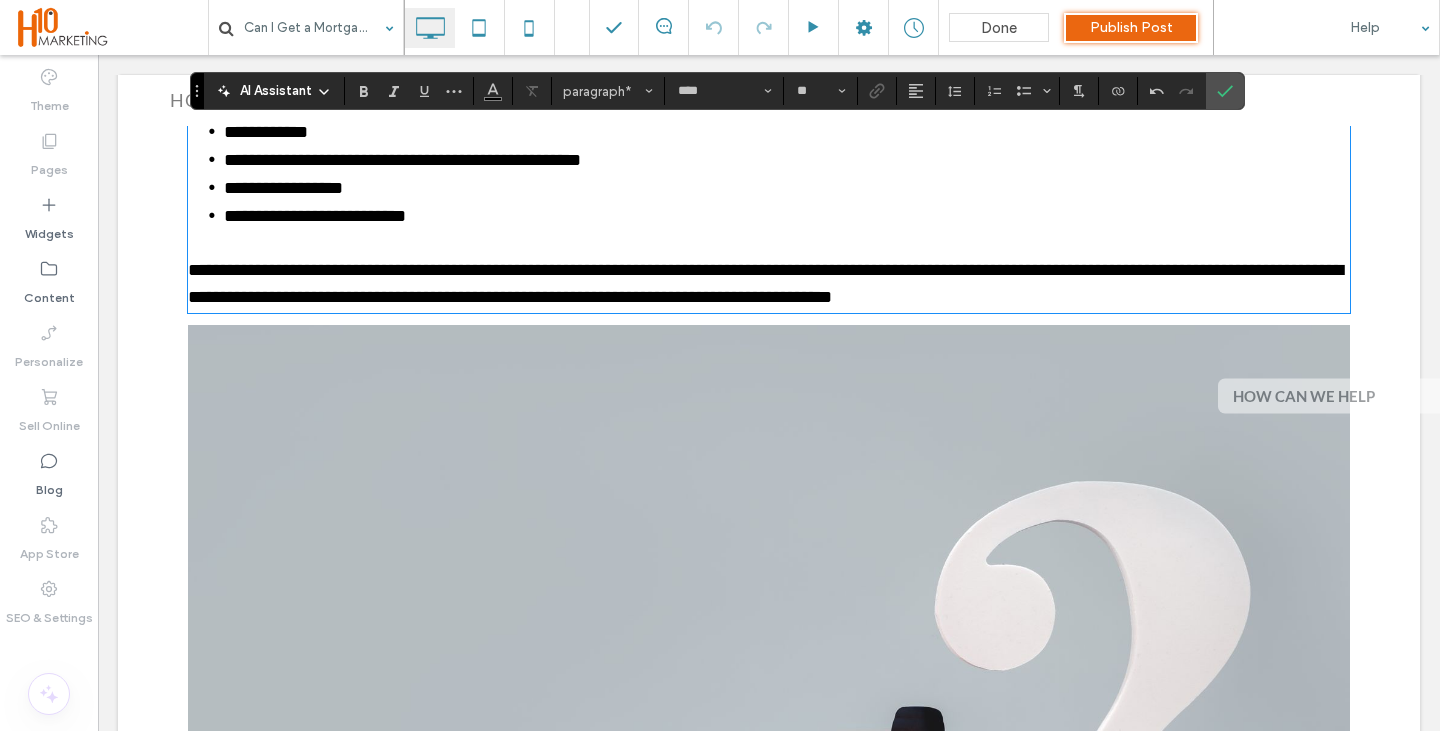 scroll, scrollTop: 1100, scrollLeft: 0, axis: vertical 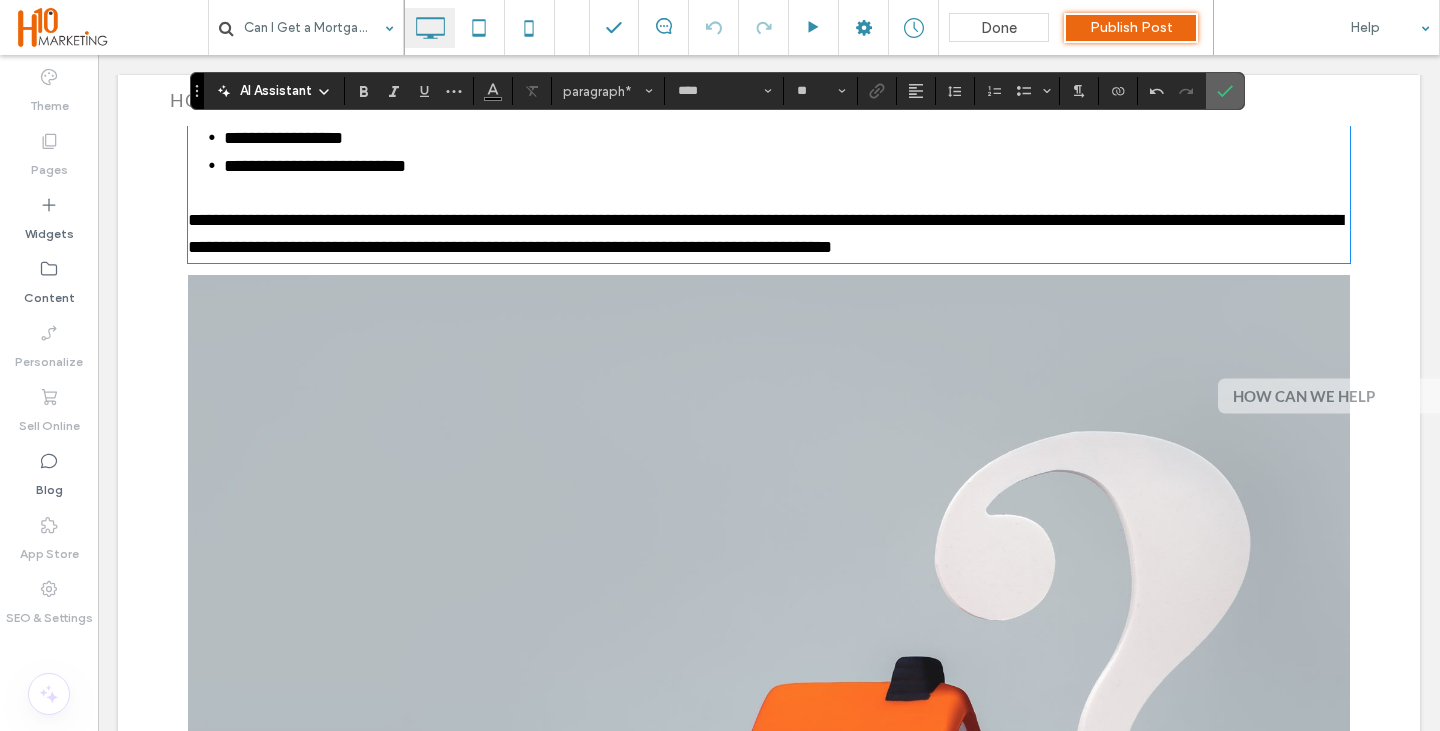 click 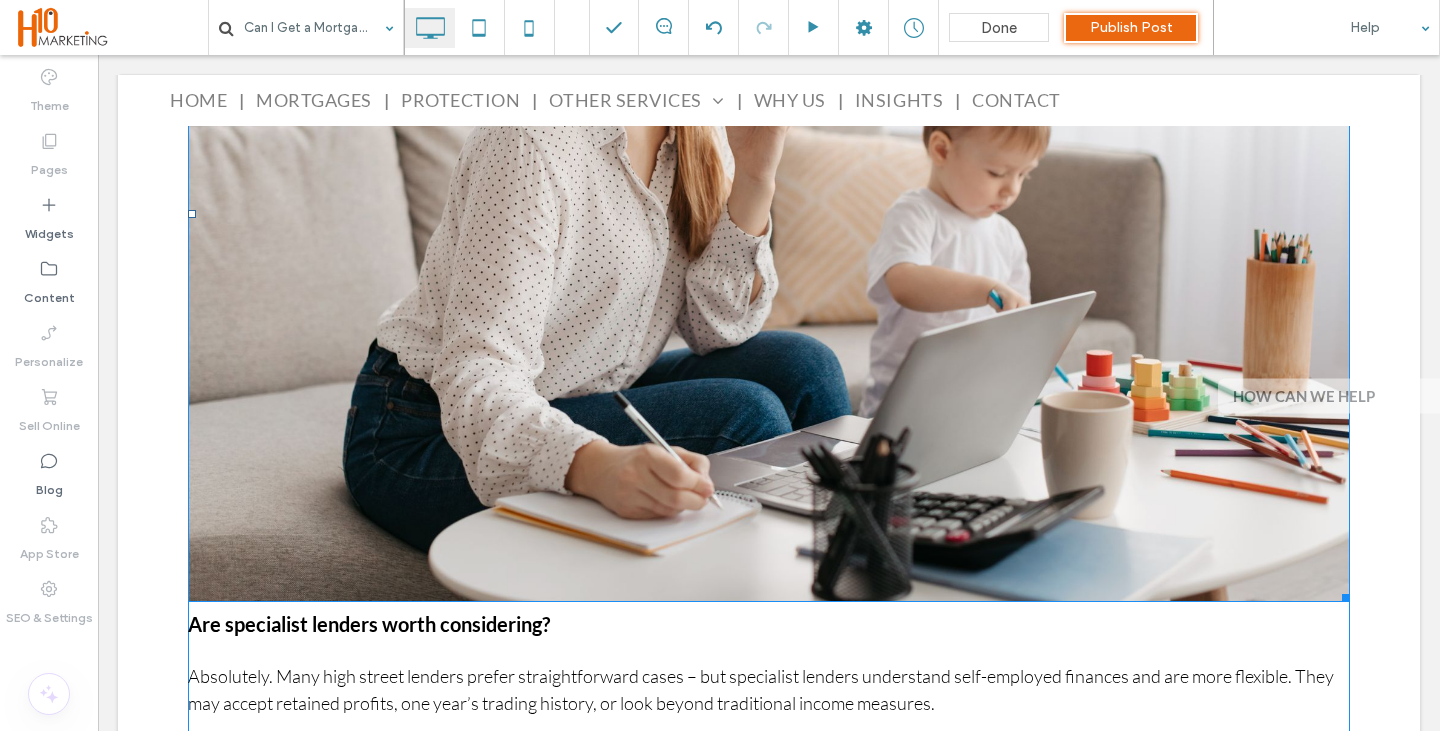 scroll, scrollTop: 3300, scrollLeft: 0, axis: vertical 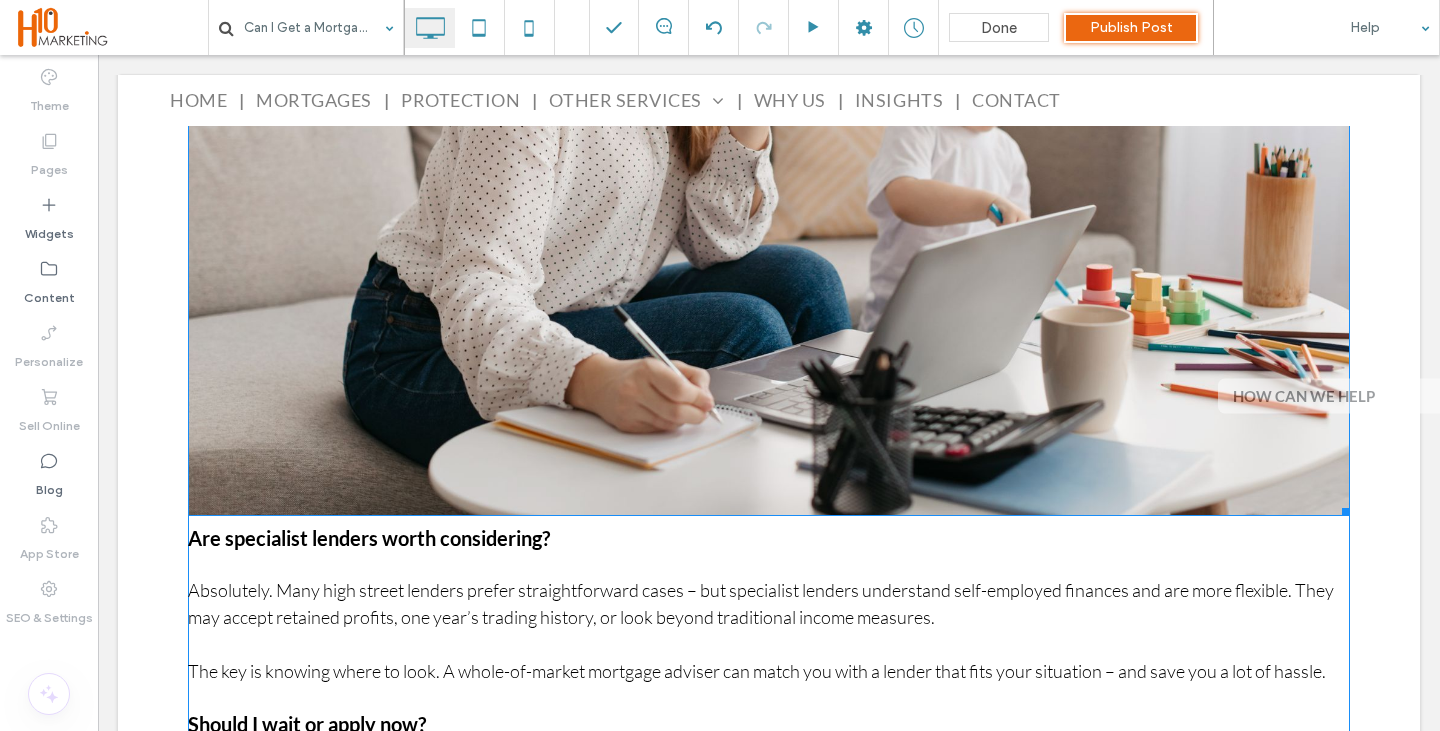 click at bounding box center (769, 128) 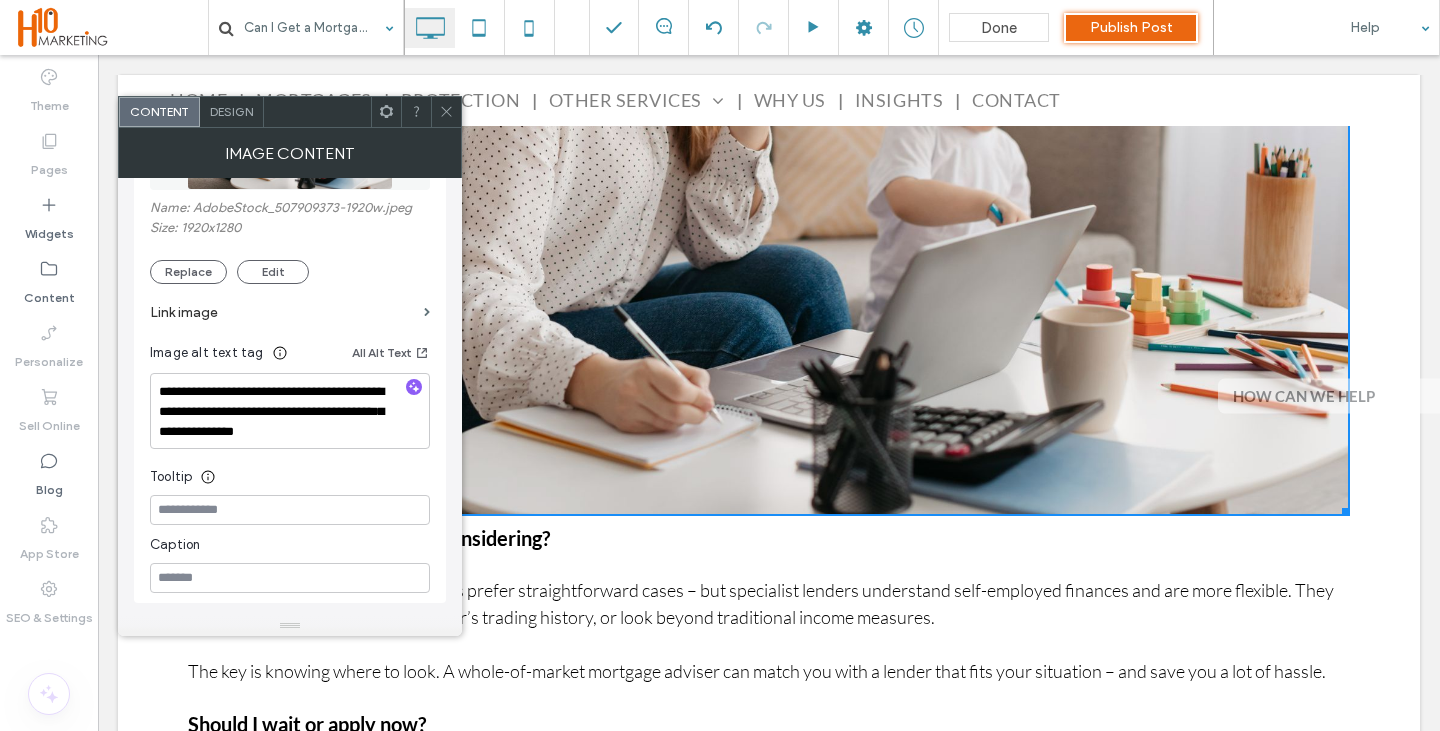 scroll, scrollTop: 500, scrollLeft: 0, axis: vertical 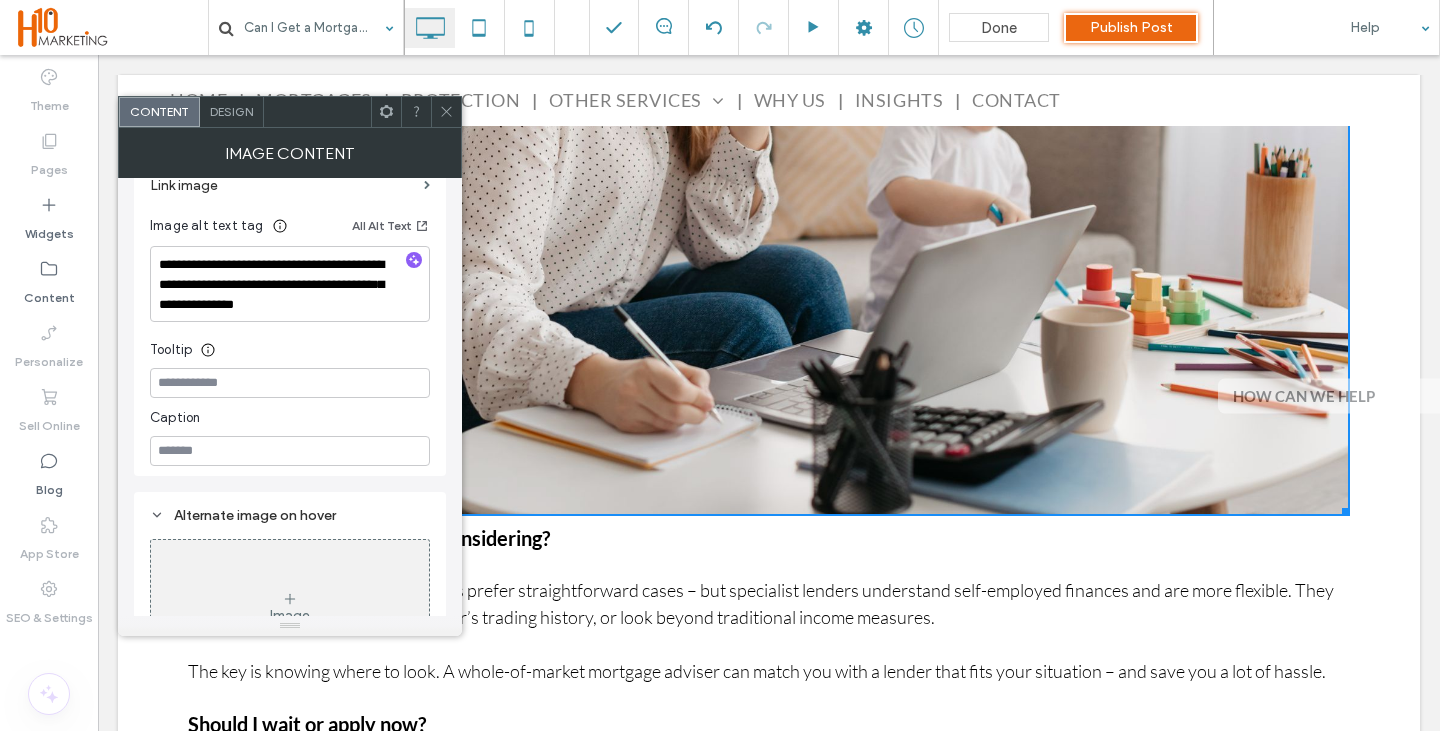 click 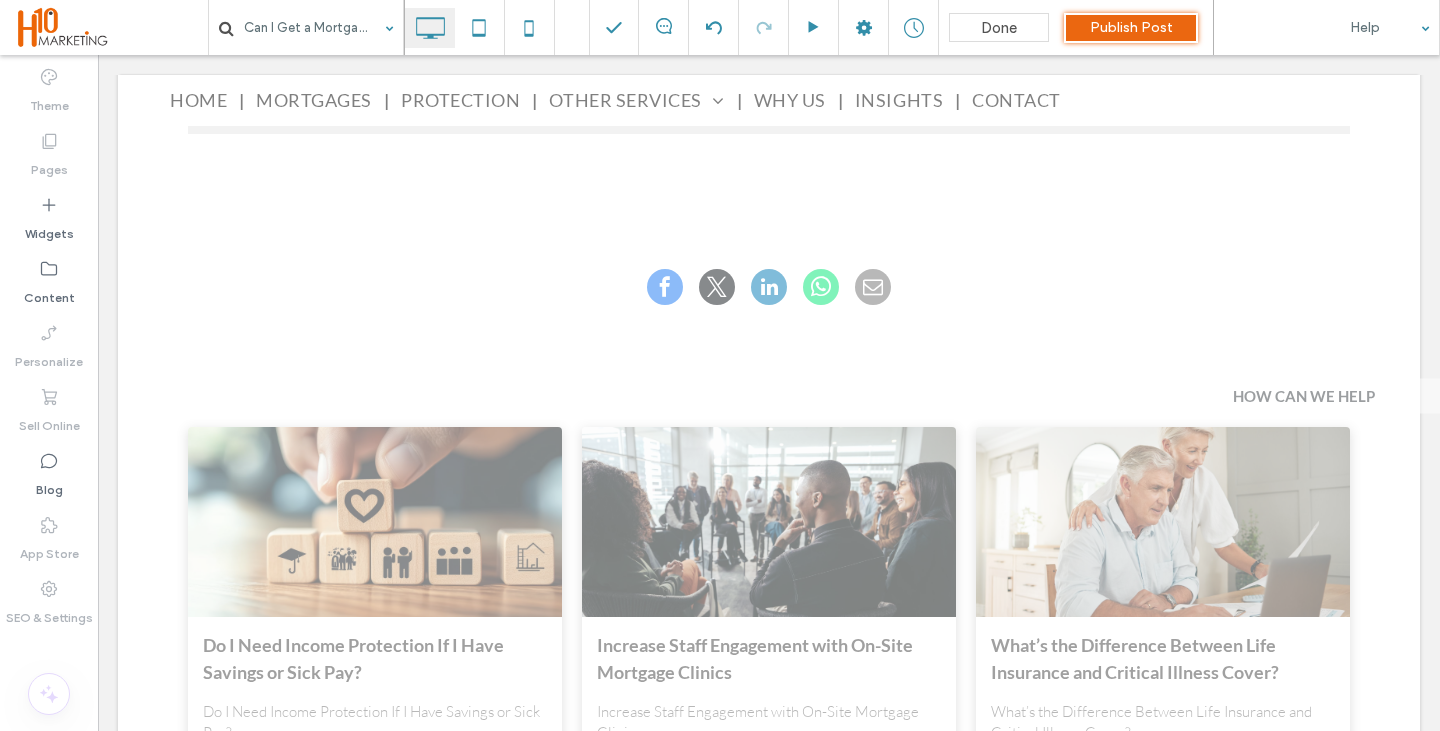 scroll, scrollTop: 5700, scrollLeft: 0, axis: vertical 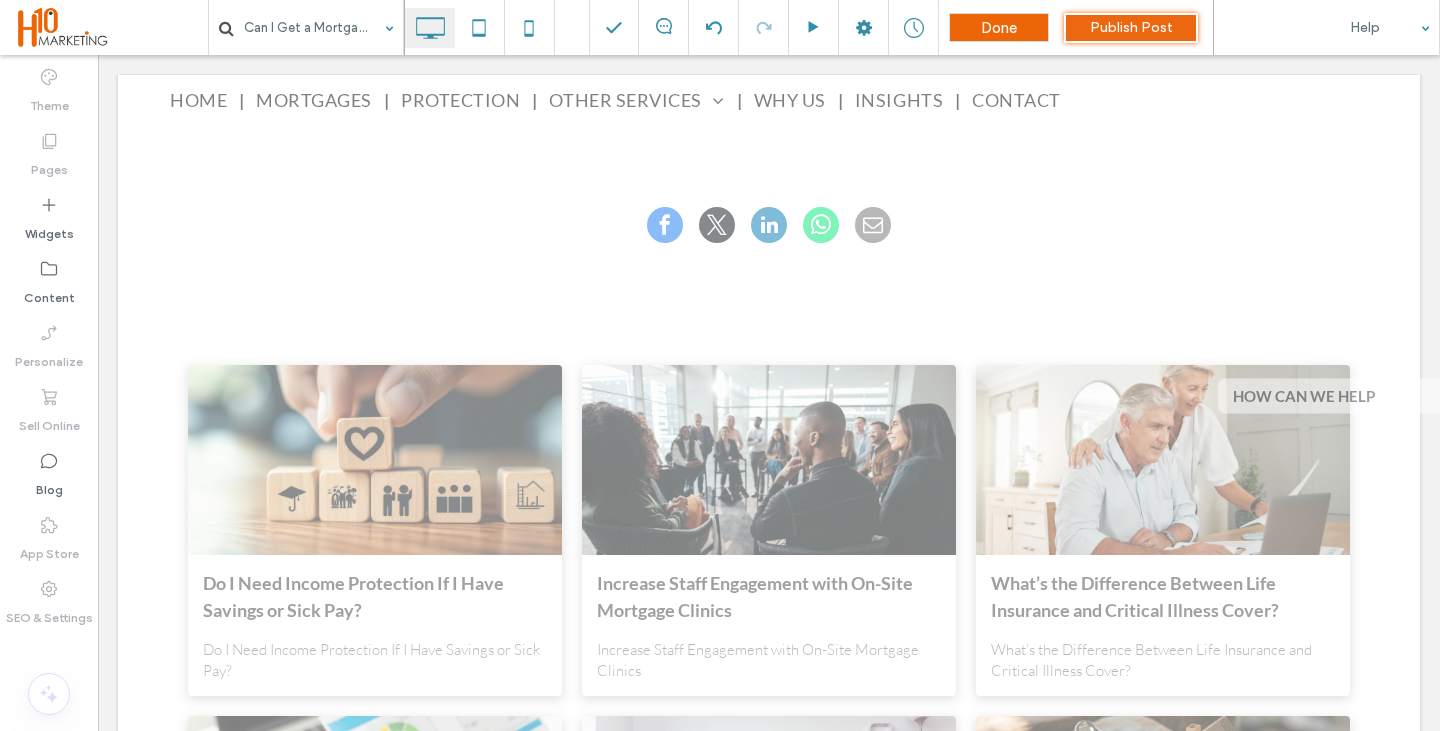 click on "Done" at bounding box center (999, 28) 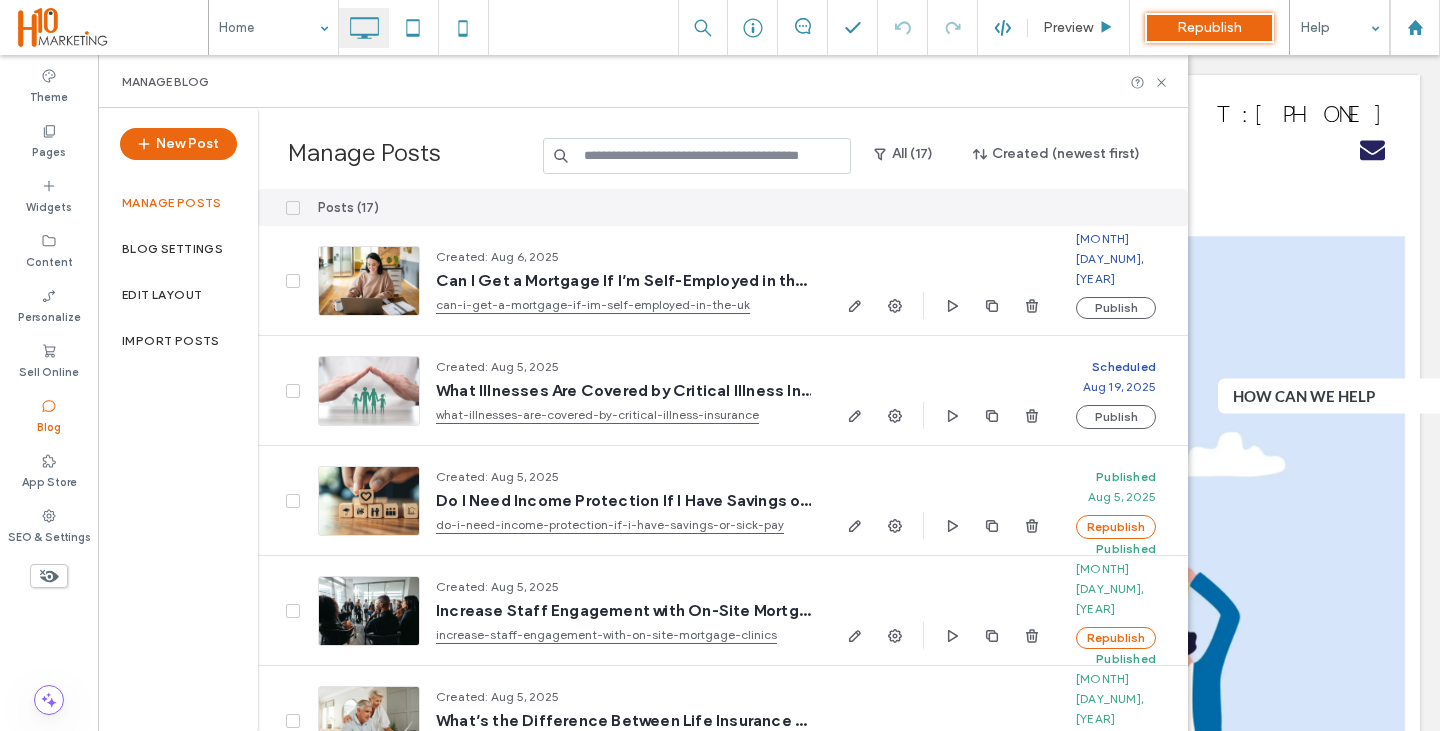 scroll, scrollTop: 0, scrollLeft: 0, axis: both 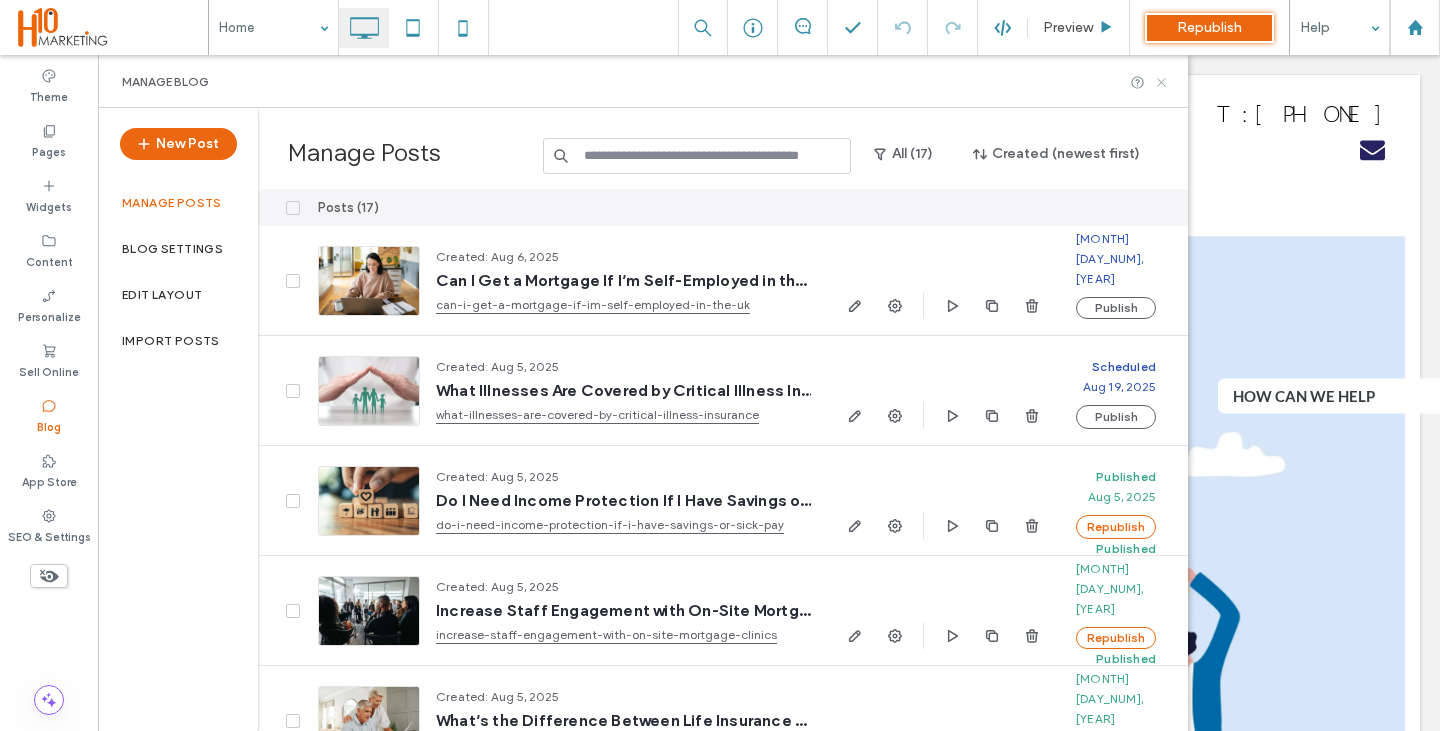 drag, startPoint x: 1160, startPoint y: 78, endPoint x: 1125, endPoint y: 121, distance: 55.443665 